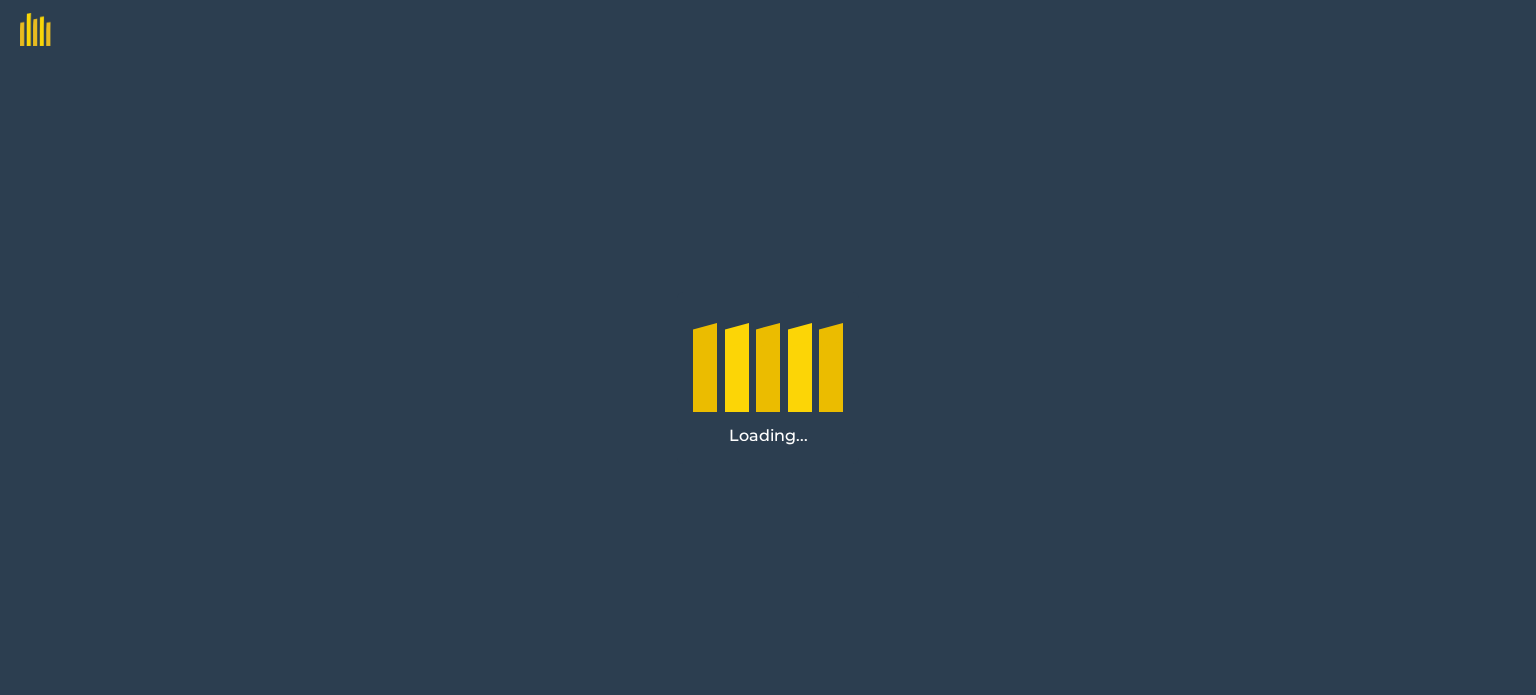 scroll, scrollTop: 0, scrollLeft: 0, axis: both 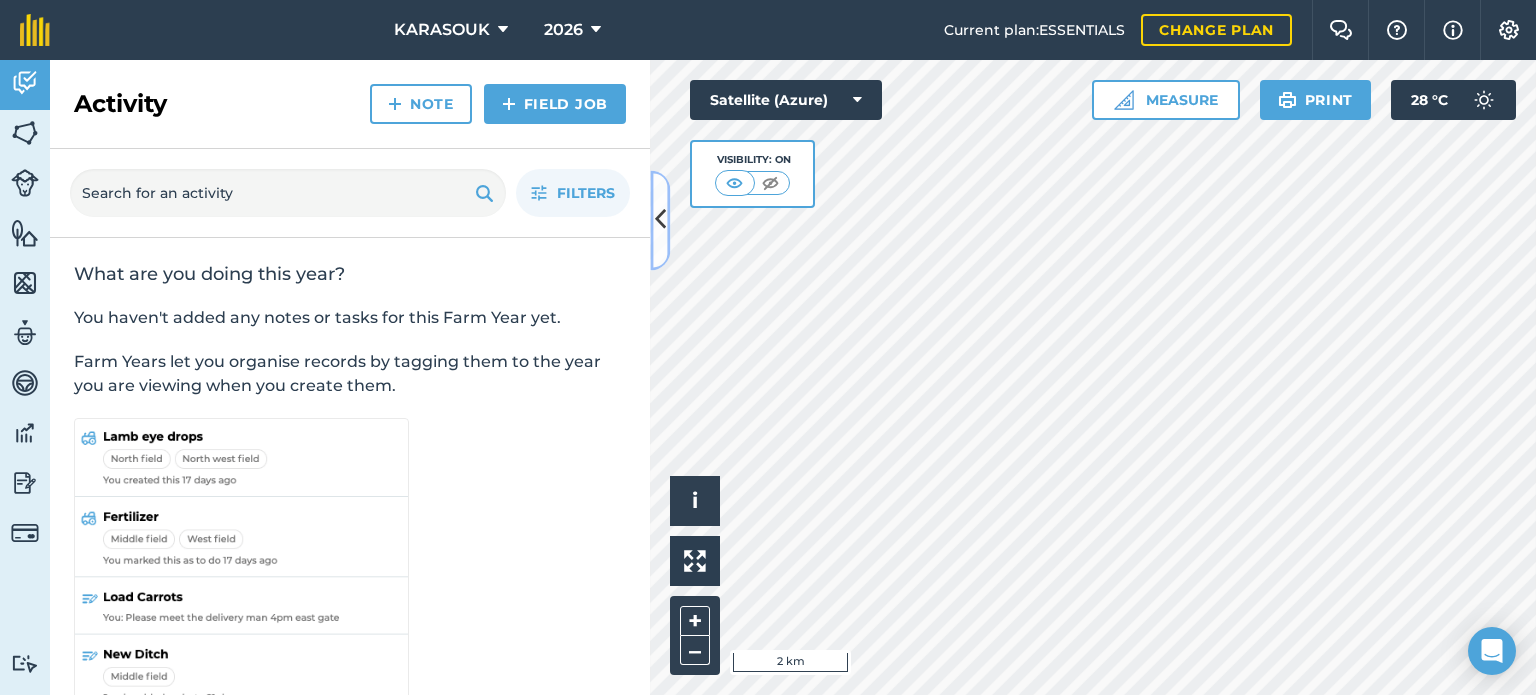 click at bounding box center (660, 220) 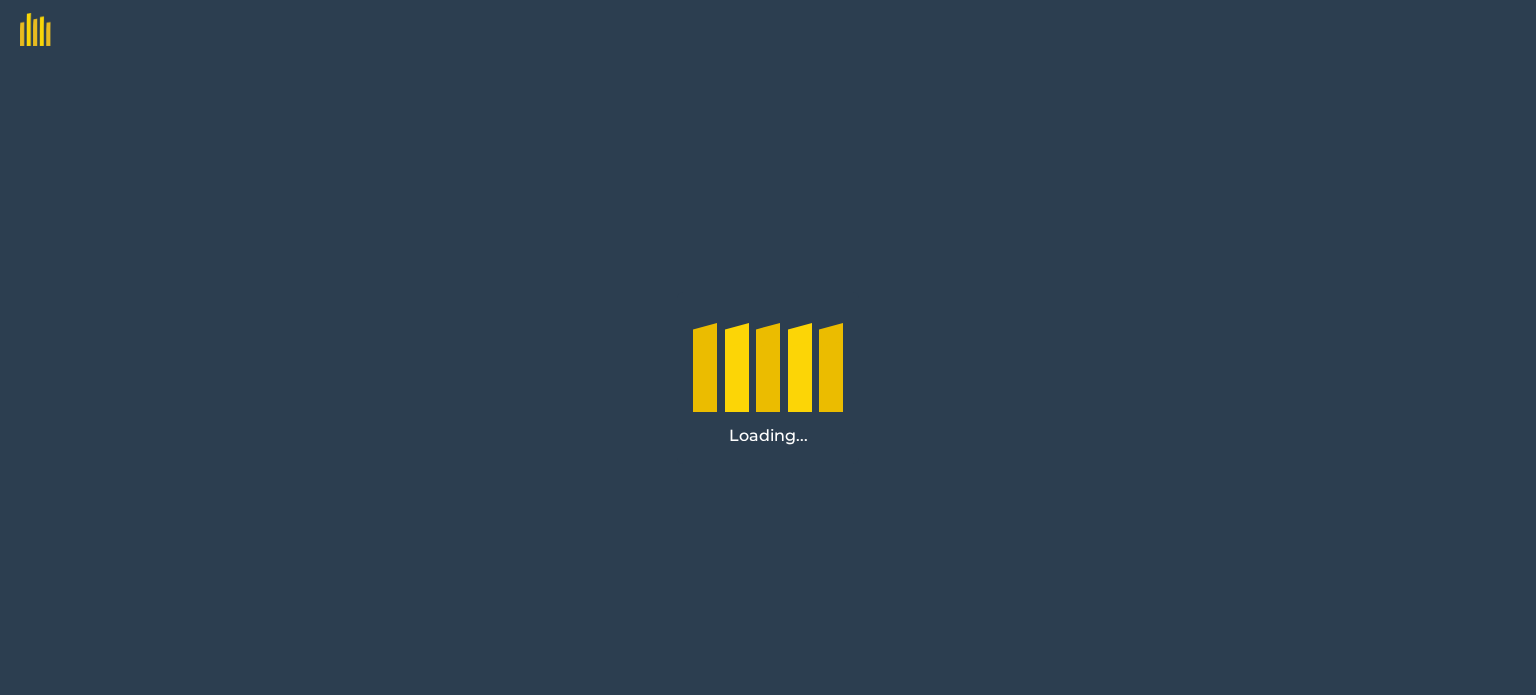 scroll, scrollTop: 0, scrollLeft: 0, axis: both 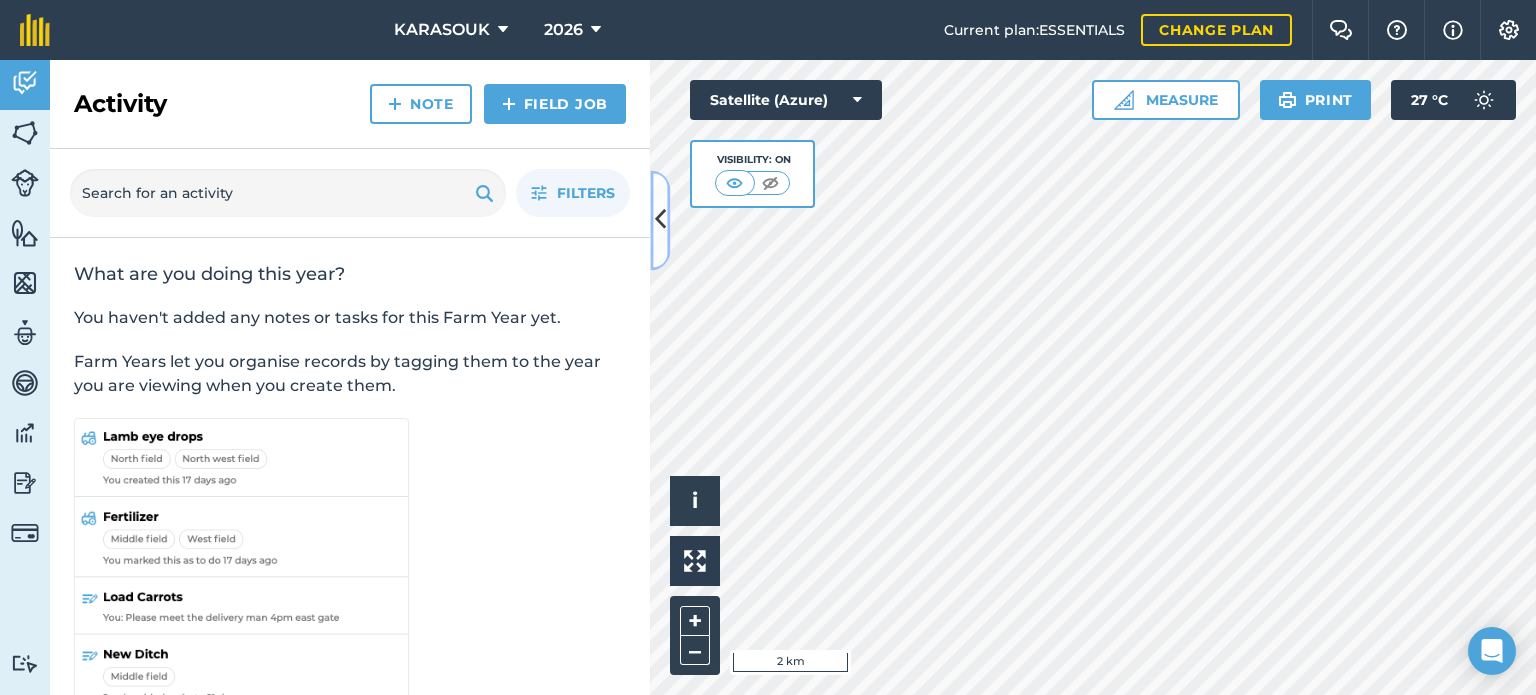 click at bounding box center [660, 220] 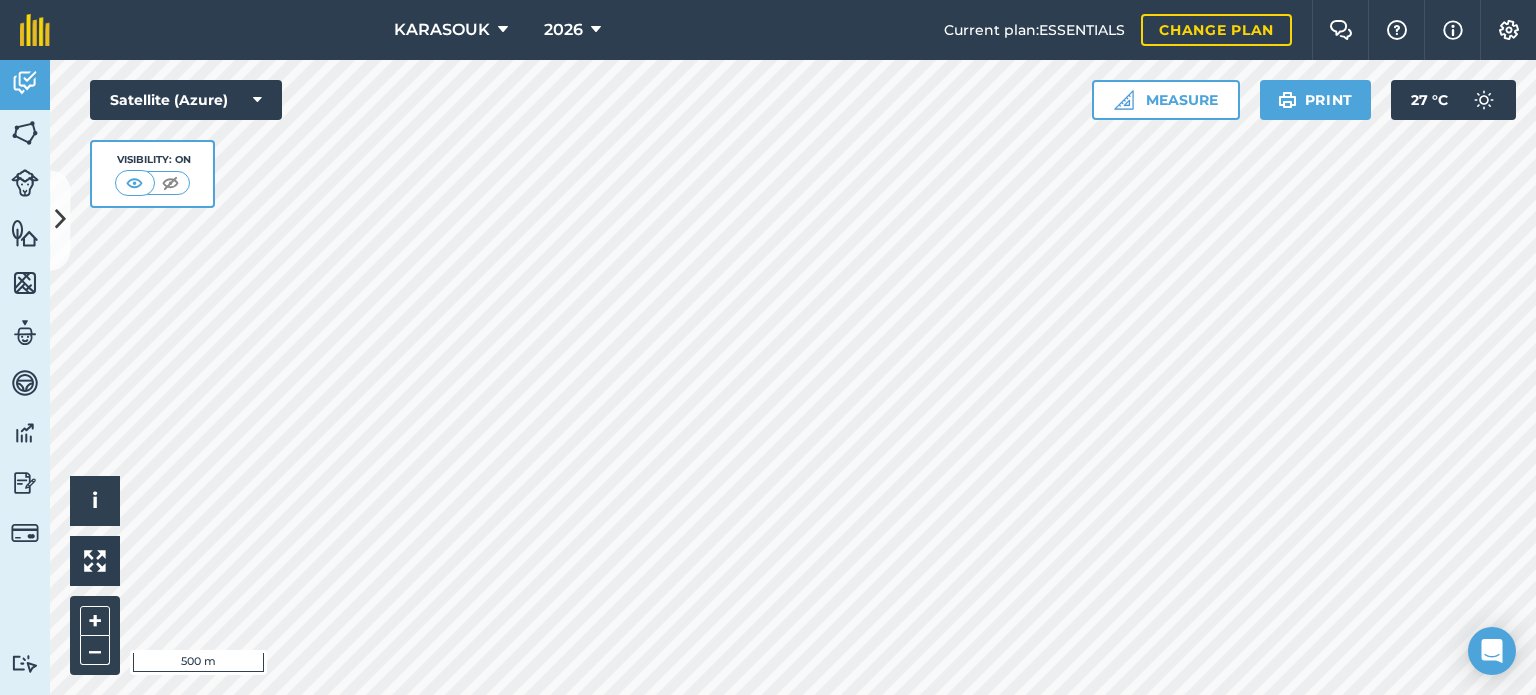 click on "[FIRST] [LAST] Current plan : ESSENTIALS Change plan Farm Chat Help Info Settings [FIRST] [LAST] - Reproduced with the permission of Microsoft Printed on 06/08/2025 Field usages No usage set ALFALFA - ALFALFA CAMELINA SATIVA Harpoon Barley LUPINS Rape SILLAGE MIX SPINACH-WHEAT - Other TRITICALE - TRITICALE WHEAT - ARGONE R1 Αλλαγή Με Άλλον Feature types Trees Water Activity Fields Livestock Features Maps Team Vehicles Data Reporting Billing Tutorials Tutorials Activity Note Field Job Filters What are you doing this year? You haven't added any notes or tasks for this Farm Year yet. Farm Years let you organise records by tagging them to the year you are viewing when you create them. Hello i © 2025 TomTom, Microsoft 500 m + – Satellite (Azure) Visibility: On Measure Print 27 ° C" at bounding box center [768, 347] 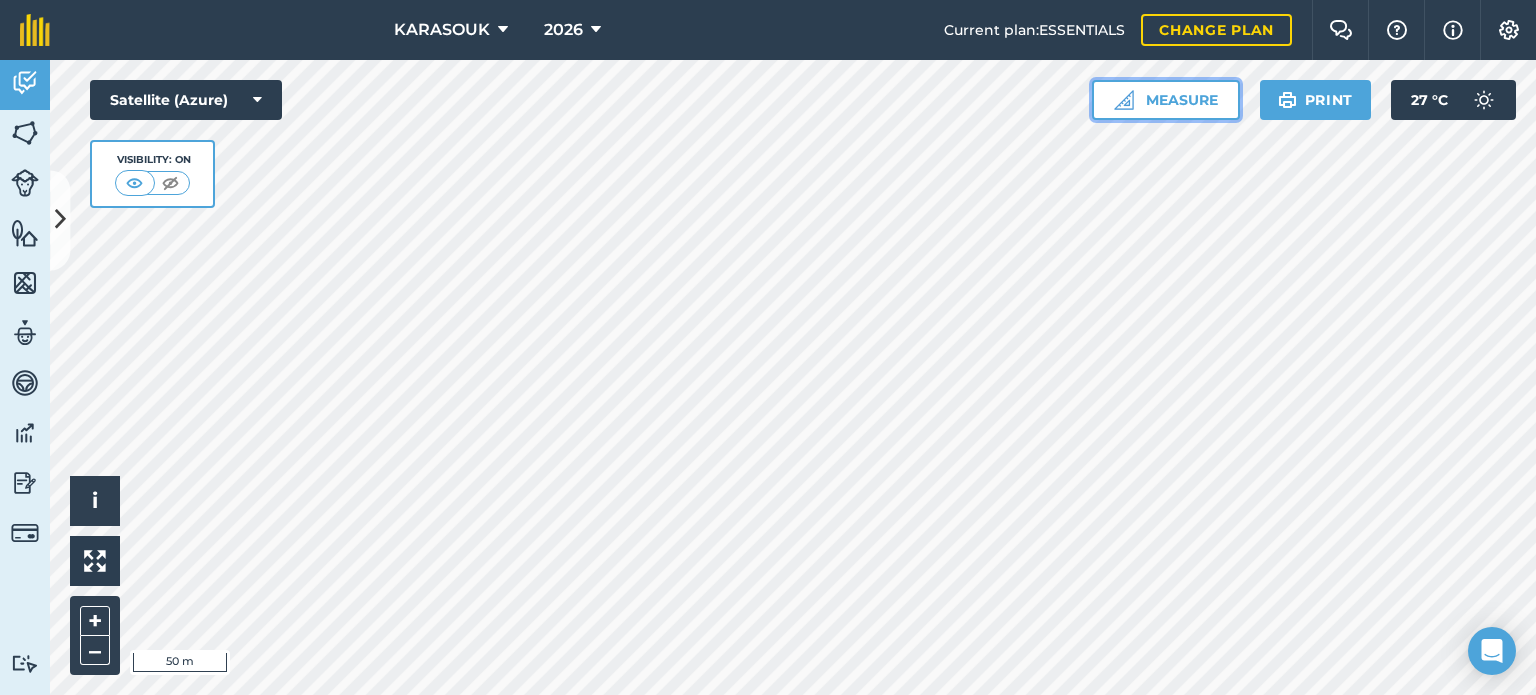 click on "Measure" at bounding box center [1166, 100] 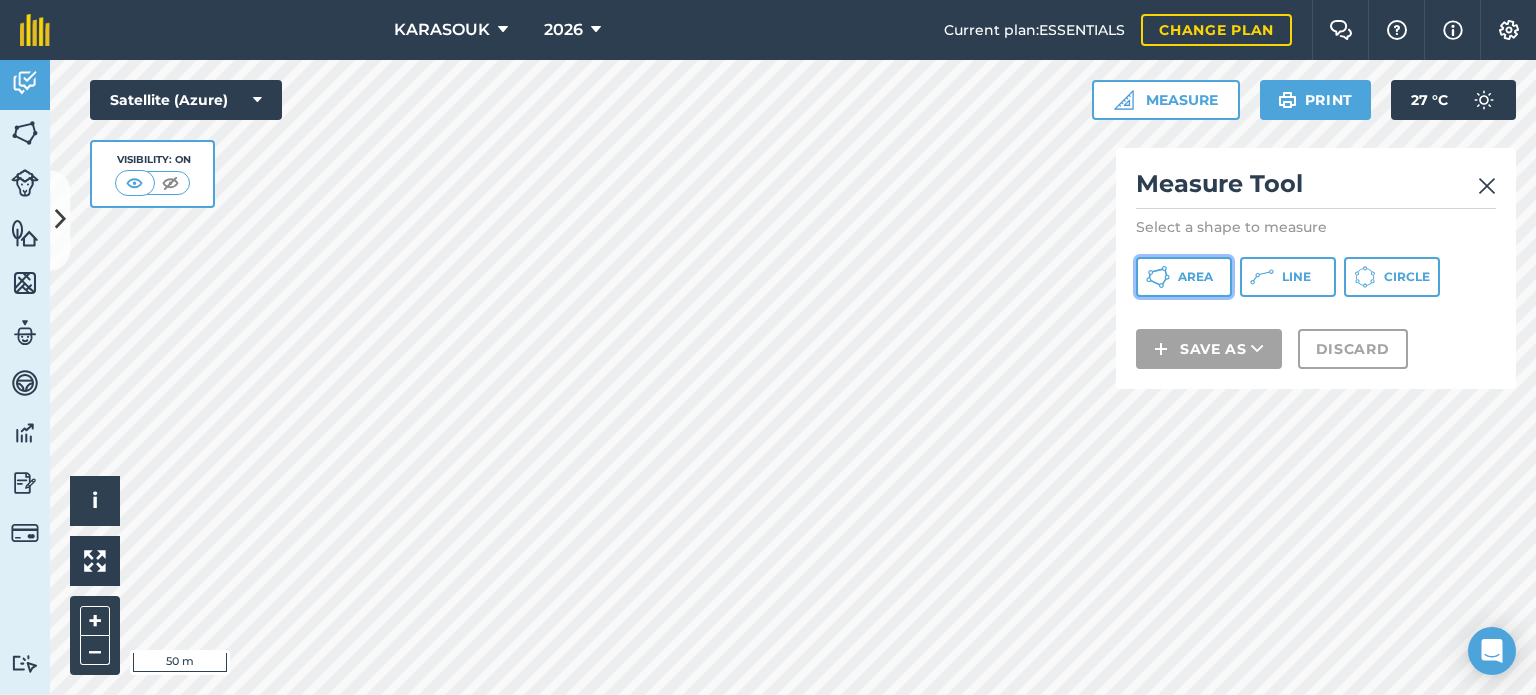 click on "Area" at bounding box center [1195, 277] 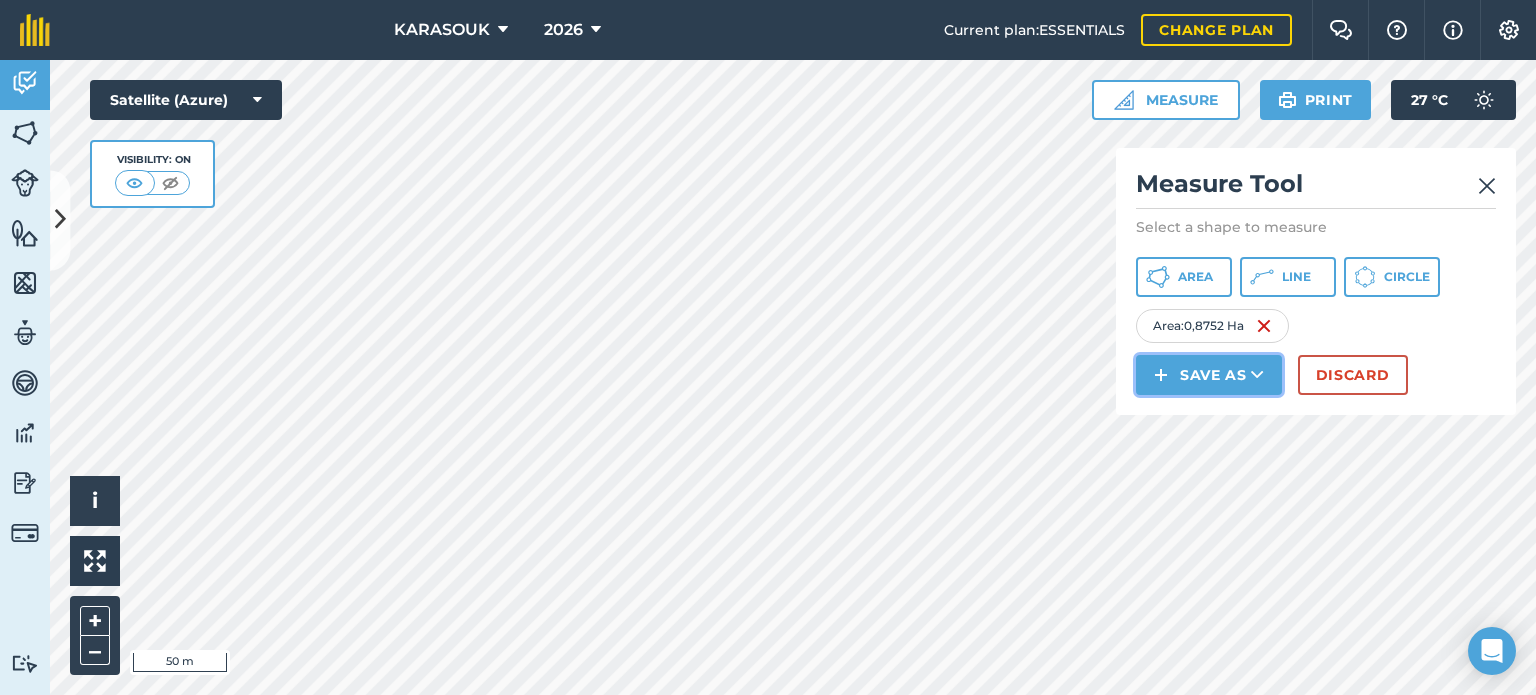 click on "Save as" at bounding box center (1209, 375) 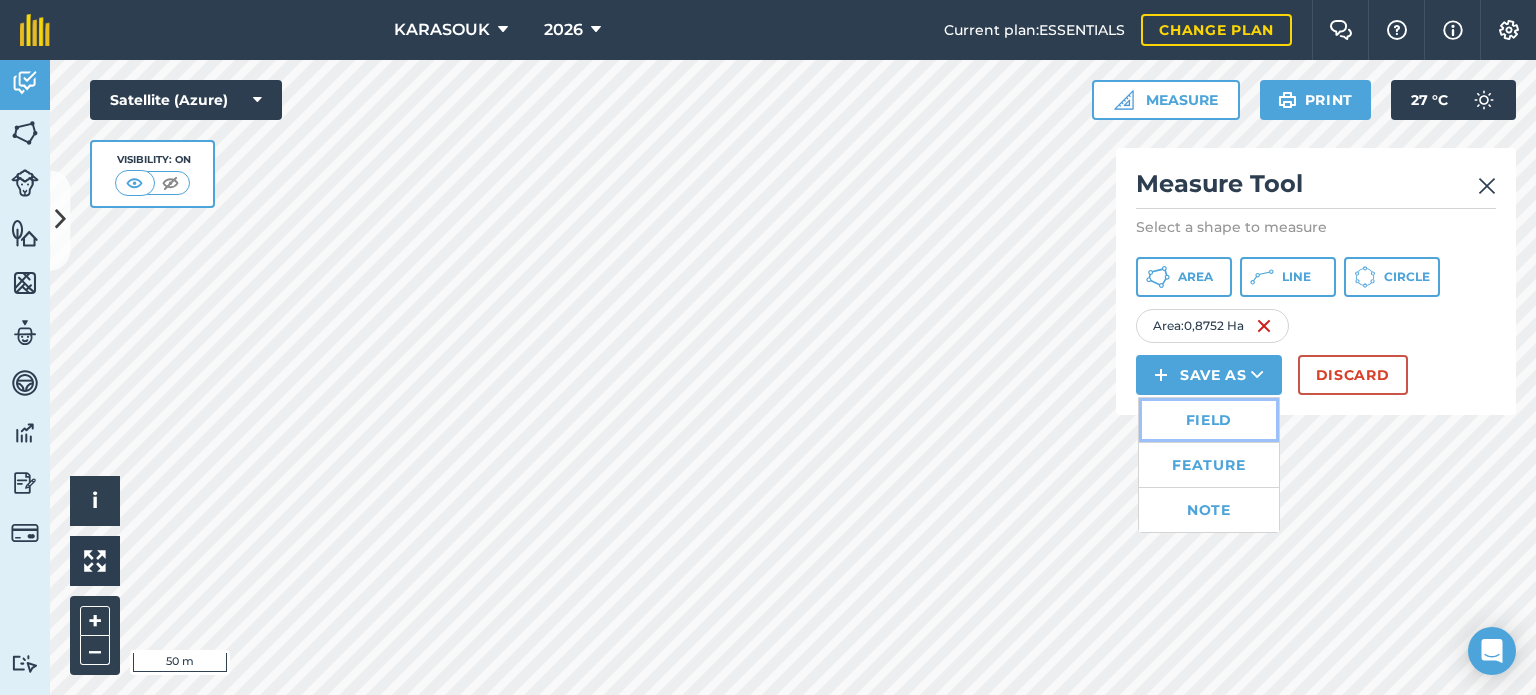 click on "Field" at bounding box center (1209, 420) 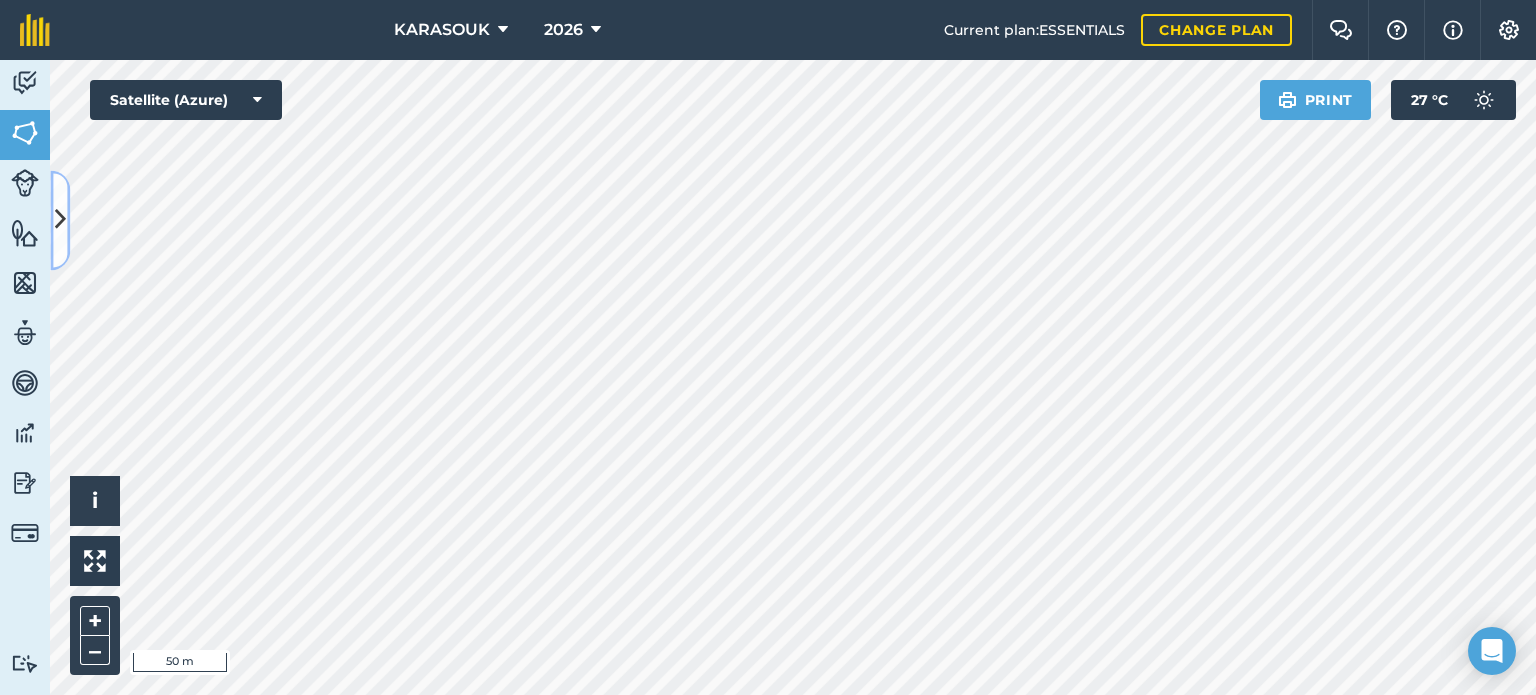 click at bounding box center (60, 220) 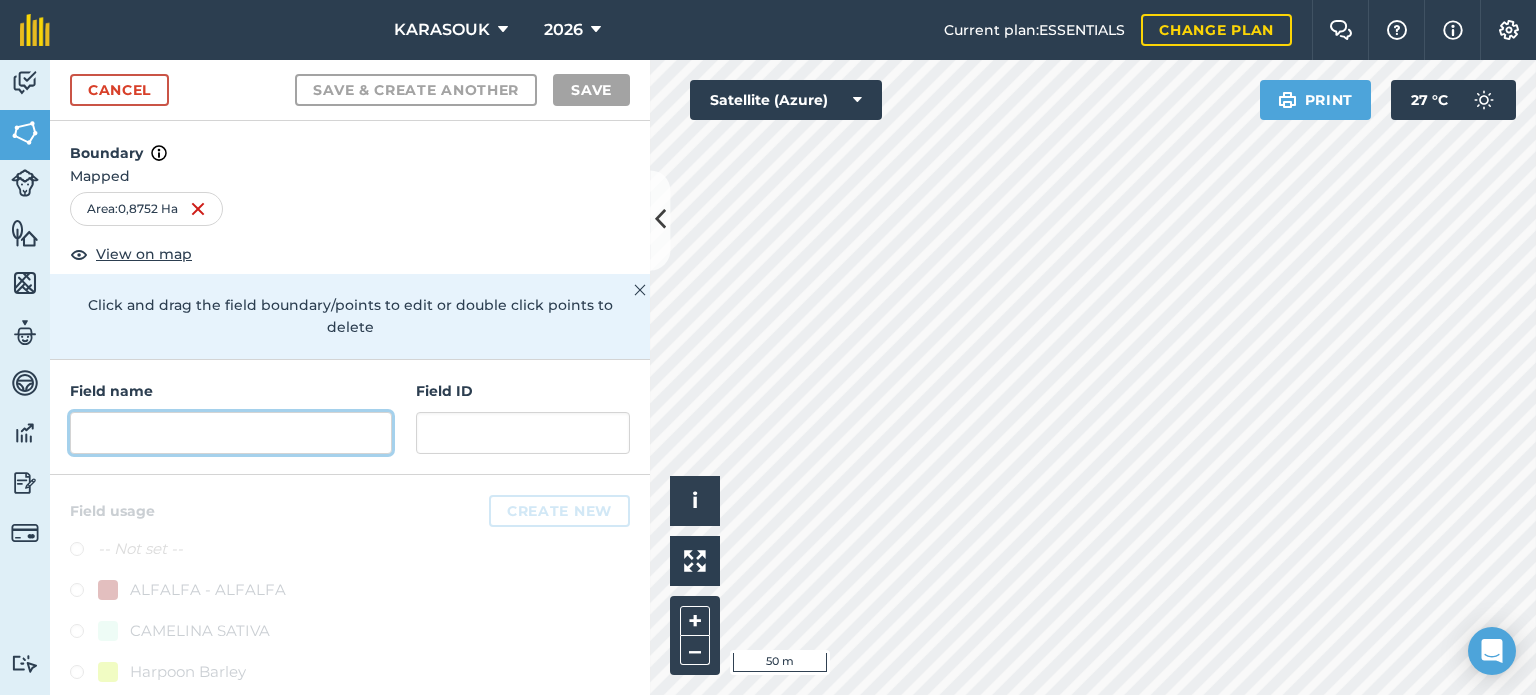 click at bounding box center (231, 433) 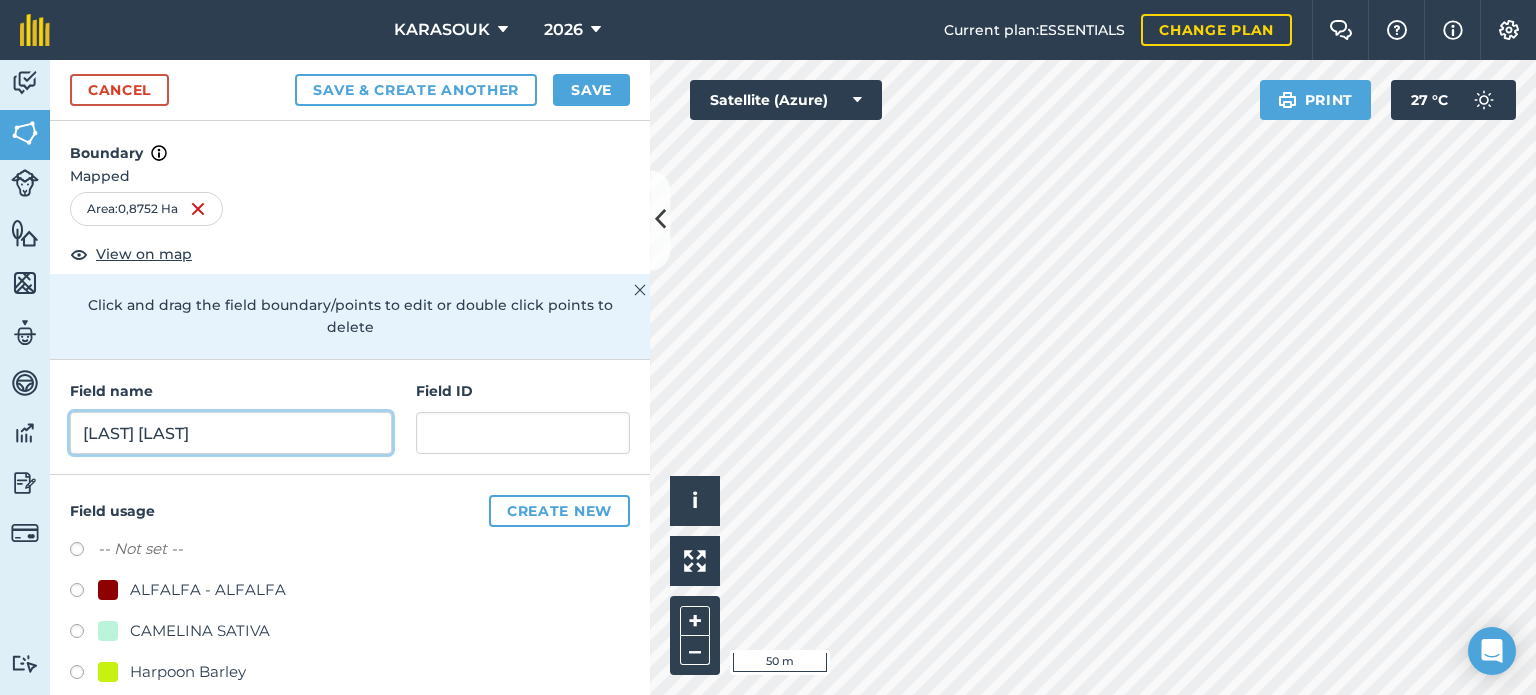 type on "[LAST] [LAST]" 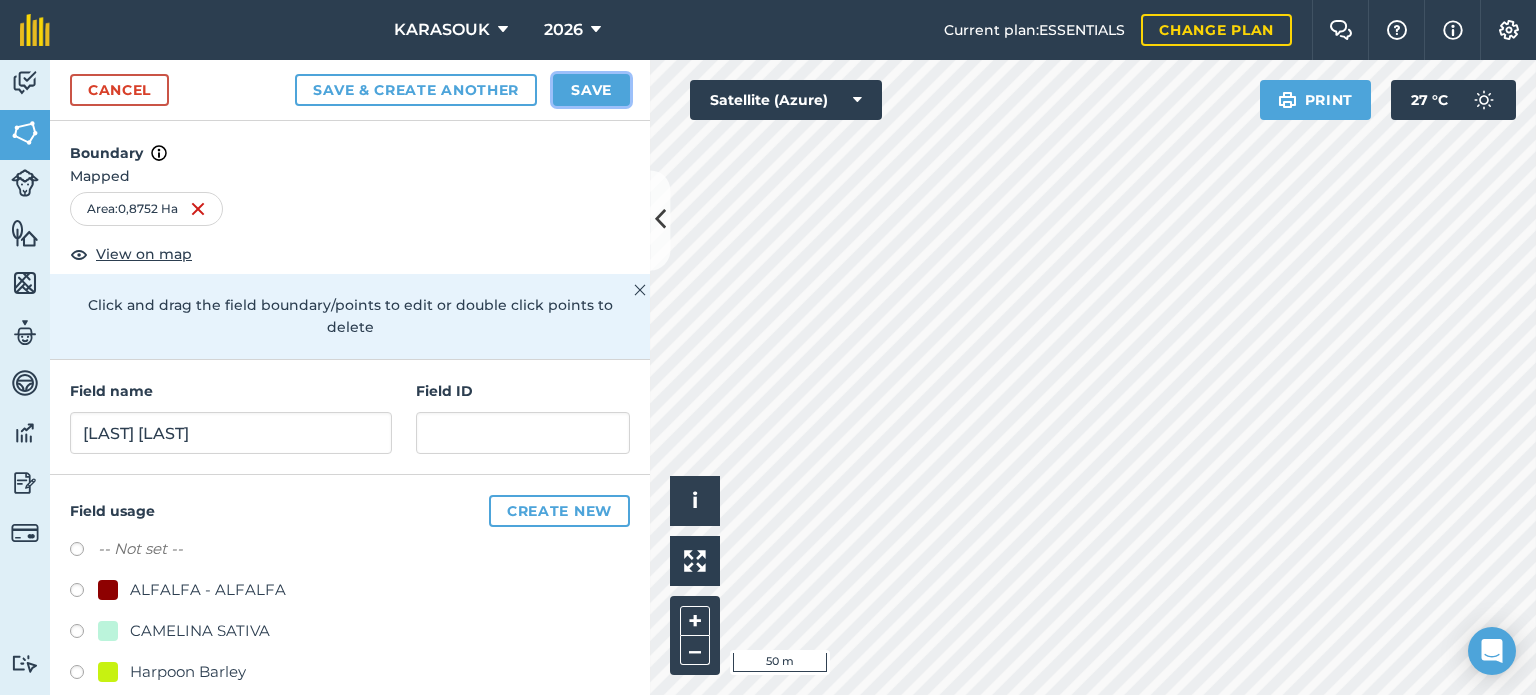 click on "Save" at bounding box center [591, 90] 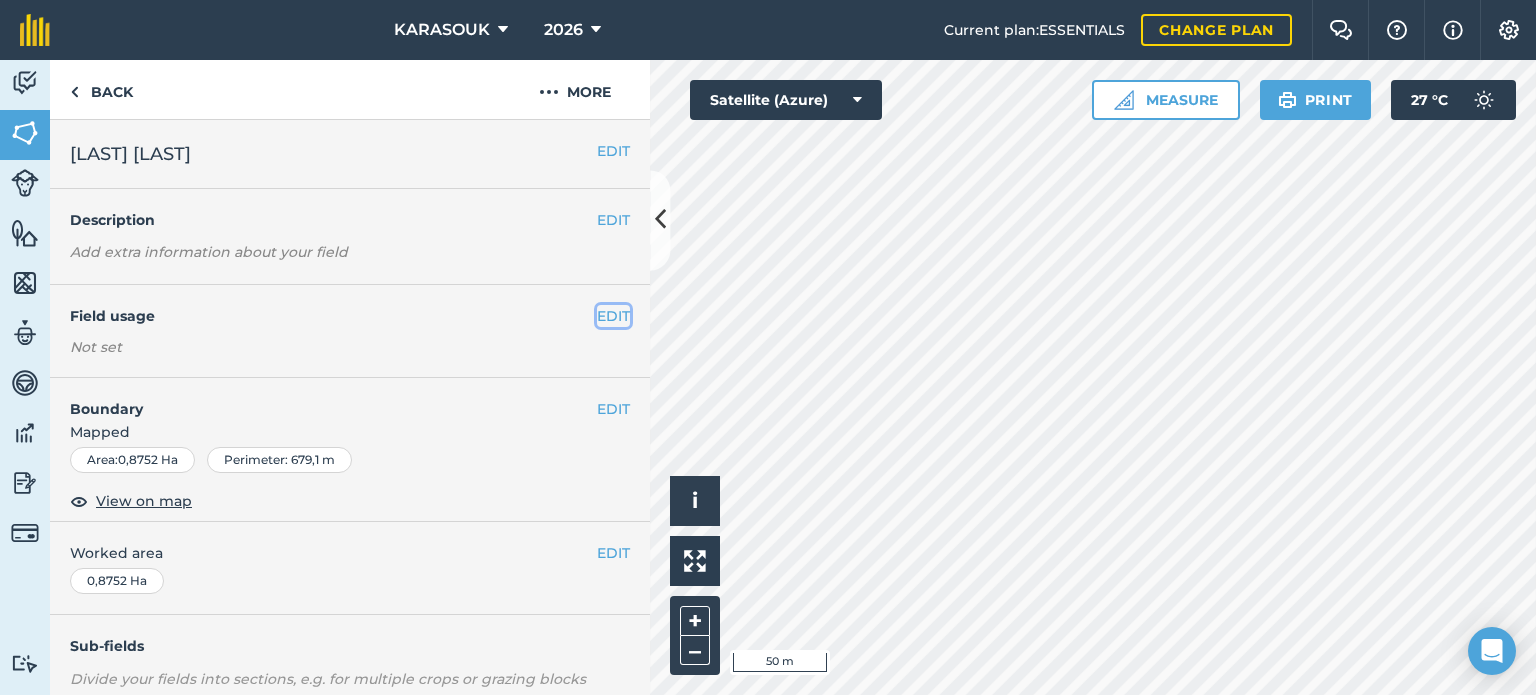click on "EDIT" at bounding box center (613, 316) 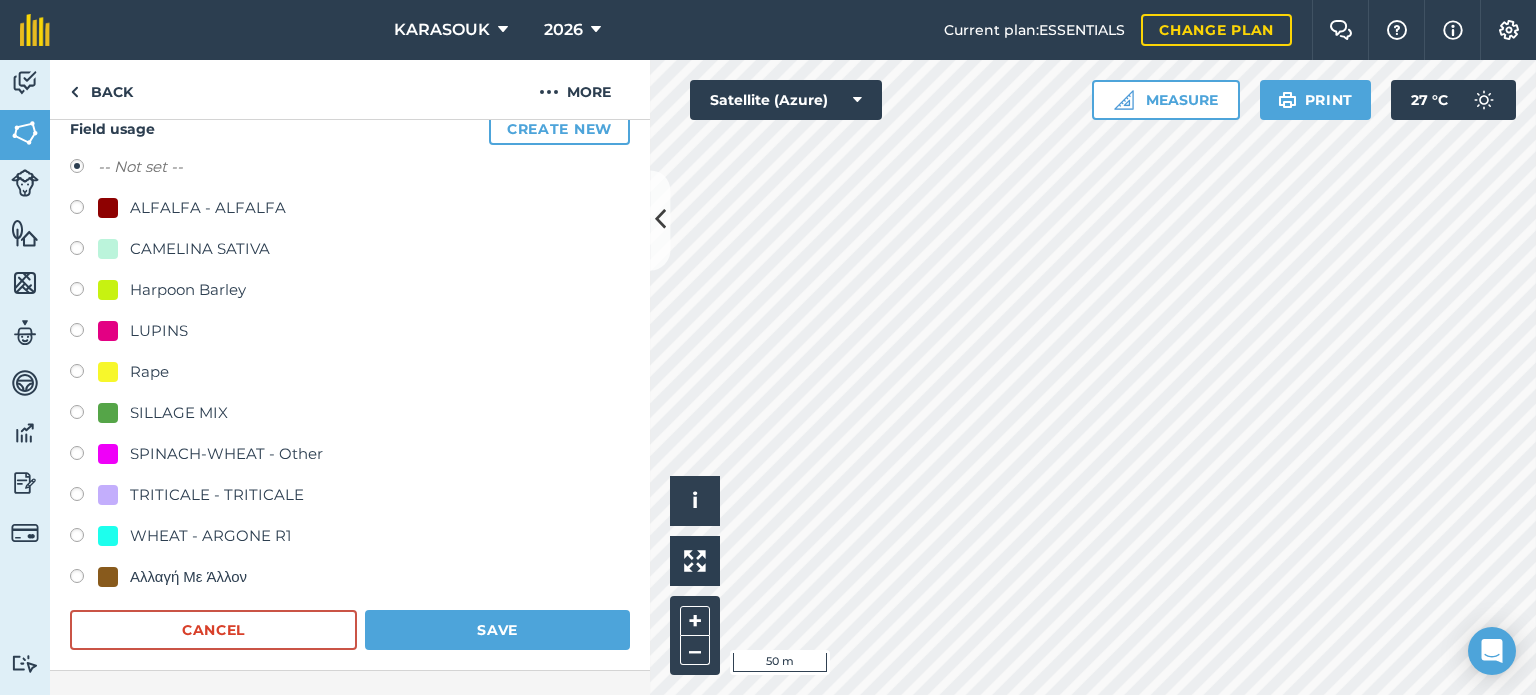 scroll, scrollTop: 200, scrollLeft: 0, axis: vertical 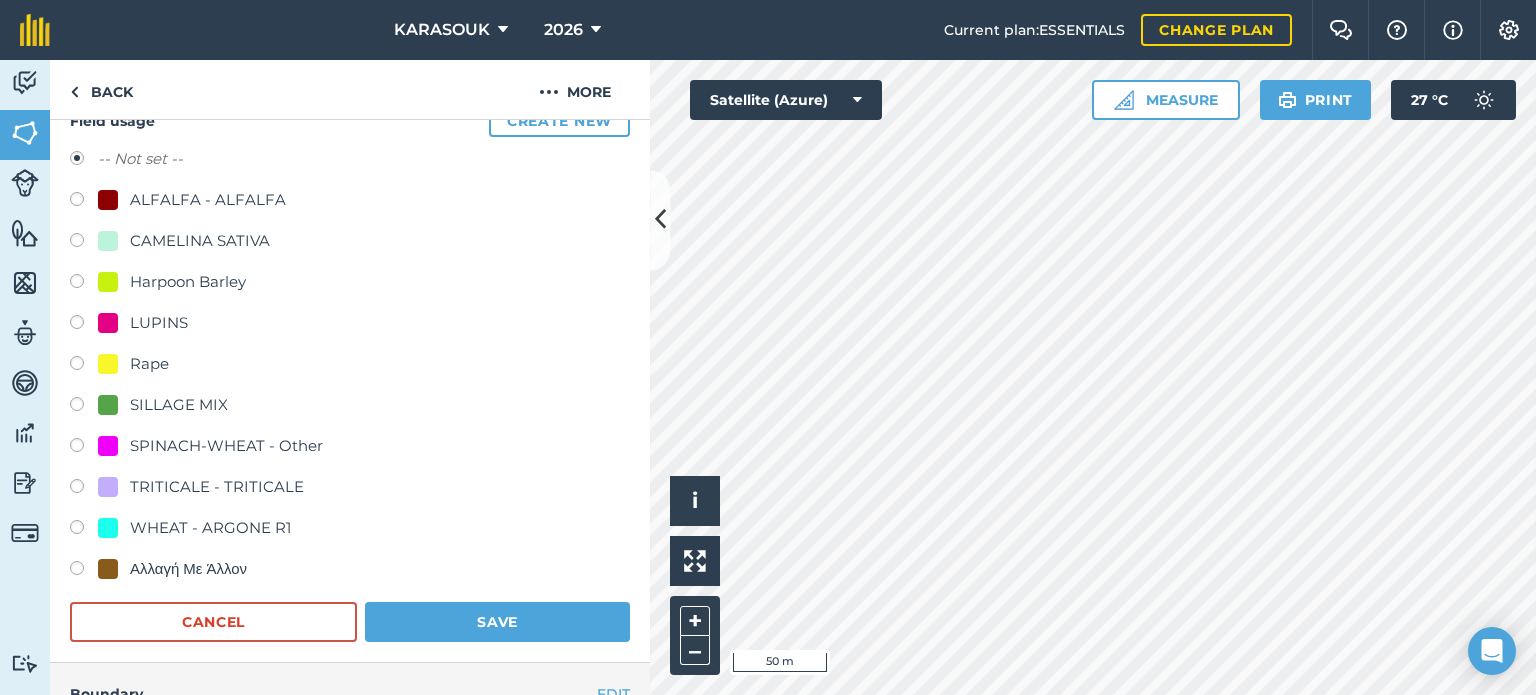 click on "TRITICALE - TRITICALE" at bounding box center [217, 487] 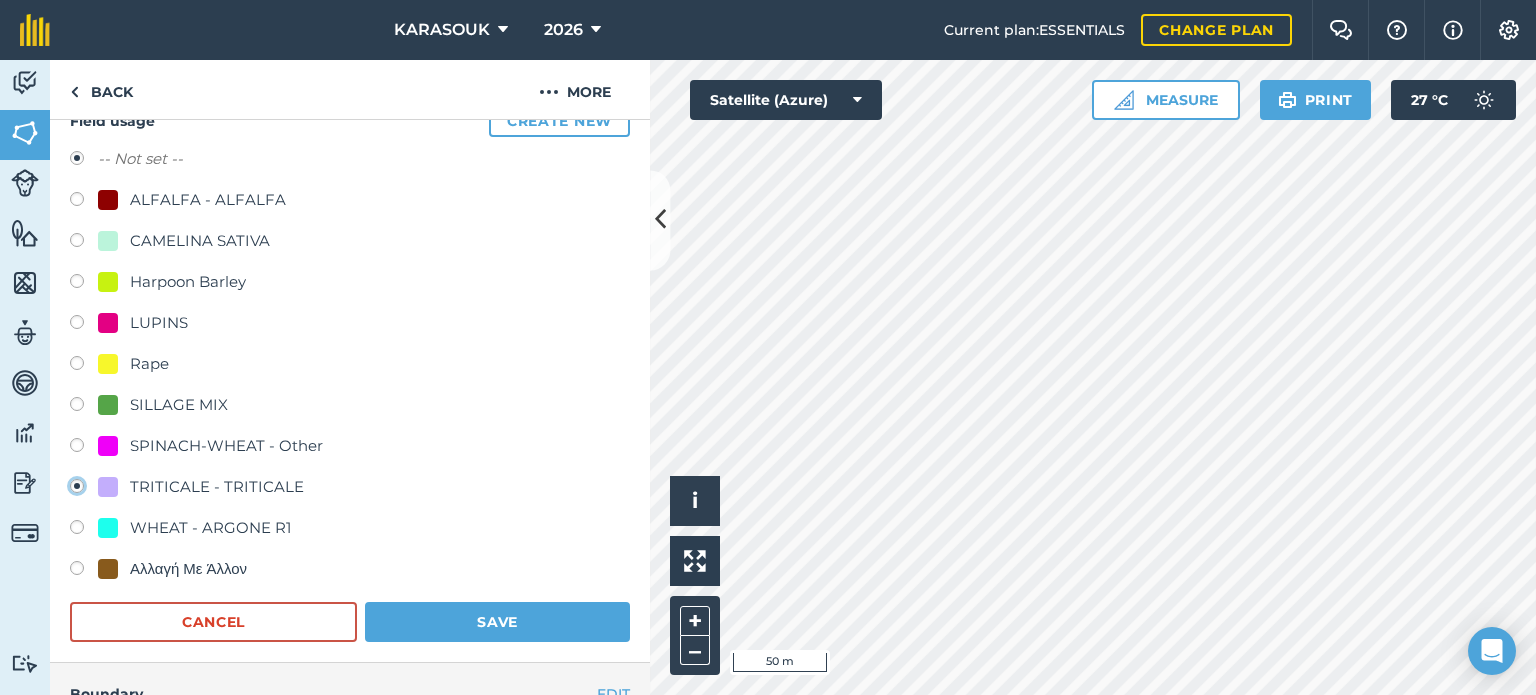 radio on "true" 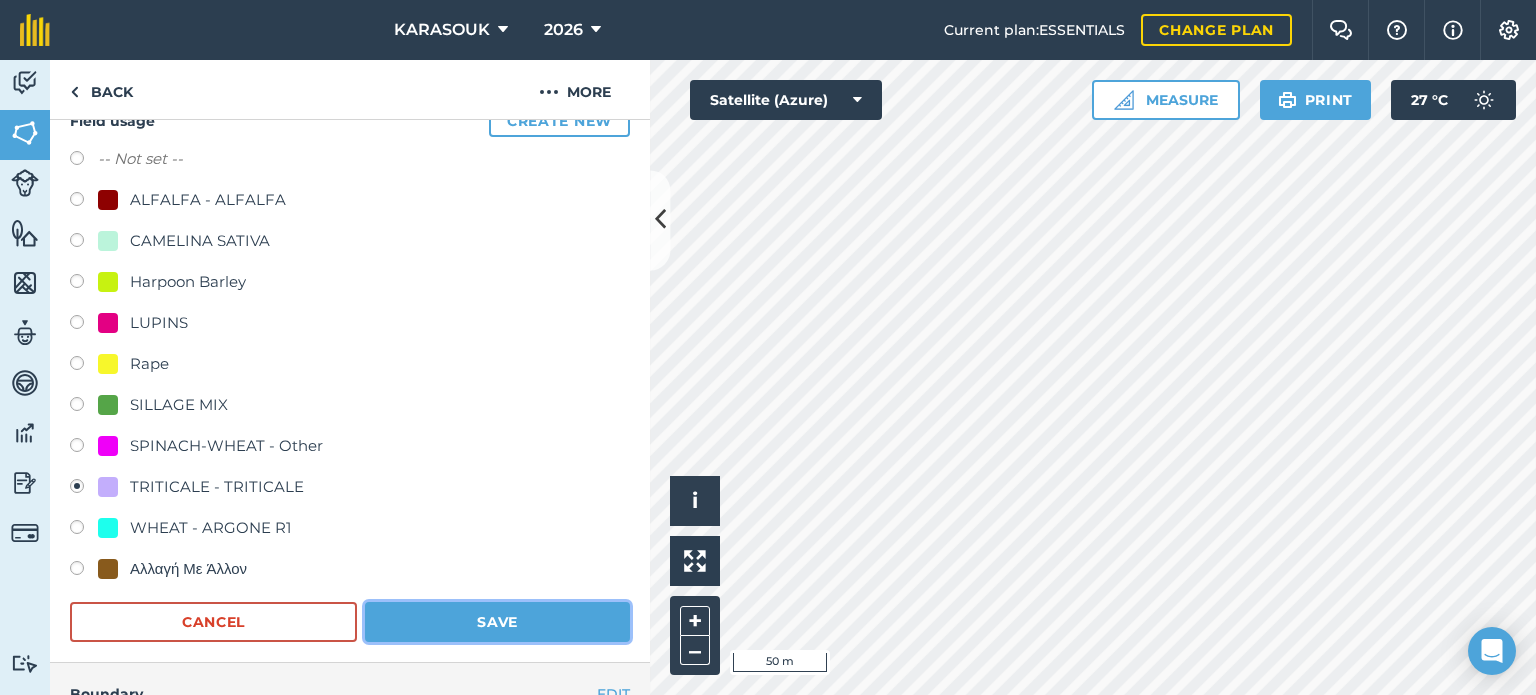 click on "Save" at bounding box center [497, 622] 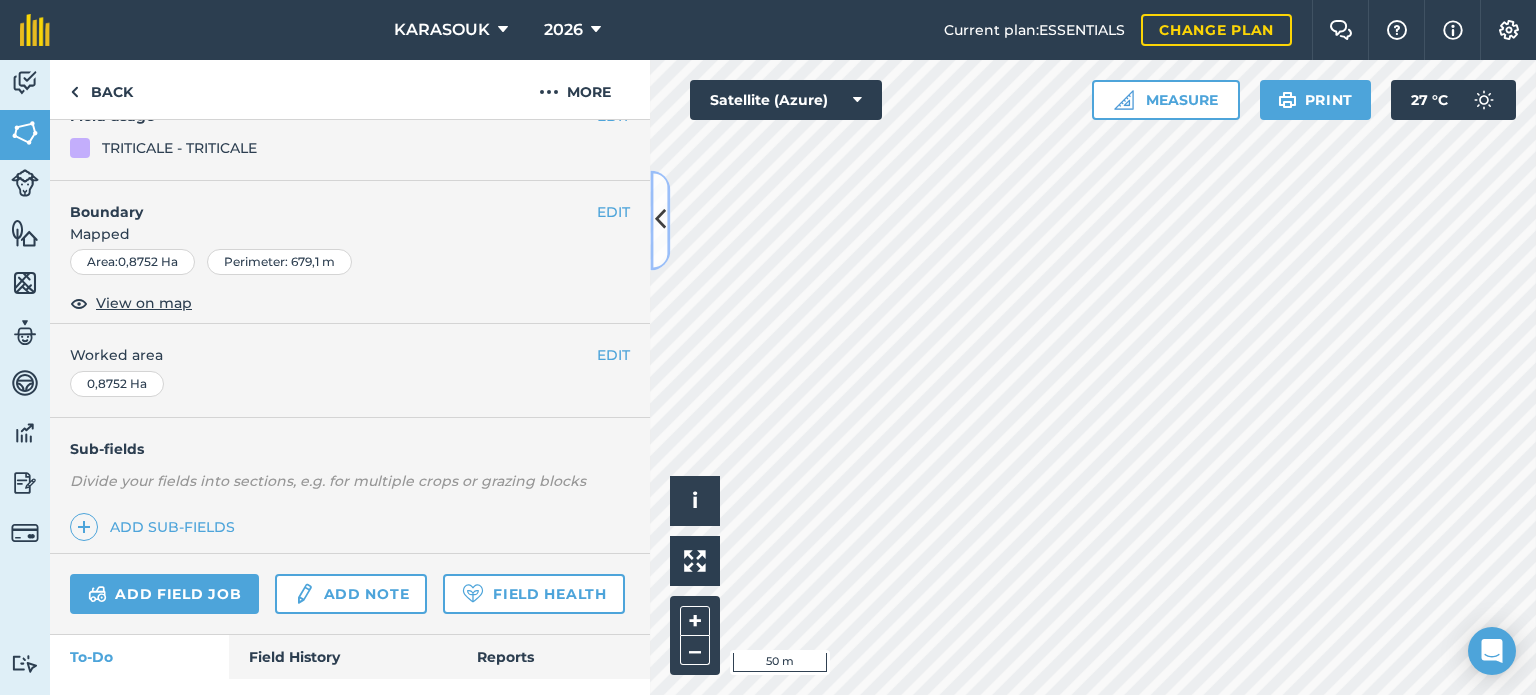click at bounding box center [660, 220] 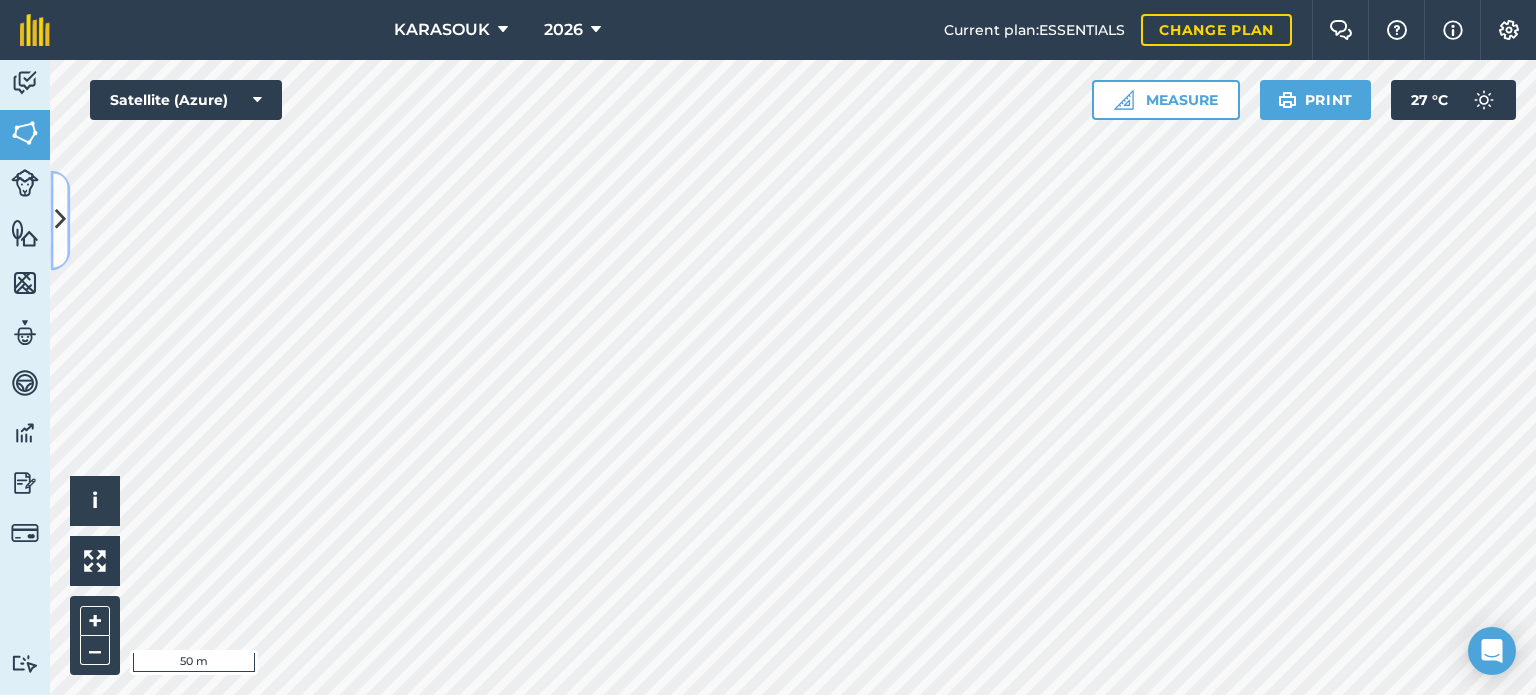 click at bounding box center (60, 220) 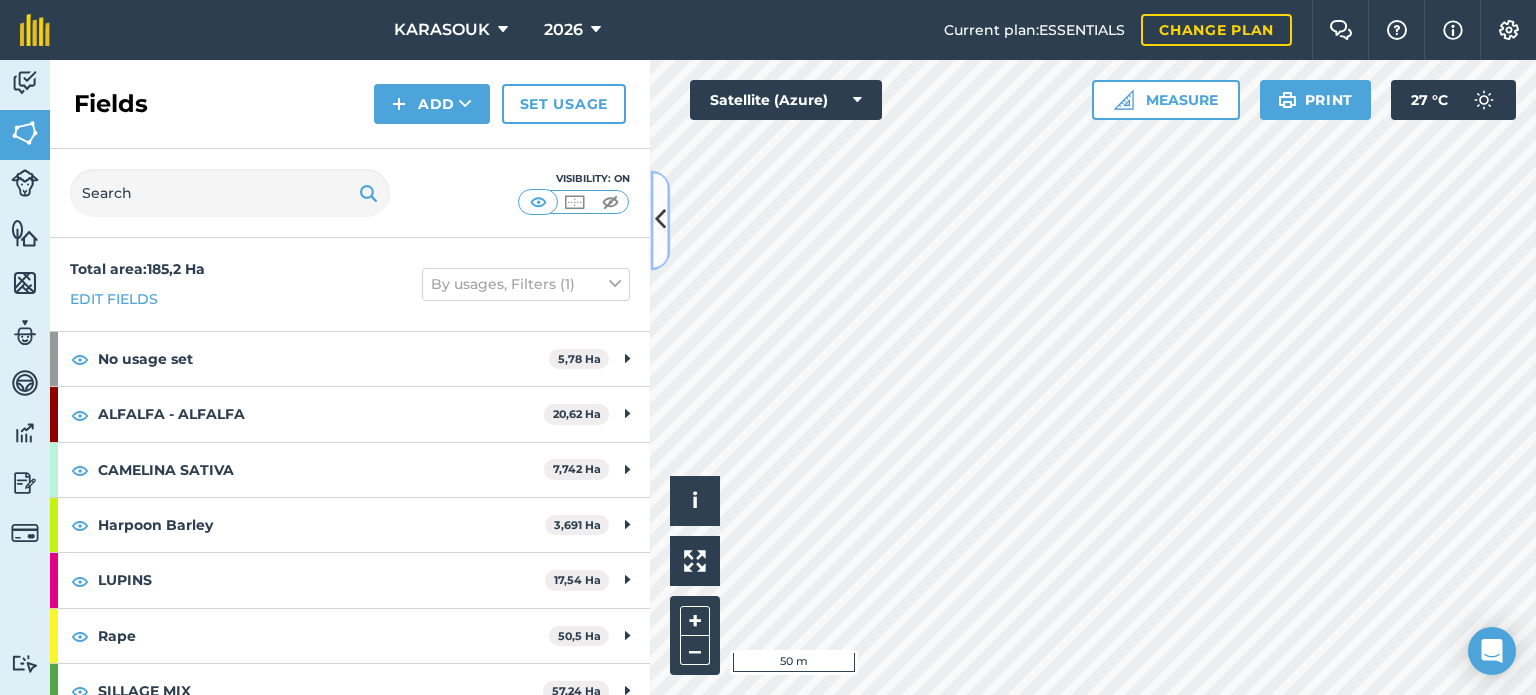 click at bounding box center (660, 220) 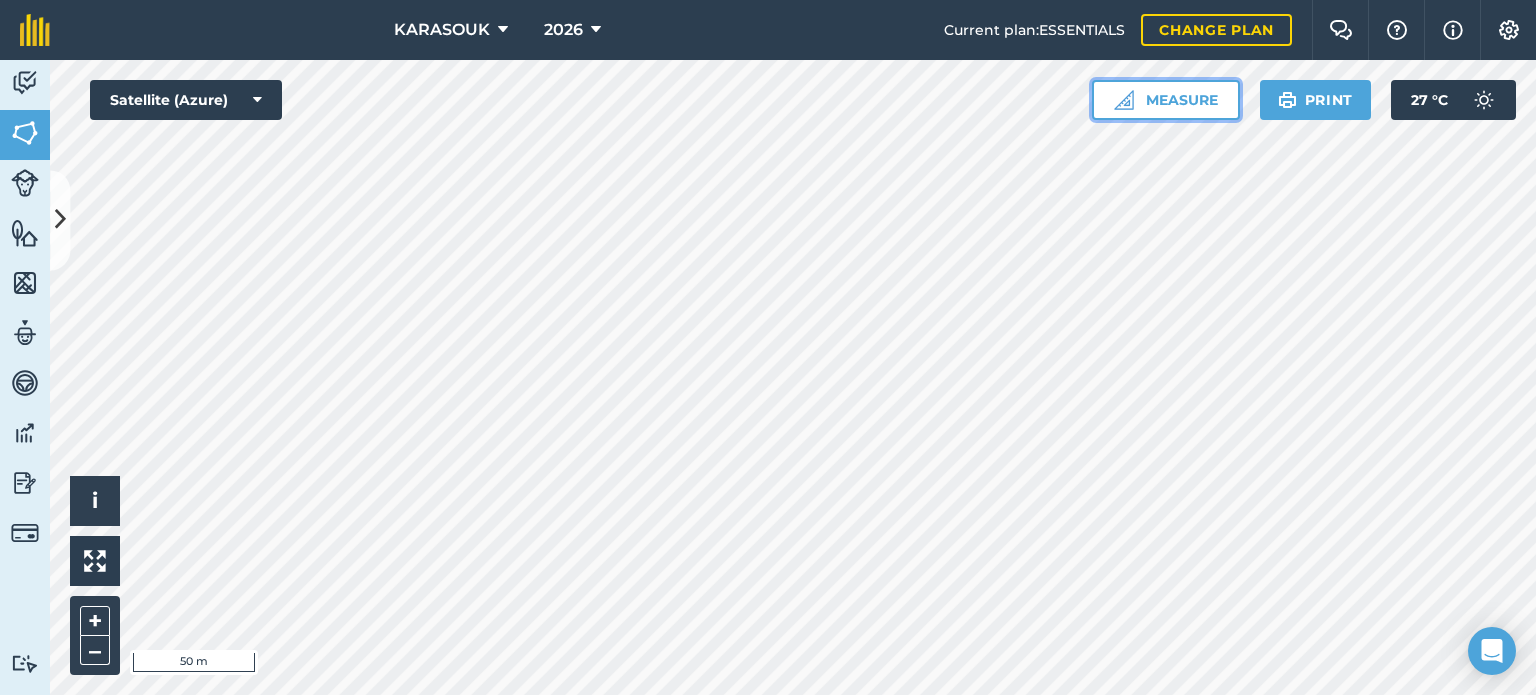 click on "Measure" at bounding box center [1166, 100] 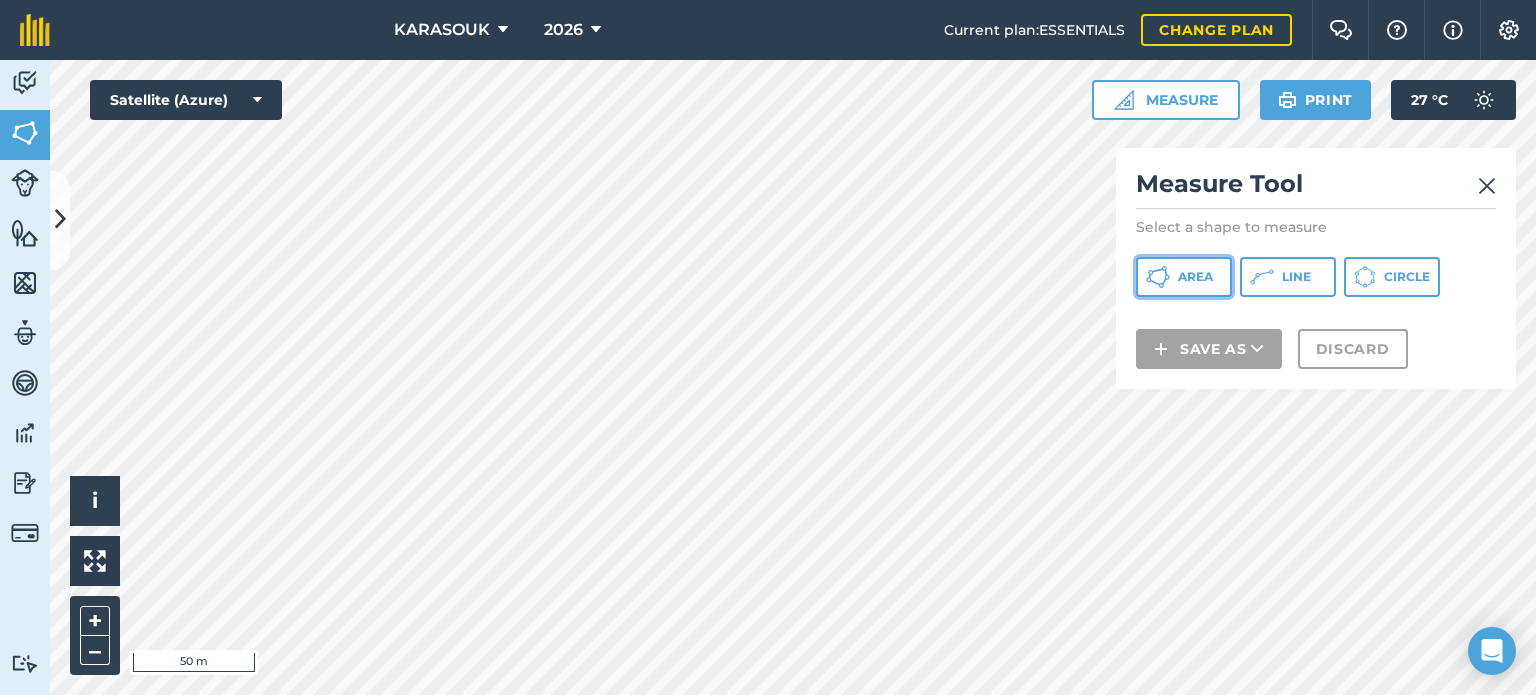 click 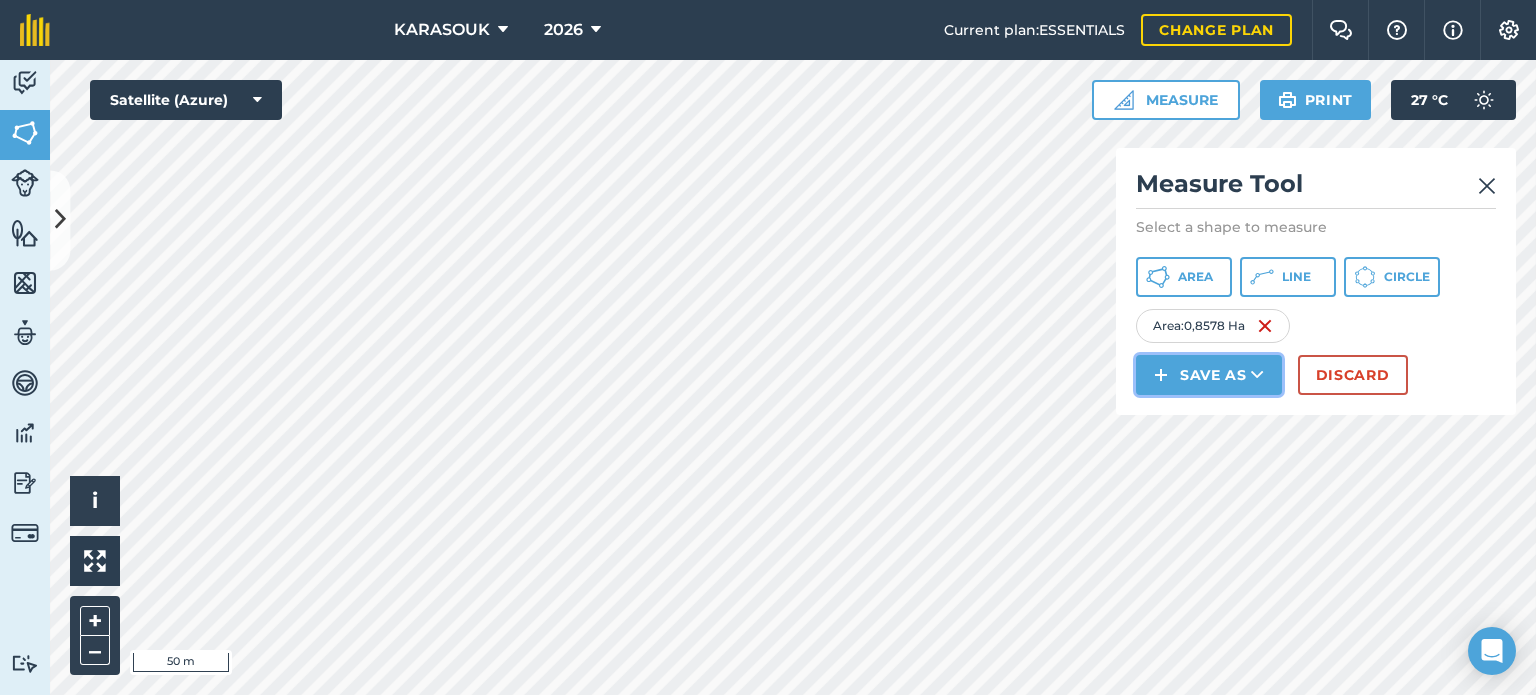 click on "Save as" at bounding box center [1209, 375] 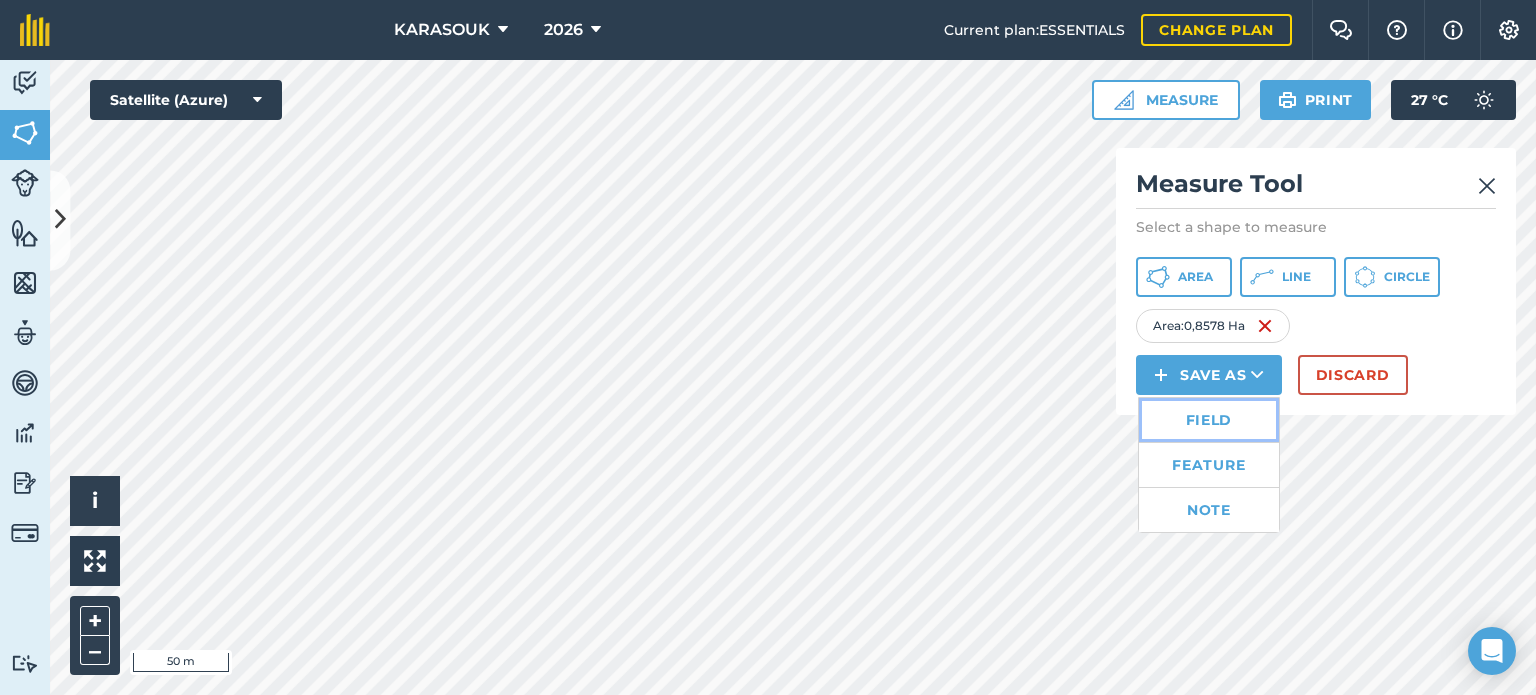 click on "Field" at bounding box center [1209, 420] 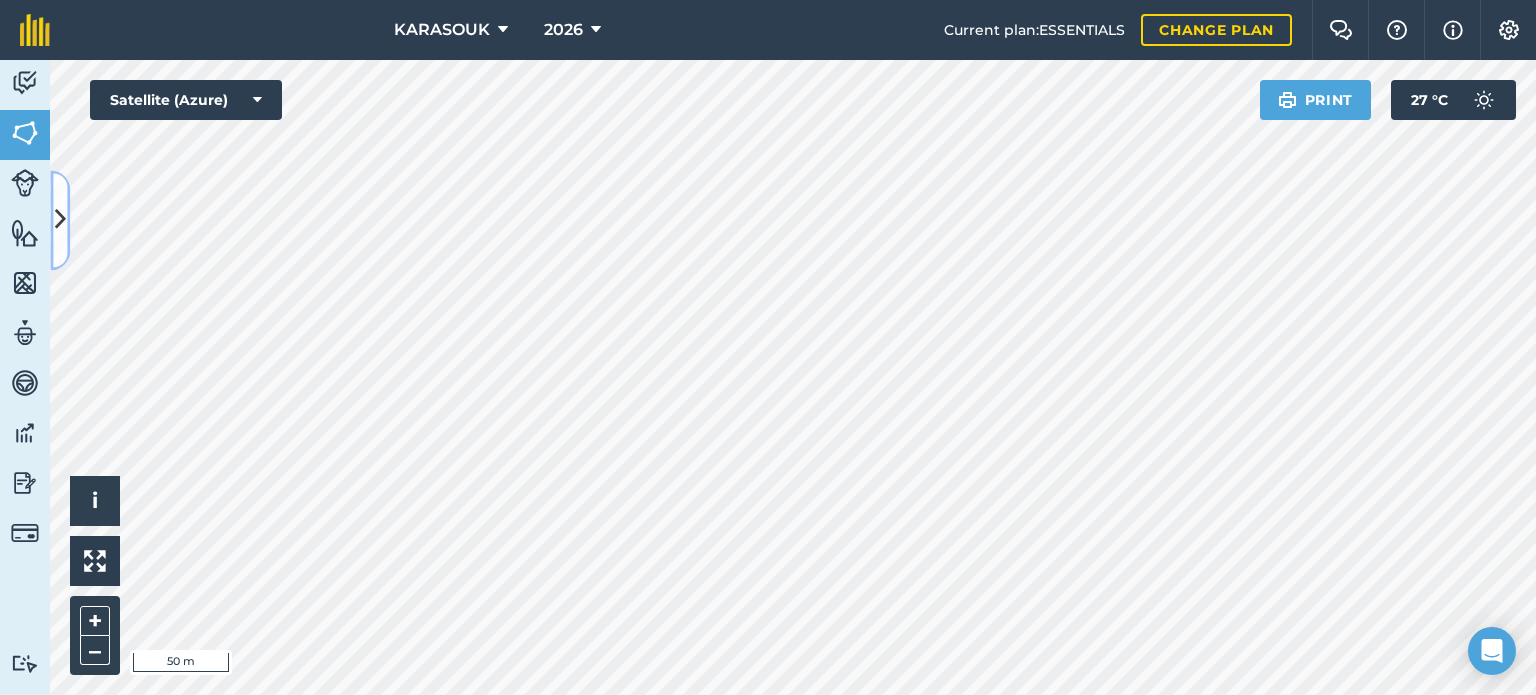 click at bounding box center (60, 220) 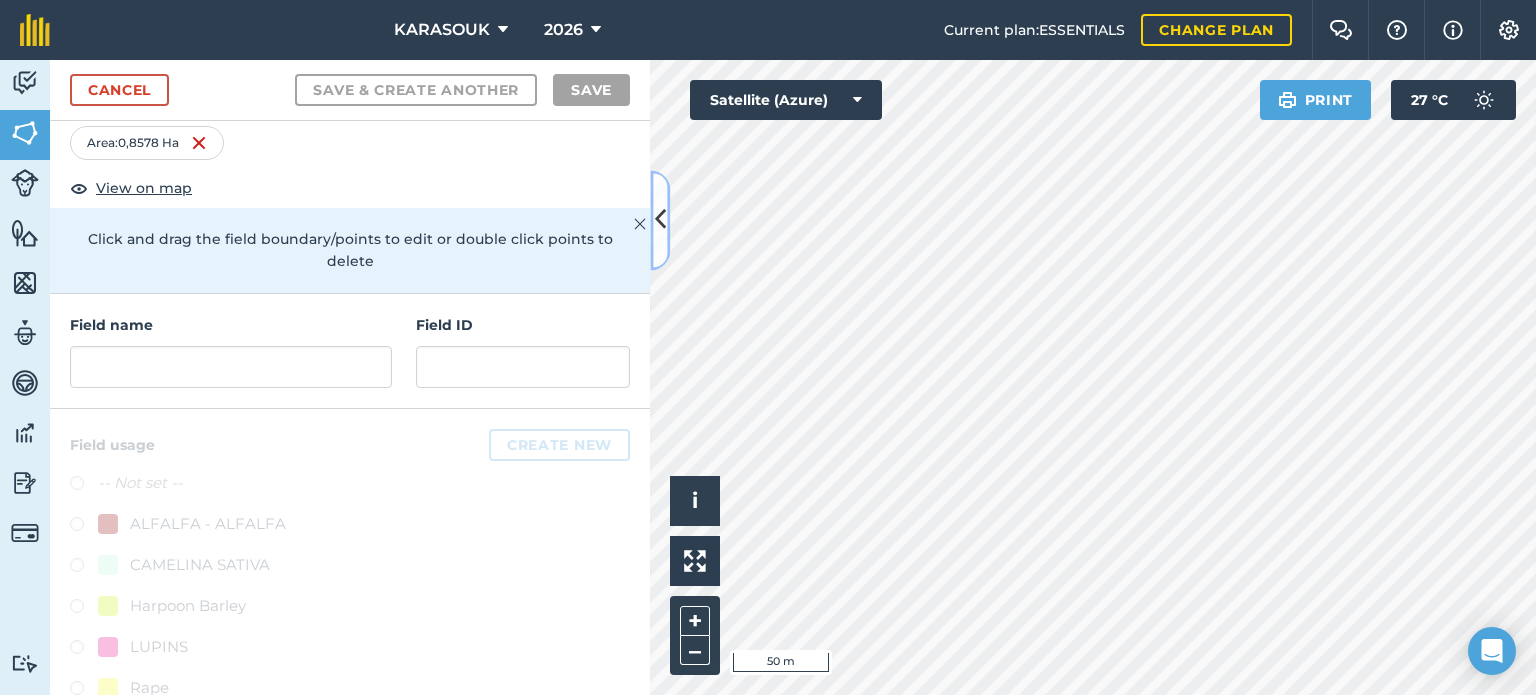scroll, scrollTop: 0, scrollLeft: 0, axis: both 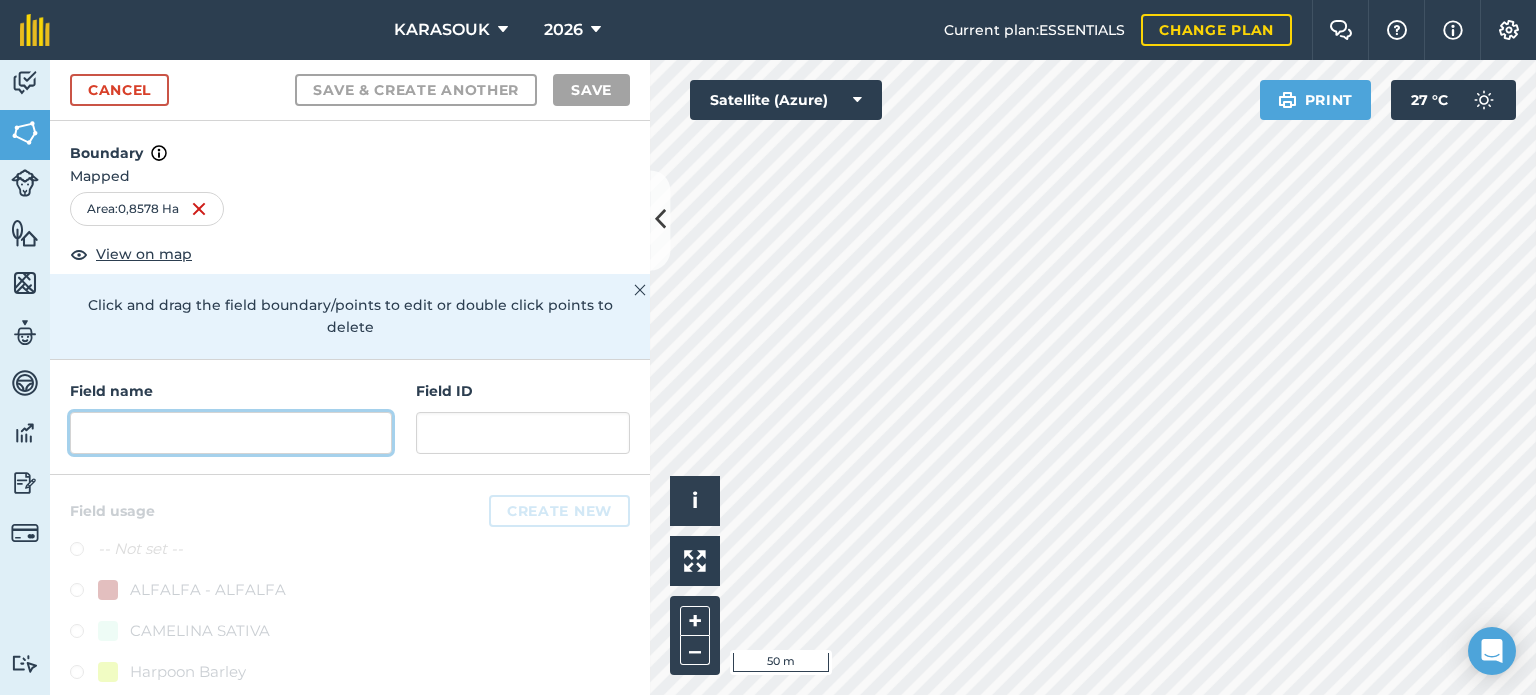 click at bounding box center (231, 433) 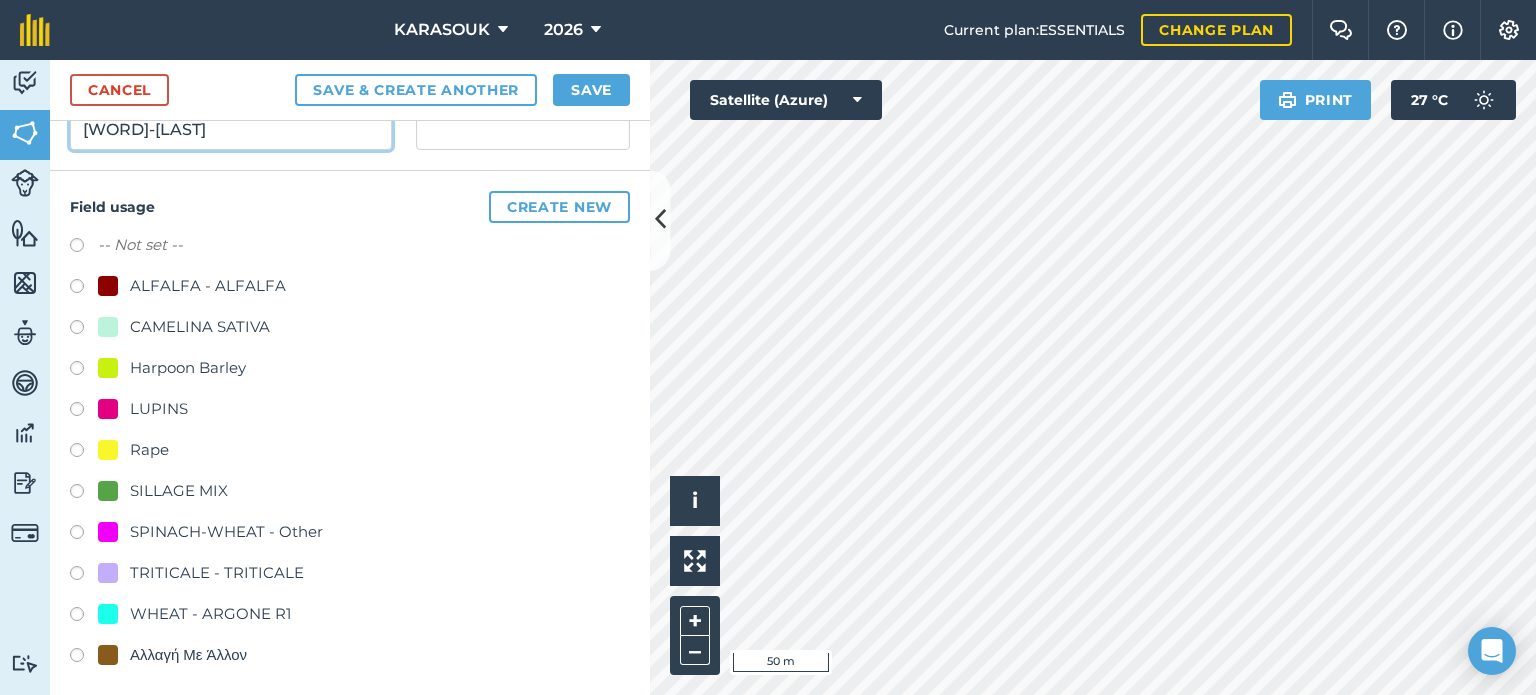 scroll, scrollTop: 311, scrollLeft: 0, axis: vertical 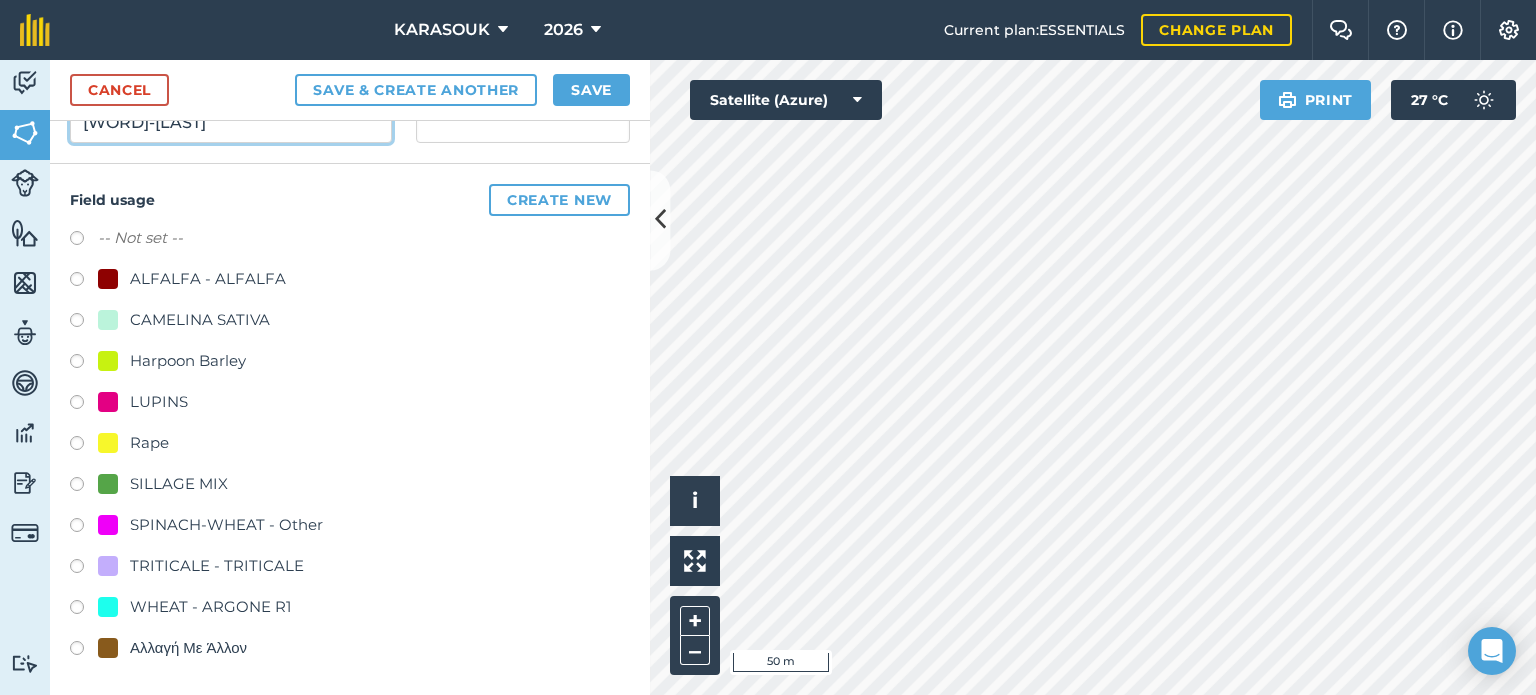 type on "[WORD]-[LAST]" 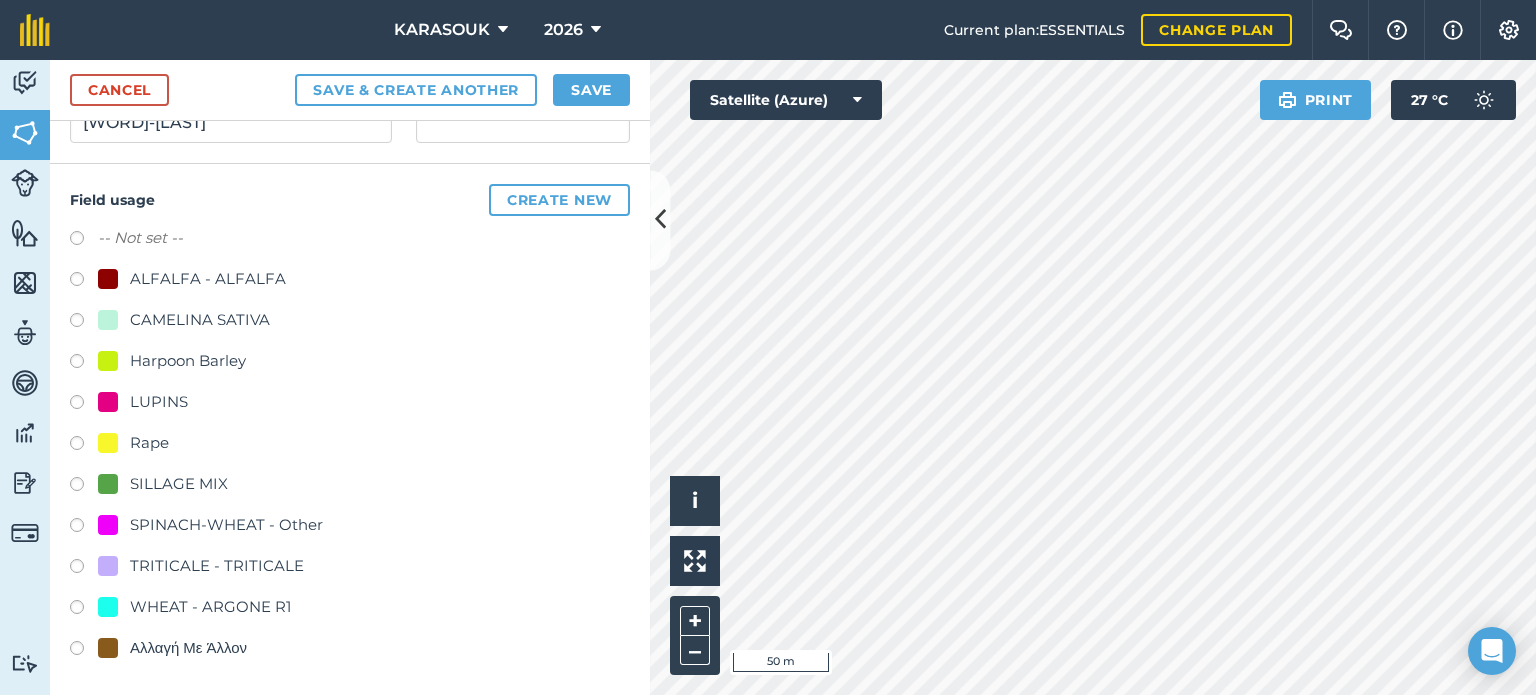 click at bounding box center [108, 566] 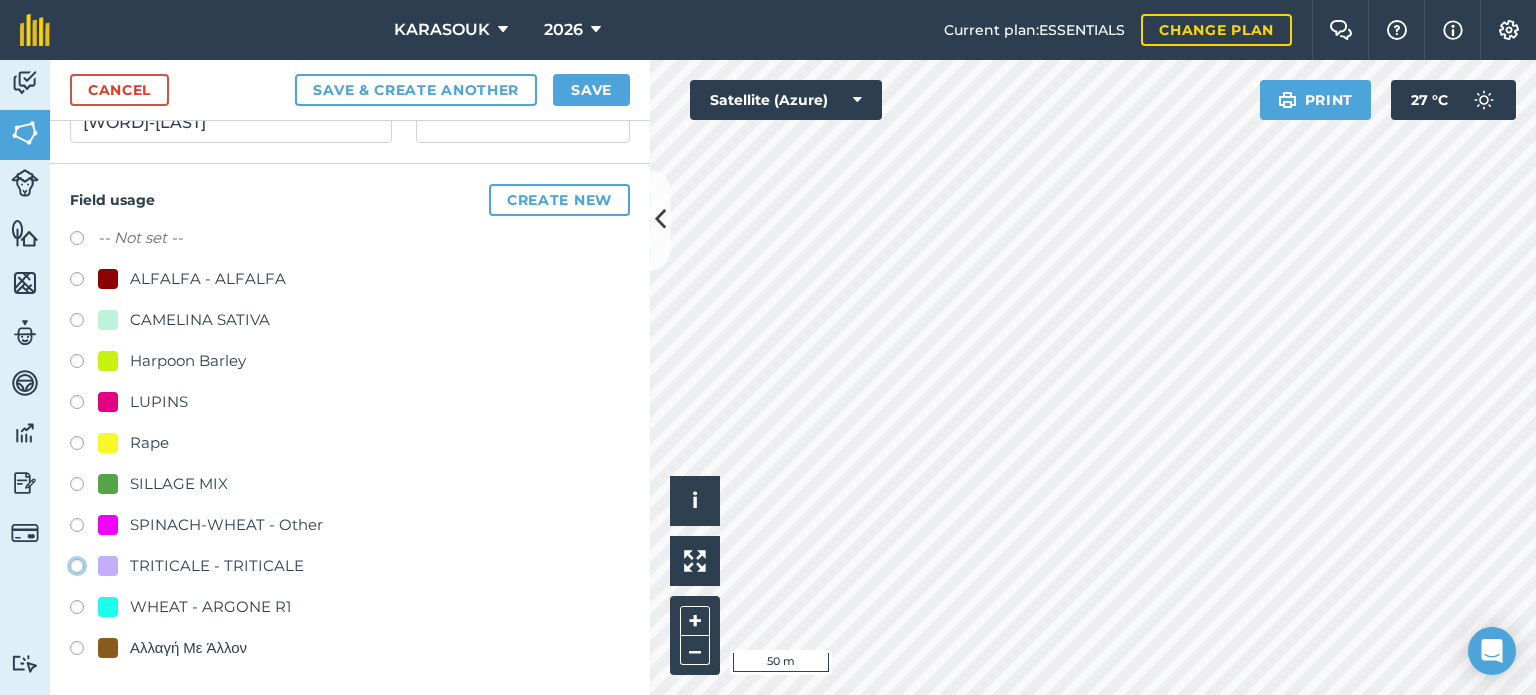 click on "TRITICALE - TRITICALE" at bounding box center [-9923, 565] 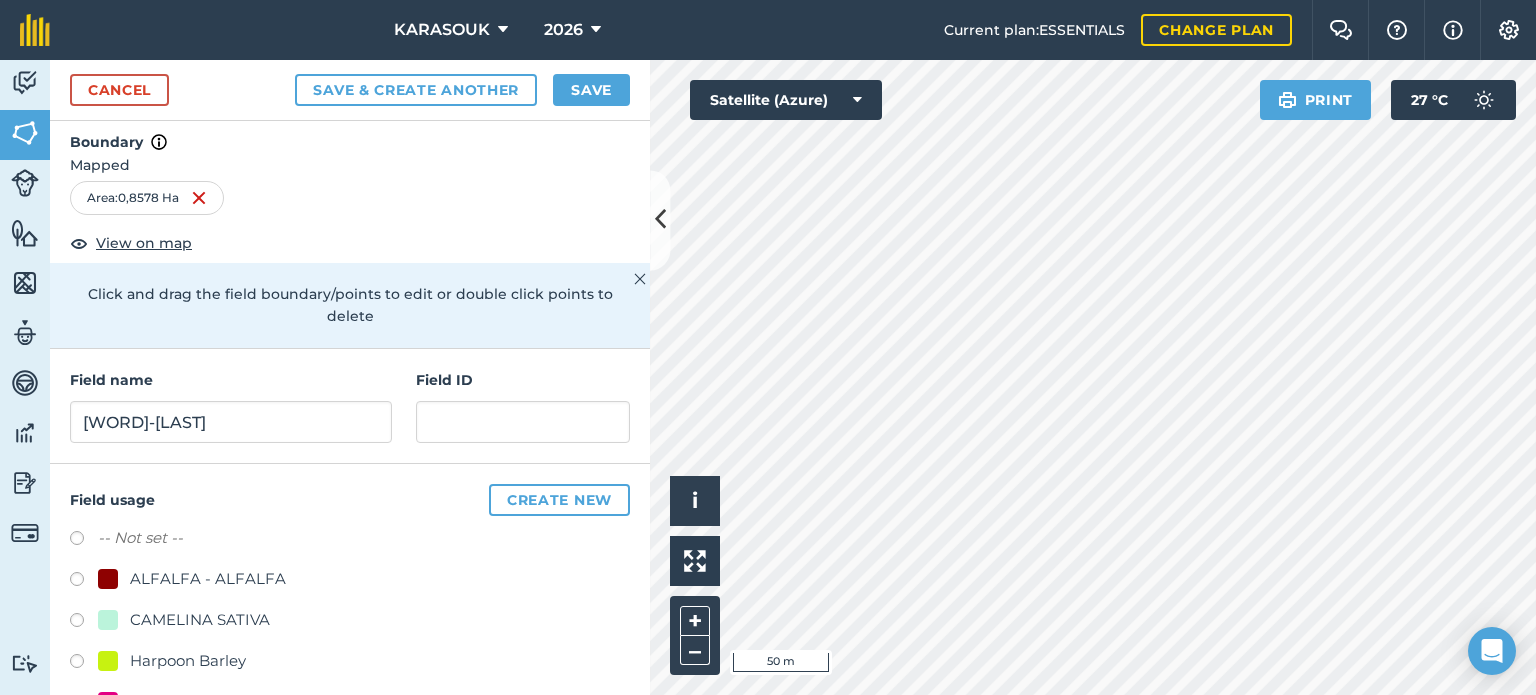 scroll, scrollTop: 0, scrollLeft: 0, axis: both 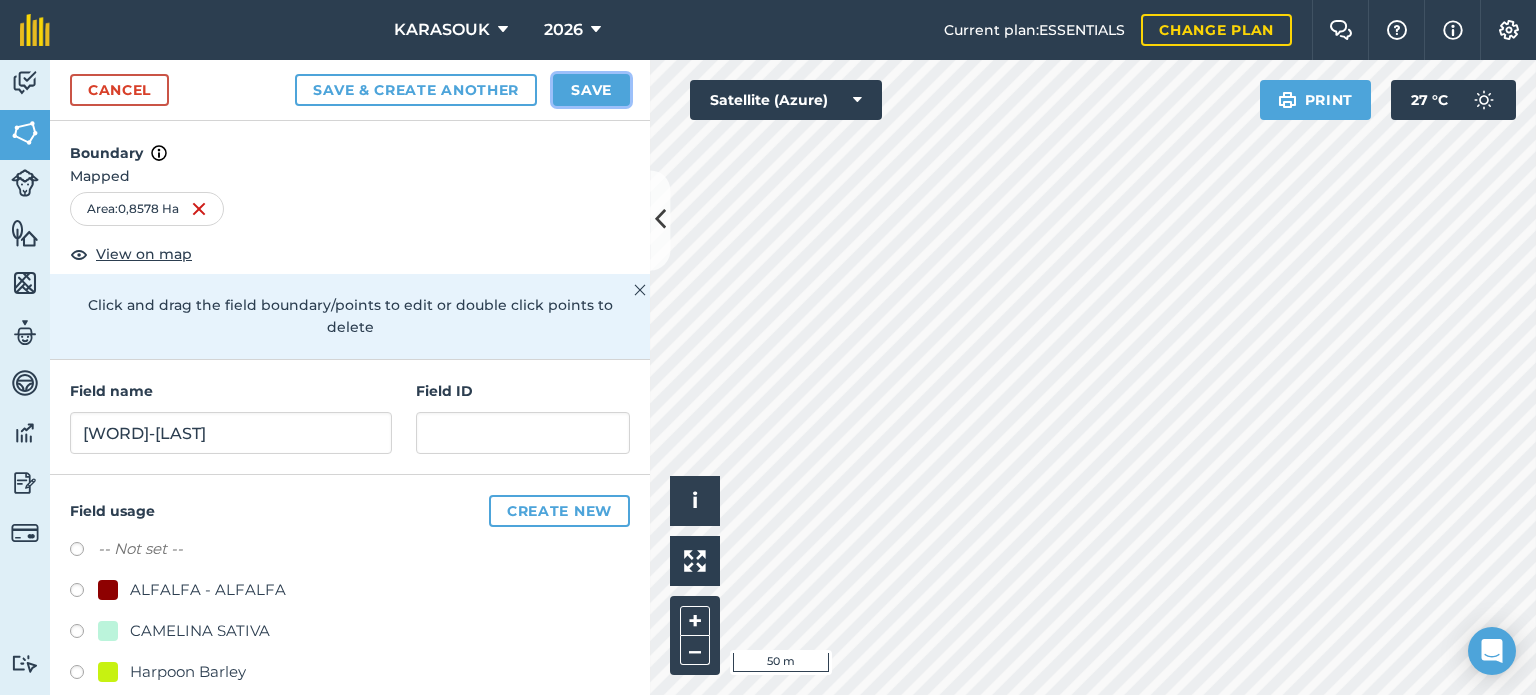 click on "Save" at bounding box center [591, 90] 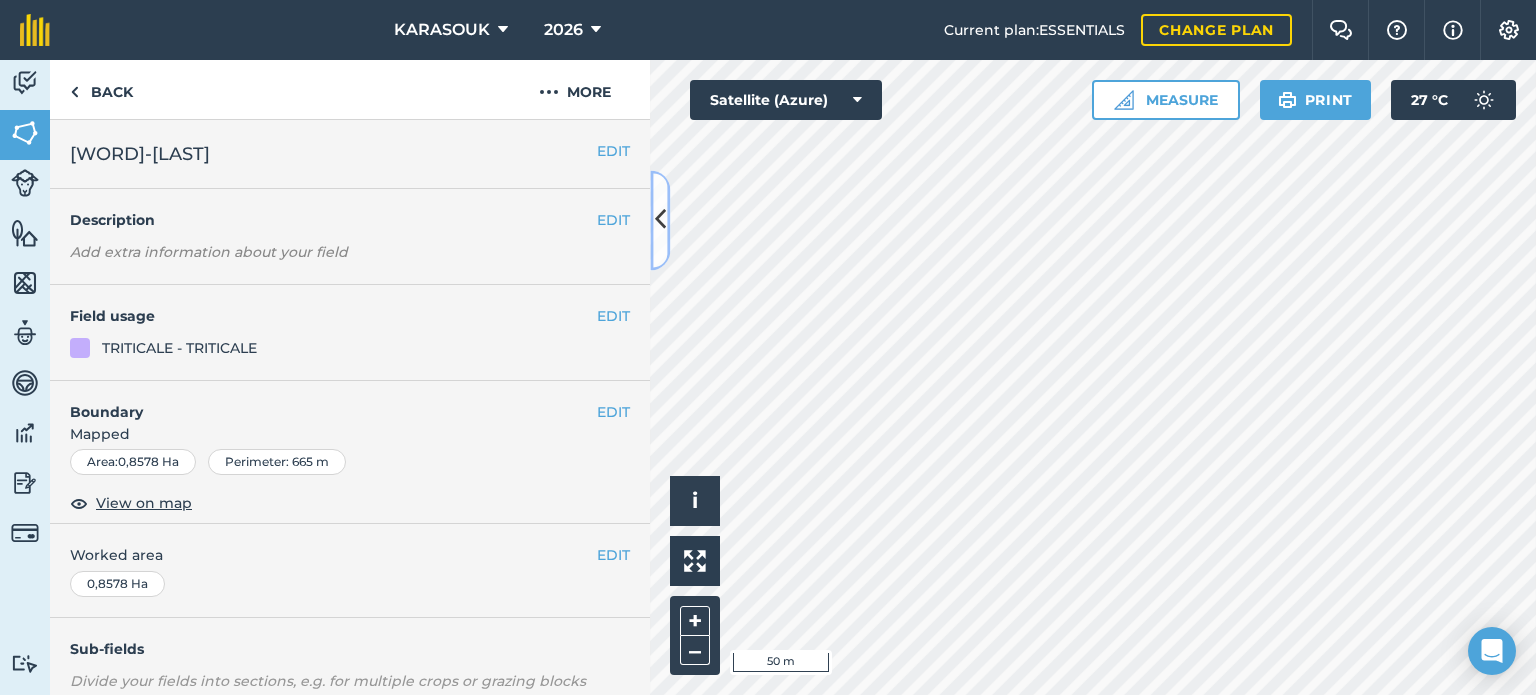 click at bounding box center [660, 220] 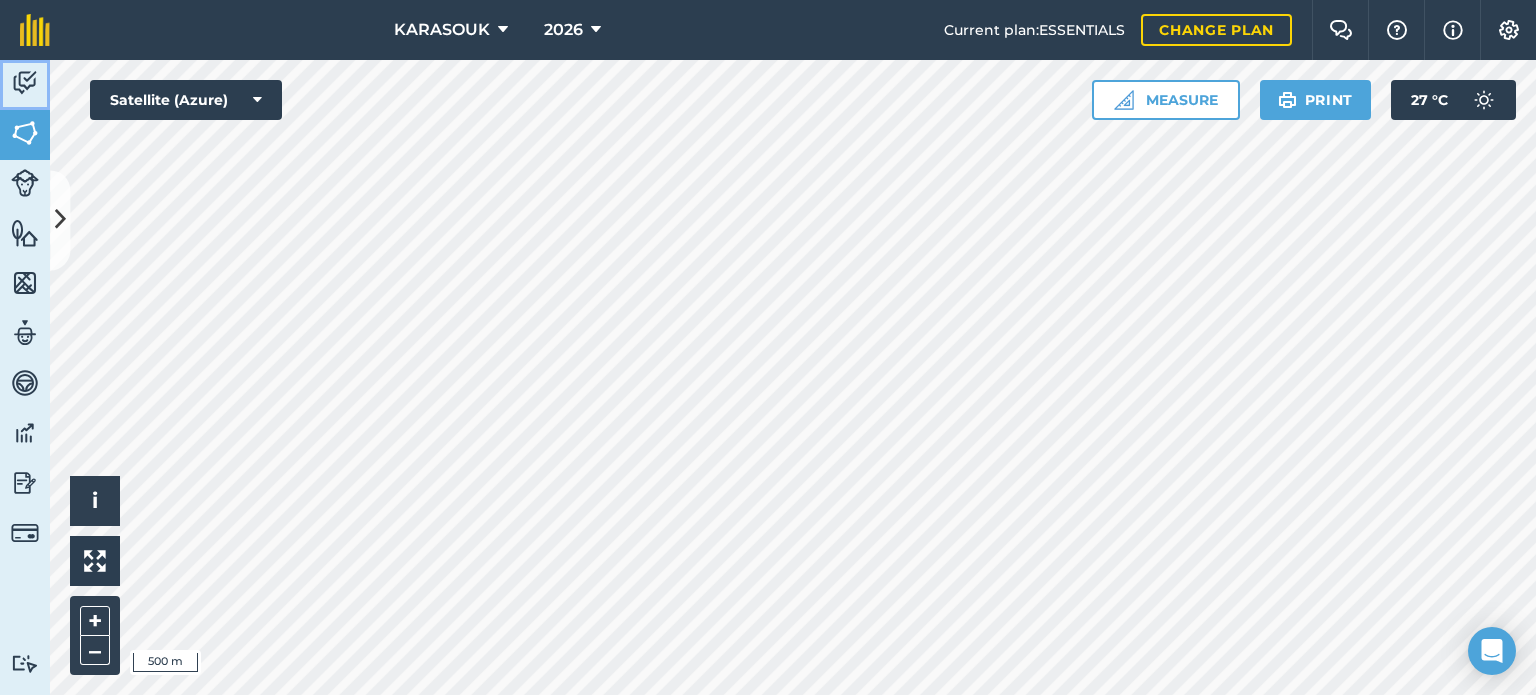 click at bounding box center [25, 83] 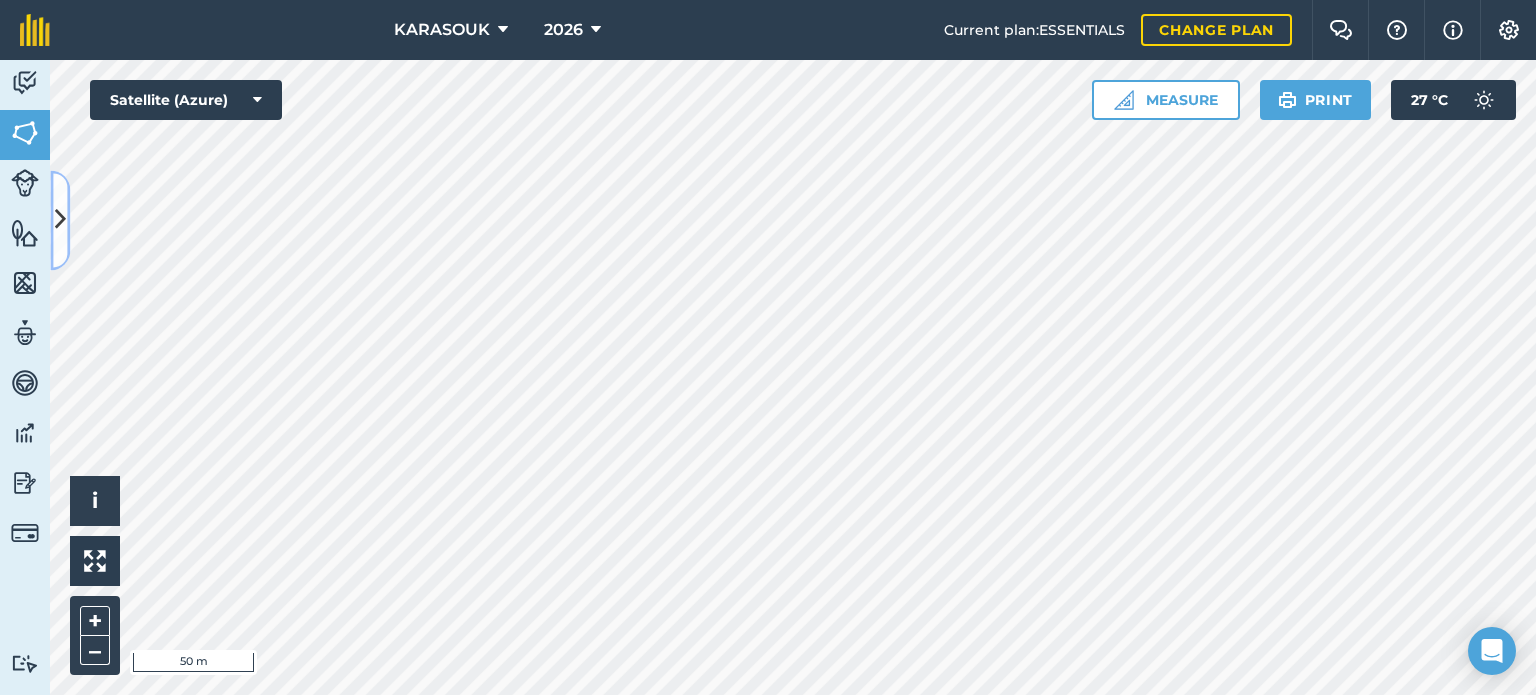 click at bounding box center (60, 220) 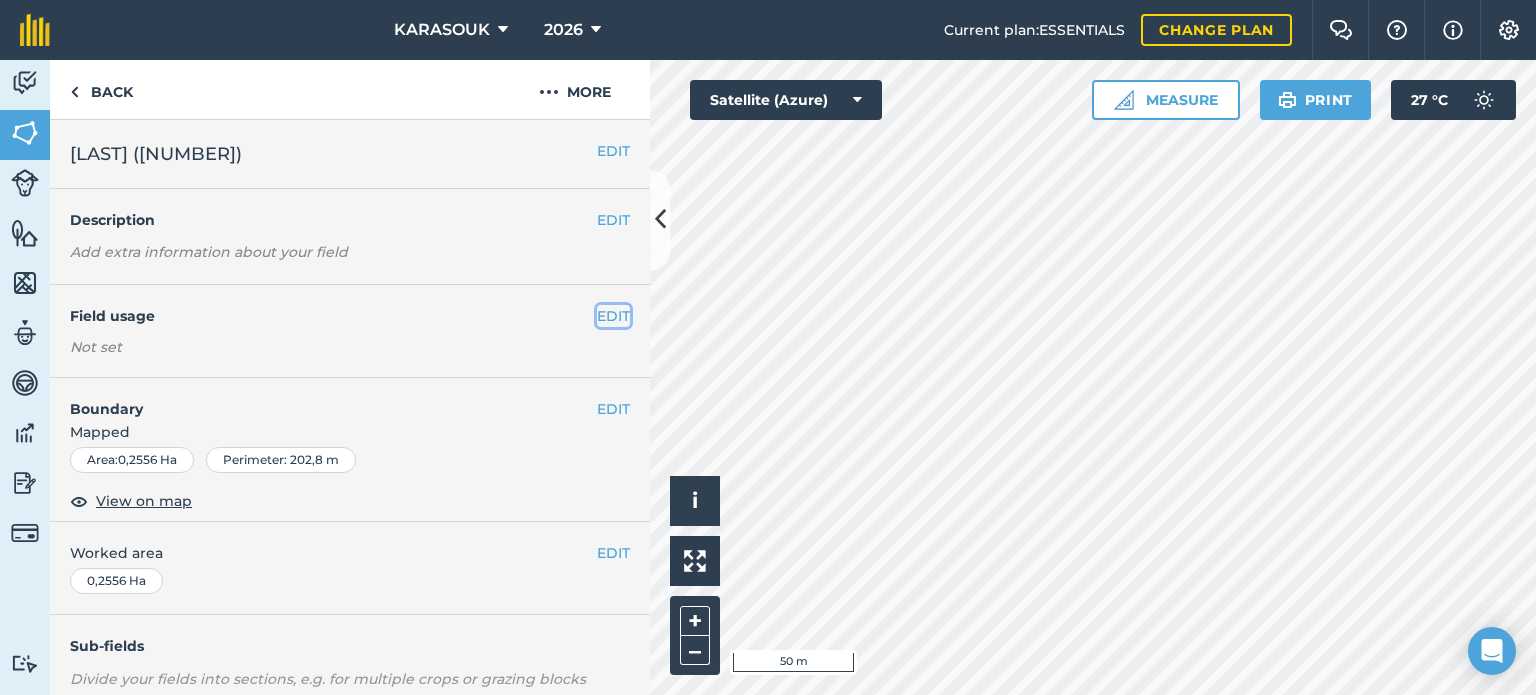 click on "EDIT" at bounding box center (613, 316) 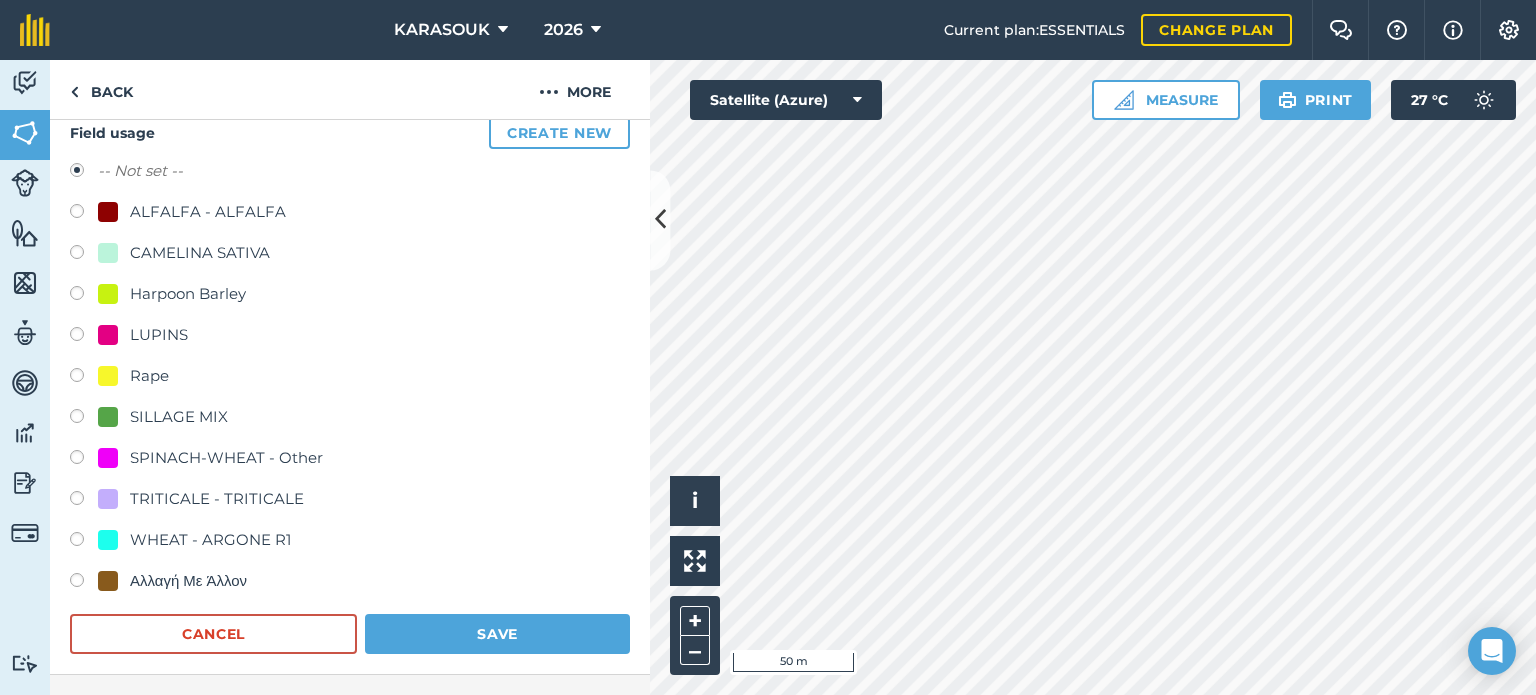 scroll, scrollTop: 200, scrollLeft: 0, axis: vertical 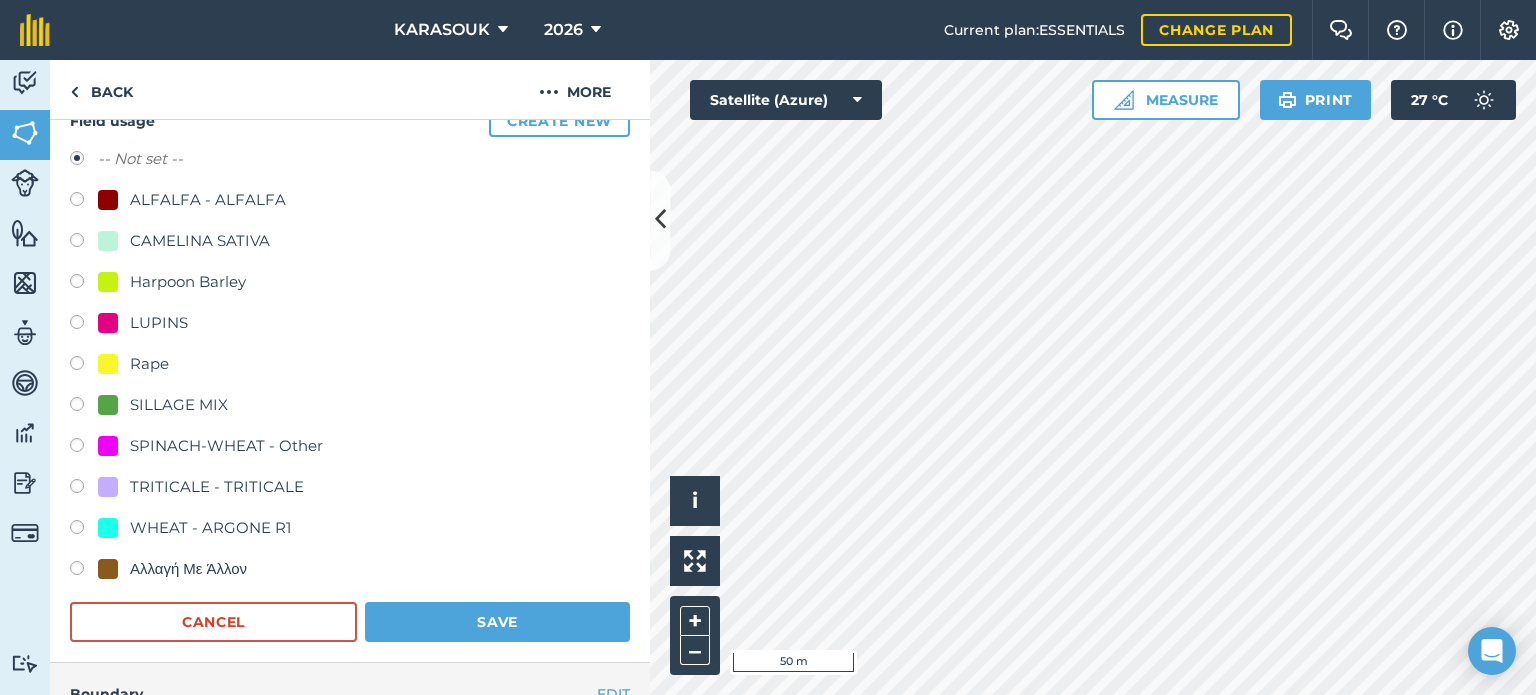 click on "SILLAGE MIX" at bounding box center [179, 405] 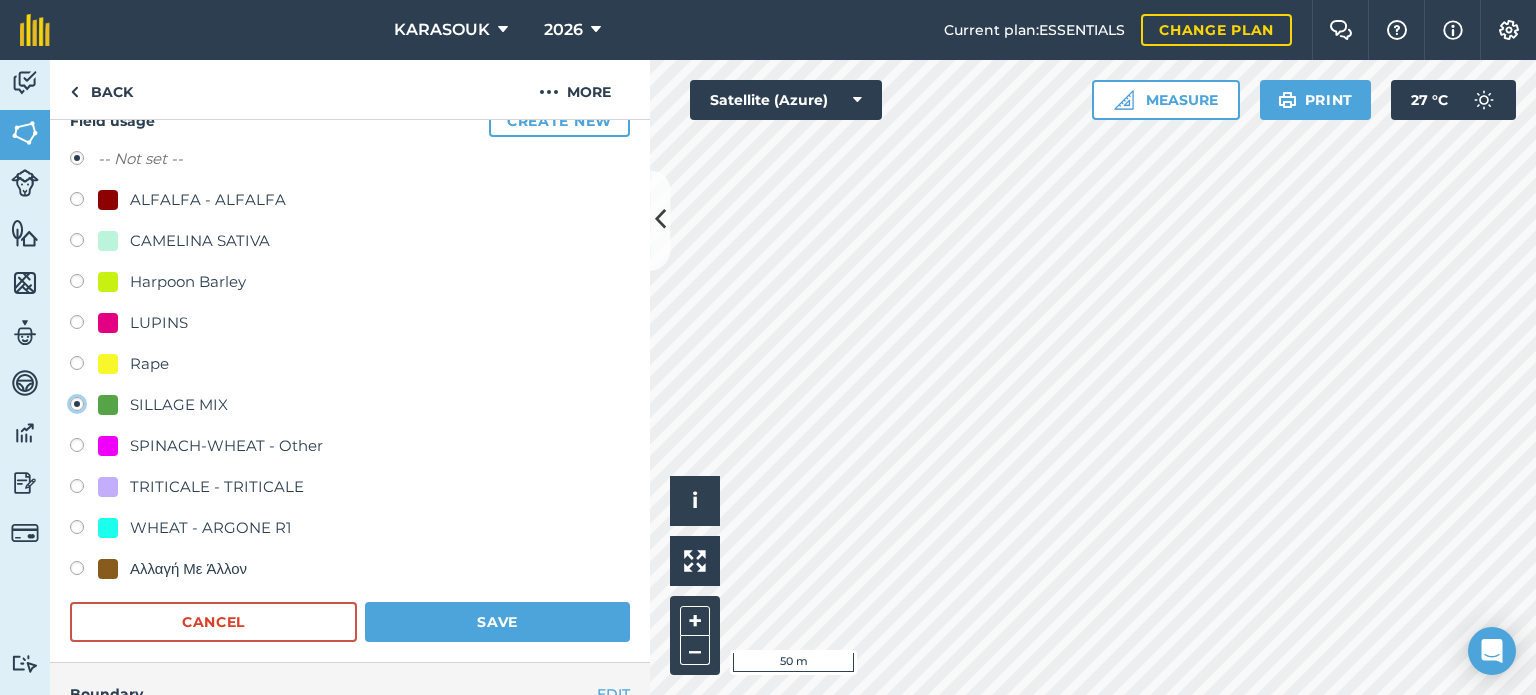 radio on "true" 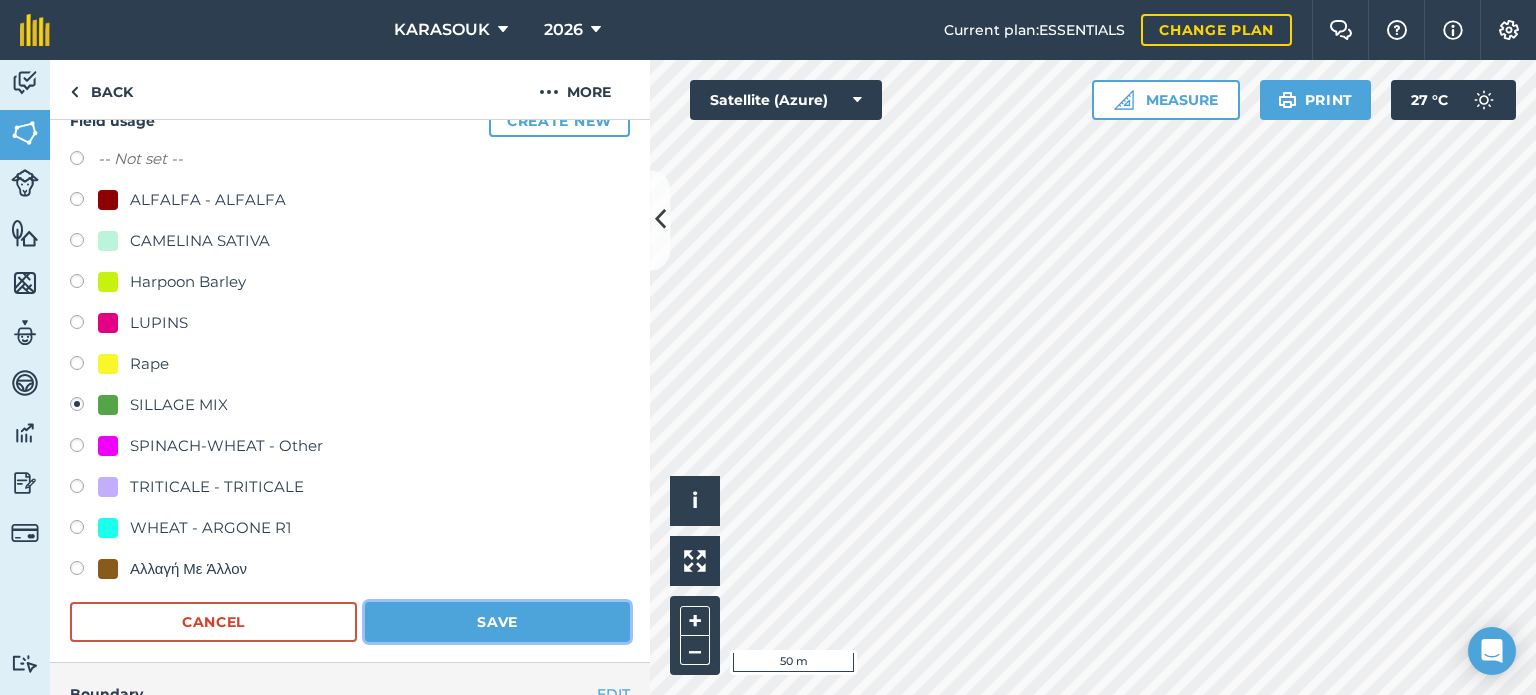 click on "Save" at bounding box center (497, 622) 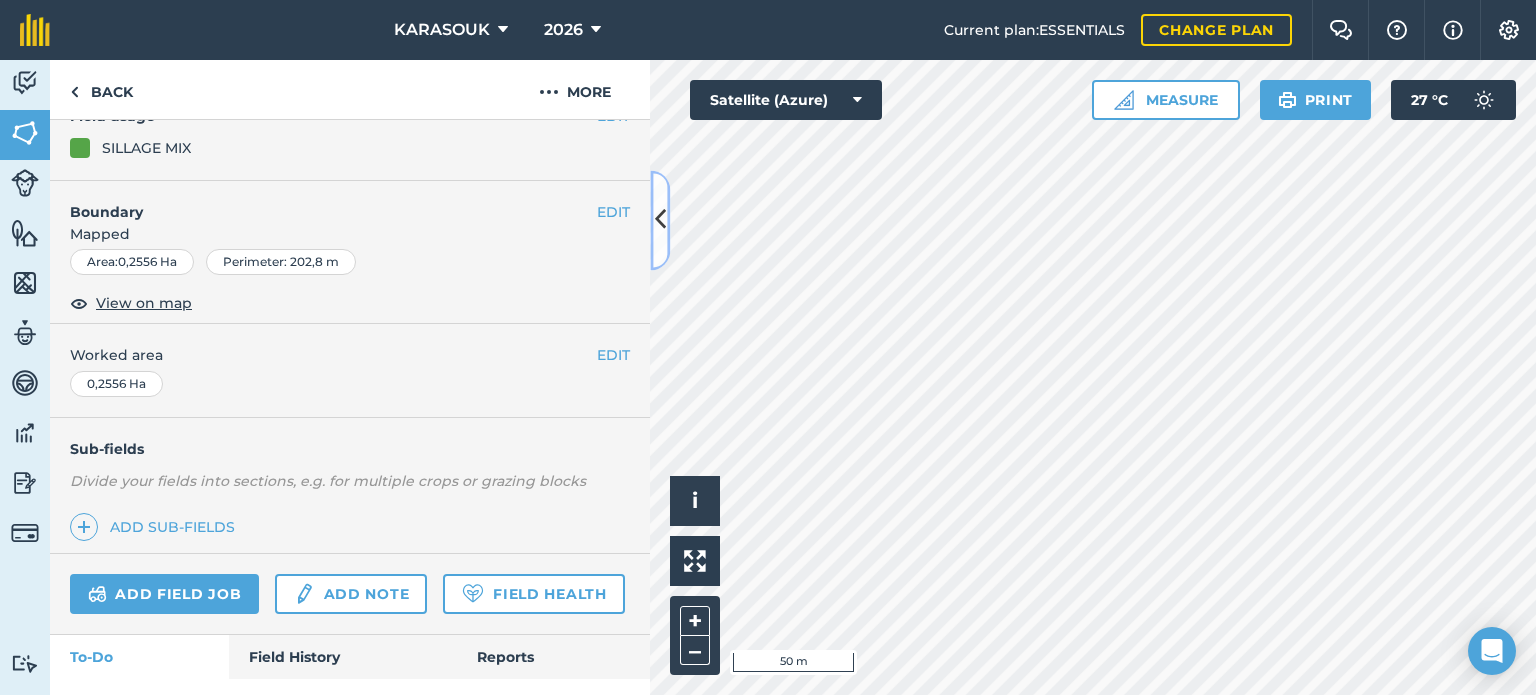click at bounding box center (660, 220) 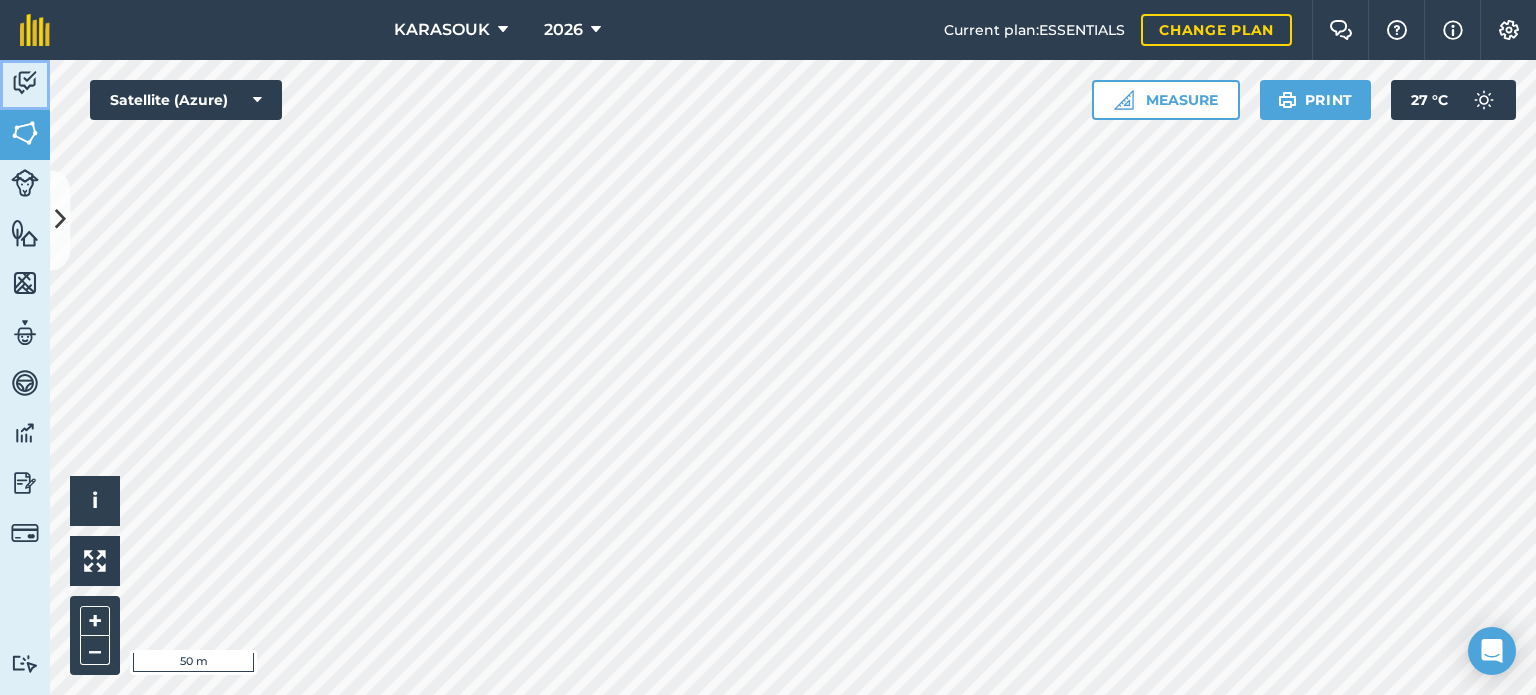 click at bounding box center (25, 83) 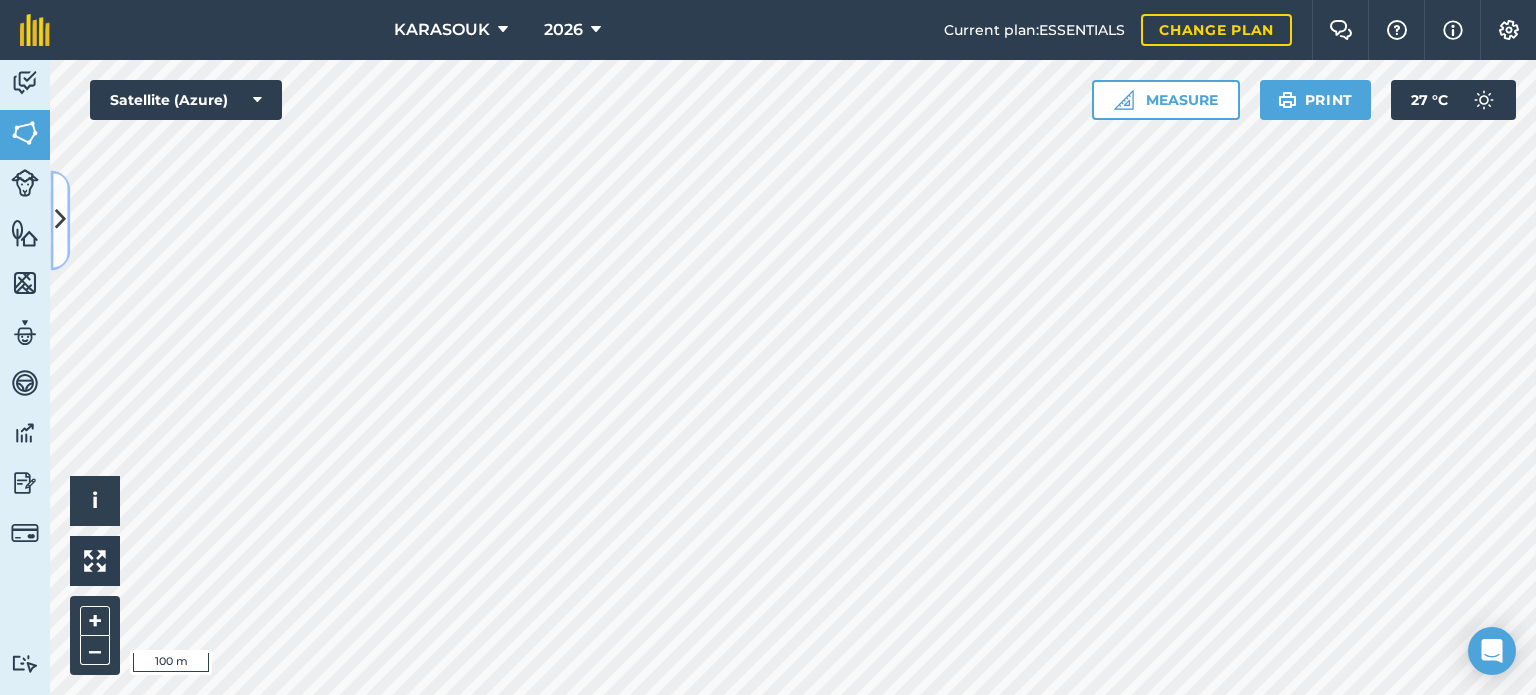 click at bounding box center (60, 220) 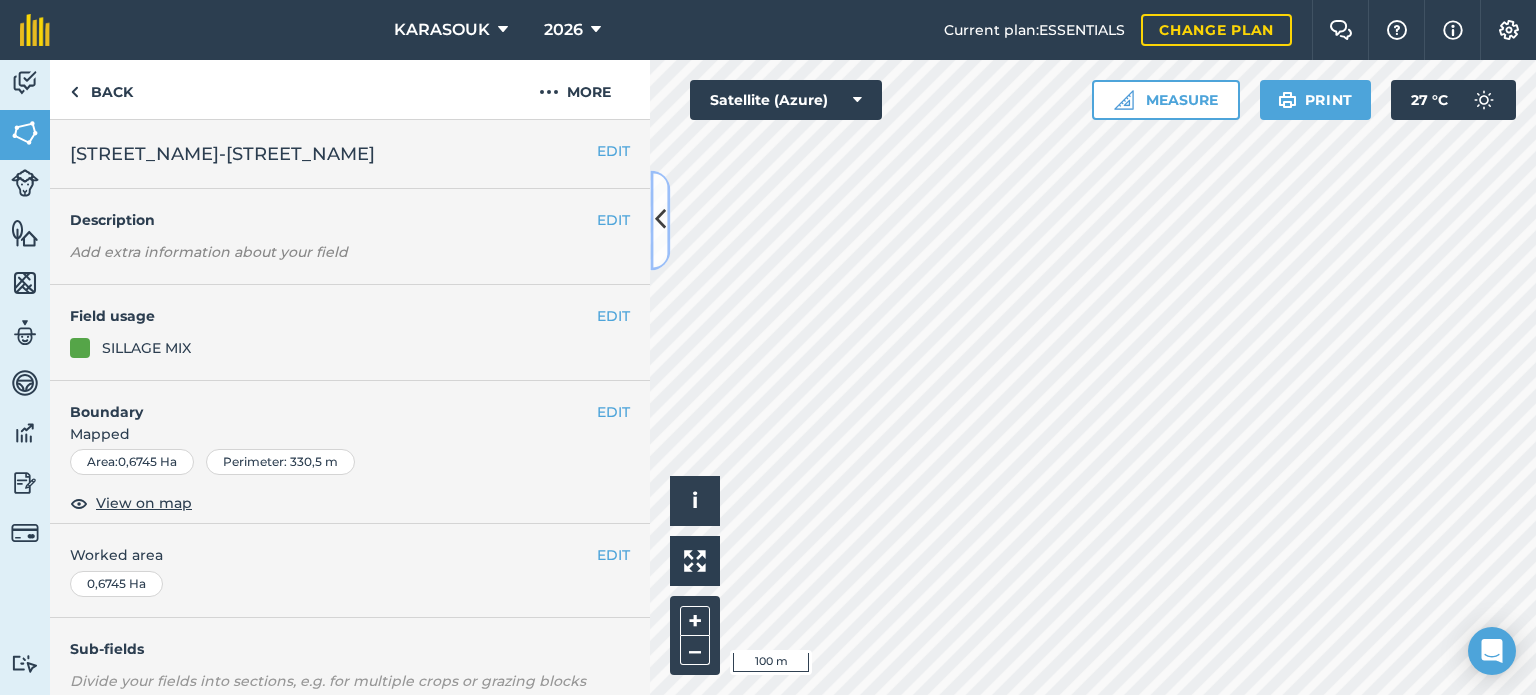 click at bounding box center (660, 220) 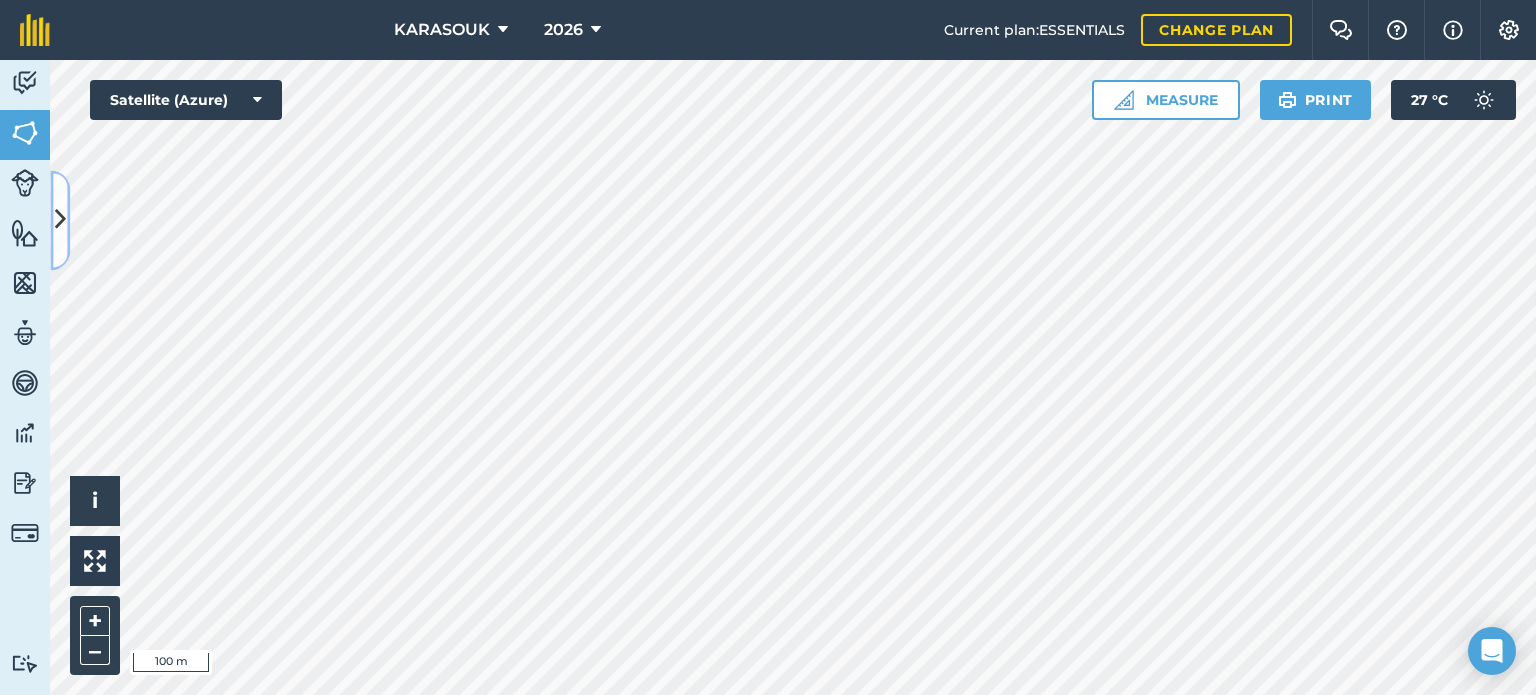 click at bounding box center (60, 220) 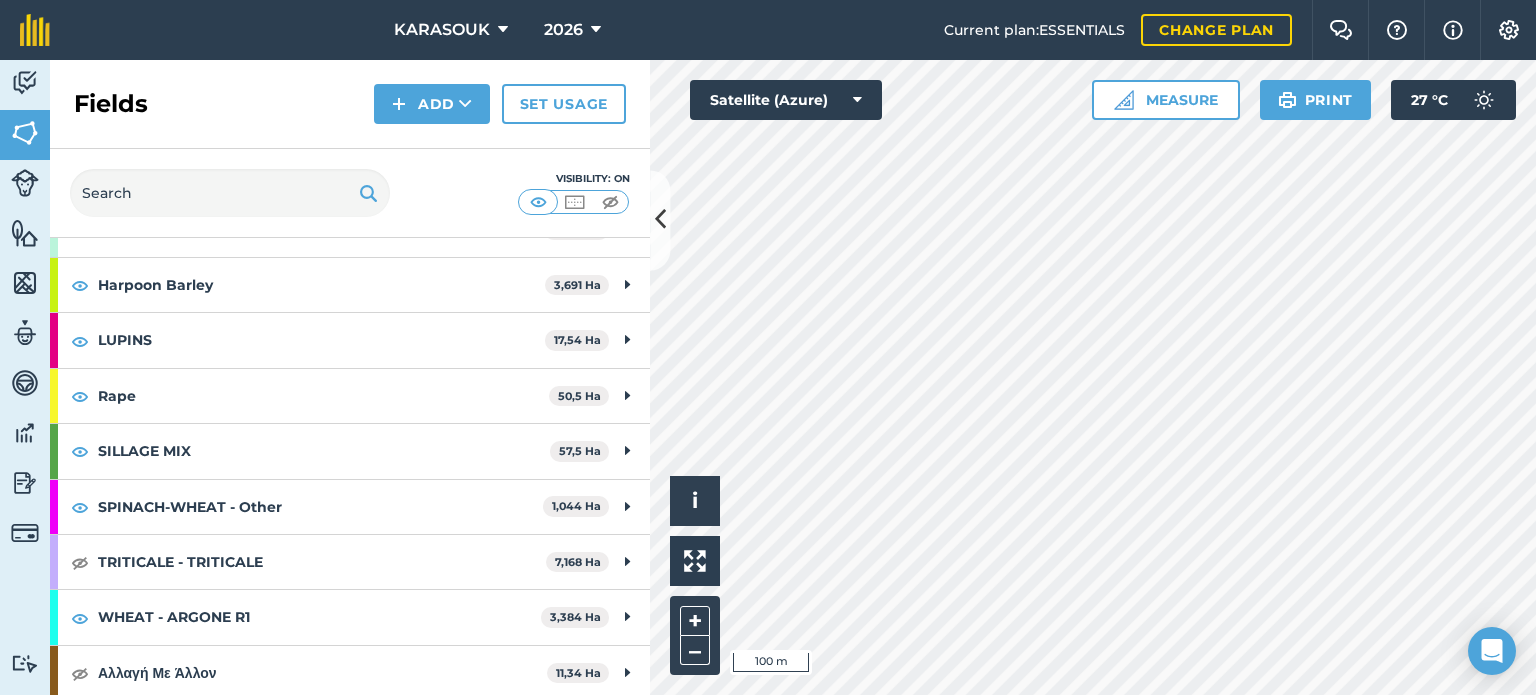scroll, scrollTop: 242, scrollLeft: 0, axis: vertical 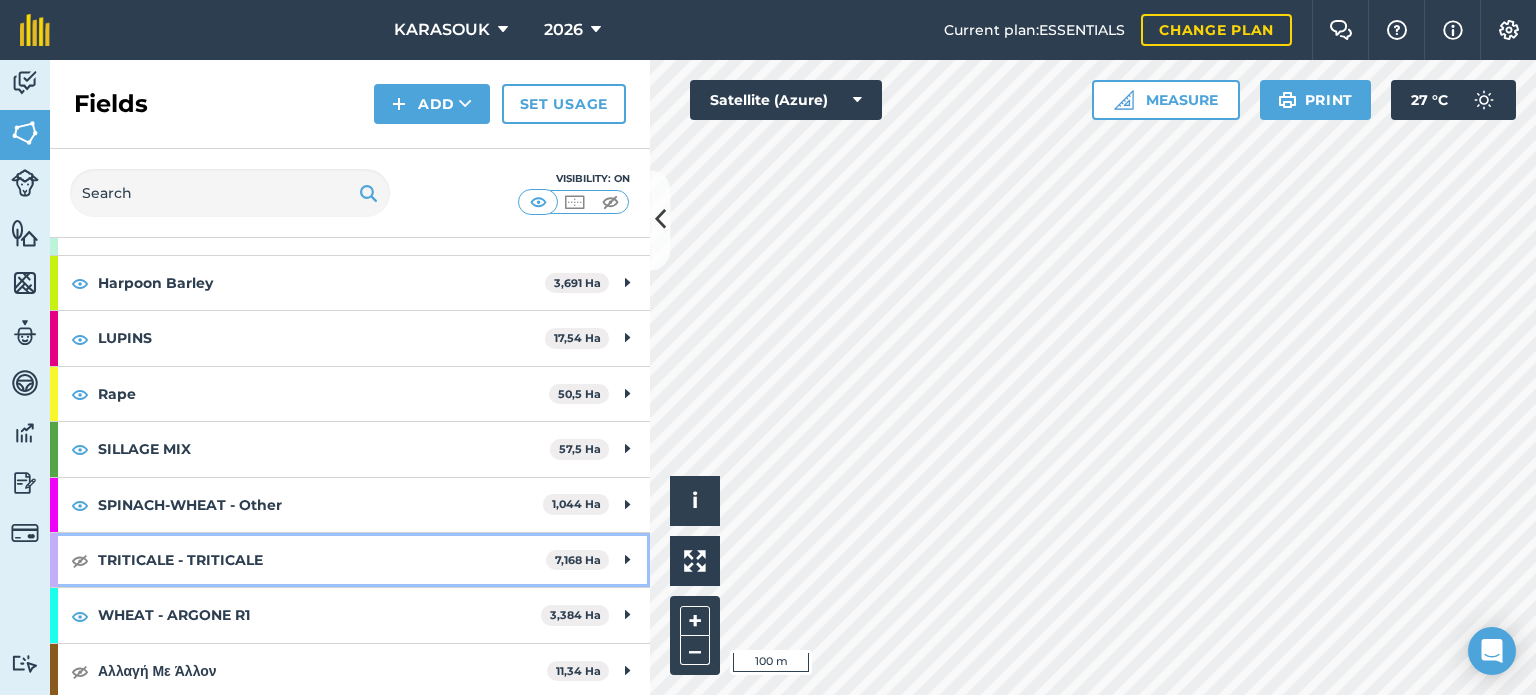click on "[CROP] - [CROP] [NUMBER]   Ha" at bounding box center [350, 560] 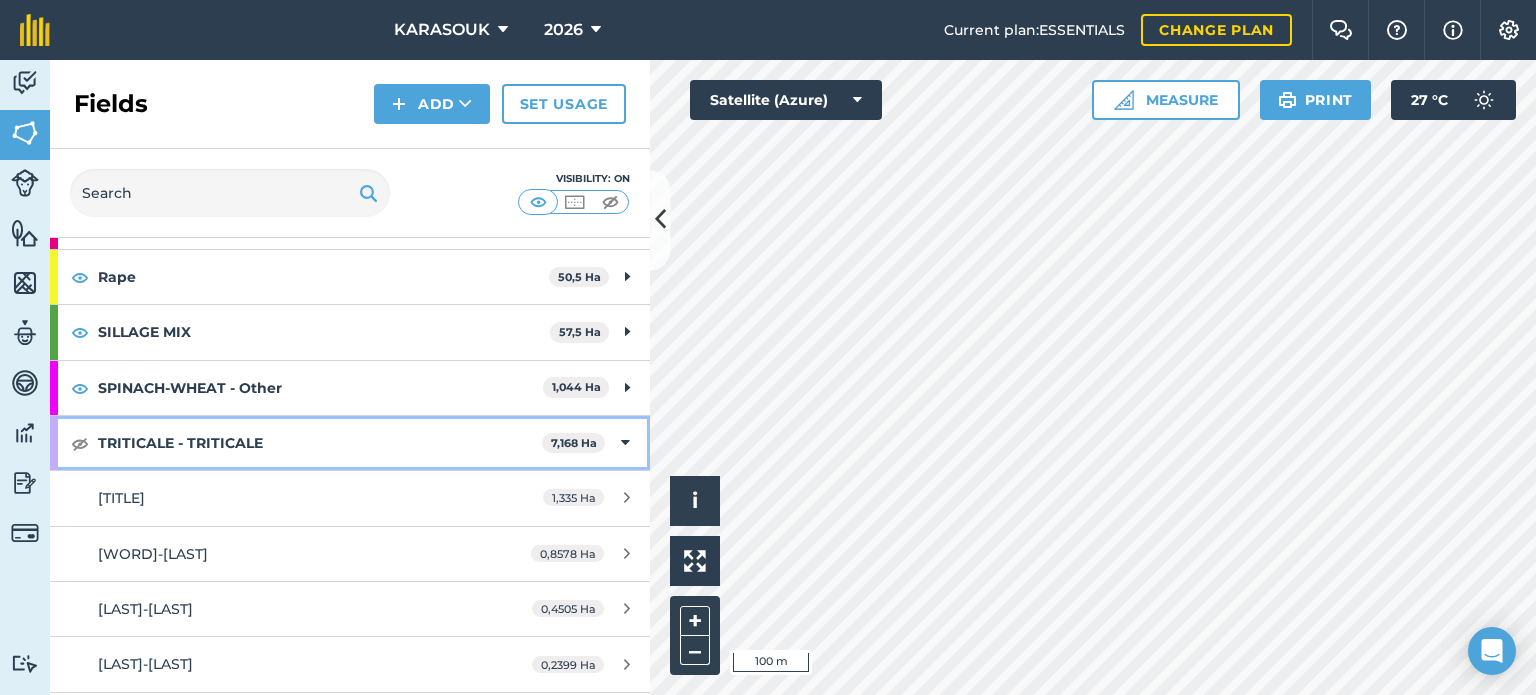 scroll, scrollTop: 442, scrollLeft: 0, axis: vertical 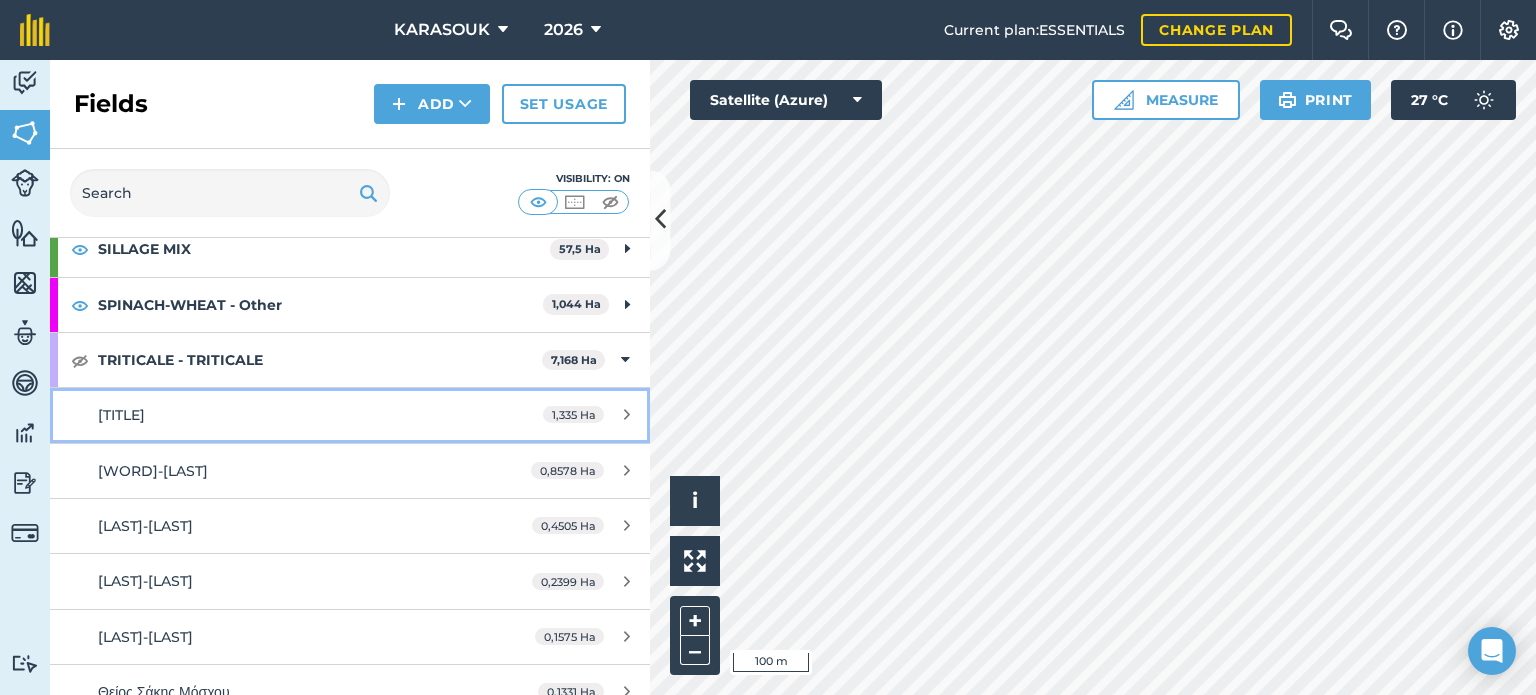 click on "[NUMBER],[NUMBER] [WORD]" at bounding box center (573, 414) 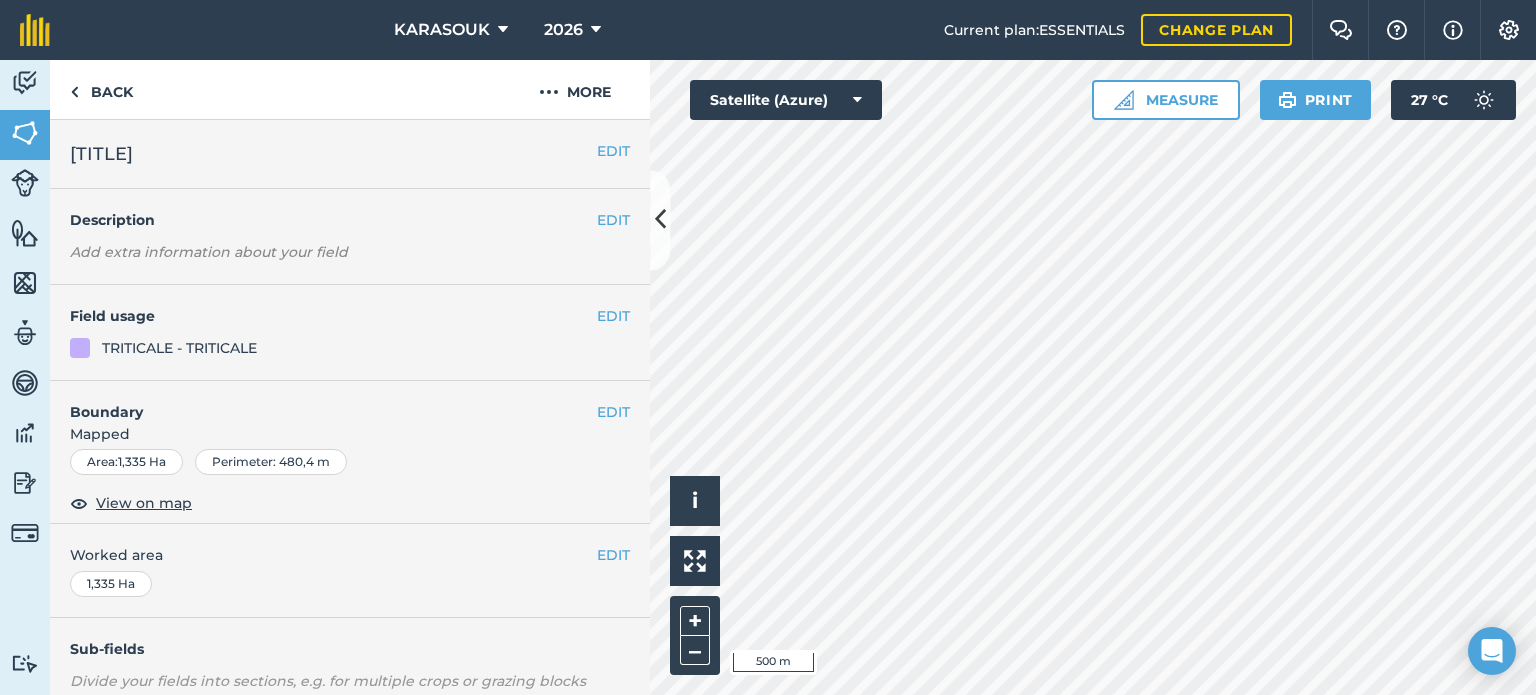 click on "[TITLE]" at bounding box center (333, 154) 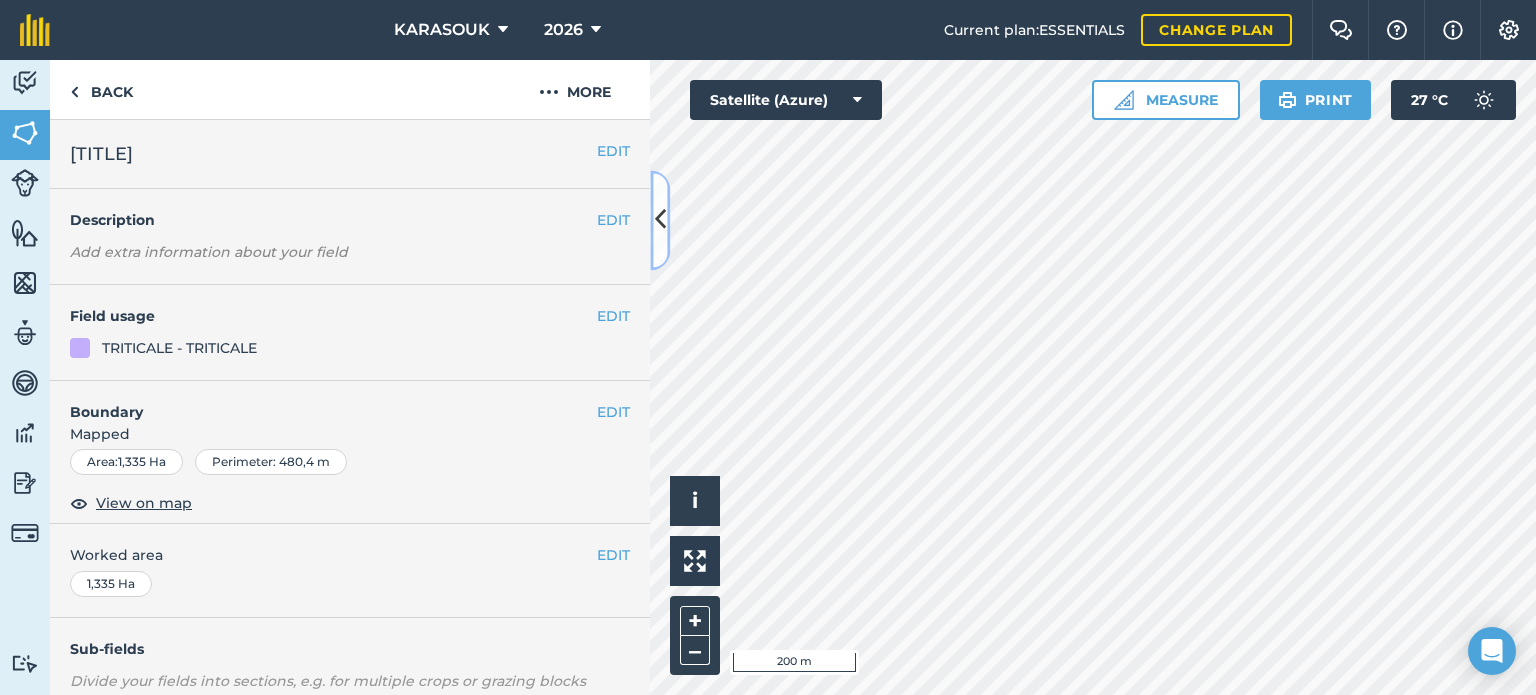 click at bounding box center [660, 220] 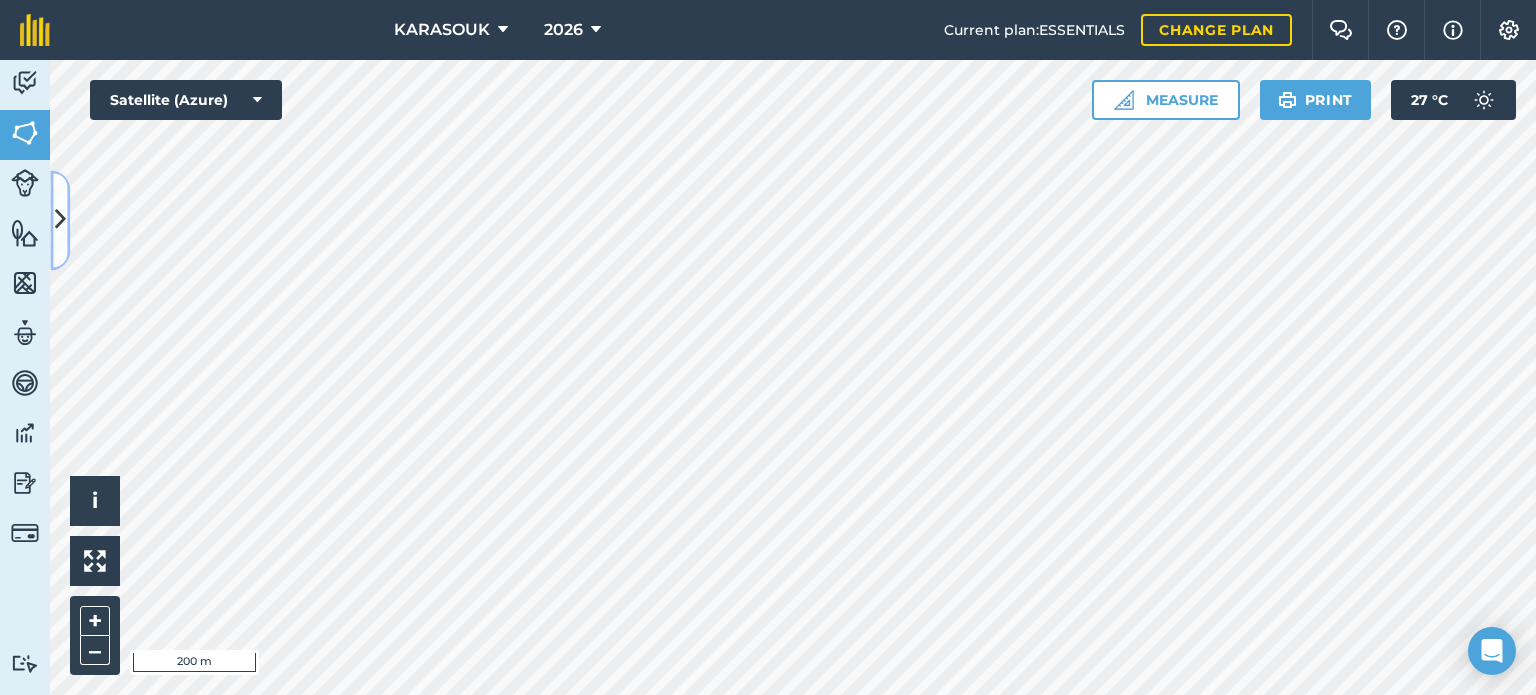 click at bounding box center [60, 220] 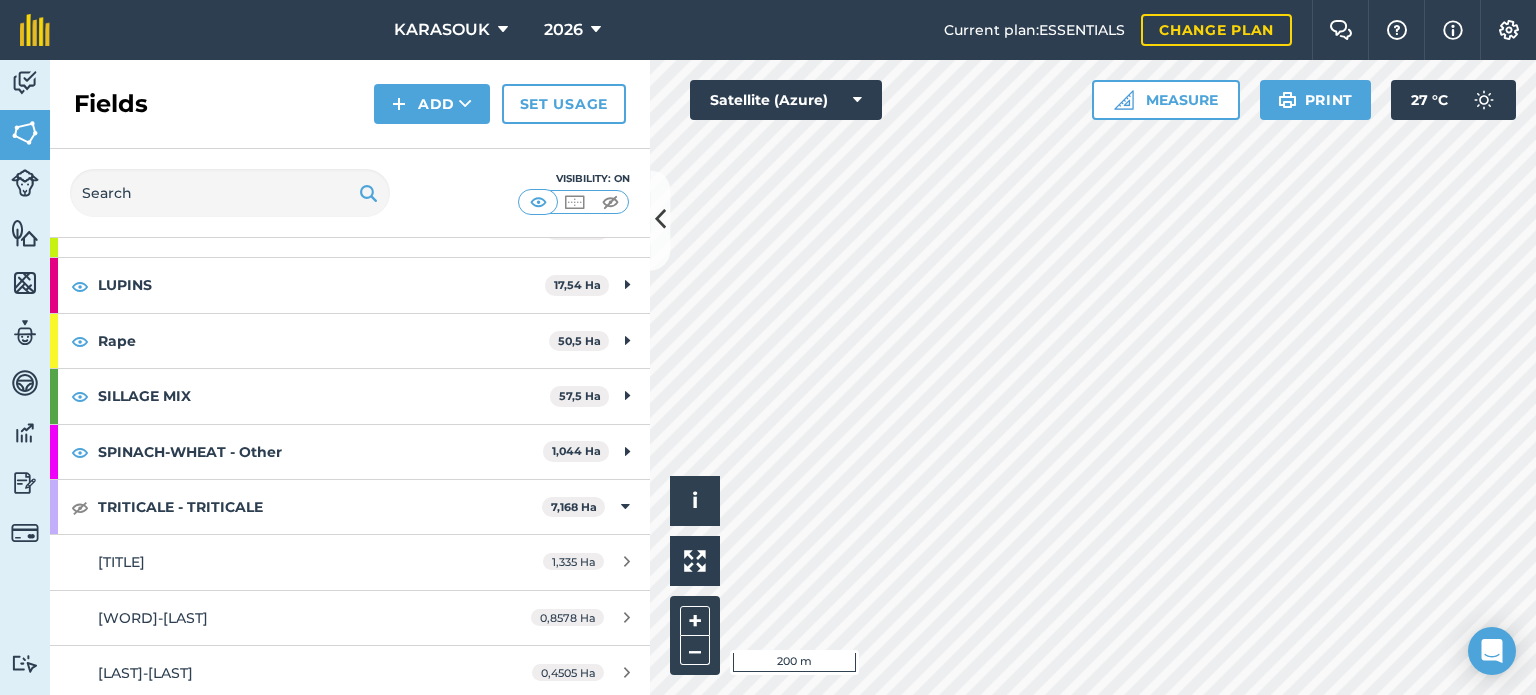 scroll, scrollTop: 300, scrollLeft: 0, axis: vertical 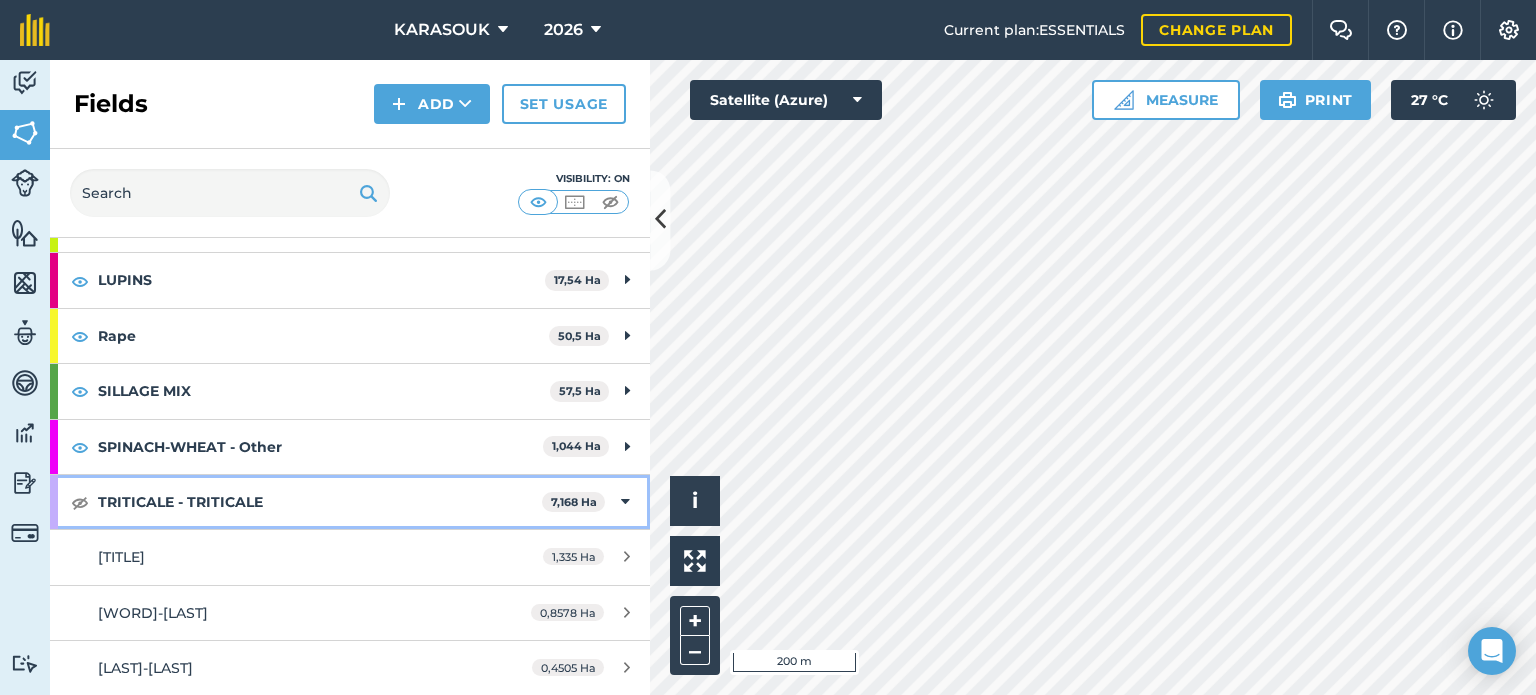 click at bounding box center [625, 502] 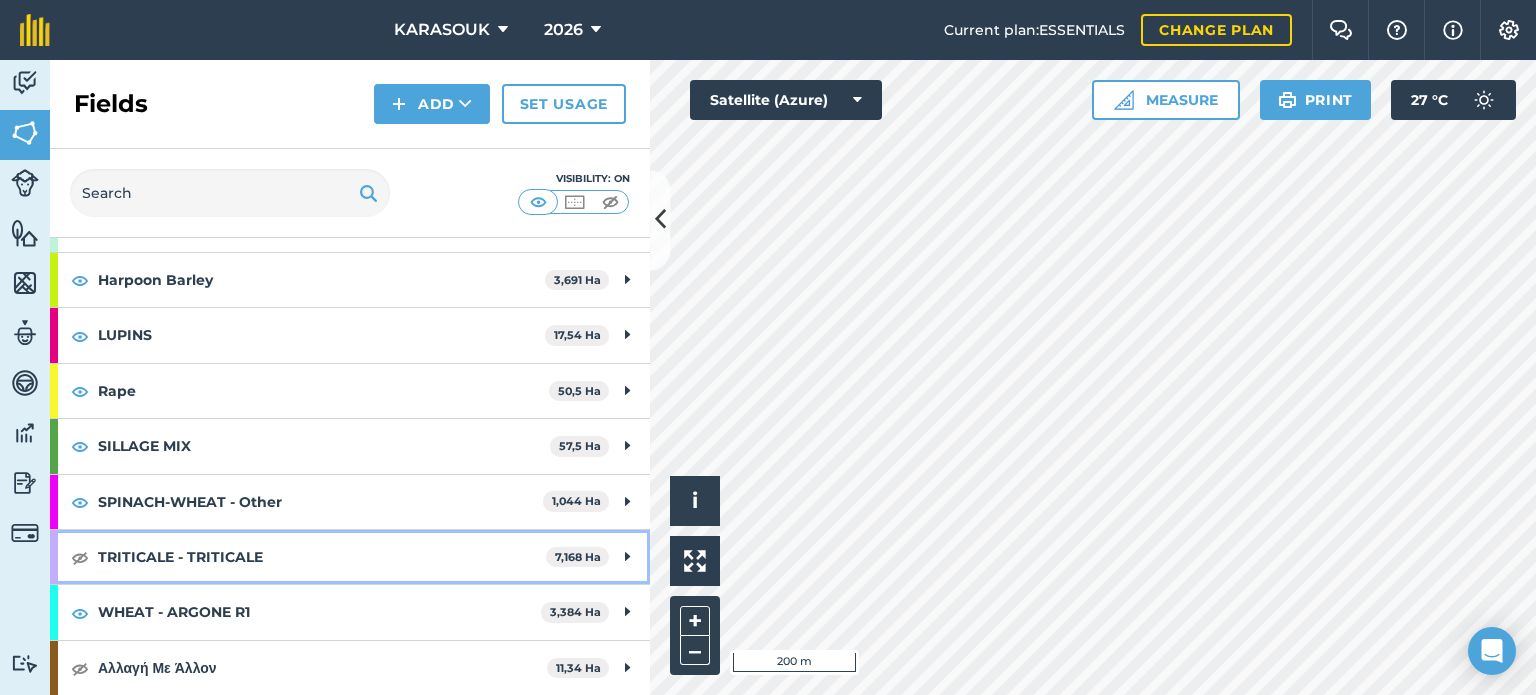 scroll, scrollTop: 242, scrollLeft: 0, axis: vertical 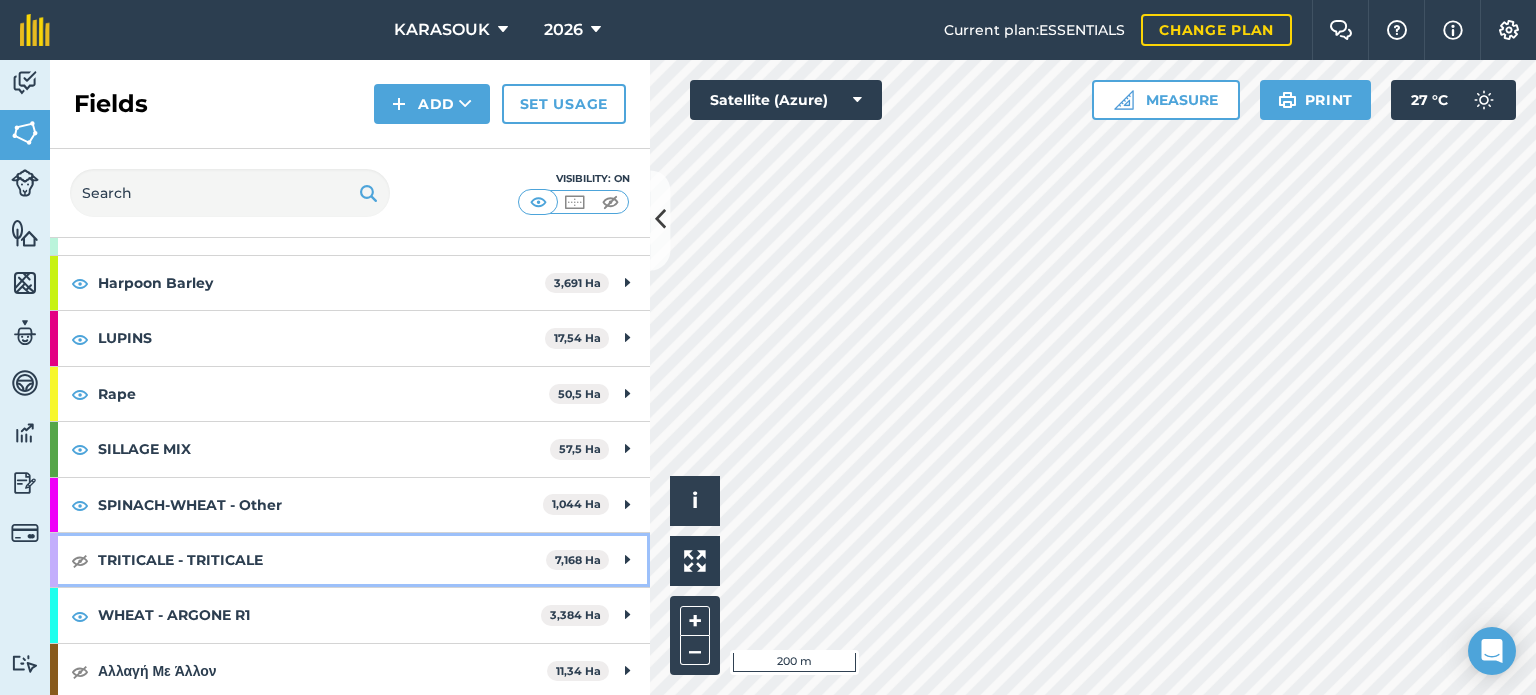 click on "7,168 Ha" at bounding box center (578, 560) 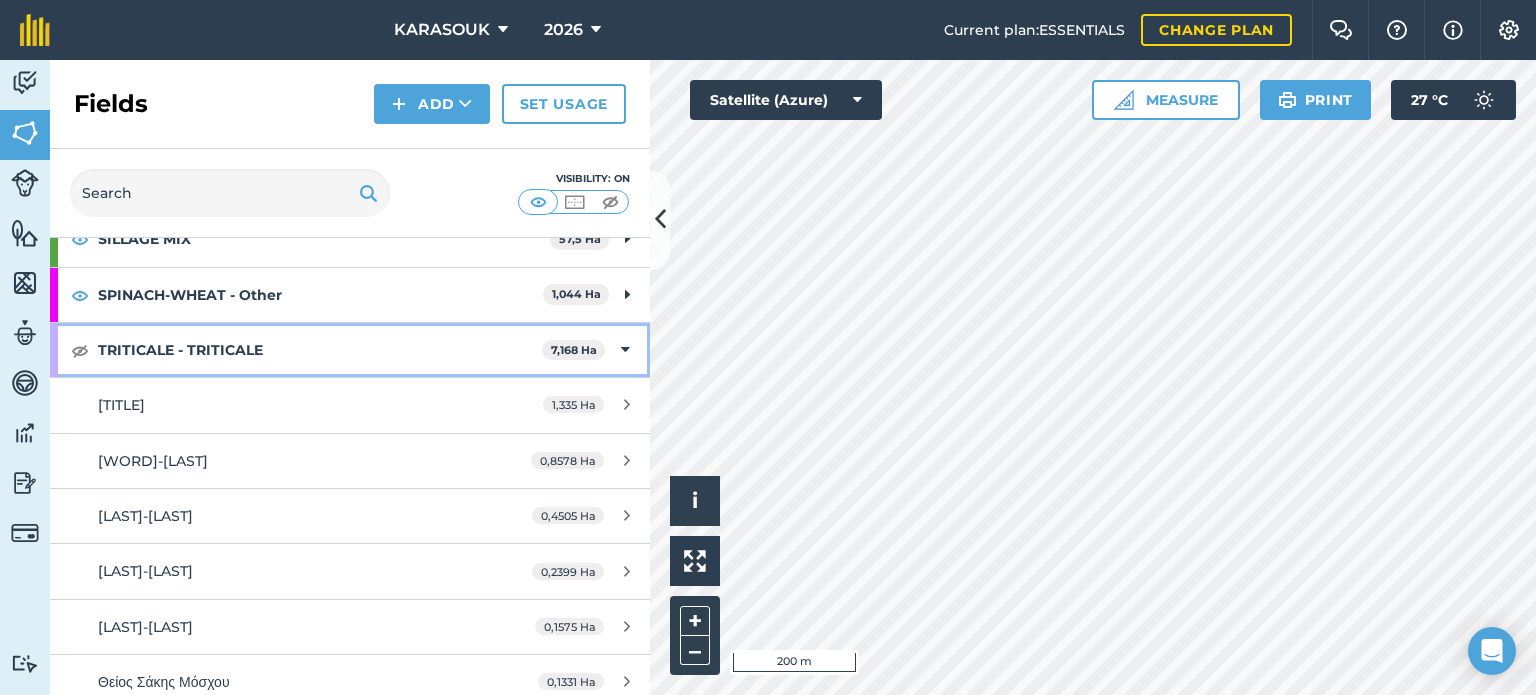 scroll, scrollTop: 500, scrollLeft: 0, axis: vertical 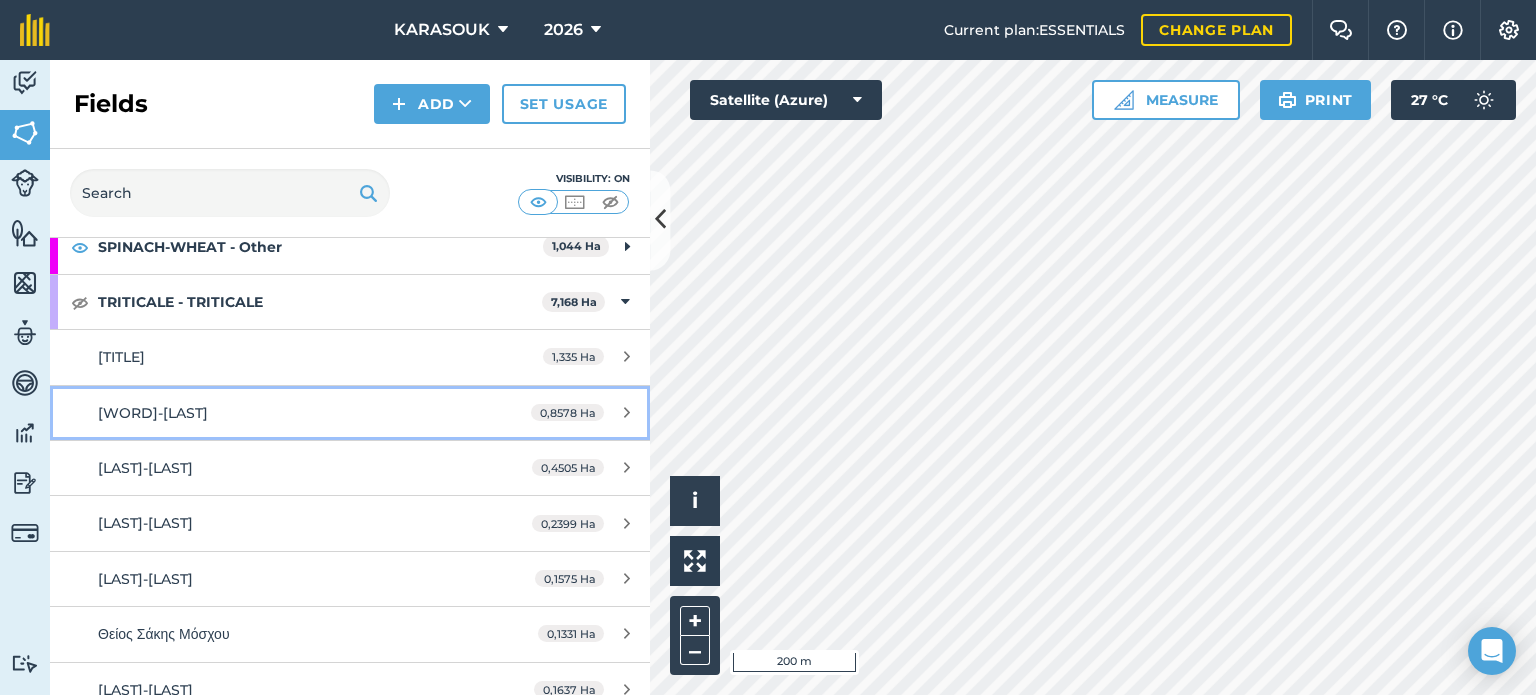 click on "0,8578 Ha" at bounding box center (567, 412) 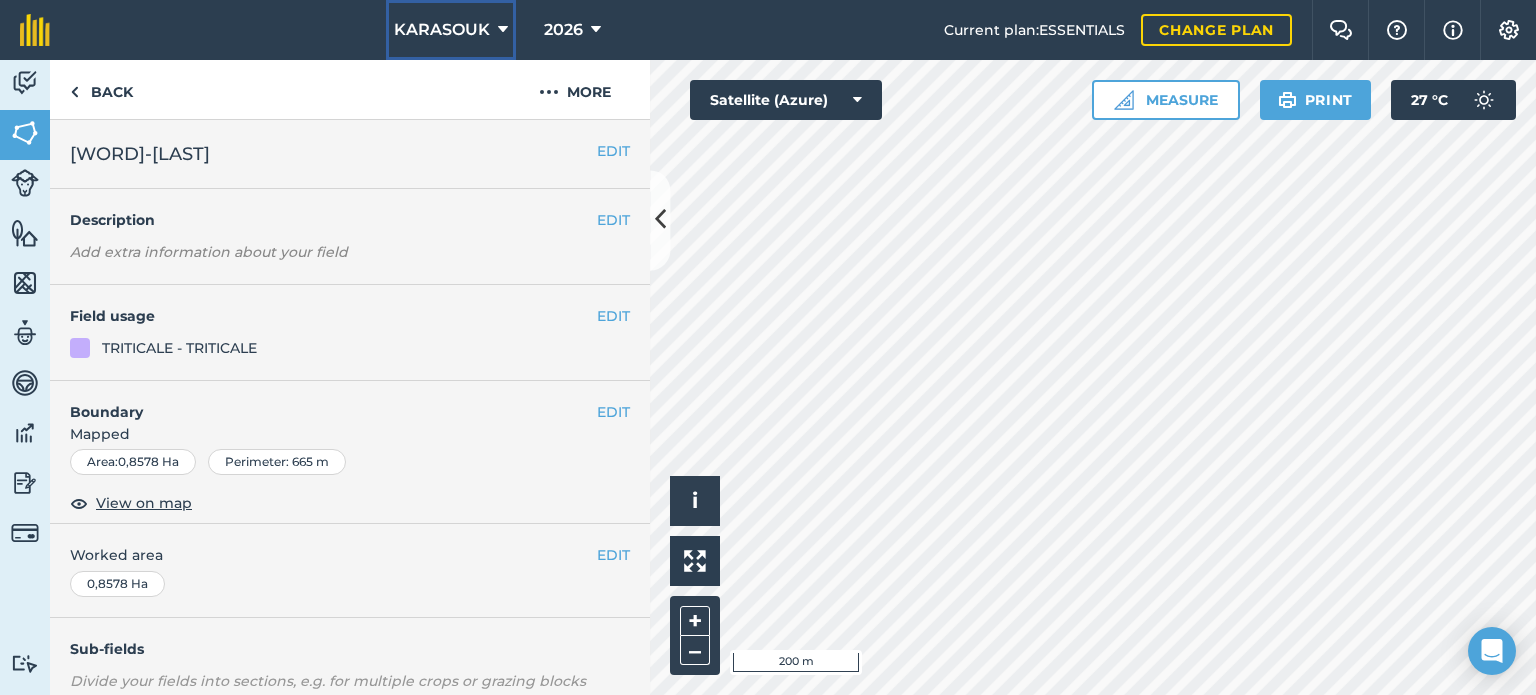 click on "KARASOUK" at bounding box center (442, 30) 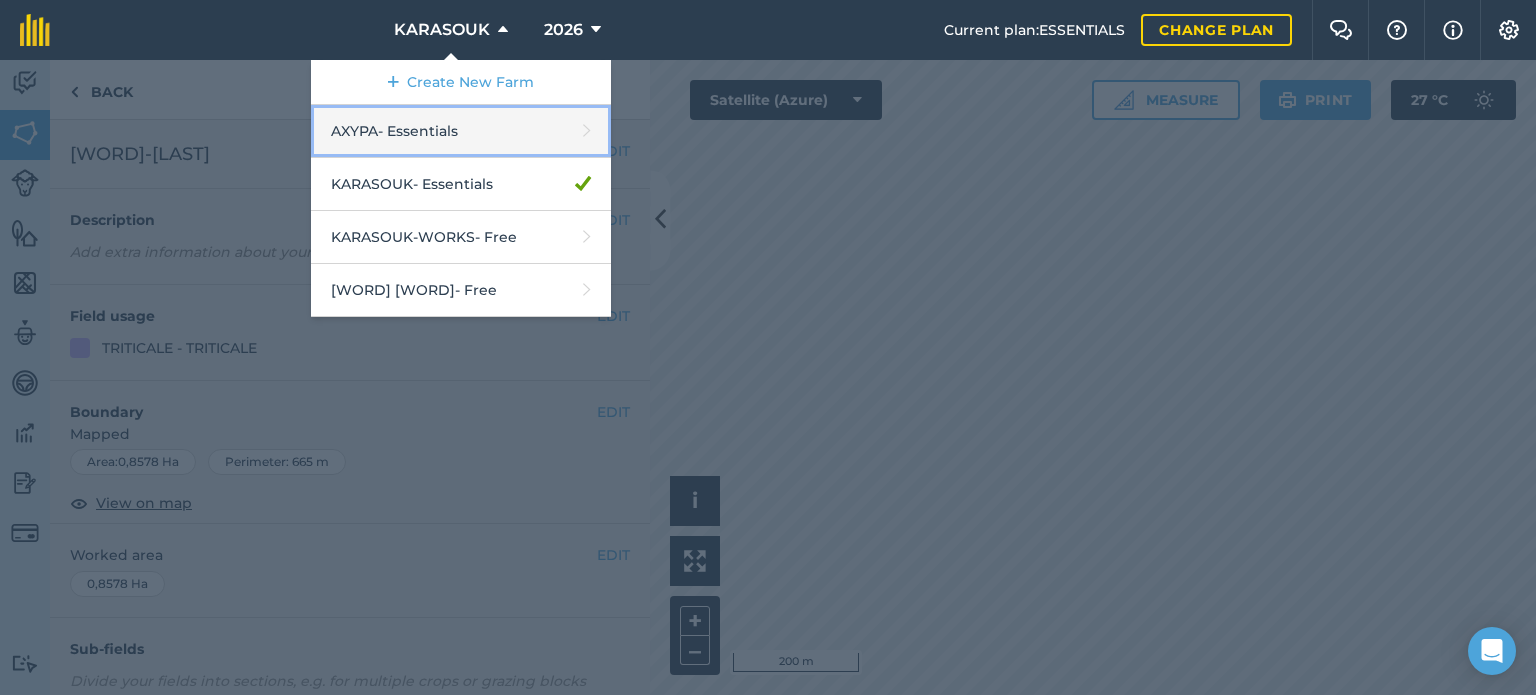 click on "[LAST] - Essentials" at bounding box center [461, 131] 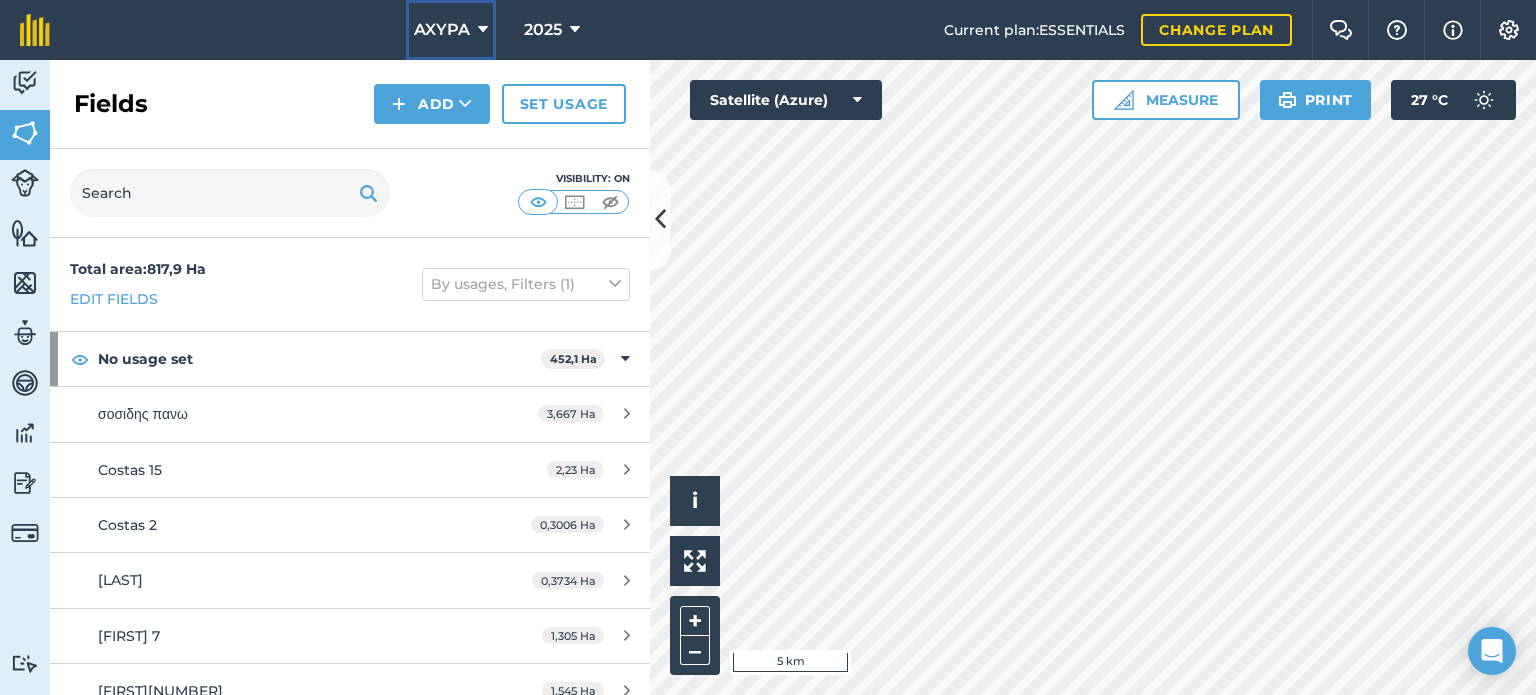 click on "AXYPA" at bounding box center (442, 30) 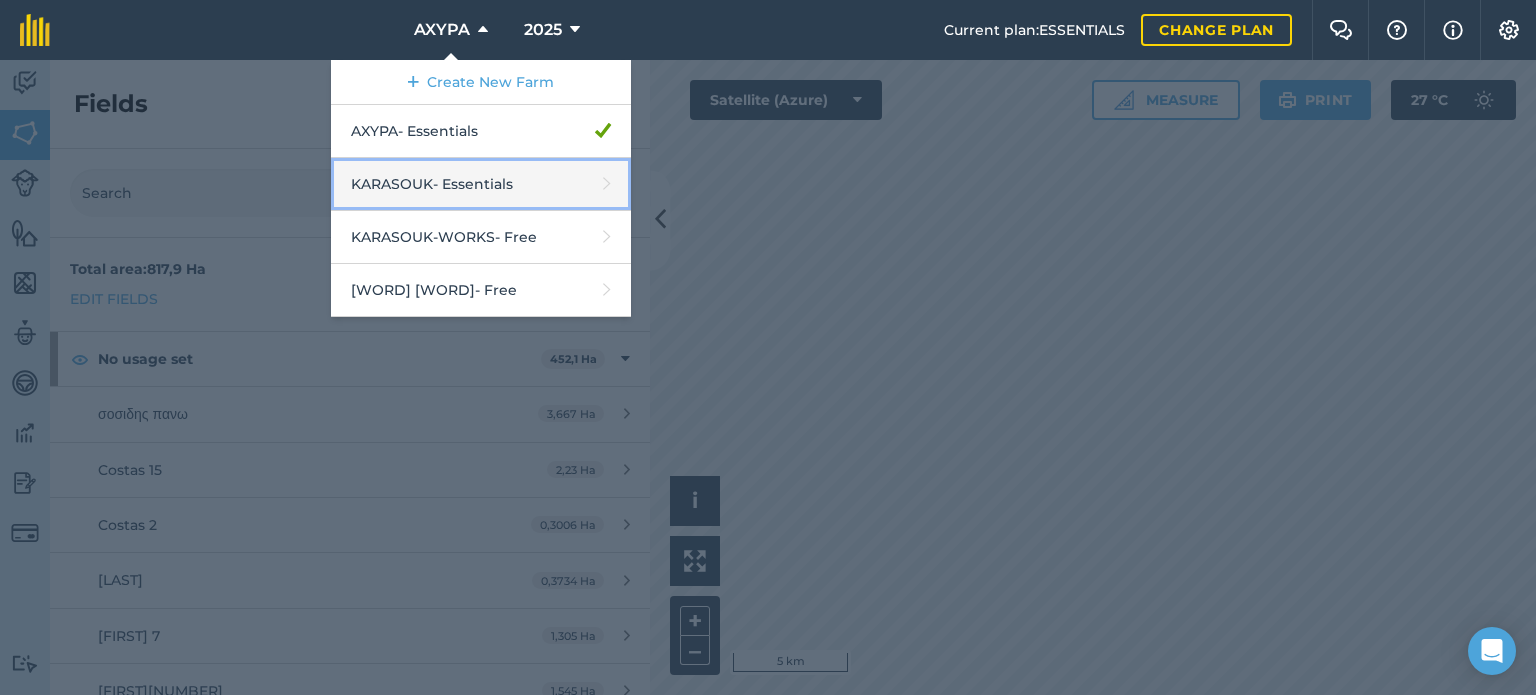 click on "[LAST] - Essentials" at bounding box center (481, 184) 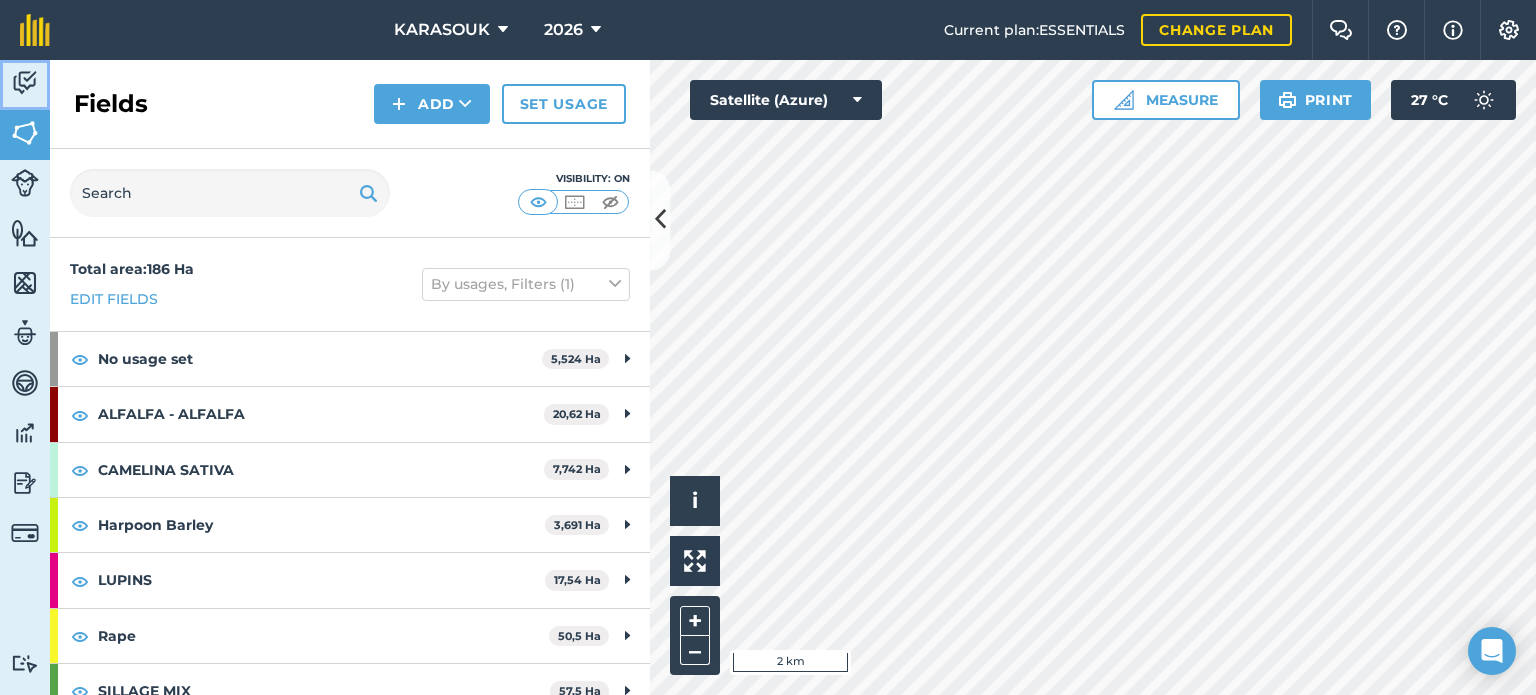 click on "Activity" at bounding box center (25, 85) 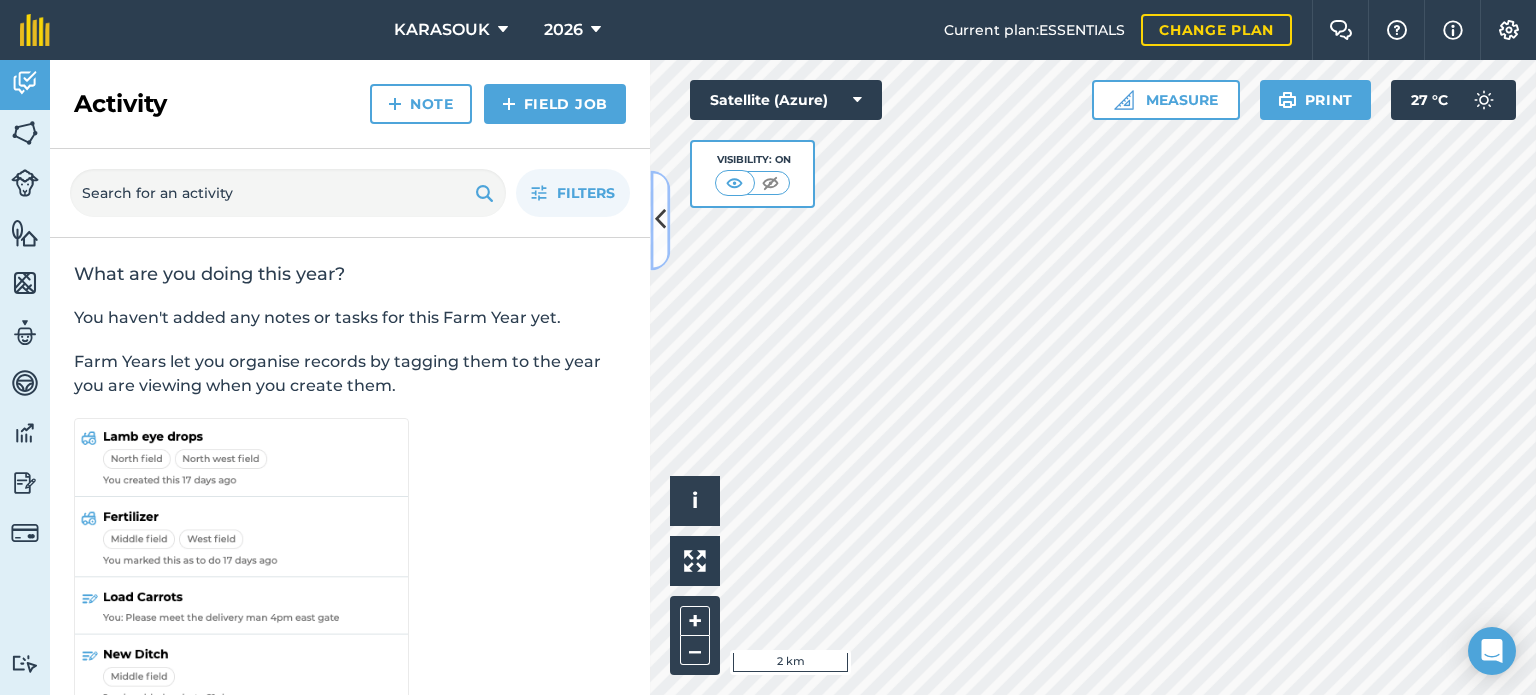 click at bounding box center (660, 220) 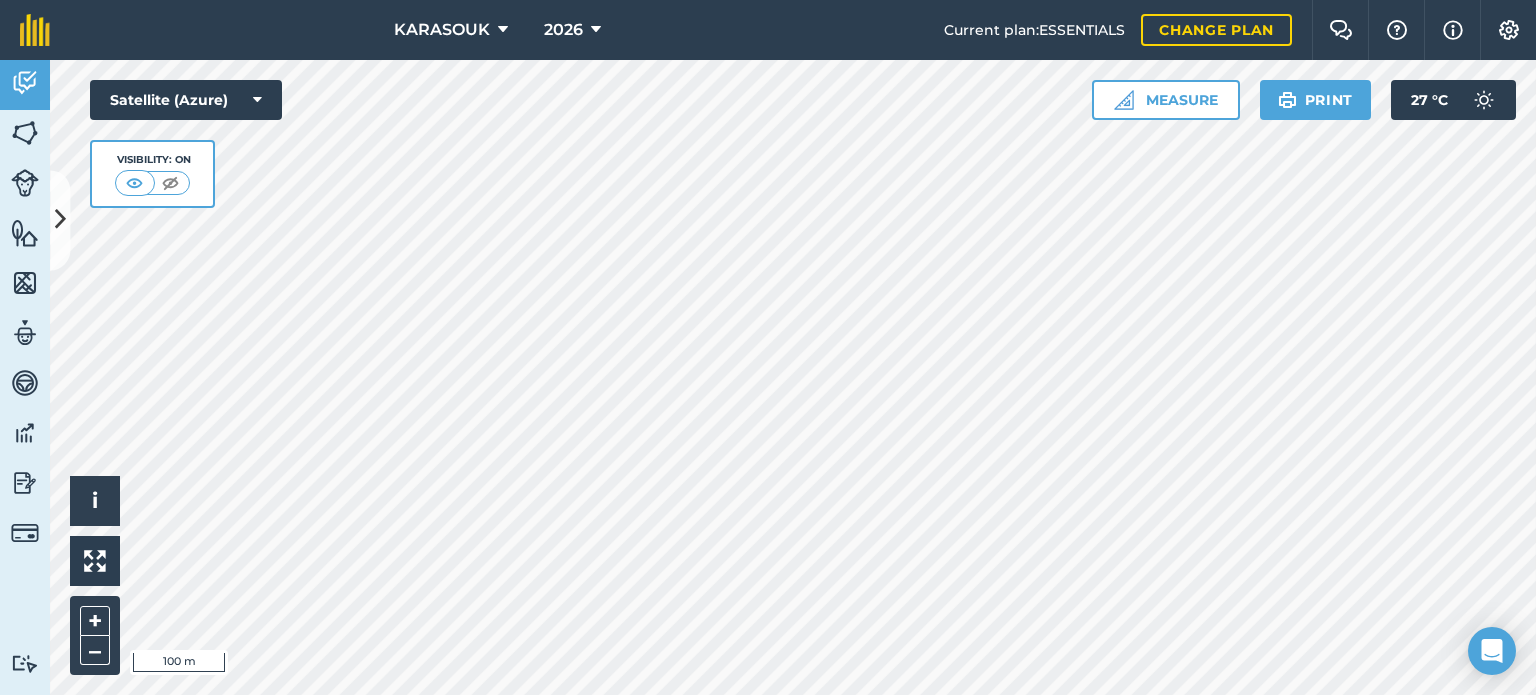 click on "[LAST] [NUMBER] Current plan : ESSENTIALS Change plan Farm Chat Help Info Settings [LAST] - [NUMBER] Reproduced with the permission of Microsoft Printed on [DATE] Field usages No usage set ALFALFA - ALFALFA CAMELINA SATIVA Harpoon Barley LUPINS Rape SILLAGE MIX SPINACH-WHEAT - Other TRITICALE - TRITICALE WHEAT - ARGONE R1 Αλλαγή Με Άλλον Feature types Trees Water Activity Fields Livestock Features Maps Team Vehicles Data Reporting Billing Tutorials Tutorials Activity Note Field Job Filters What are you doing this year? You haven't added any notes or tasks for this Farm Year yet. Farm Years let you organise records by tagging them to the year you are viewing when you create them. Hello i © [YEAR] [COMPANY], [COMPANY] [NUMBER] m + – Satellite (Azure) Visibility: On Measure Print [NUMBER] ° C" at bounding box center [768, 347] 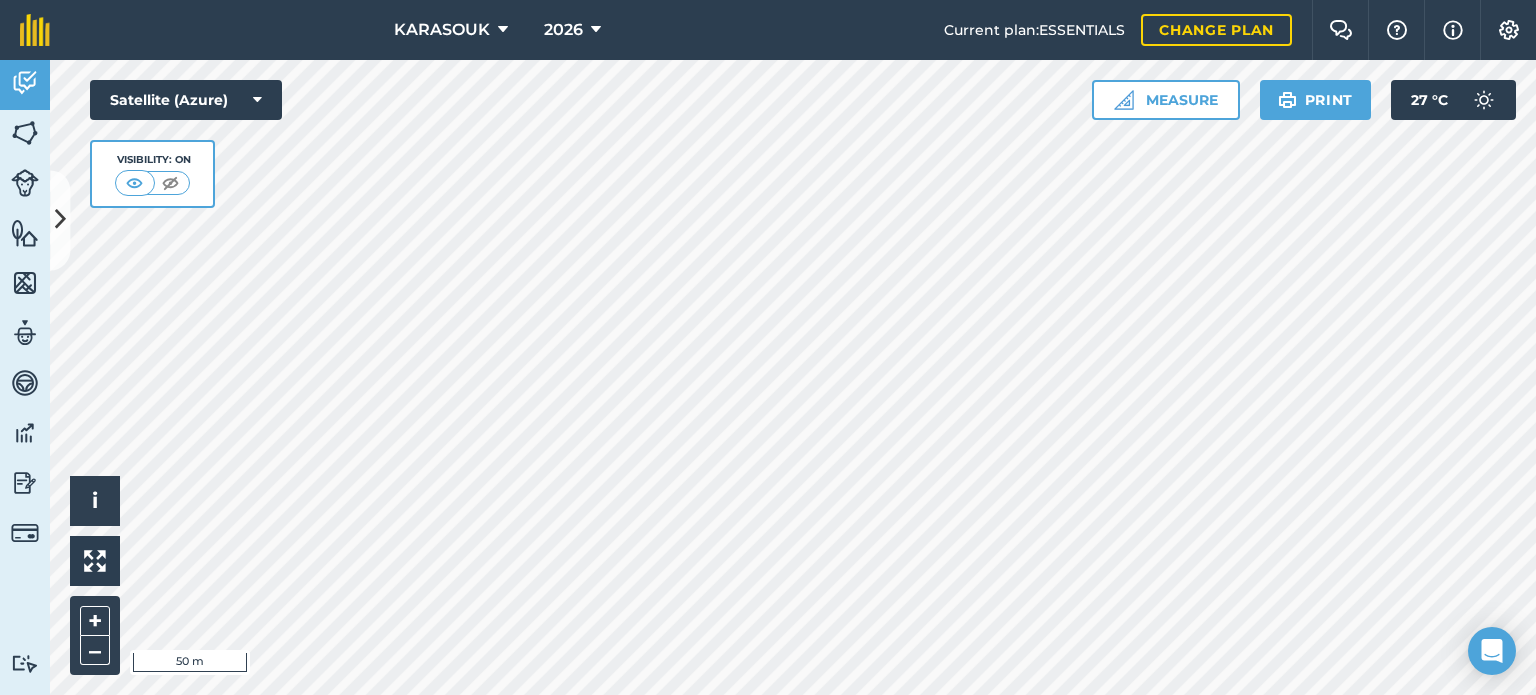 click on "[FIRST] [LAST] Current plan : ESSENTIALS Change plan Farm Chat Help Info Settings [FIRST] [LAST] - reproduced with the permission of Microsoft Printed on 06/08/2025 Field usages No usage set ALFALFA - ALFALFA CAMELINA SATIVA Harpoon Barley LUPINS Rape SILLAGE MIX SPINACH-WHEAT - Other TRITICALE - TRITICALE WHEAT - ARGONE R1 Αλλαγή Με Άλλον Feature types Trees Water Activity Fields Livestock Features Maps Team Vehicles Data Reporting Billing Tutorials Tutorials Activity Note Field Job Filters What are you doing this year? You haven't added any notes or tasks for this Farm Year yet. Farm Years let you organise records by tagging them to the year you are viewing when you create them. Hello i © 2025 TomTom, Microsoft 50 m + – Satellite (Azure) Visibility: On Measure Print 27 ° C" at bounding box center (768, 347) 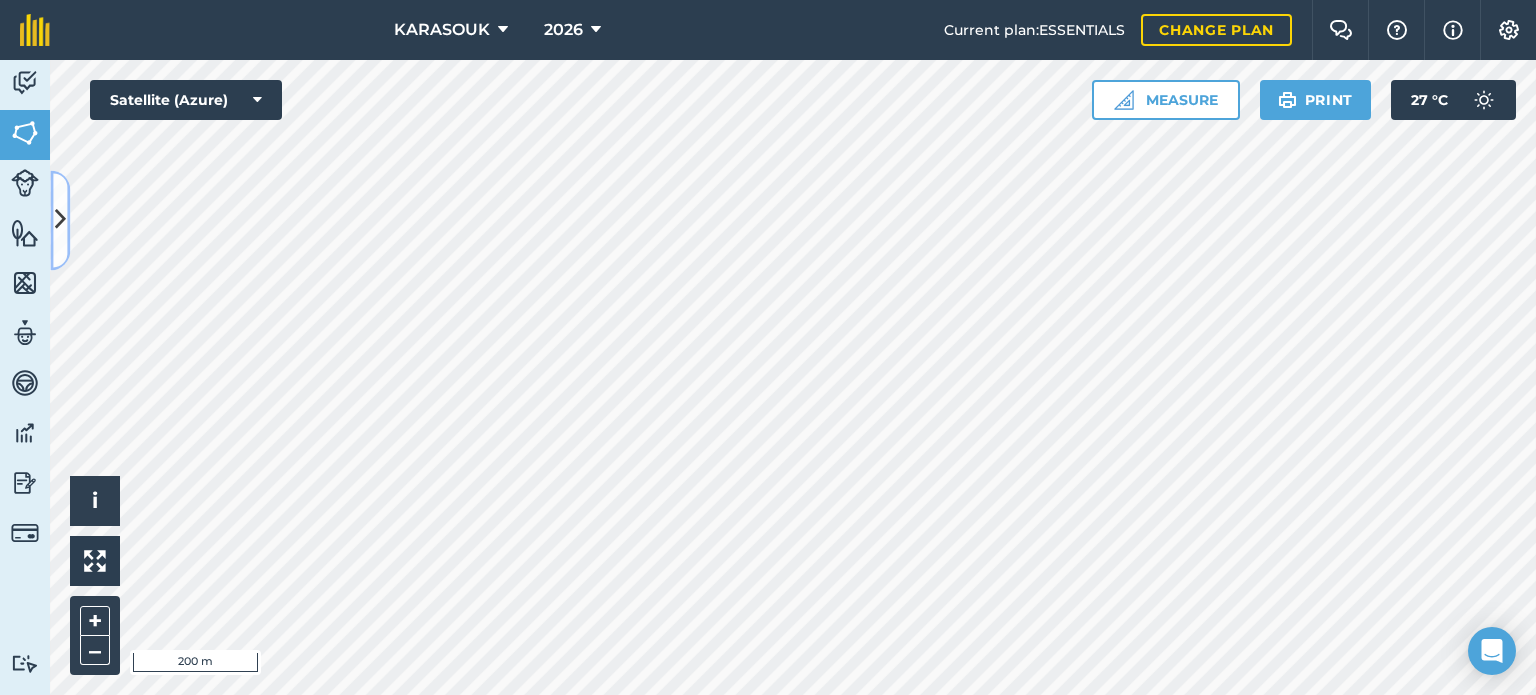 click at bounding box center [60, 220] 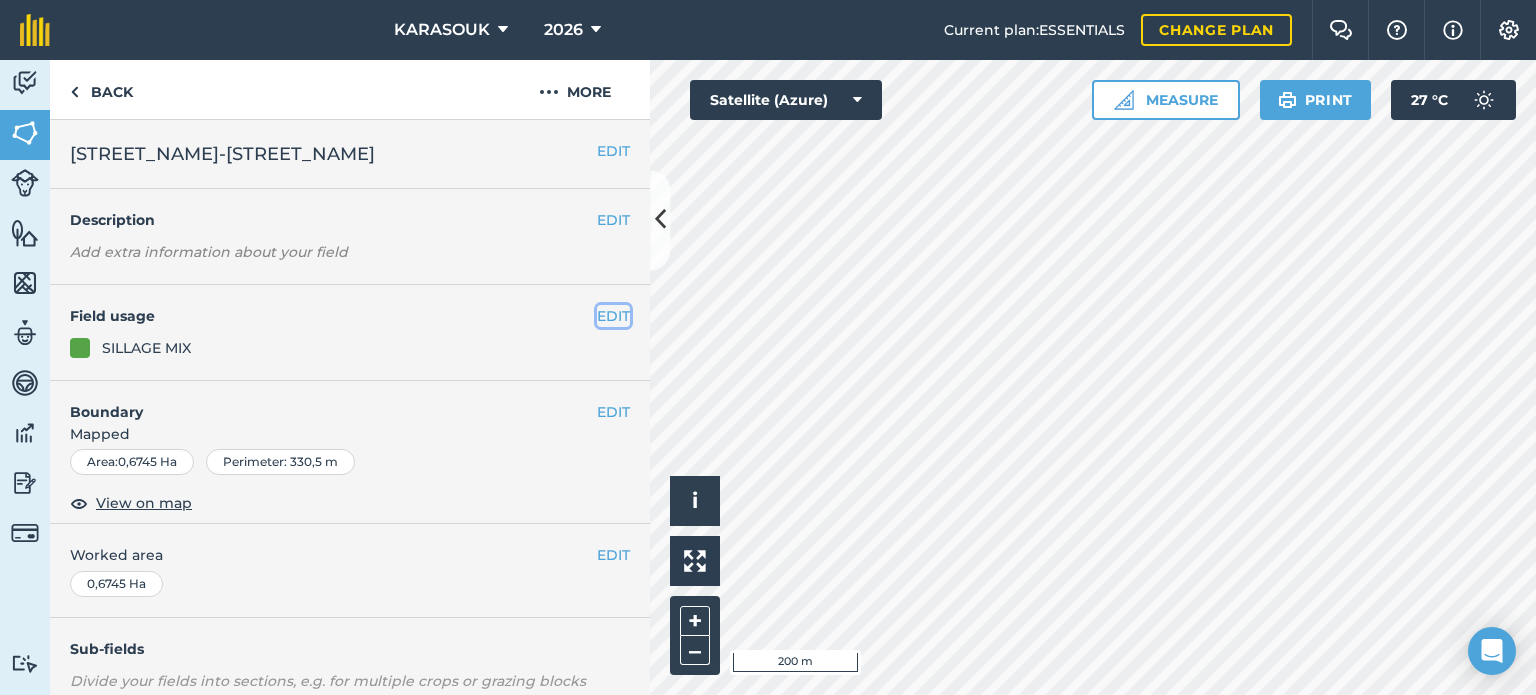 click on "EDIT" at bounding box center [613, 316] 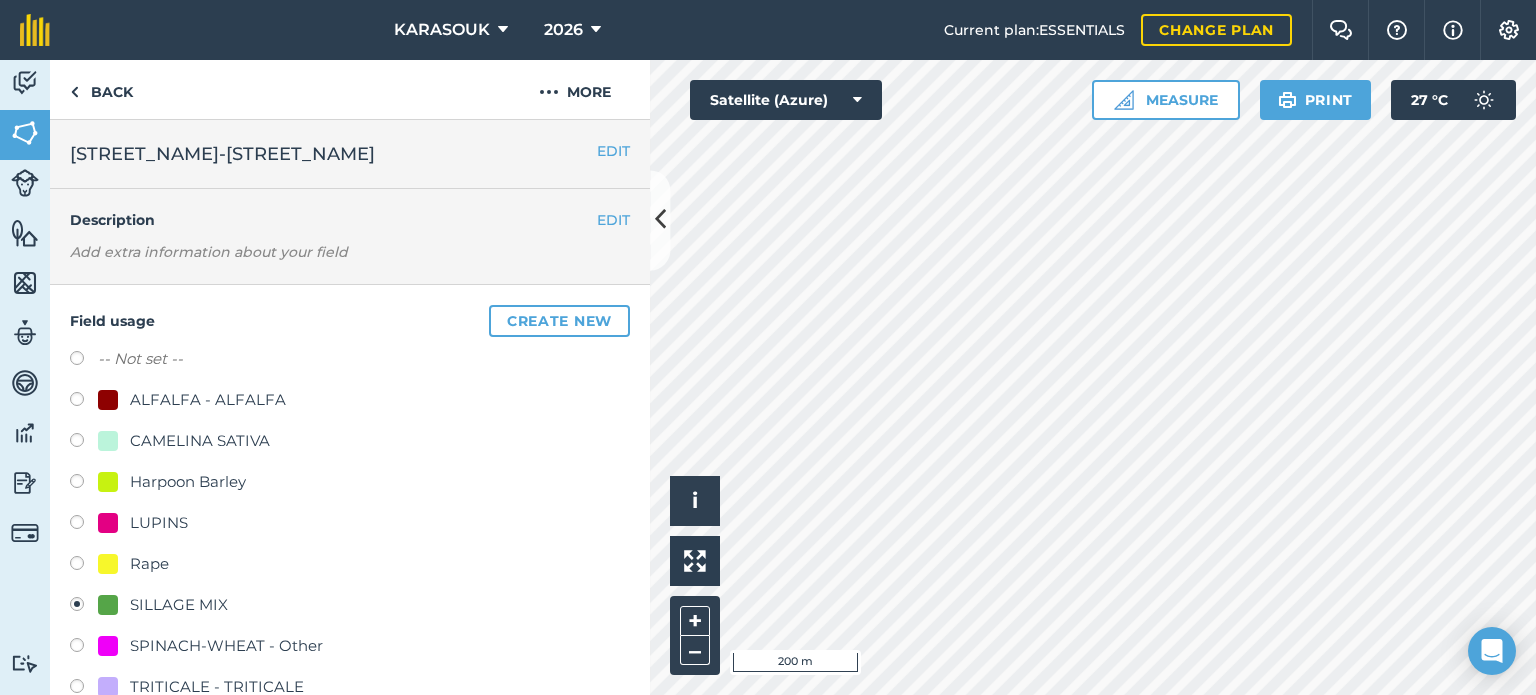 click on "Rape" at bounding box center (149, 564) 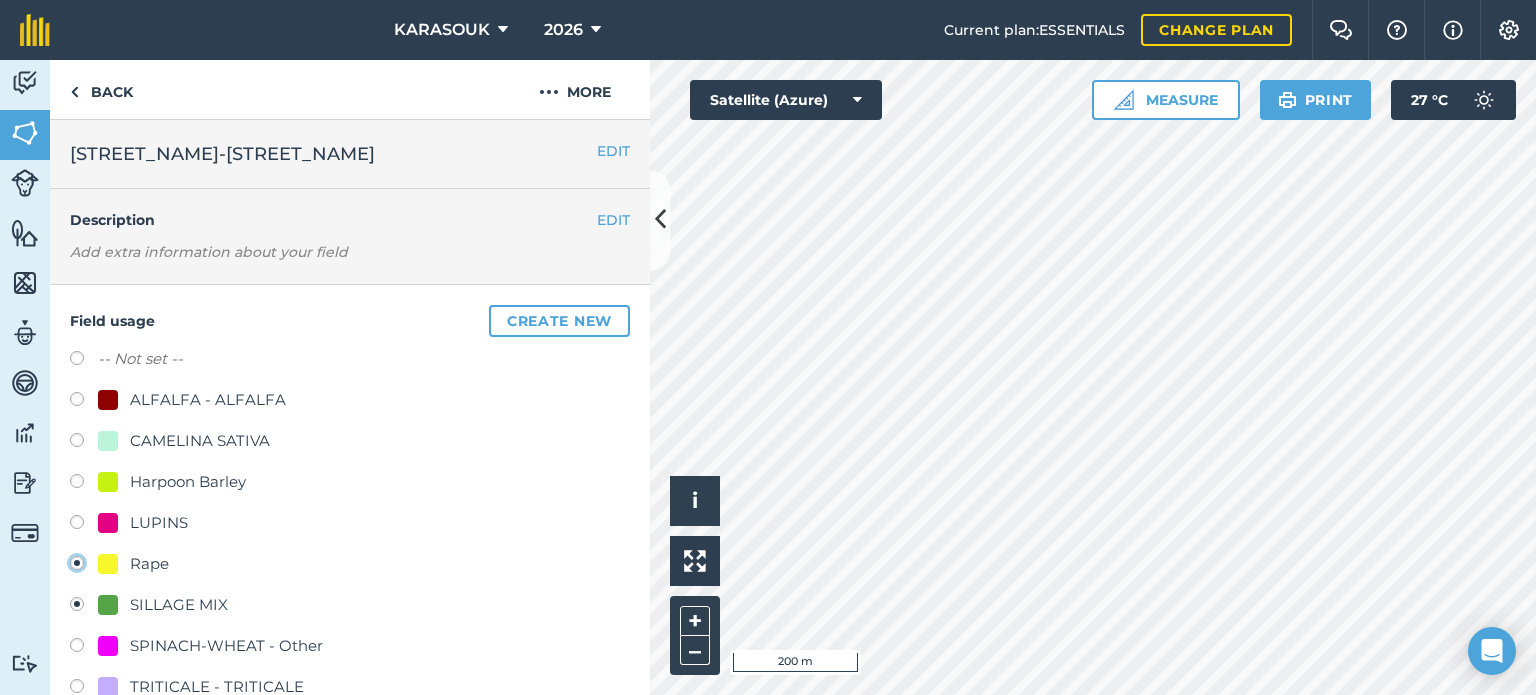 radio on "true" 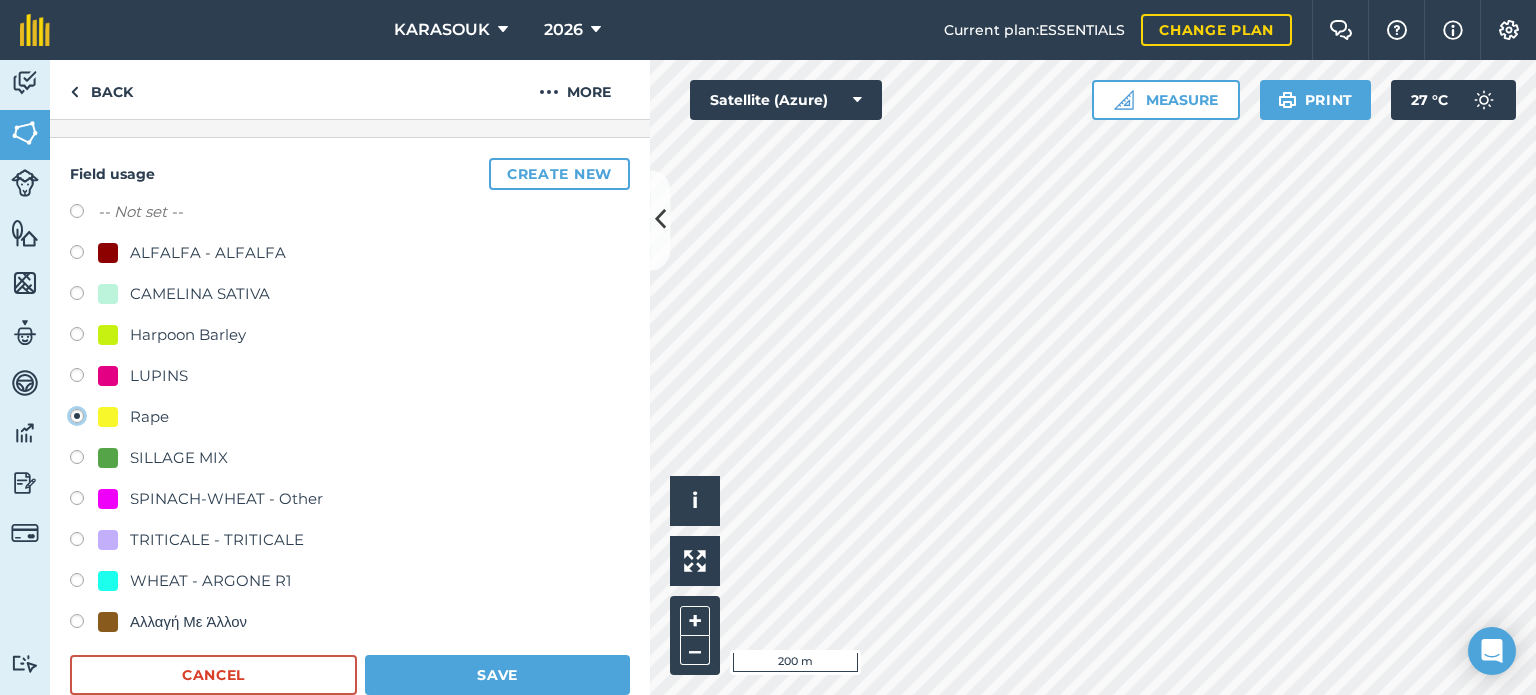 scroll, scrollTop: 400, scrollLeft: 0, axis: vertical 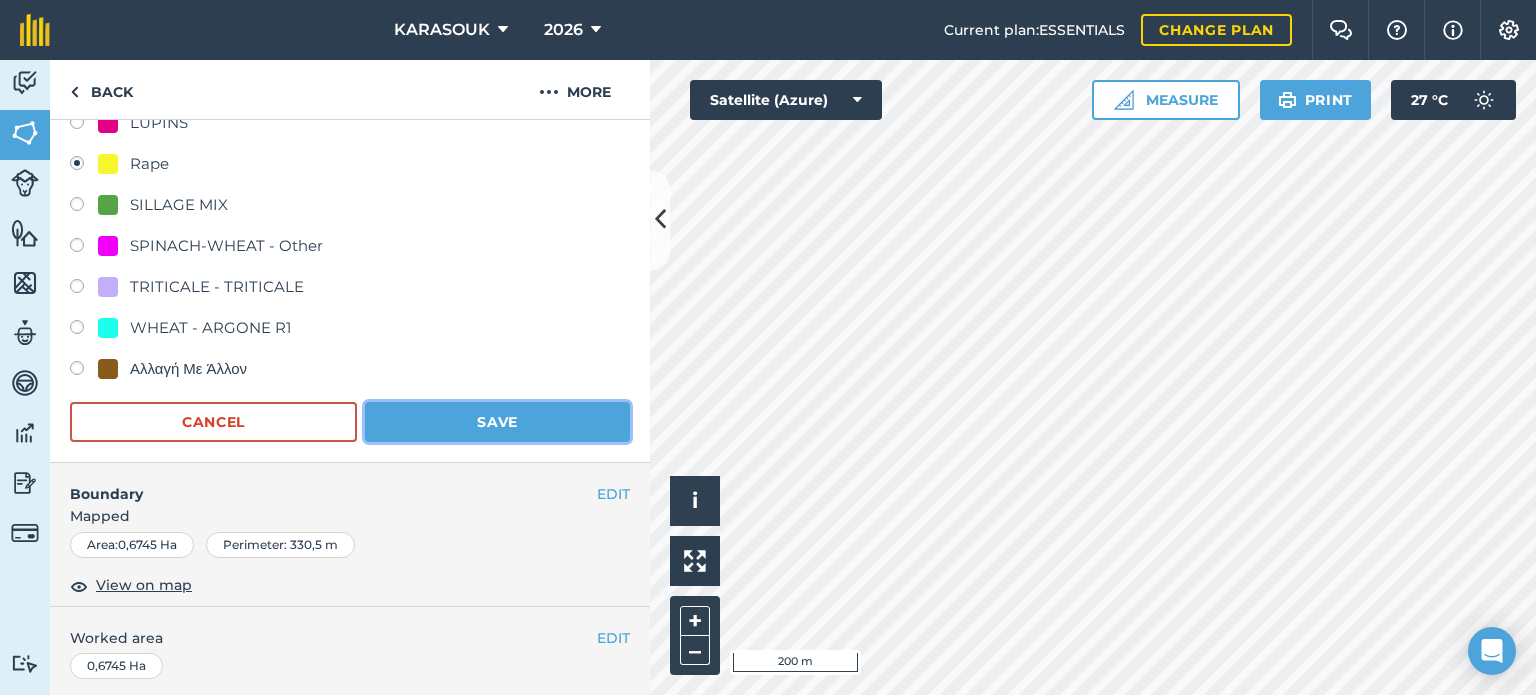 click on "Save" at bounding box center (497, 422) 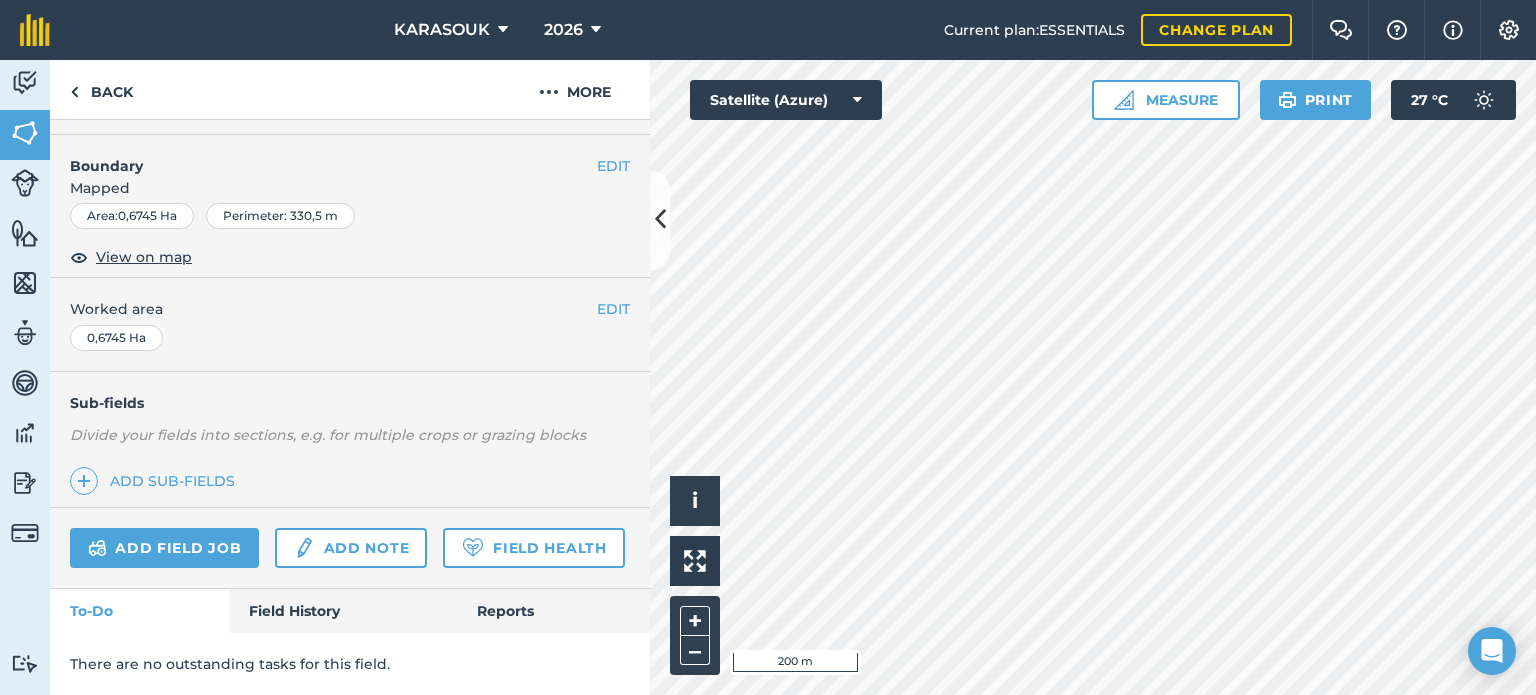 scroll, scrollTop: 299, scrollLeft: 0, axis: vertical 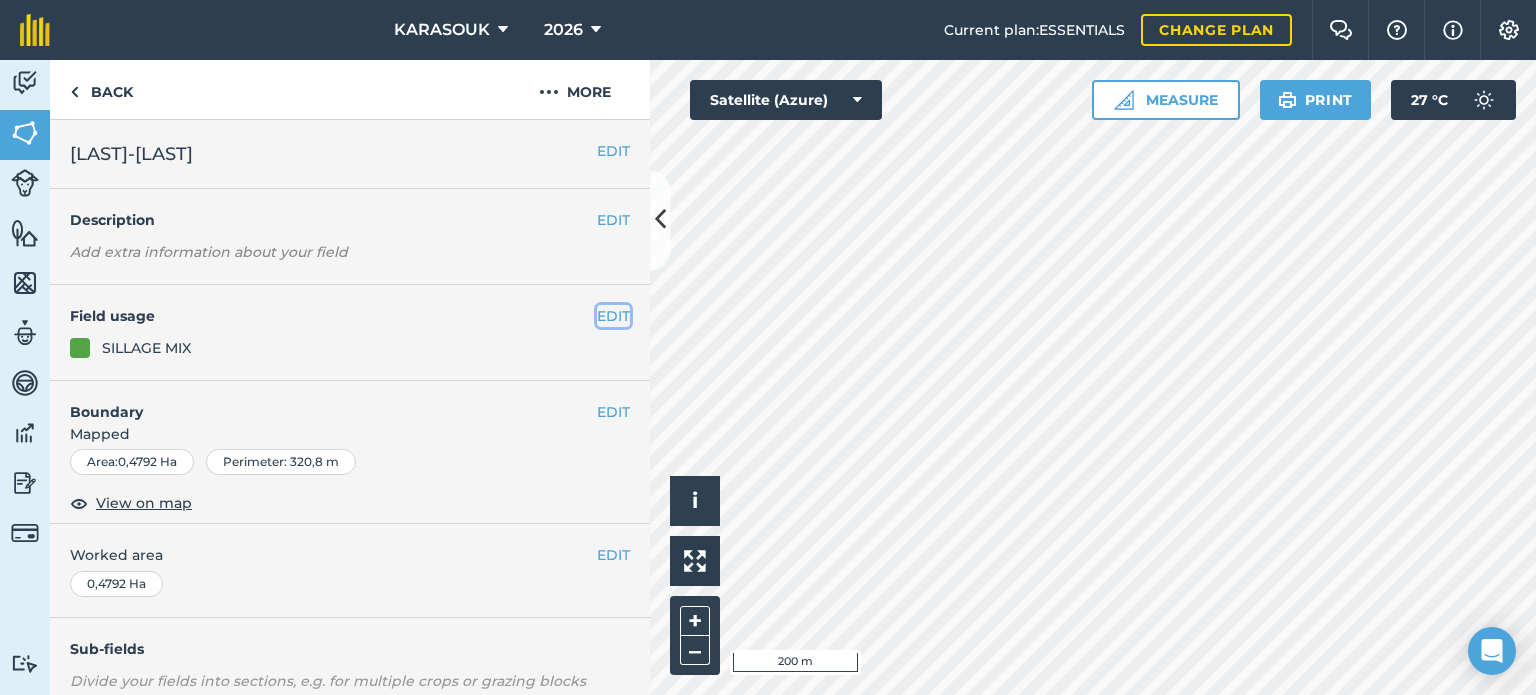 click on "EDIT" at bounding box center (613, 316) 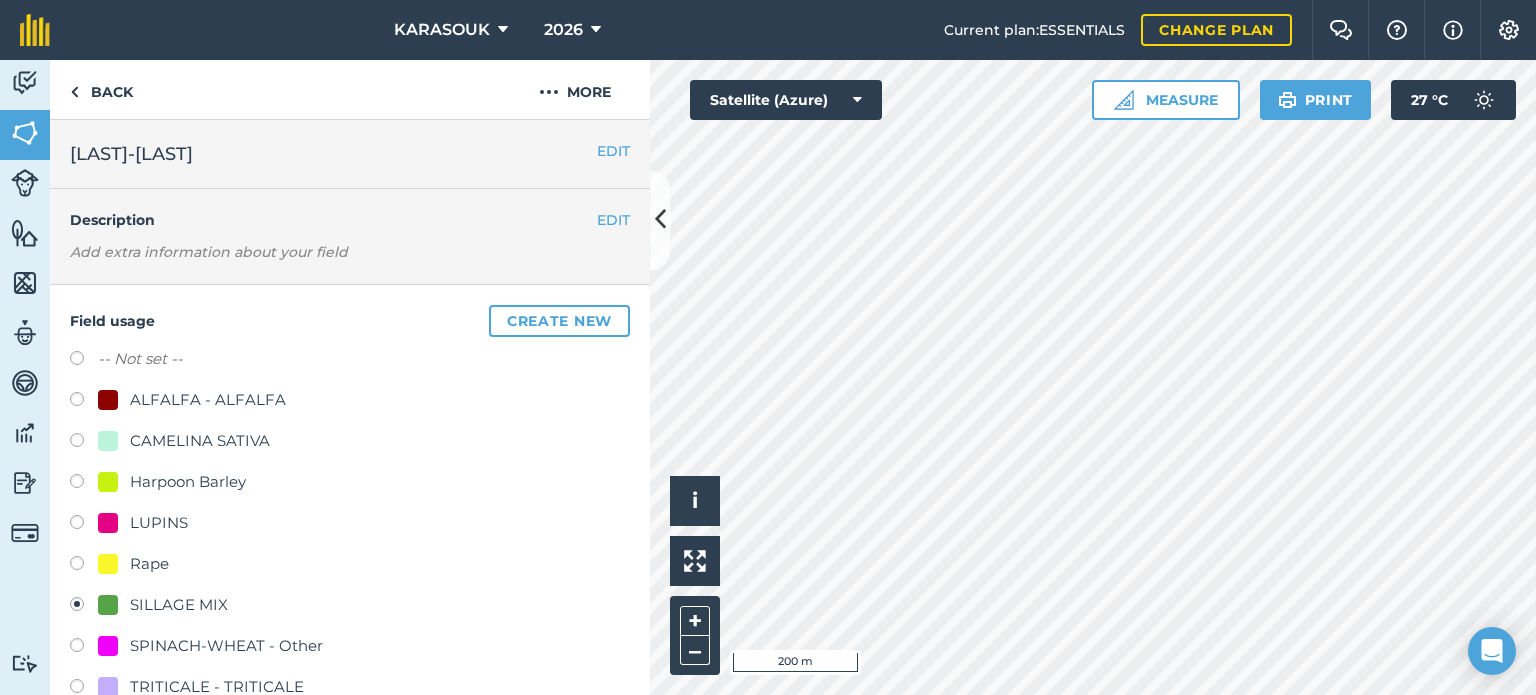 click at bounding box center (108, 564) 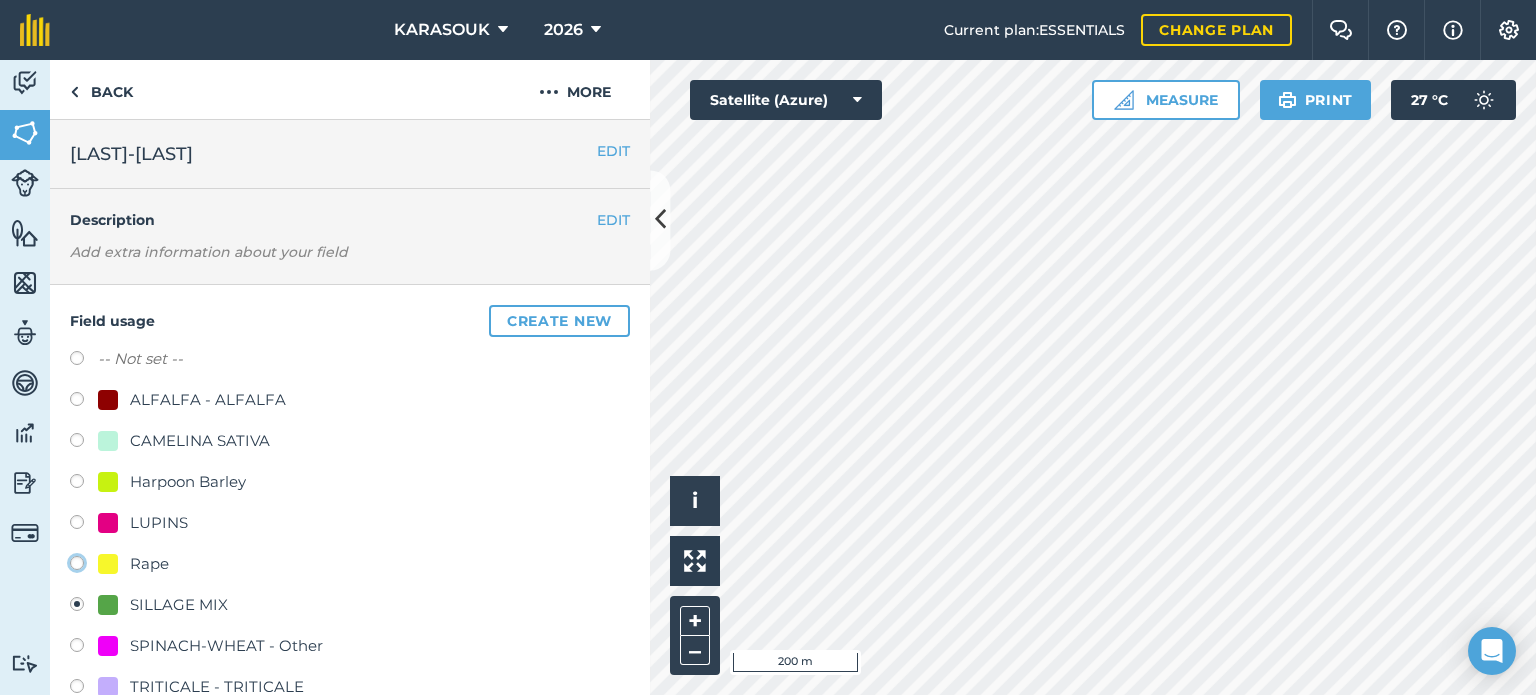 click on "Rape" at bounding box center (-9923, 562) 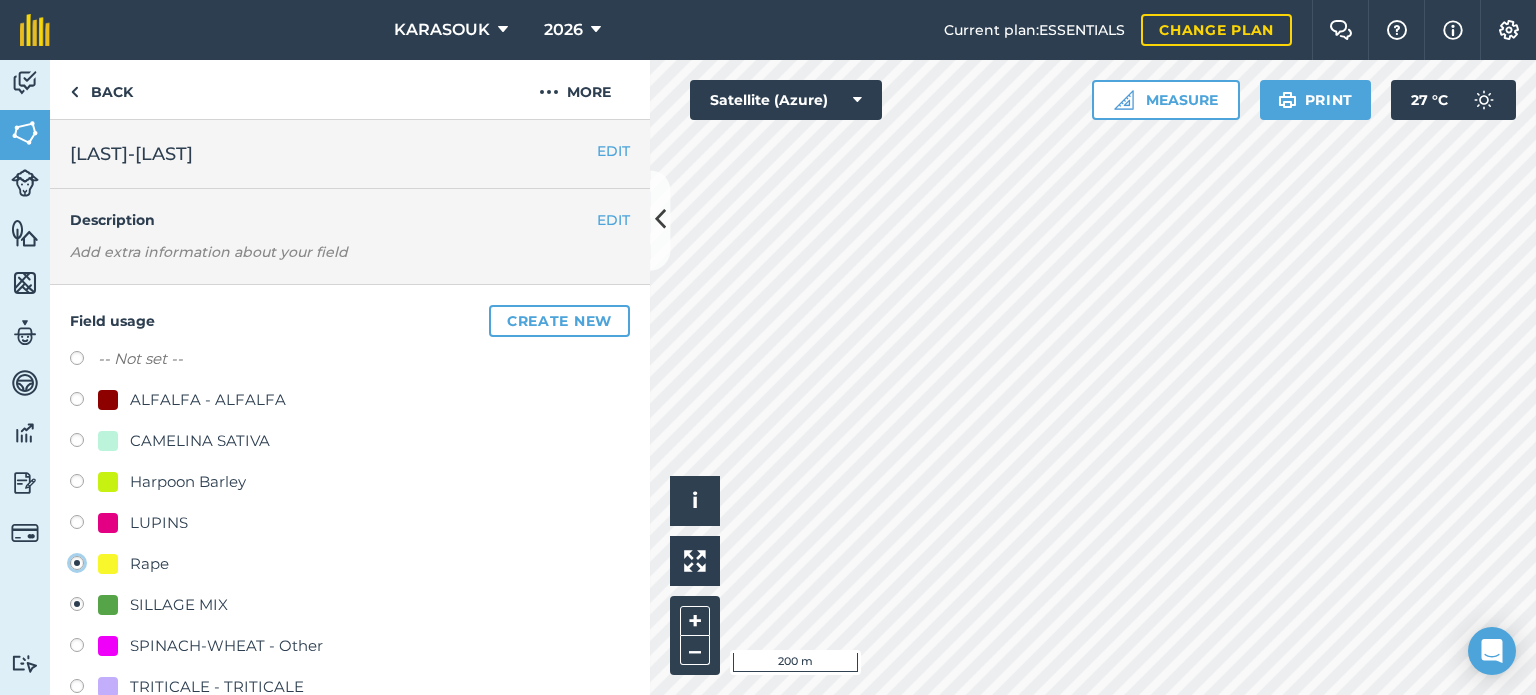 radio on "true" 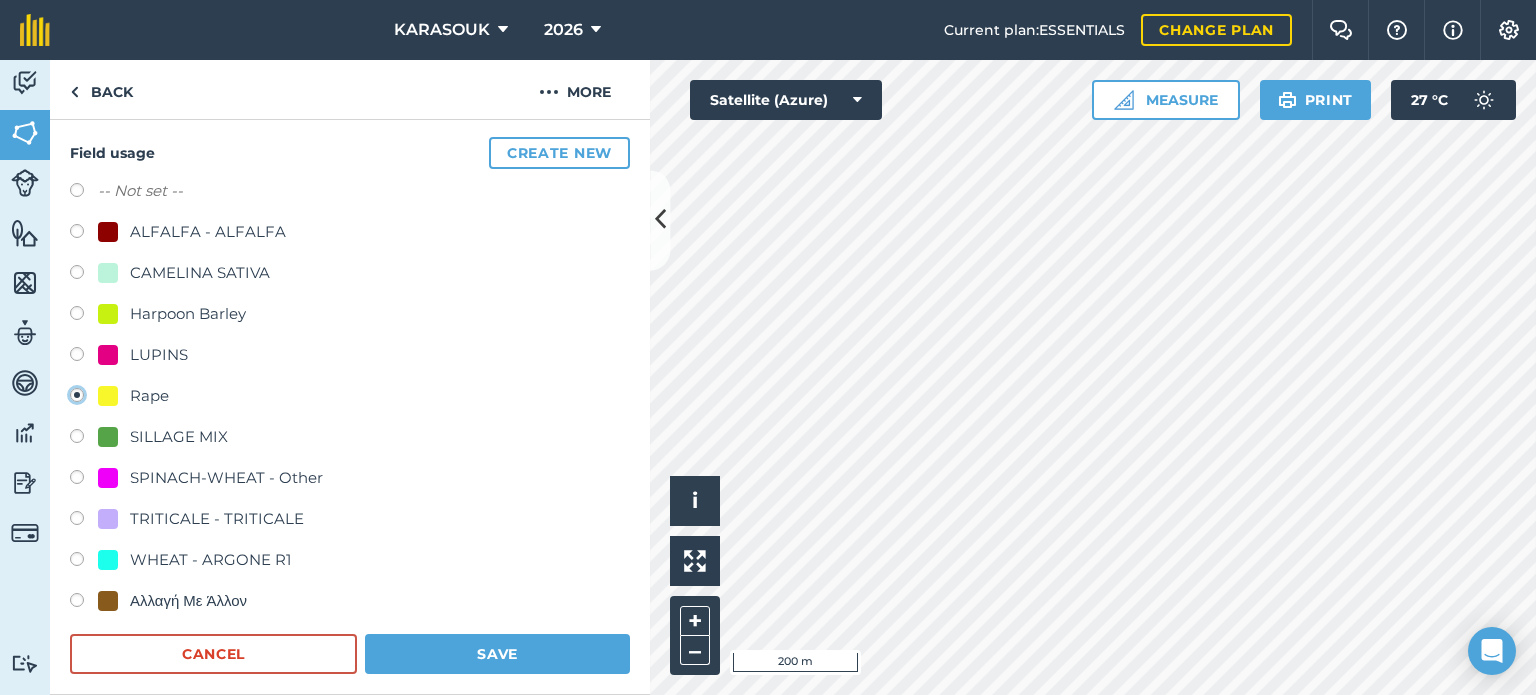 scroll, scrollTop: 300, scrollLeft: 0, axis: vertical 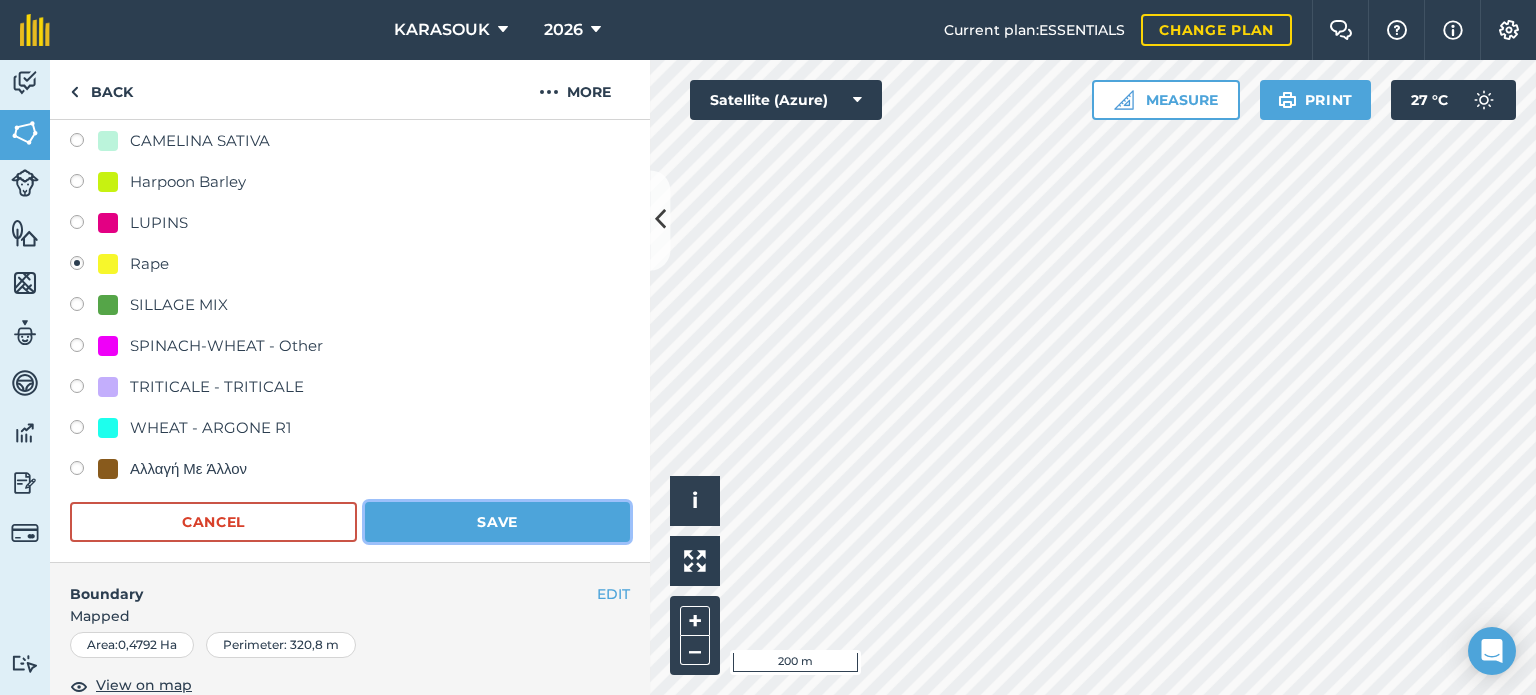 click on "Save" at bounding box center (497, 522) 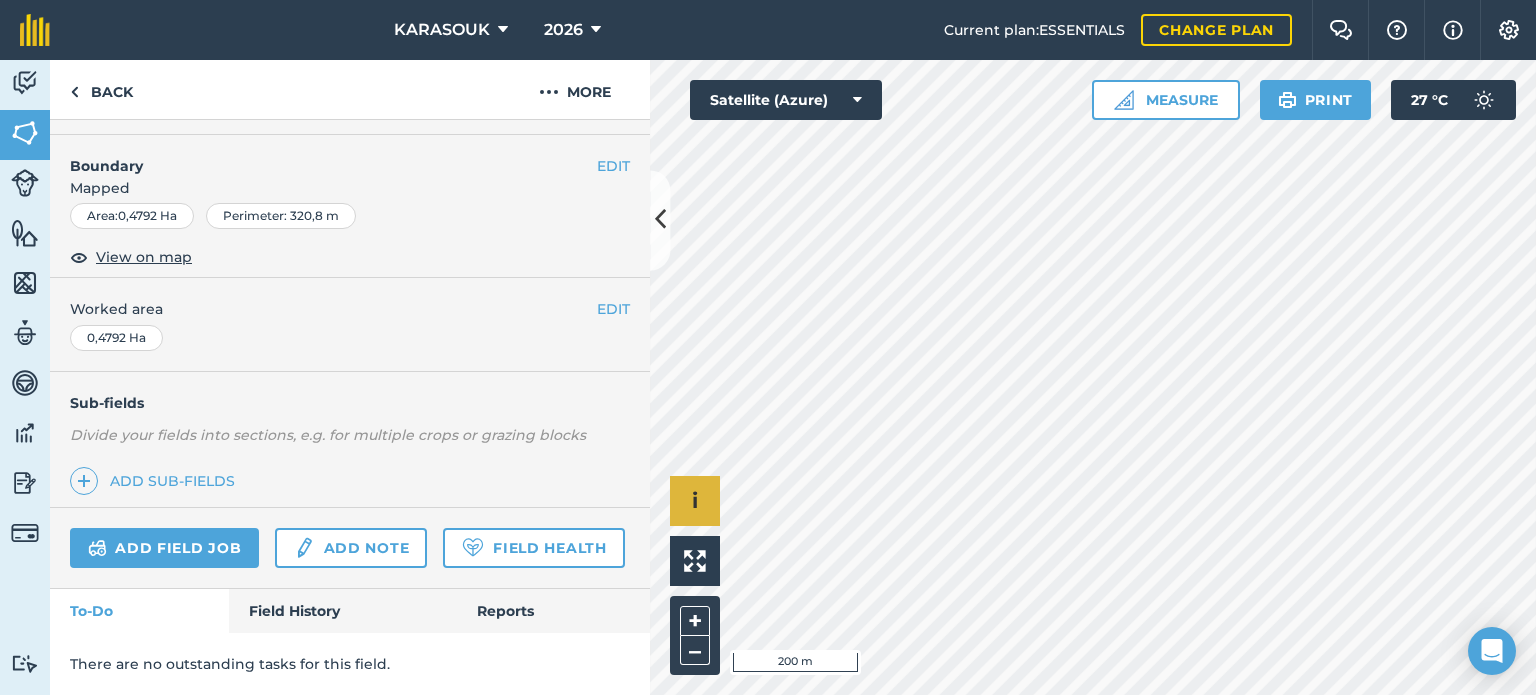 scroll, scrollTop: 299, scrollLeft: 0, axis: vertical 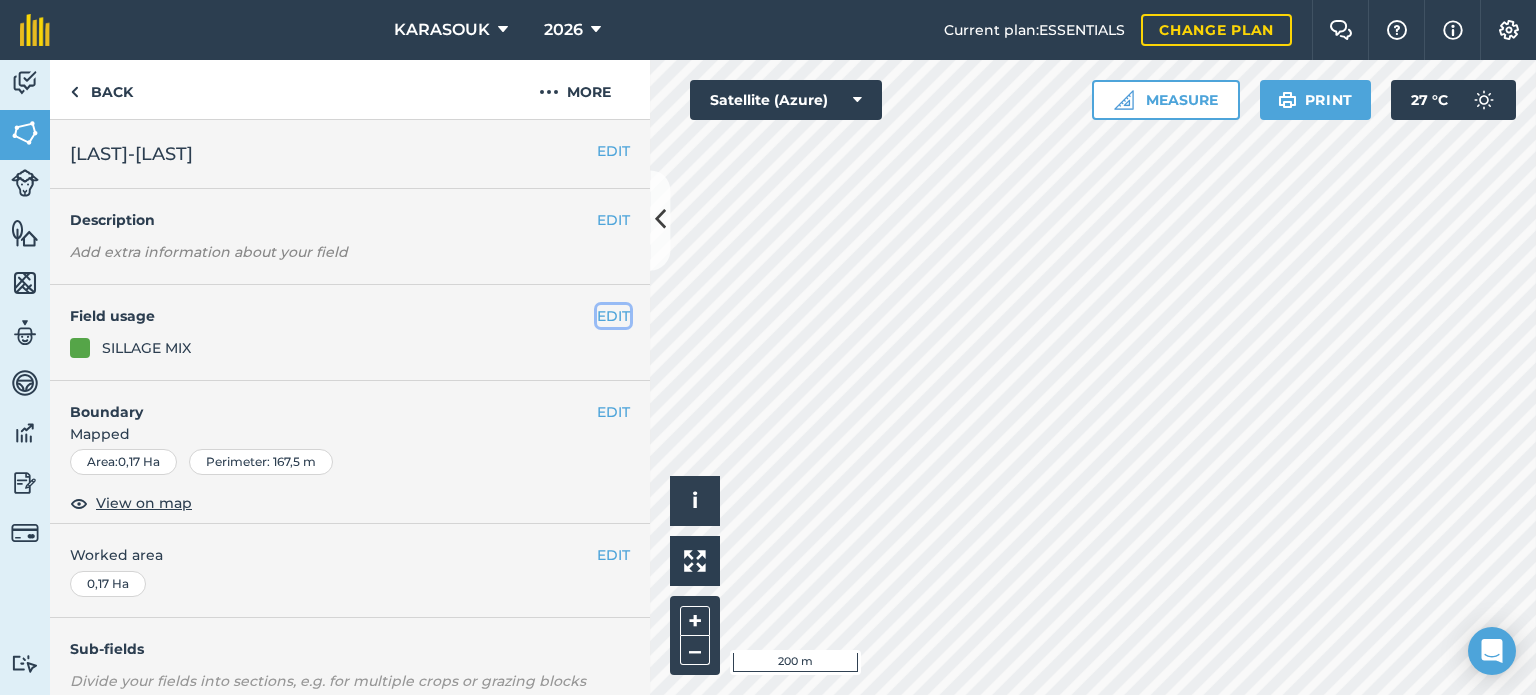 click on "EDIT" at bounding box center [613, 316] 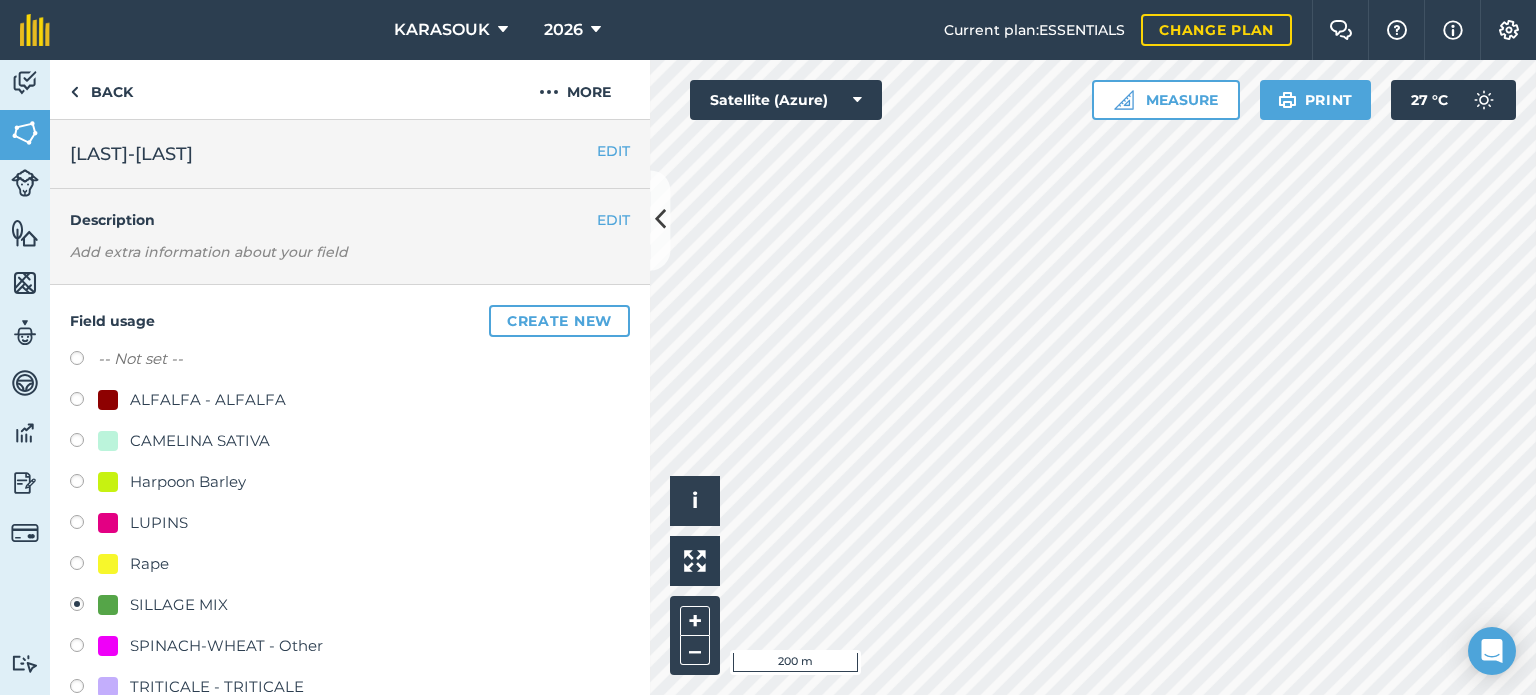 click on "Rape" at bounding box center [149, 564] 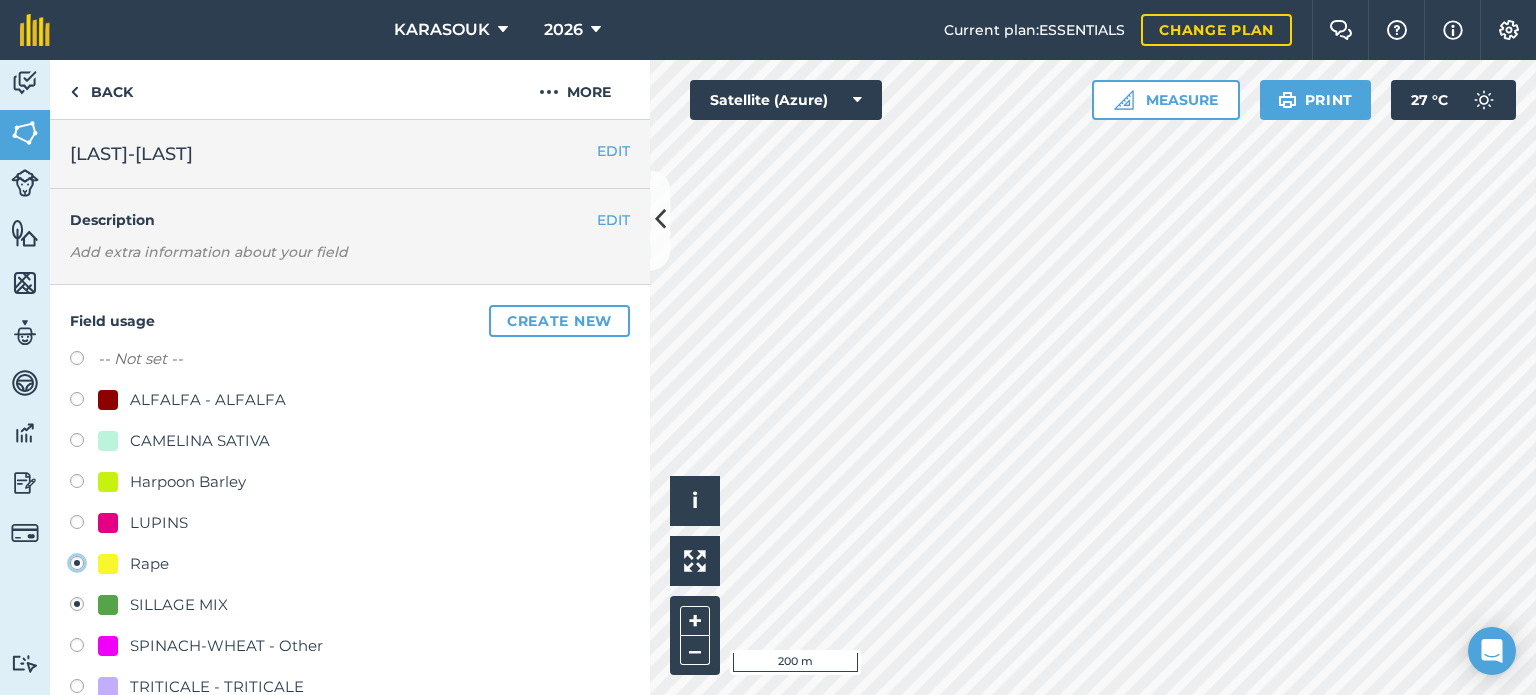 radio on "true" 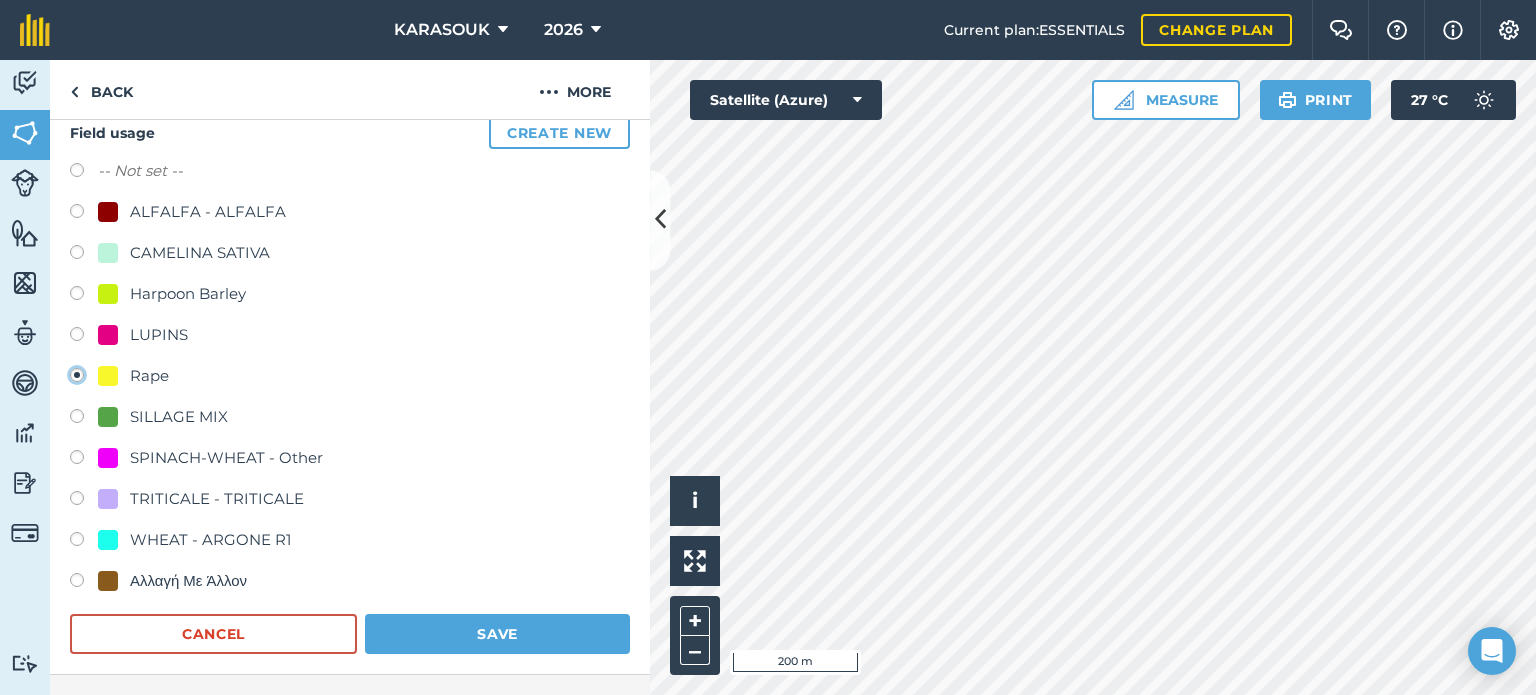 scroll, scrollTop: 200, scrollLeft: 0, axis: vertical 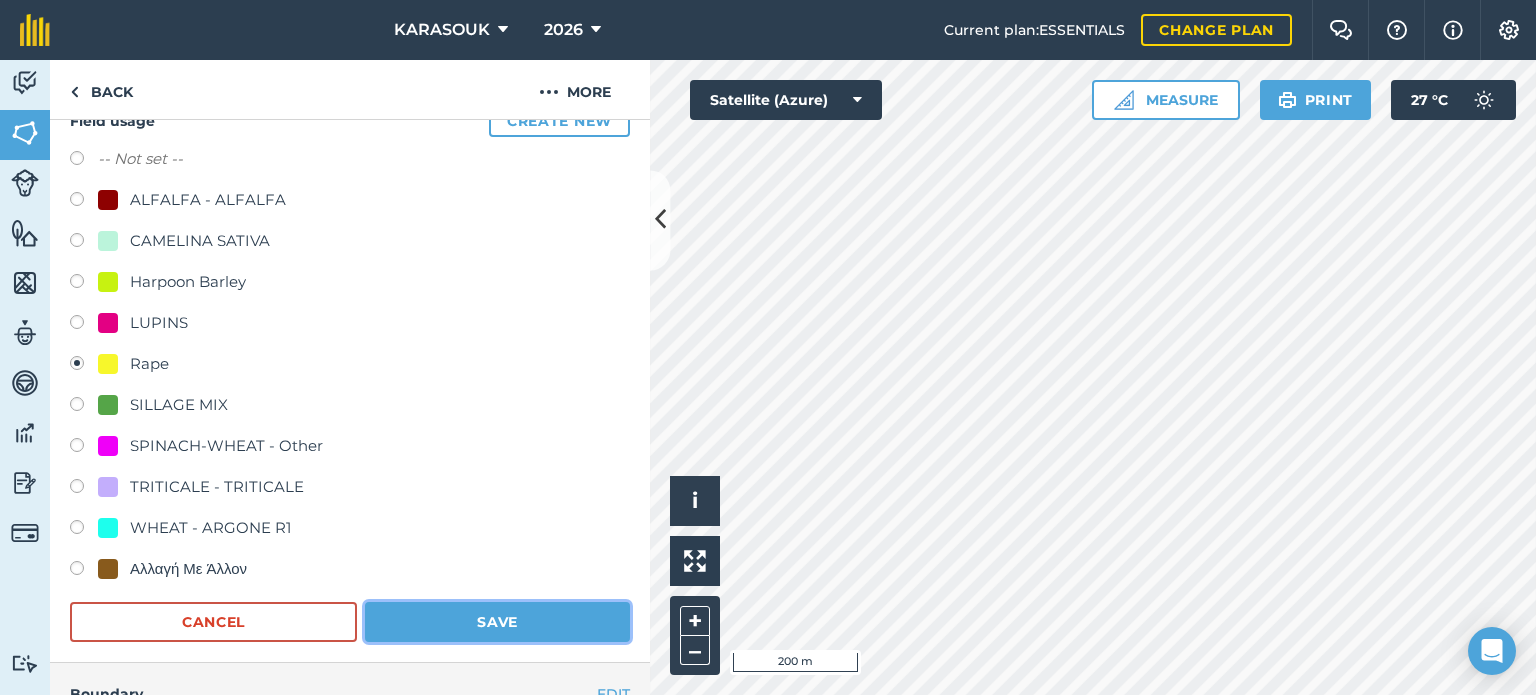 drag, startPoint x: 432, startPoint y: 607, endPoint x: 447, endPoint y: 607, distance: 15 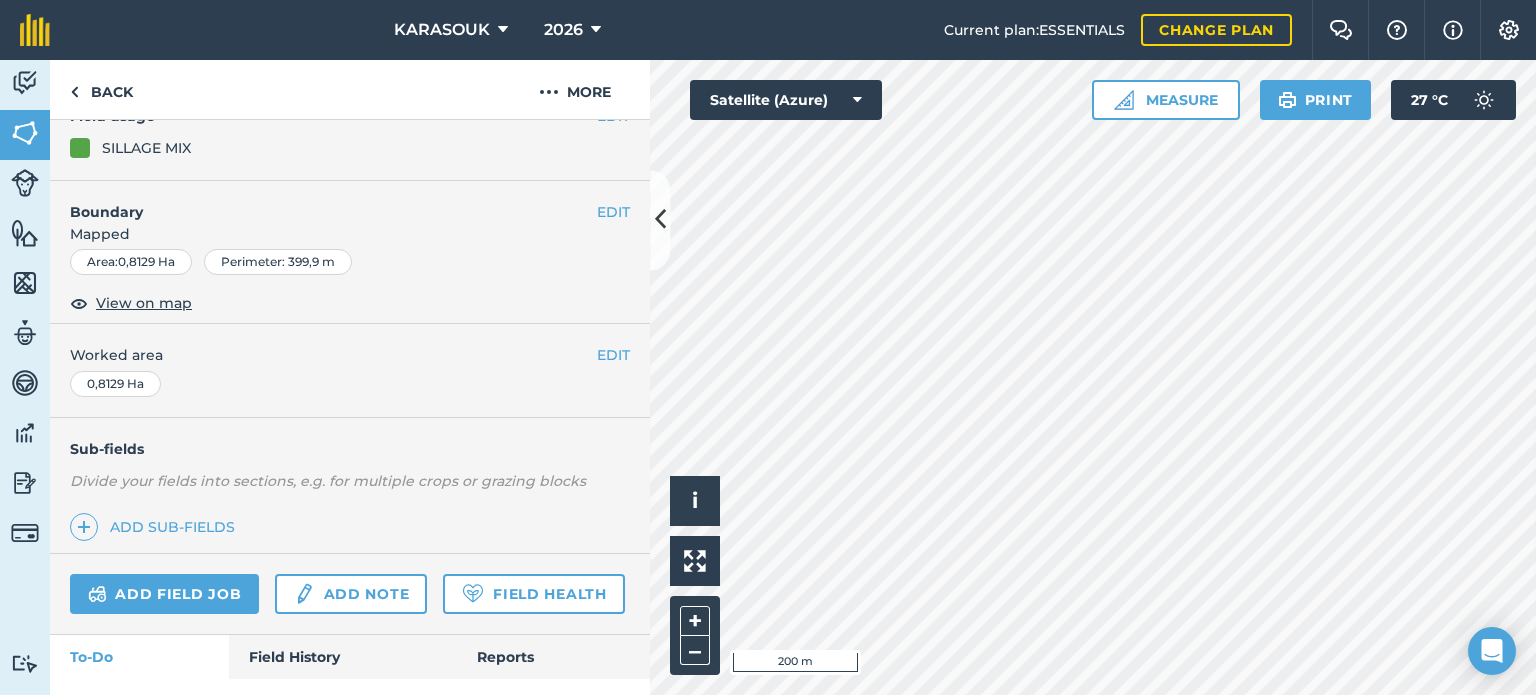 click on "SILLAGE MIX" at bounding box center [350, 148] 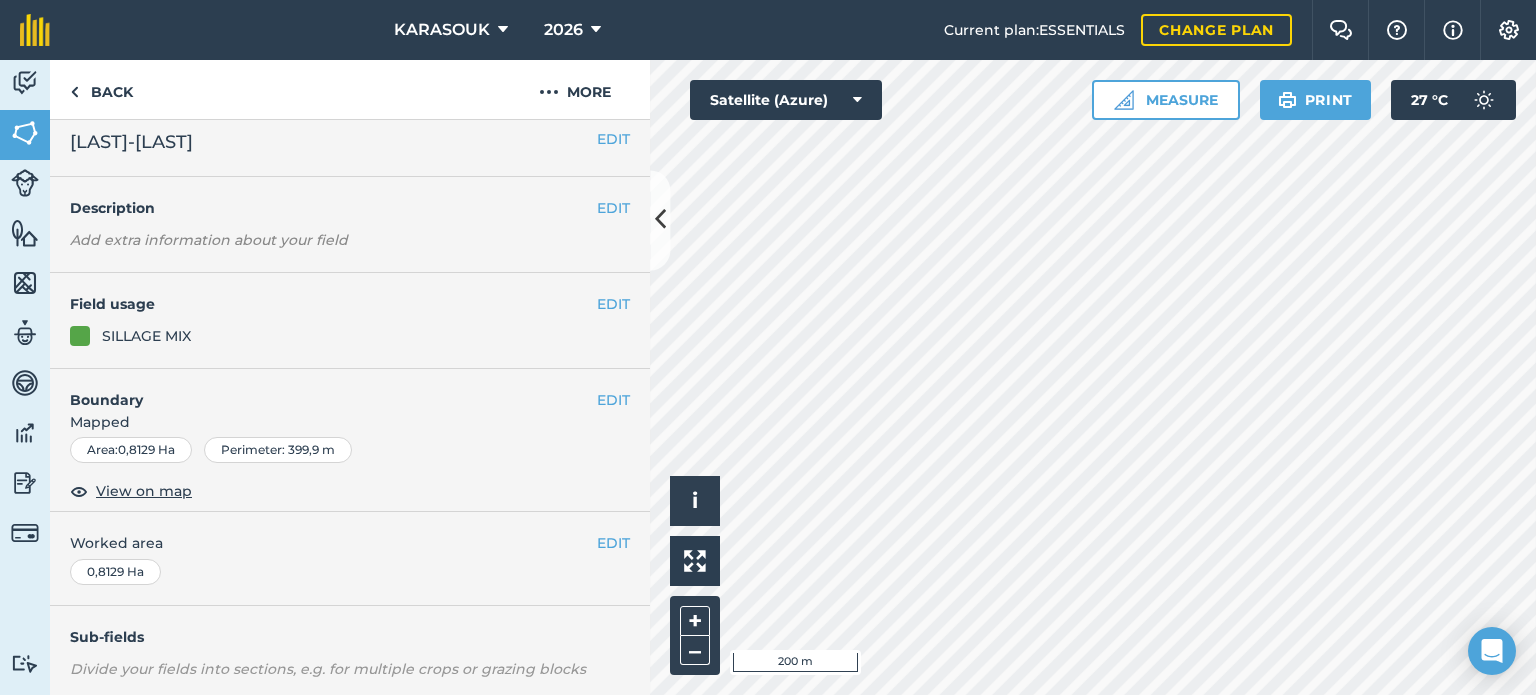 scroll, scrollTop: 0, scrollLeft: 0, axis: both 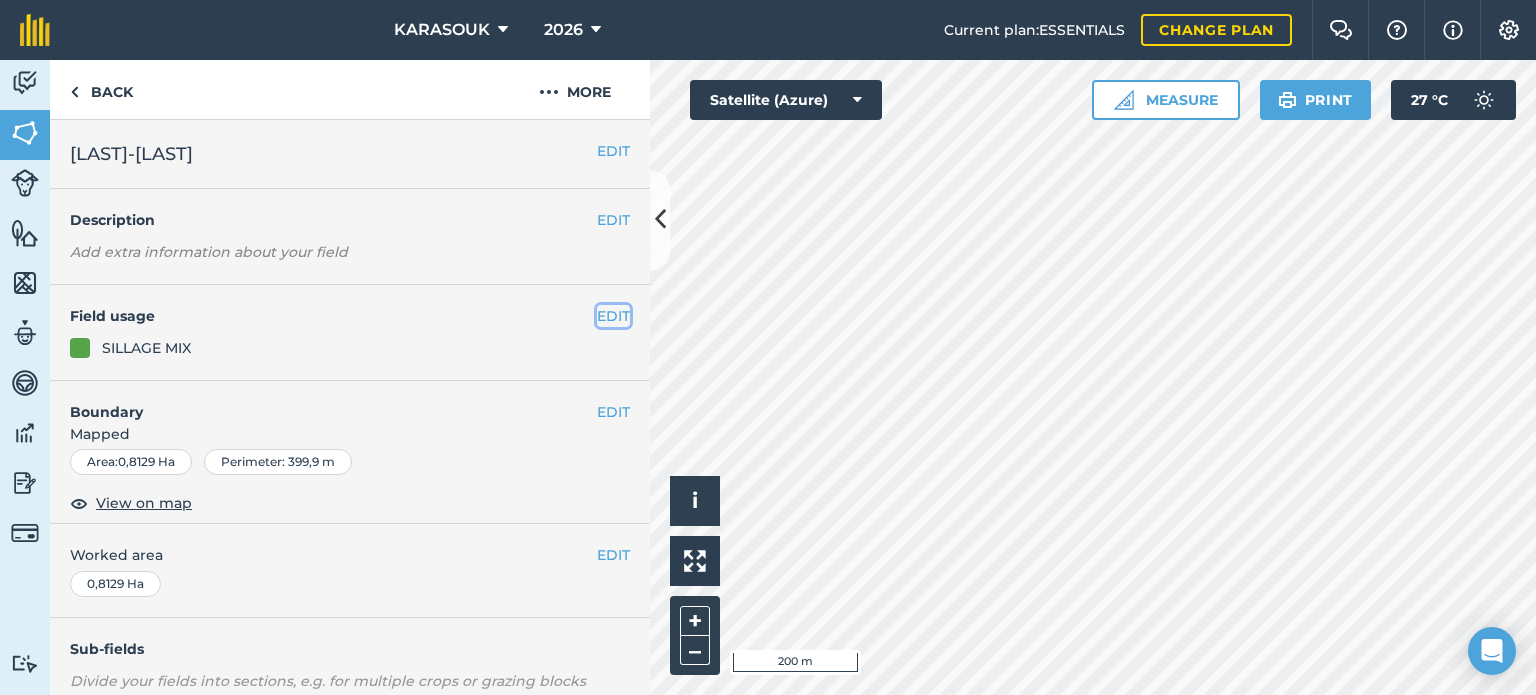 click on "EDIT" at bounding box center (613, 316) 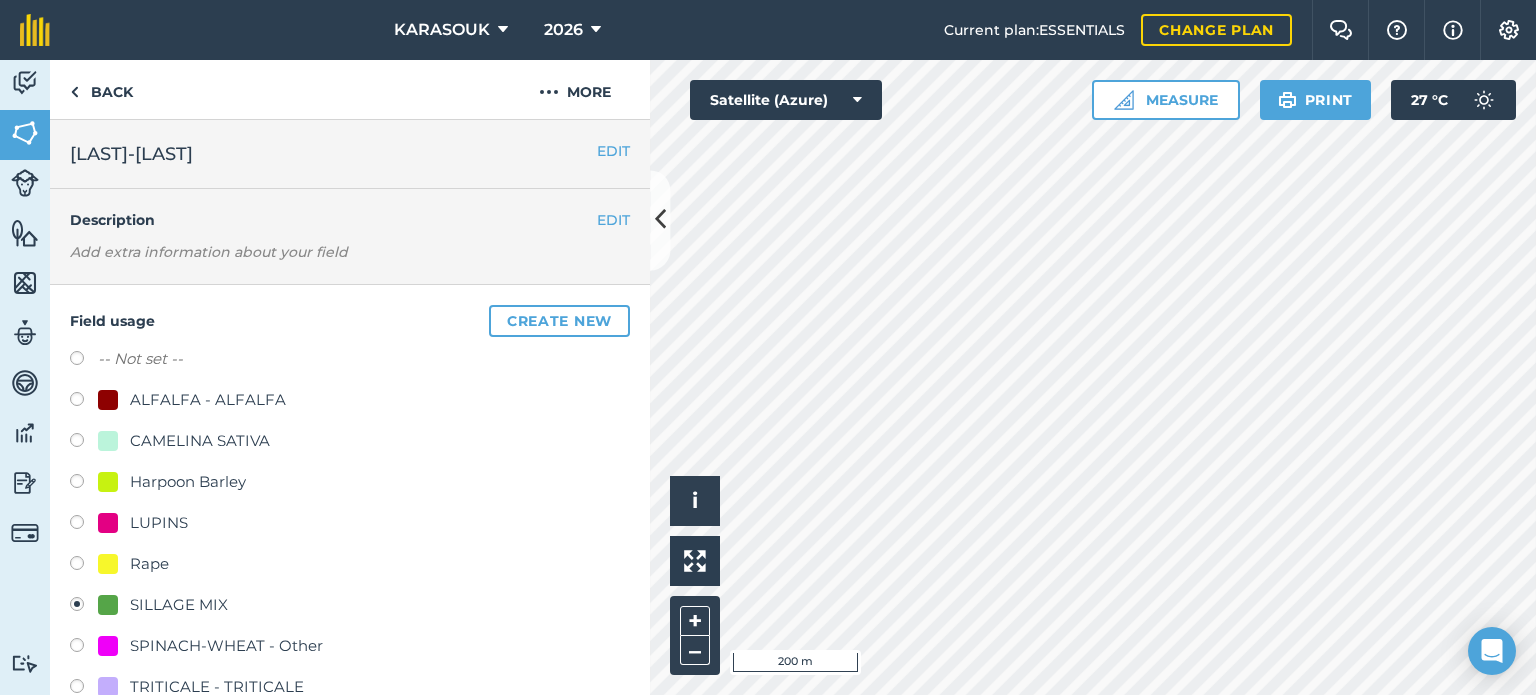 click on "SILLAGE MIX" at bounding box center (179, 605) 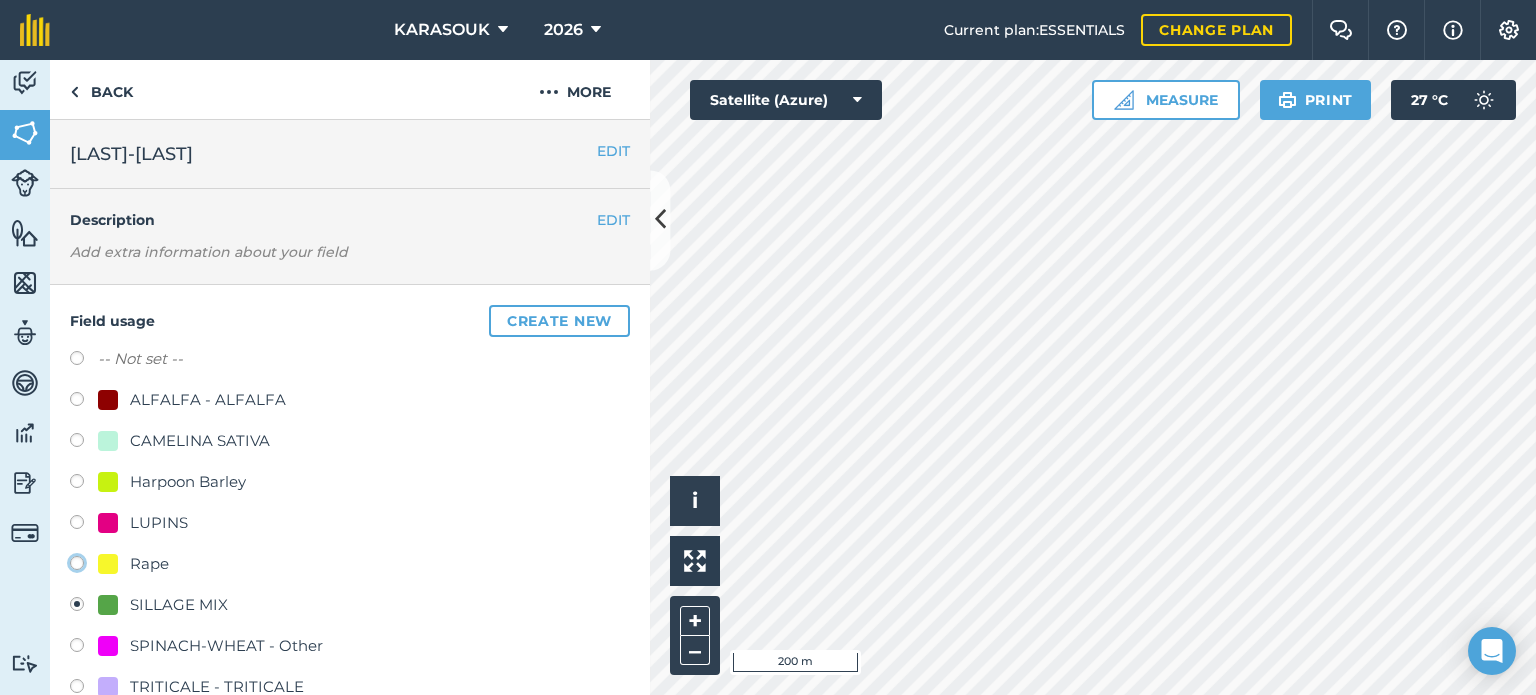 click on "Rape" at bounding box center [-9923, 562] 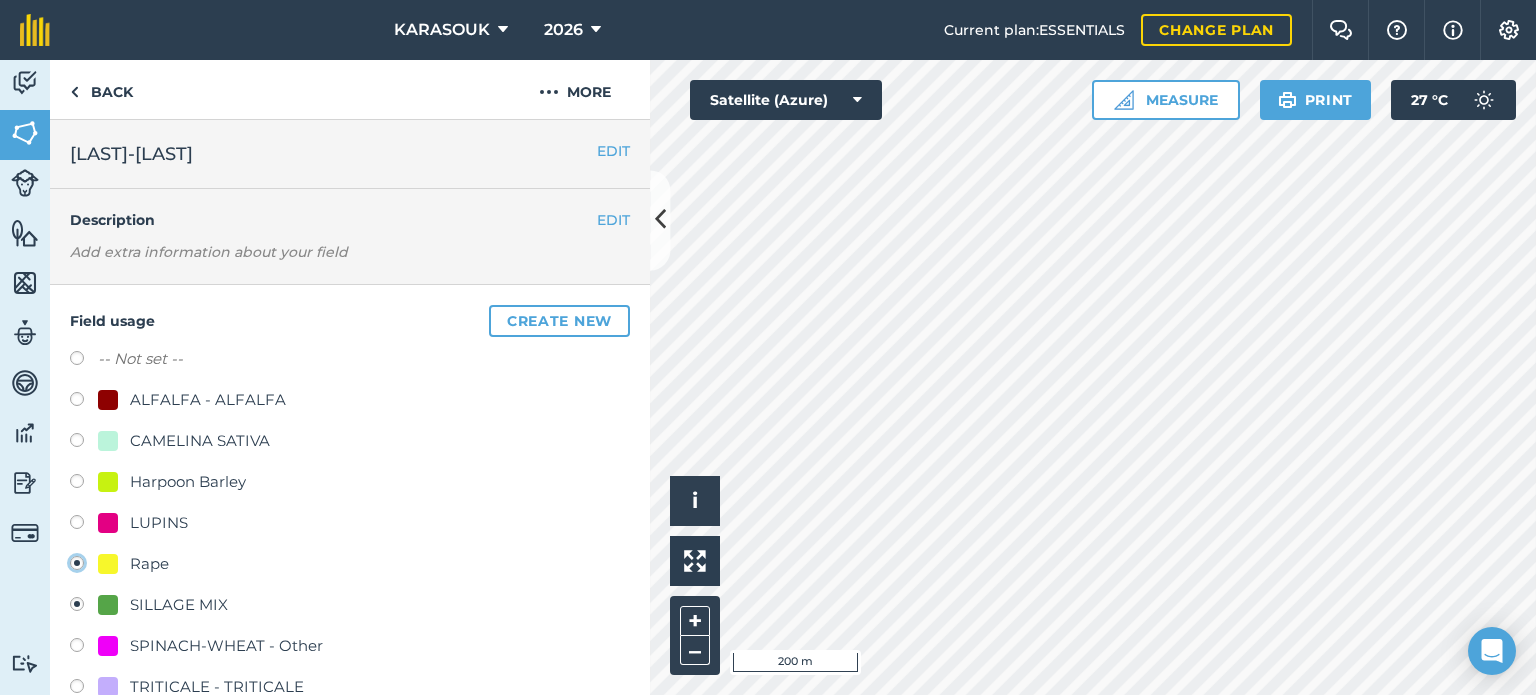 radio on "true" 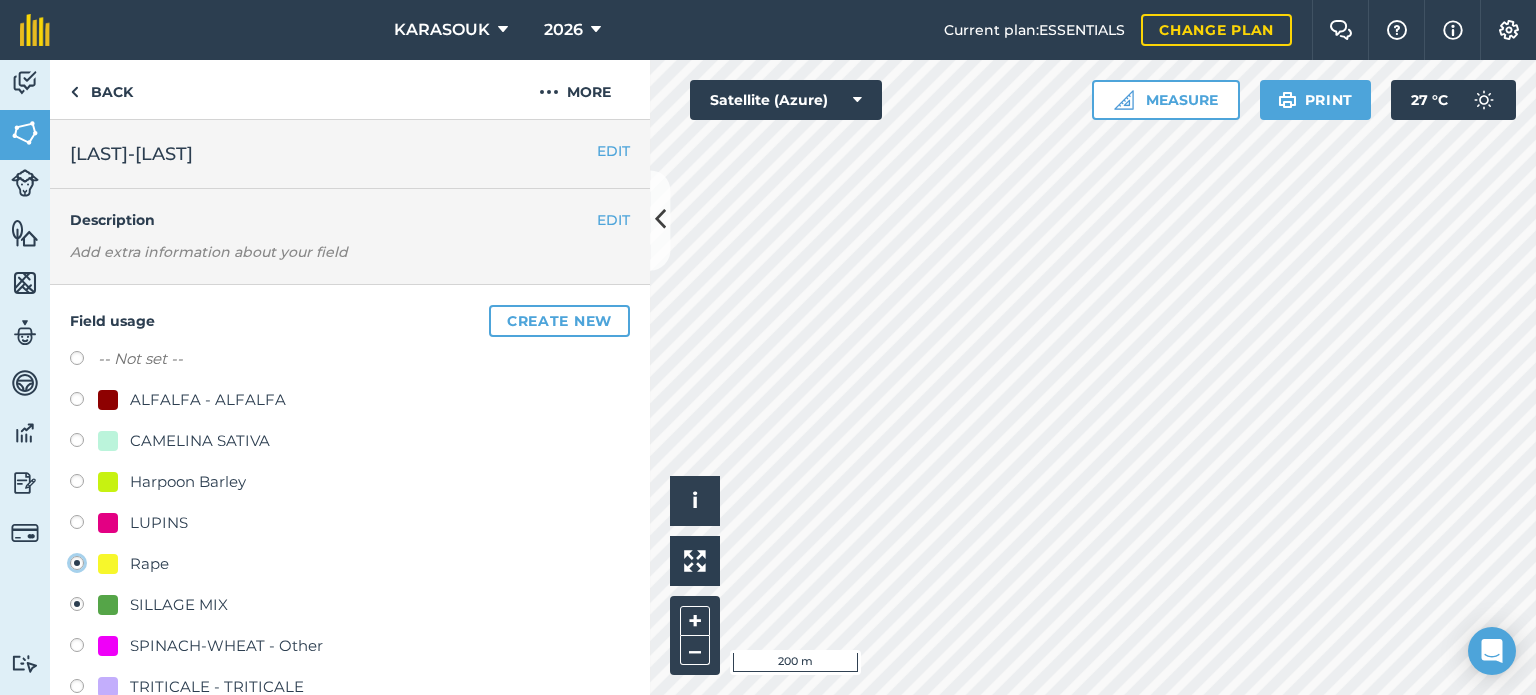 radio on "false" 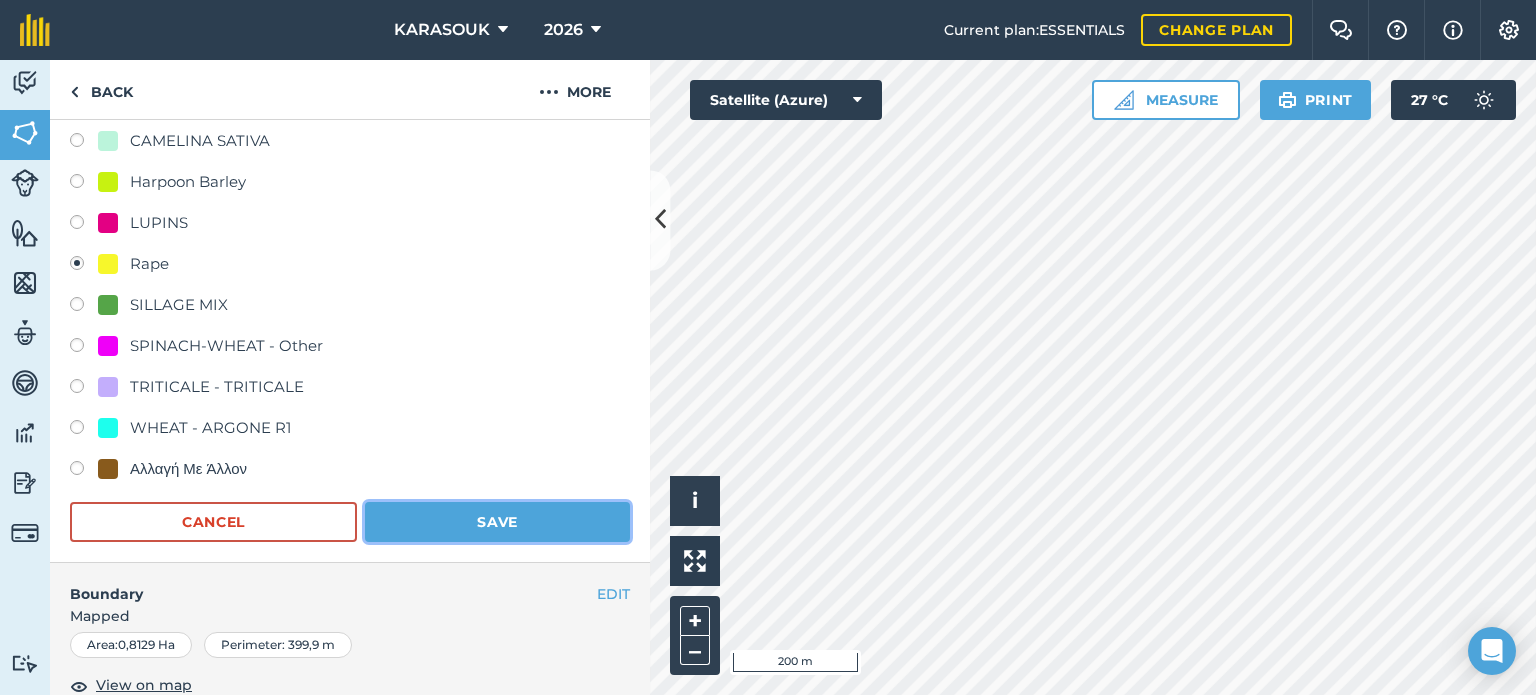 click on "Save" at bounding box center (497, 522) 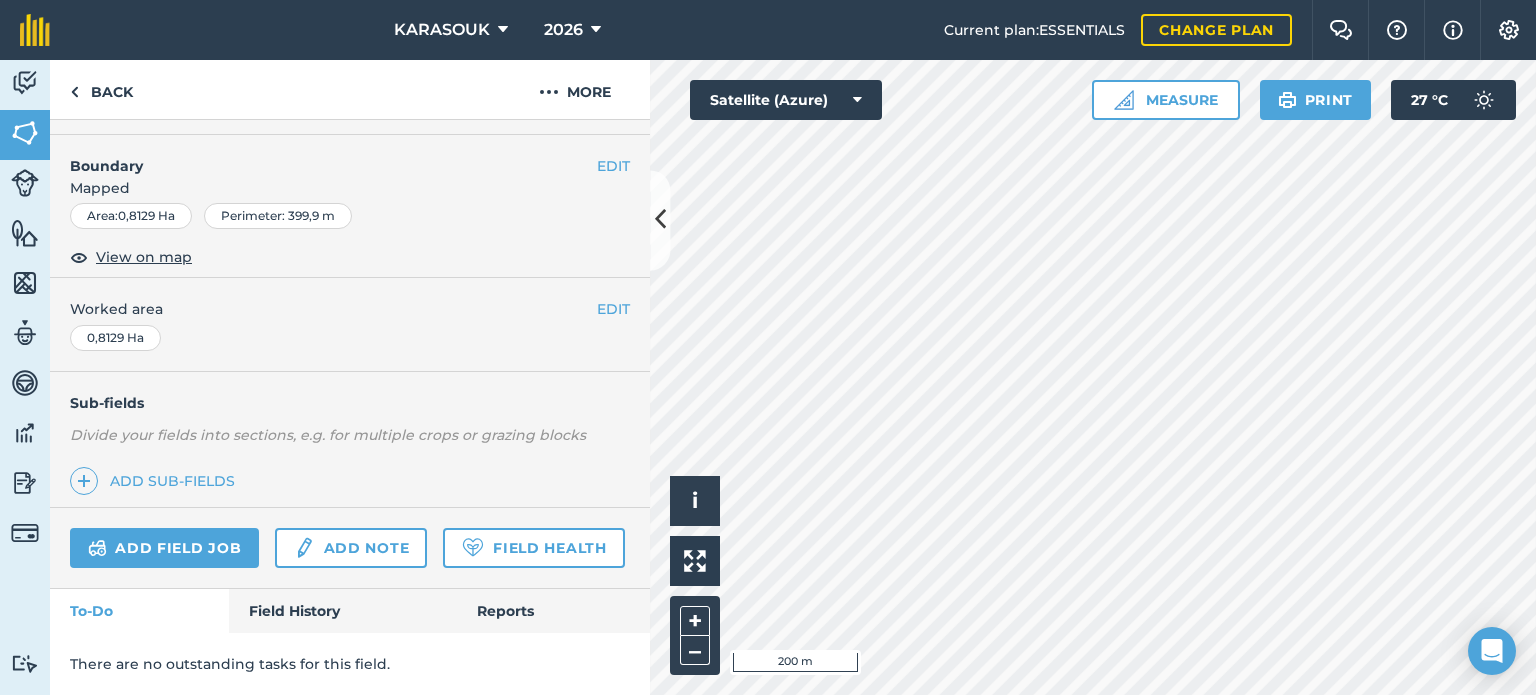 scroll, scrollTop: 299, scrollLeft: 0, axis: vertical 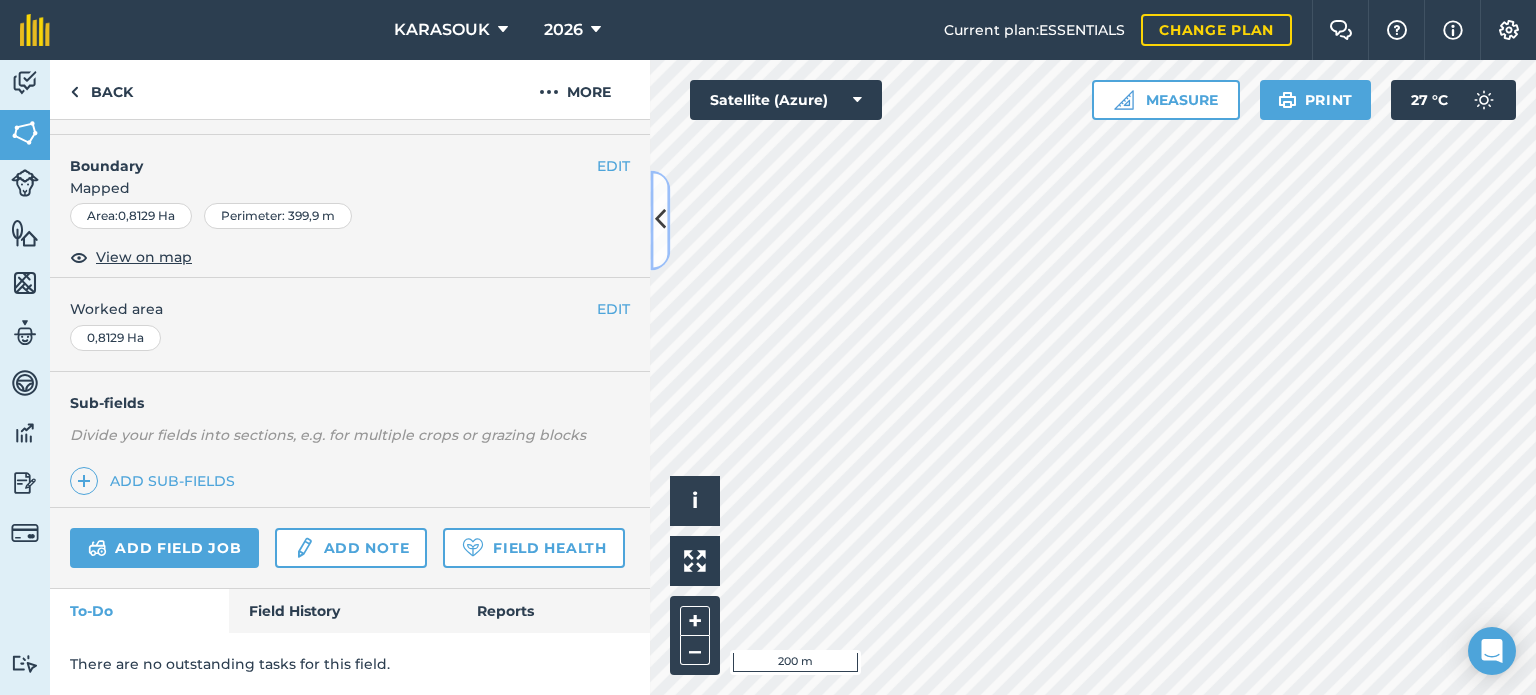 click at bounding box center (660, 220) 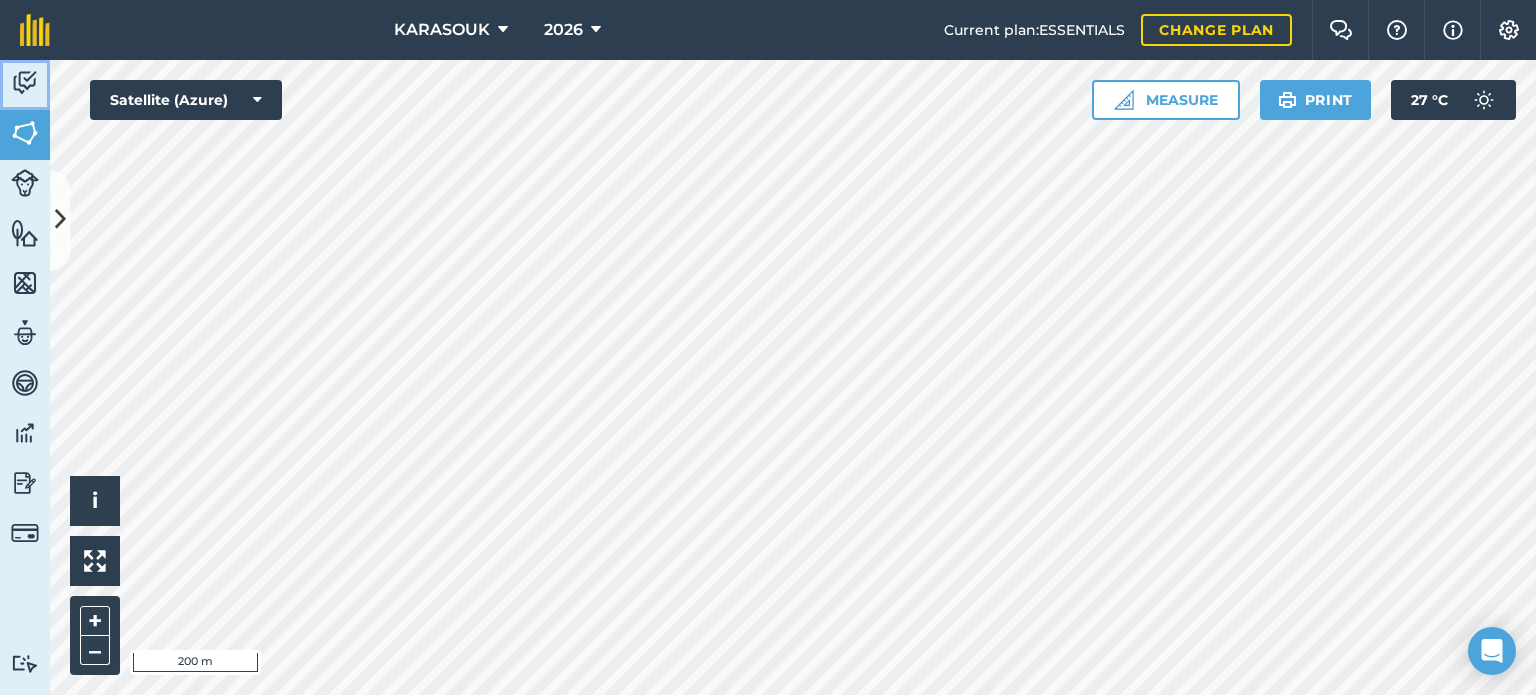 click at bounding box center (25, 83) 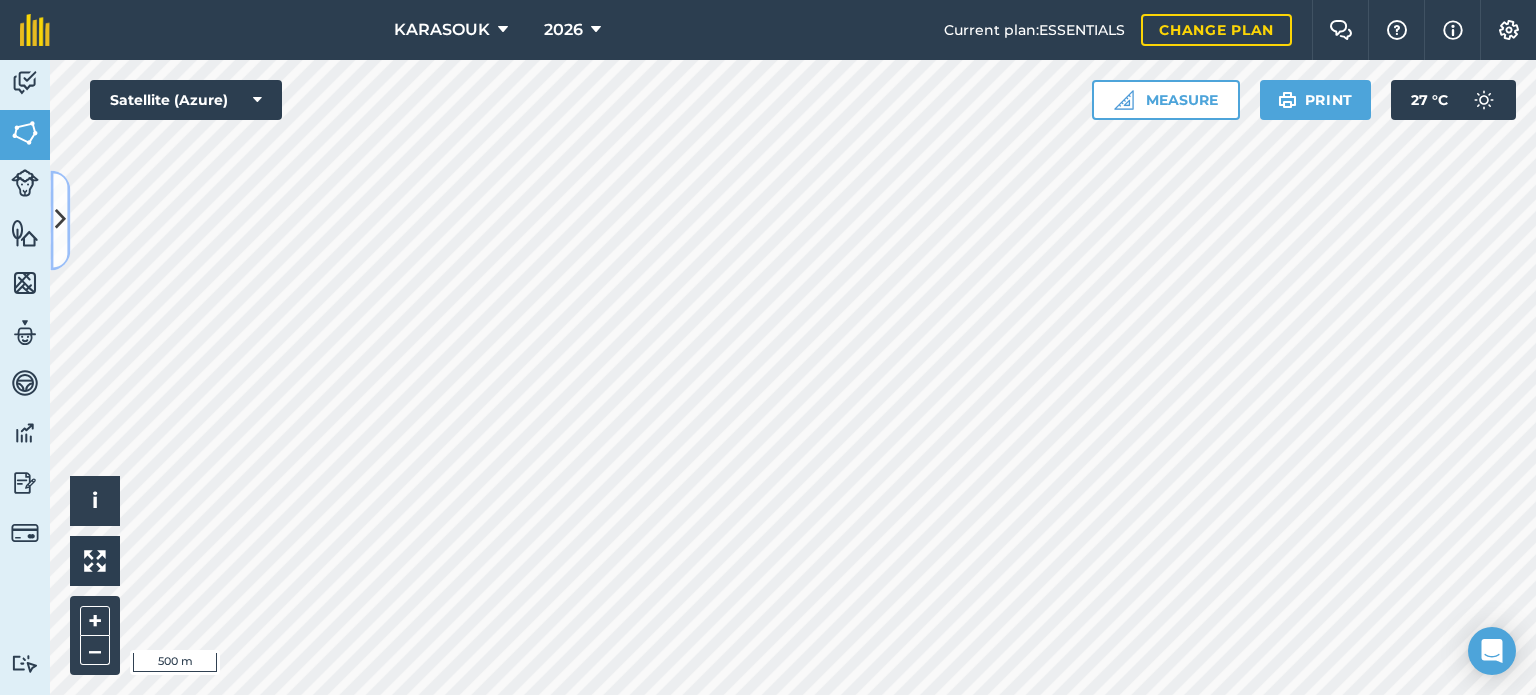 click at bounding box center (60, 220) 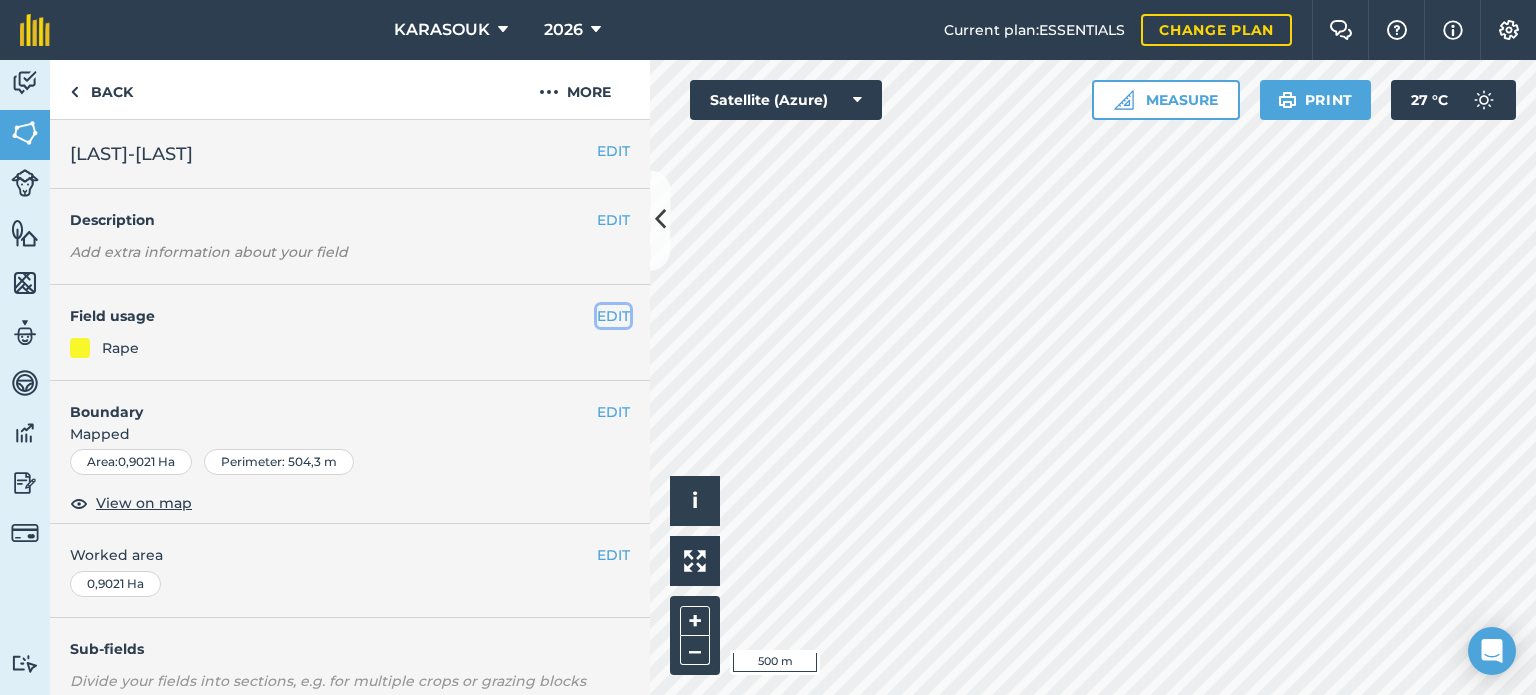 click on "EDIT" at bounding box center [613, 316] 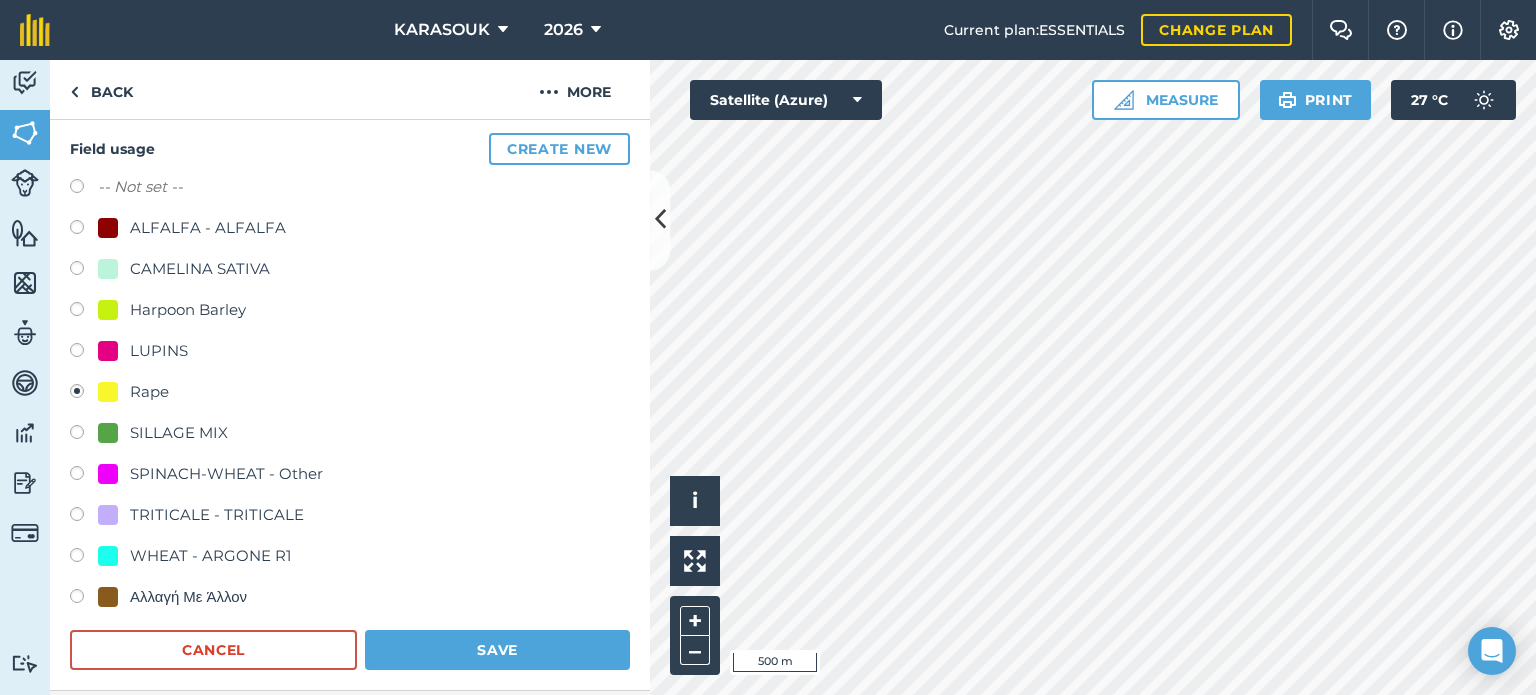 scroll, scrollTop: 100, scrollLeft: 0, axis: vertical 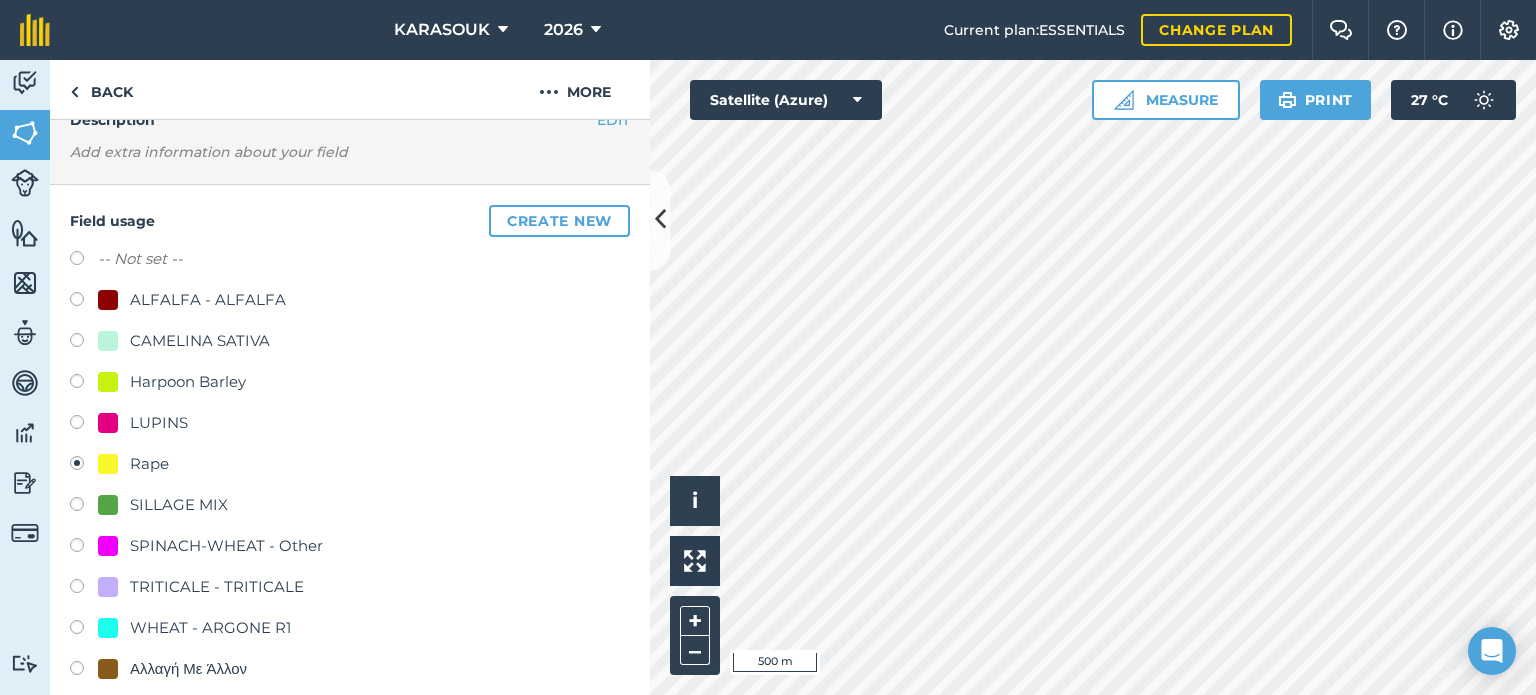 click on "CAMELINA SATIVA" at bounding box center (200, 341) 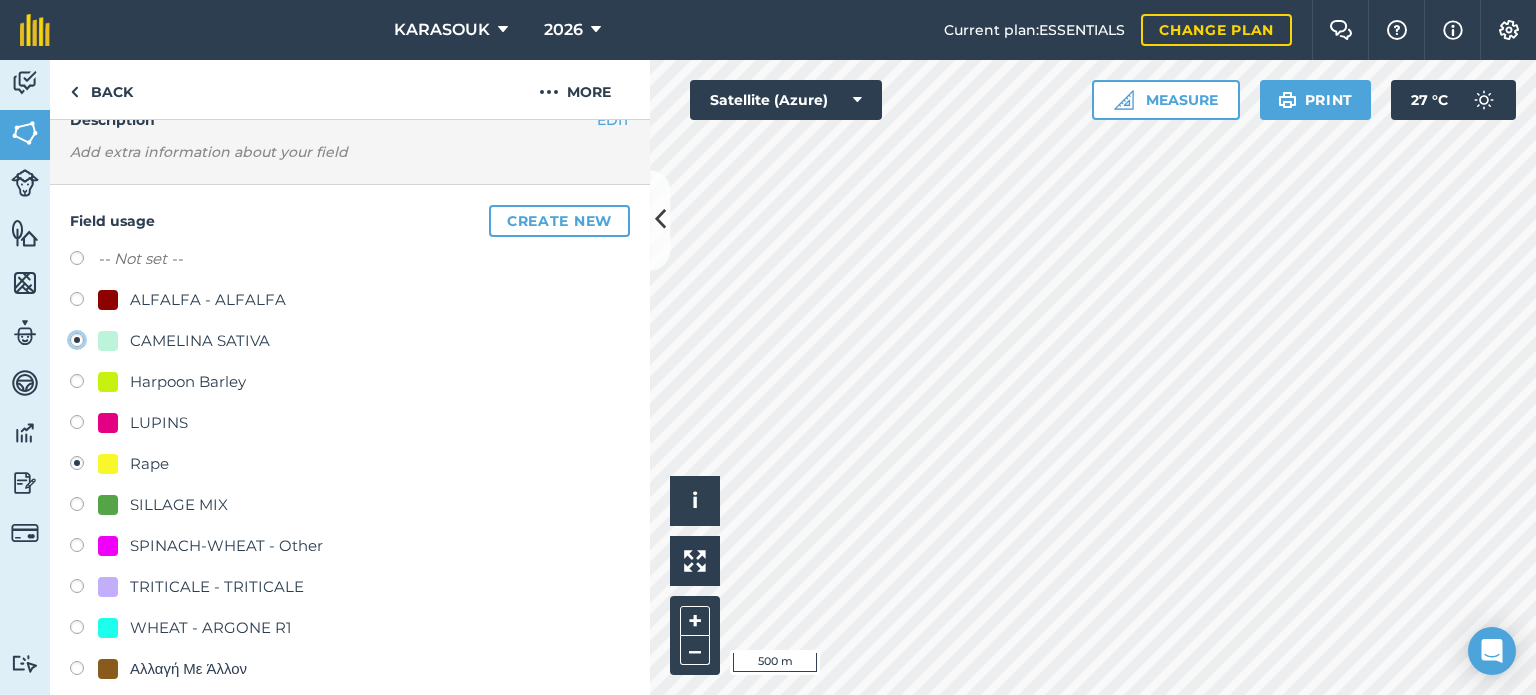 radio on "true" 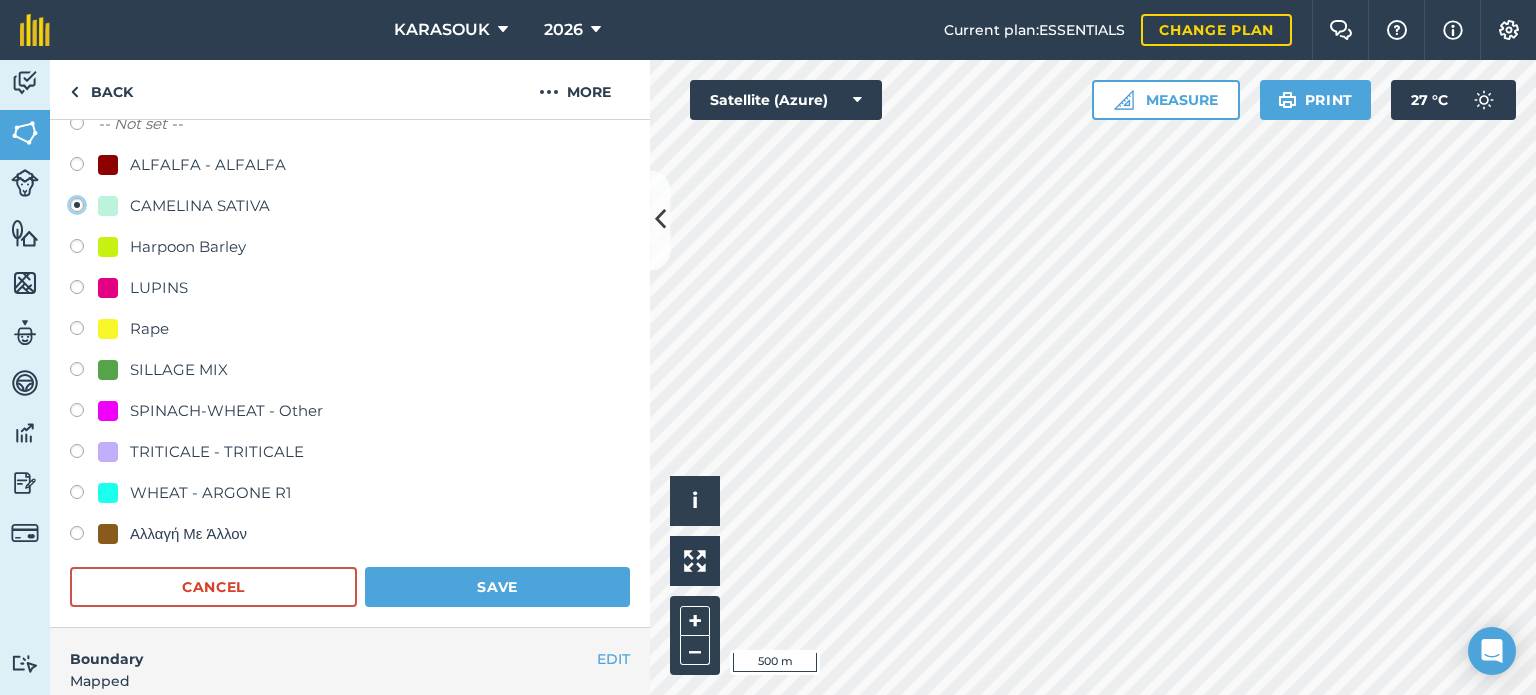 scroll, scrollTop: 300, scrollLeft: 0, axis: vertical 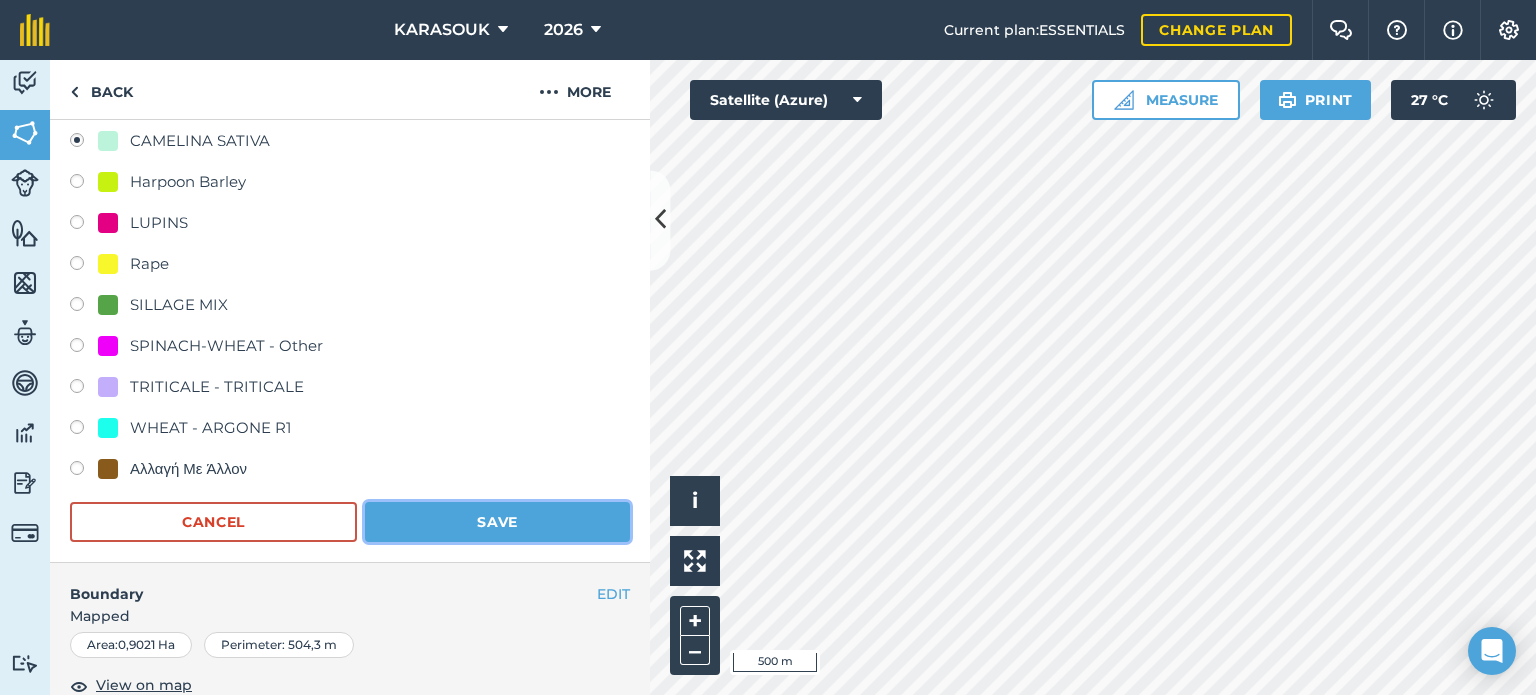 click on "Save" at bounding box center [497, 522] 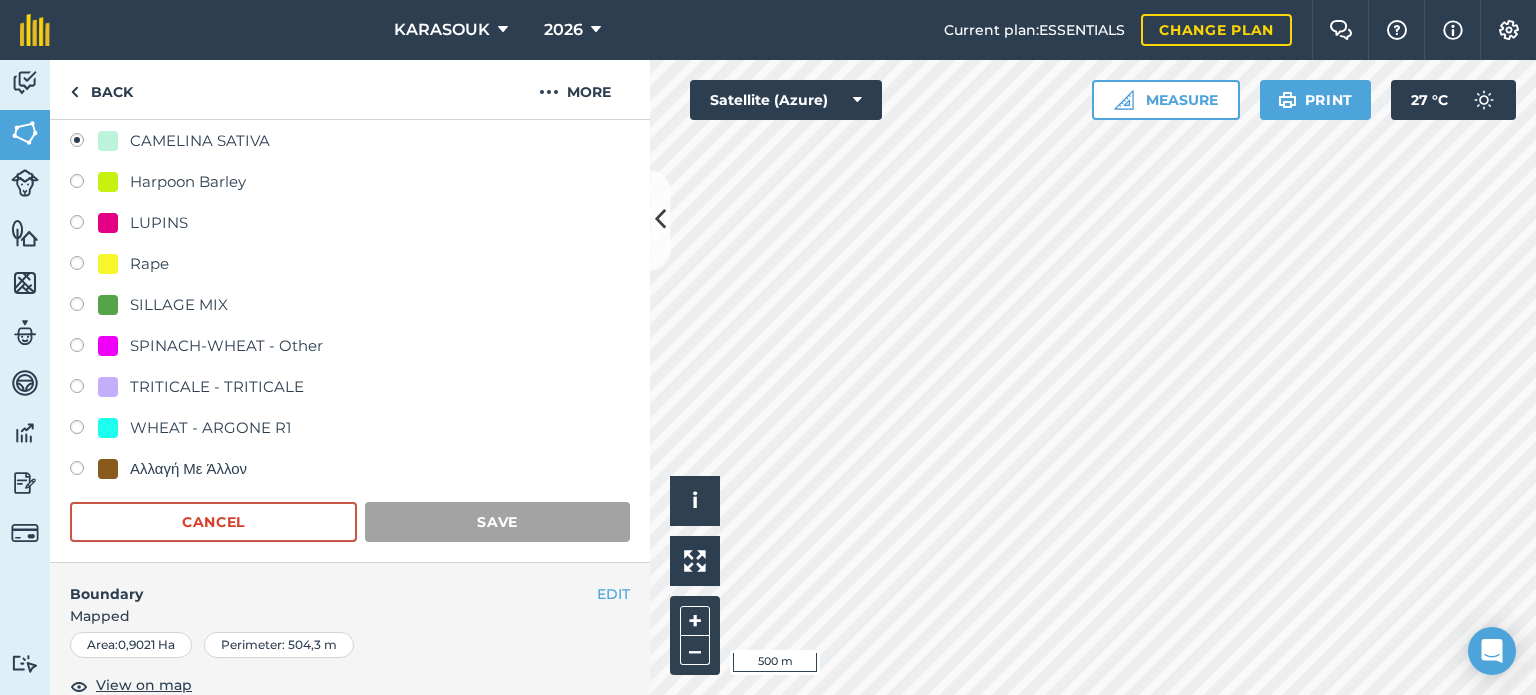scroll, scrollTop: 299, scrollLeft: 0, axis: vertical 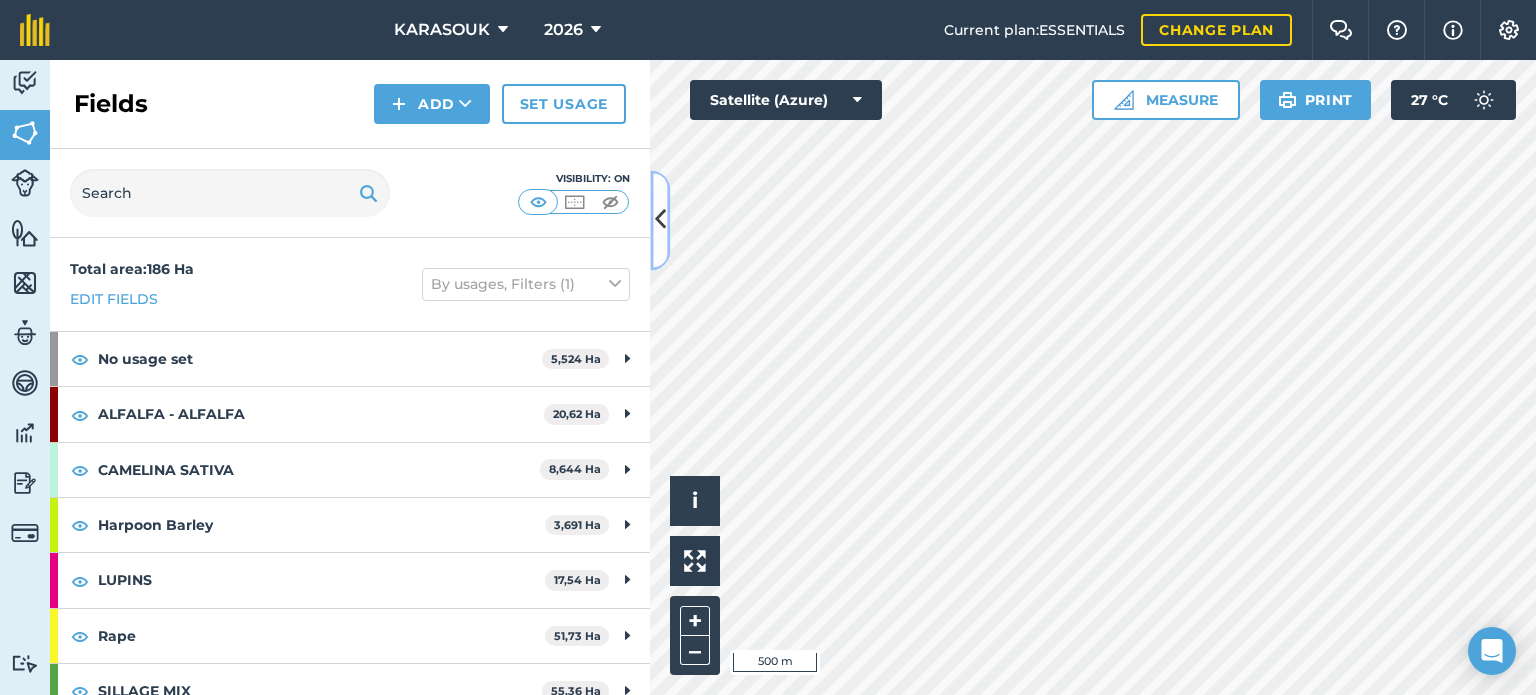 click at bounding box center (660, 220) 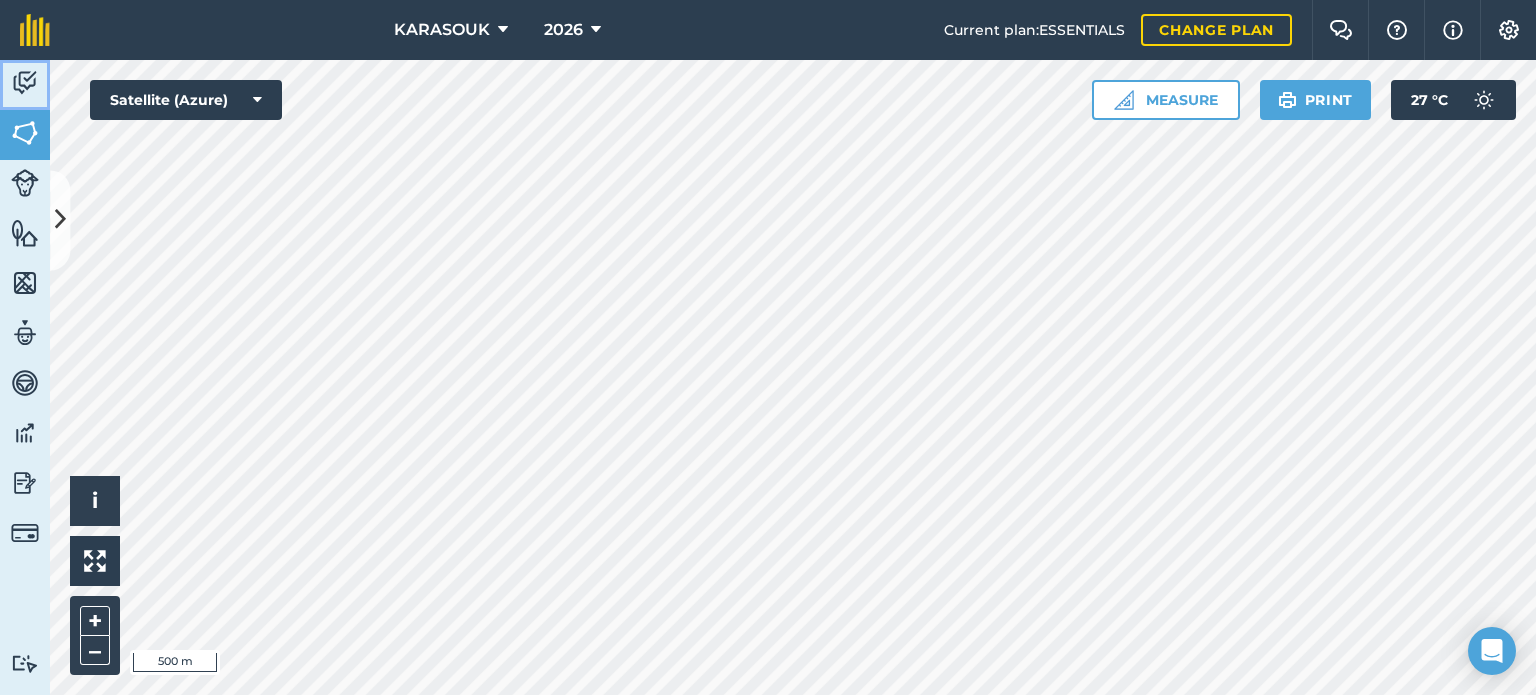 click at bounding box center (25, 83) 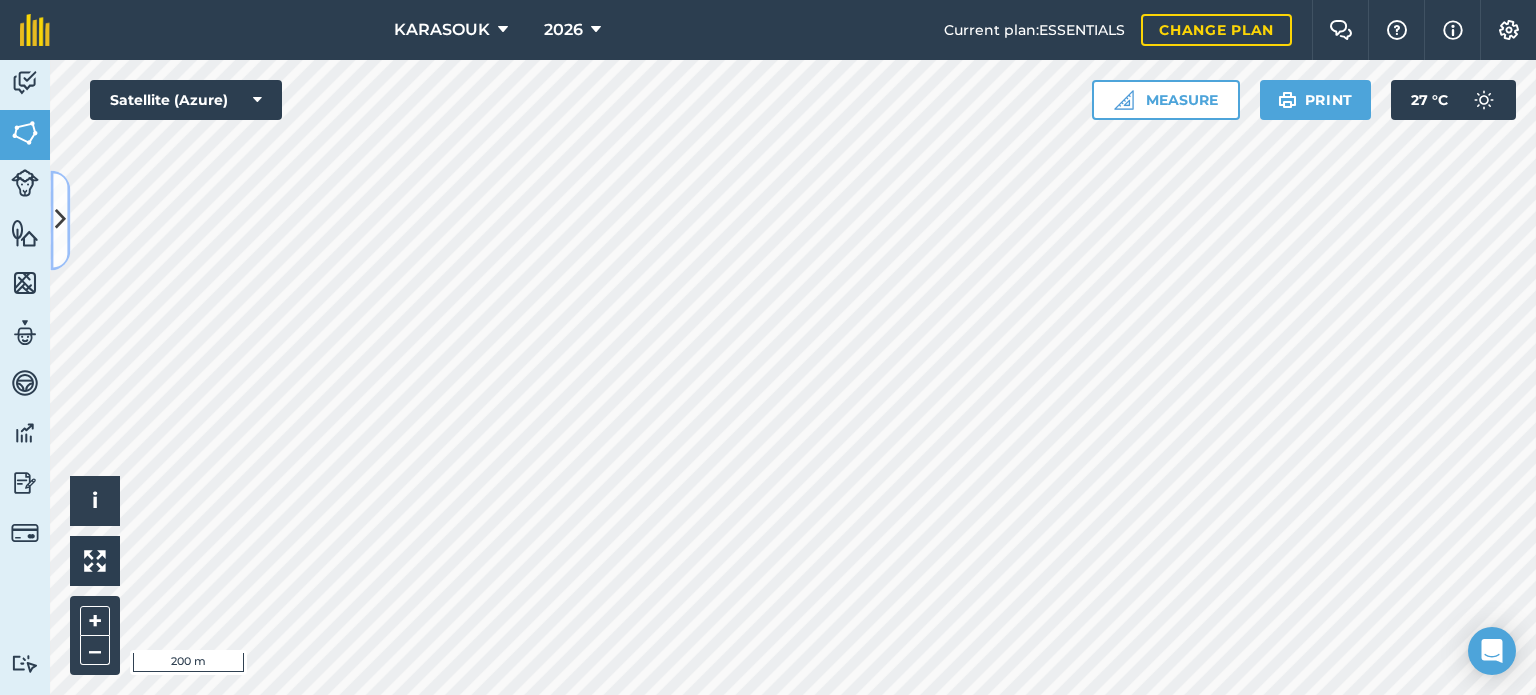 click at bounding box center [60, 220] 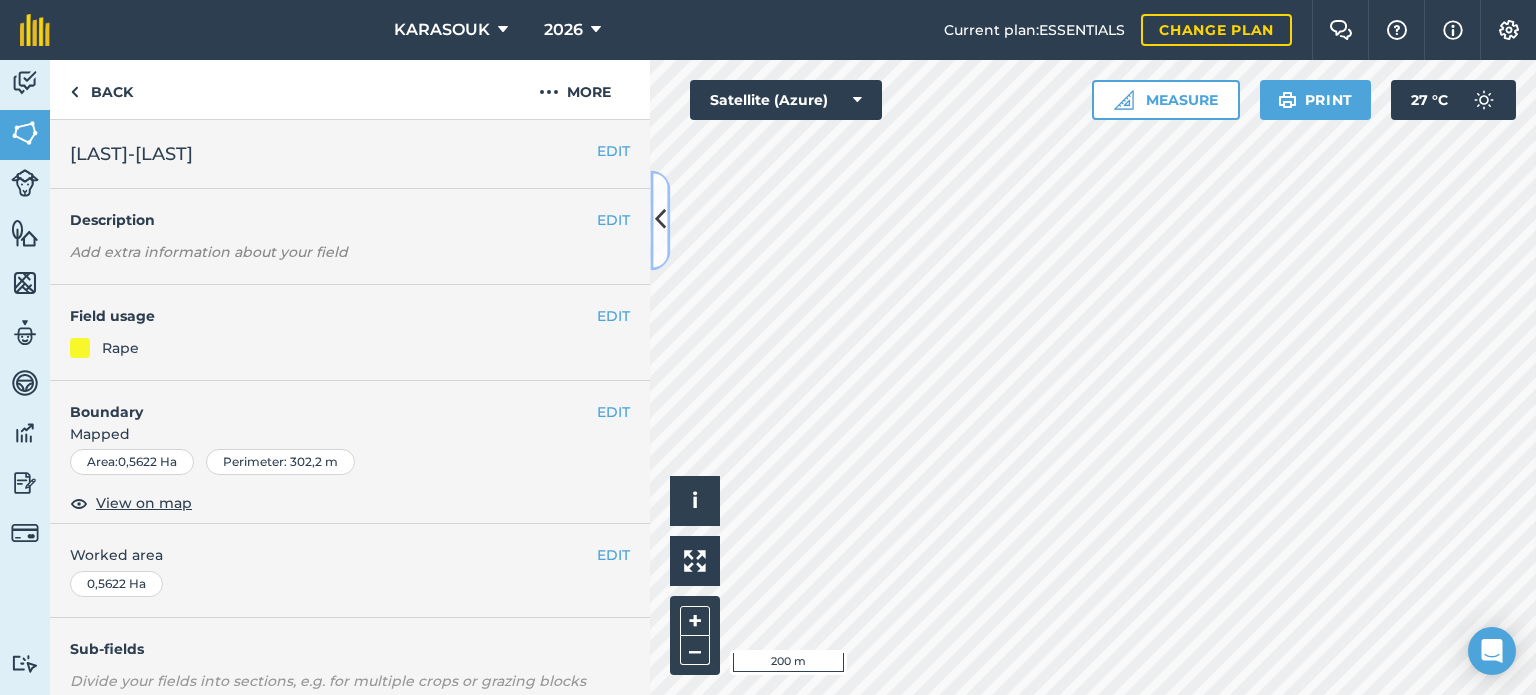 scroll, scrollTop: 0, scrollLeft: 0, axis: both 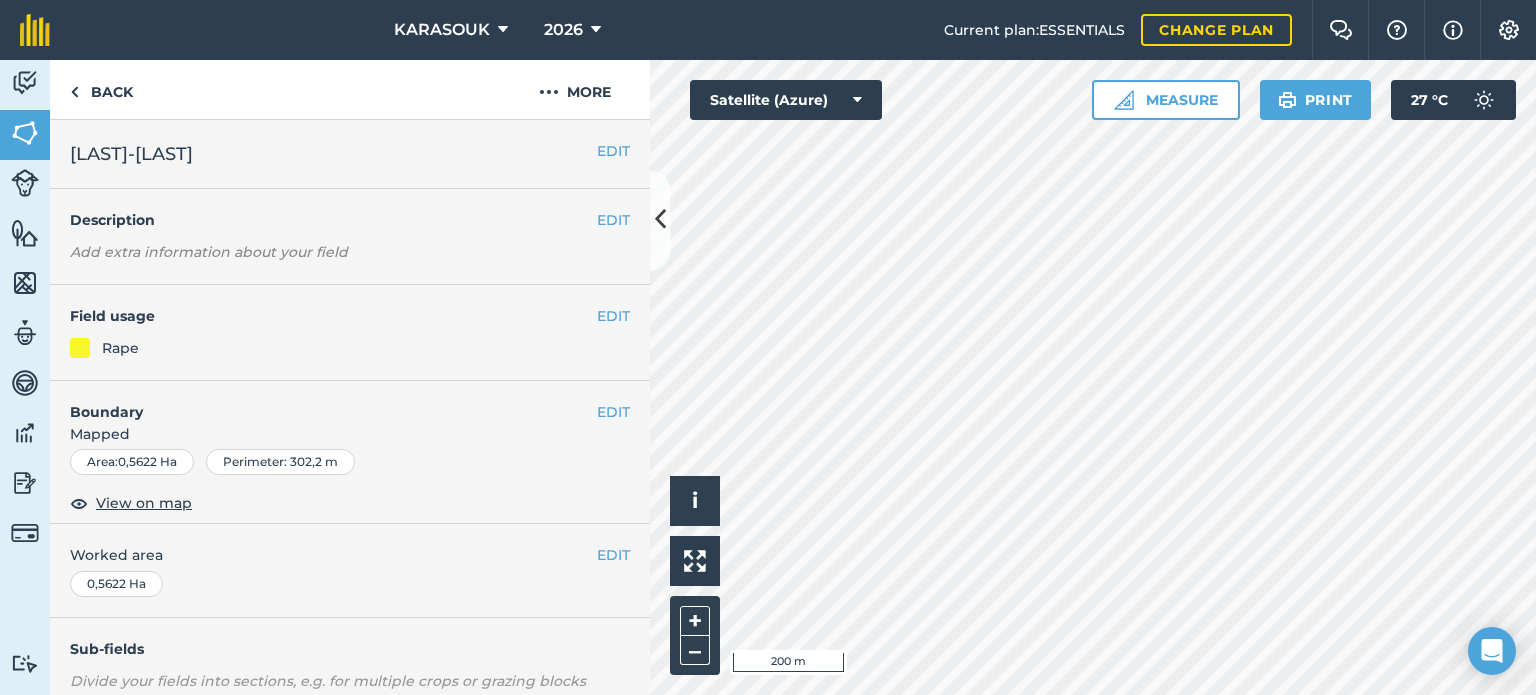click on "EDIT Field usage Rape" at bounding box center (350, 333) 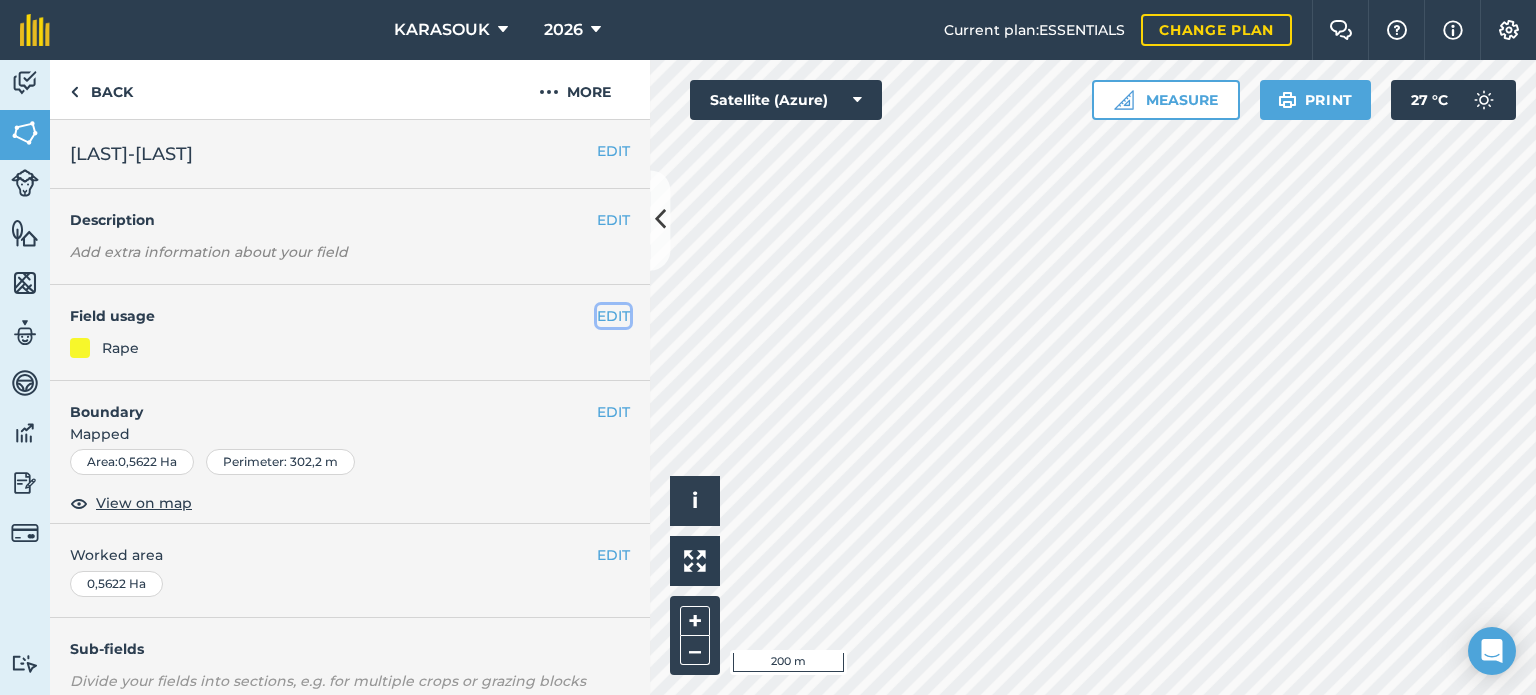click on "EDIT" at bounding box center (613, 316) 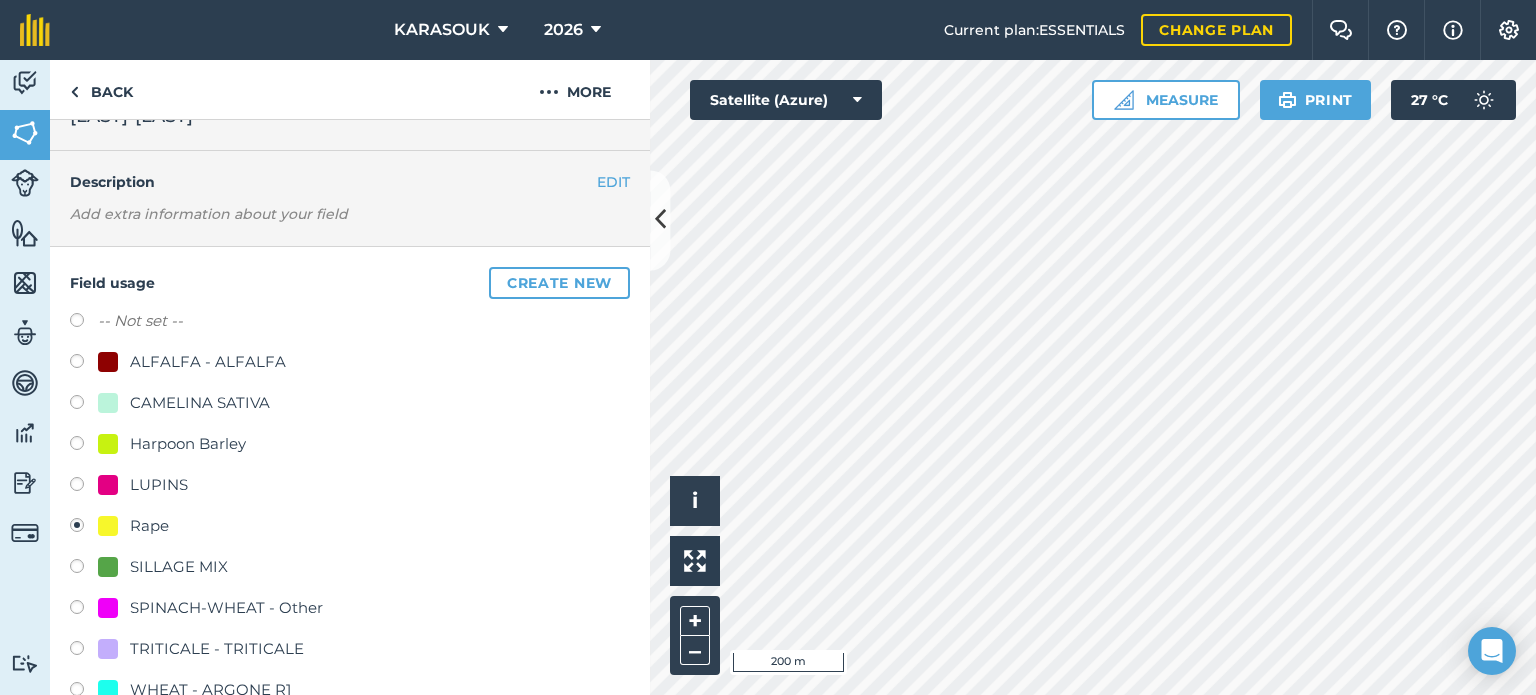 scroll, scrollTop: 100, scrollLeft: 0, axis: vertical 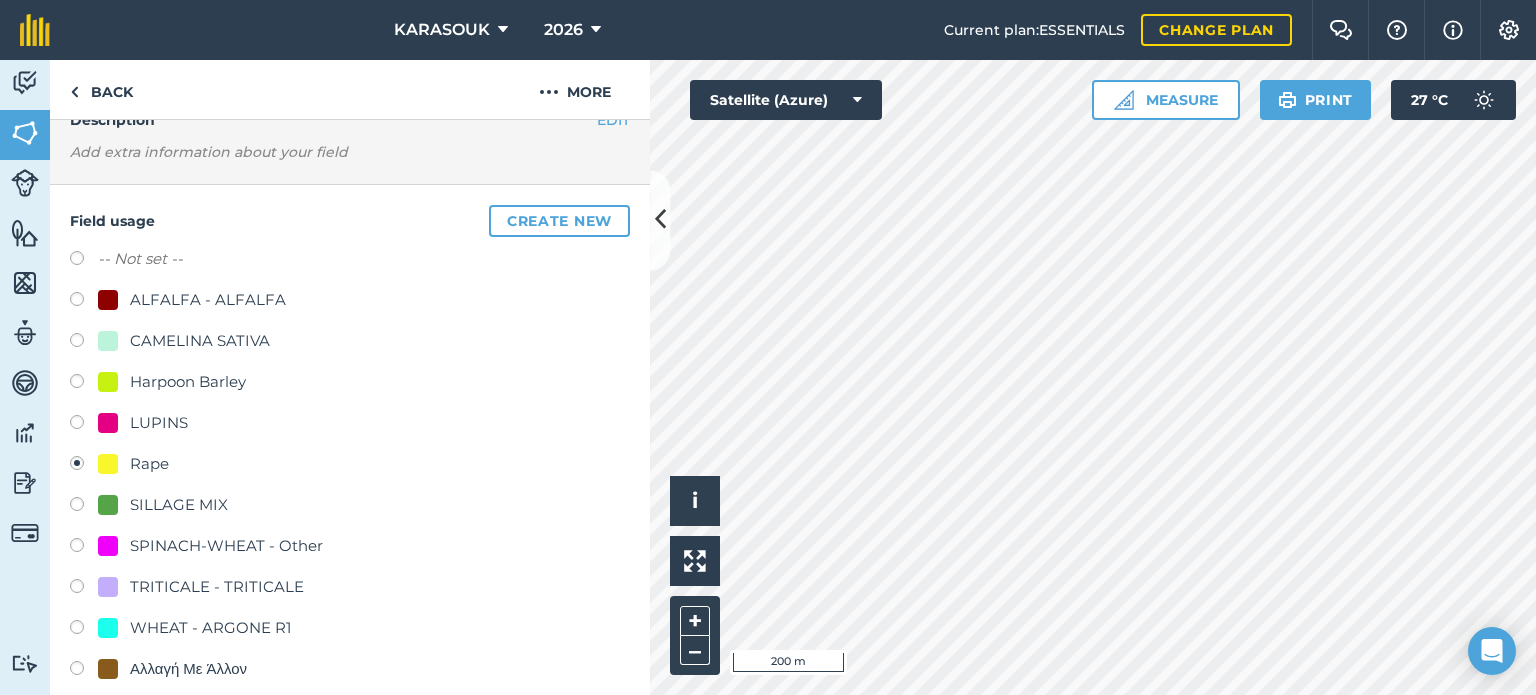 click on "LUPINS" at bounding box center (159, 423) 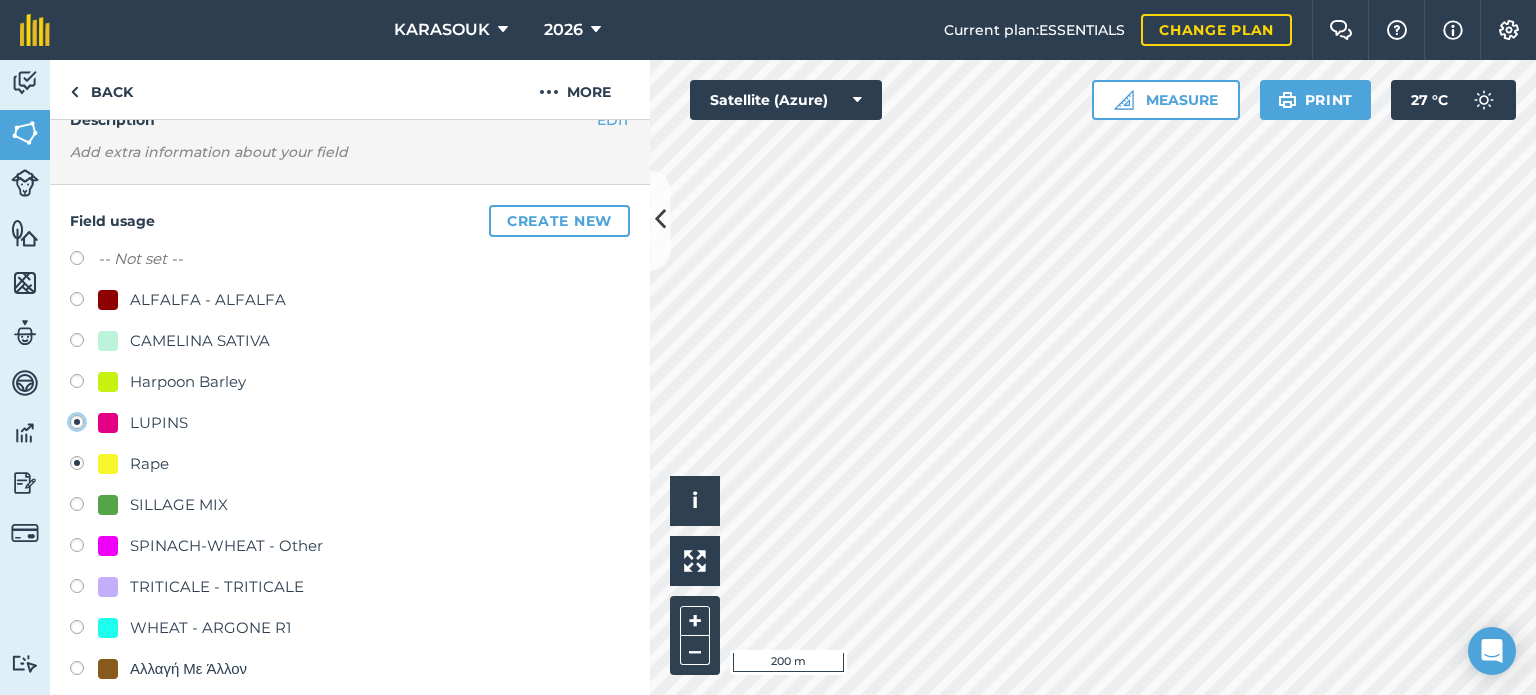 radio on "true" 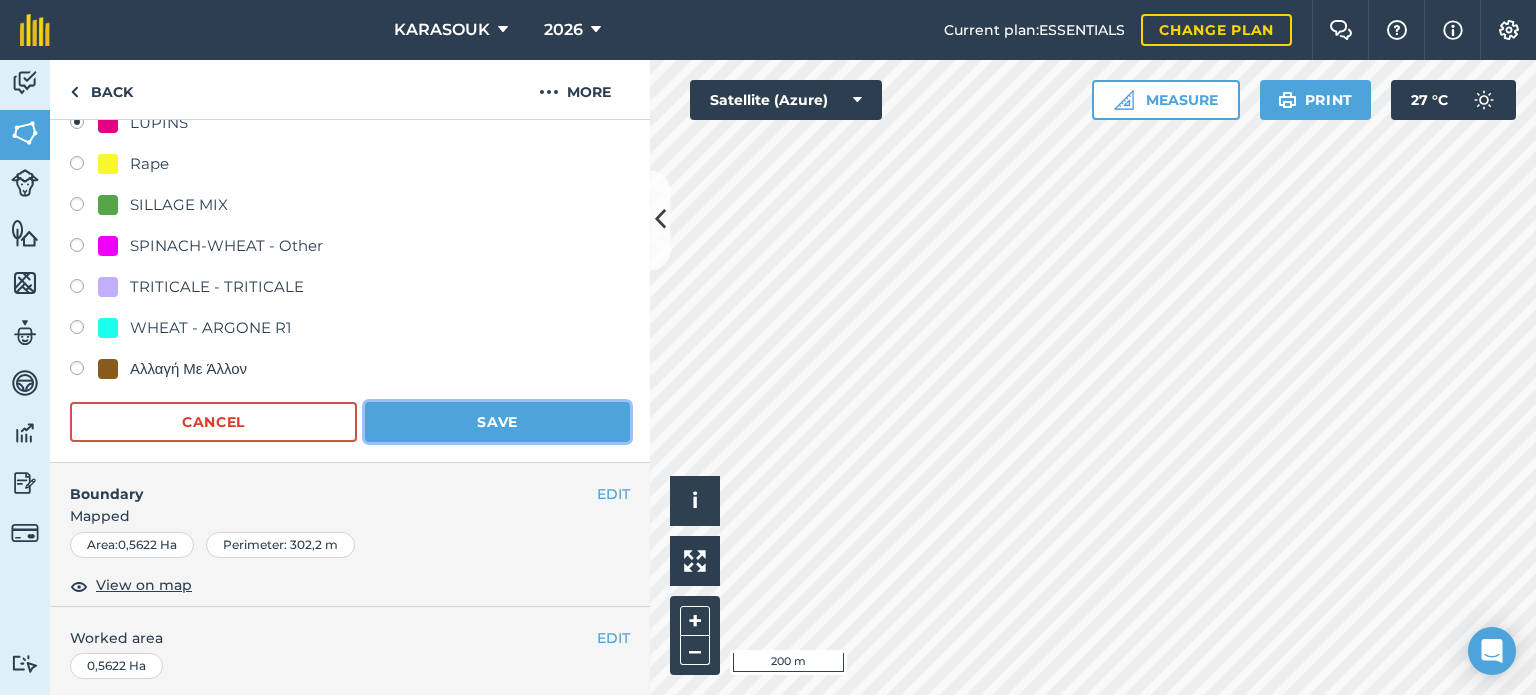 click on "Save" at bounding box center [497, 422] 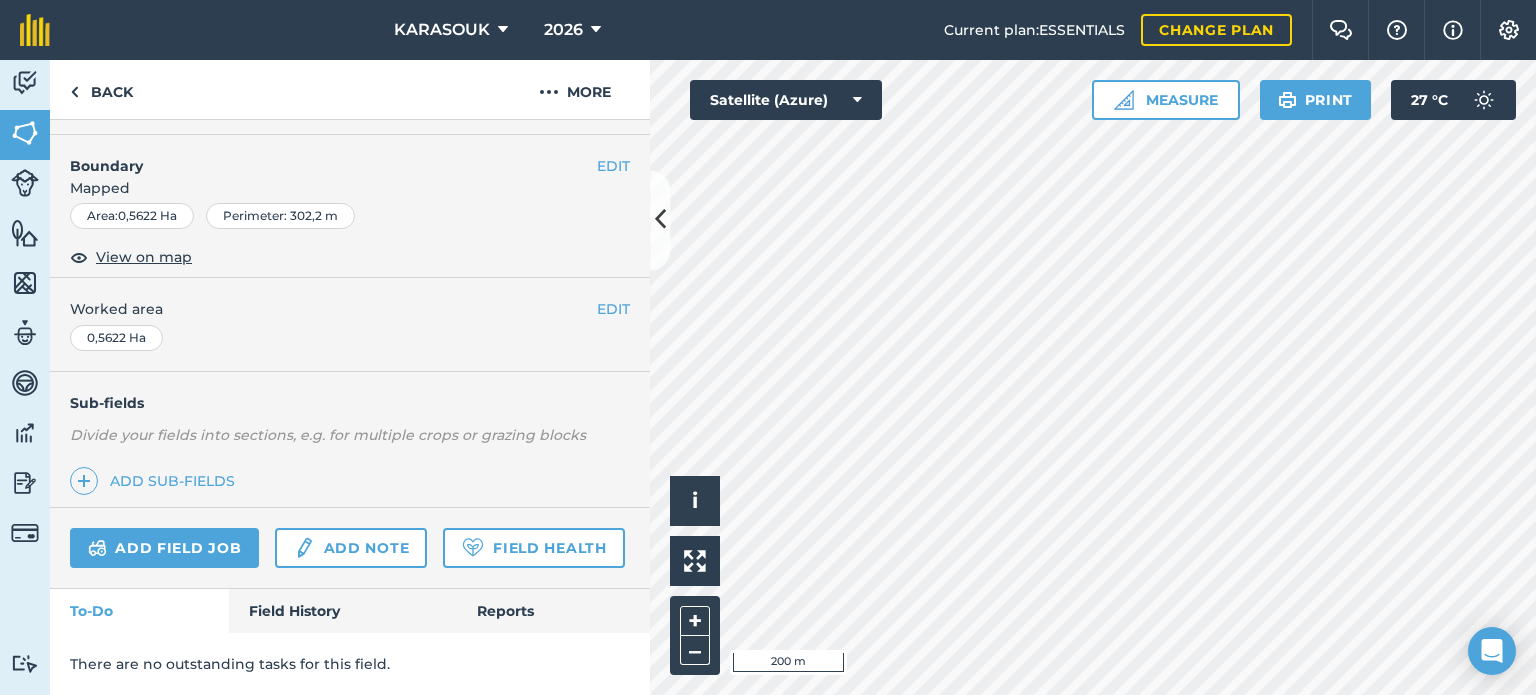 scroll, scrollTop: 299, scrollLeft: 0, axis: vertical 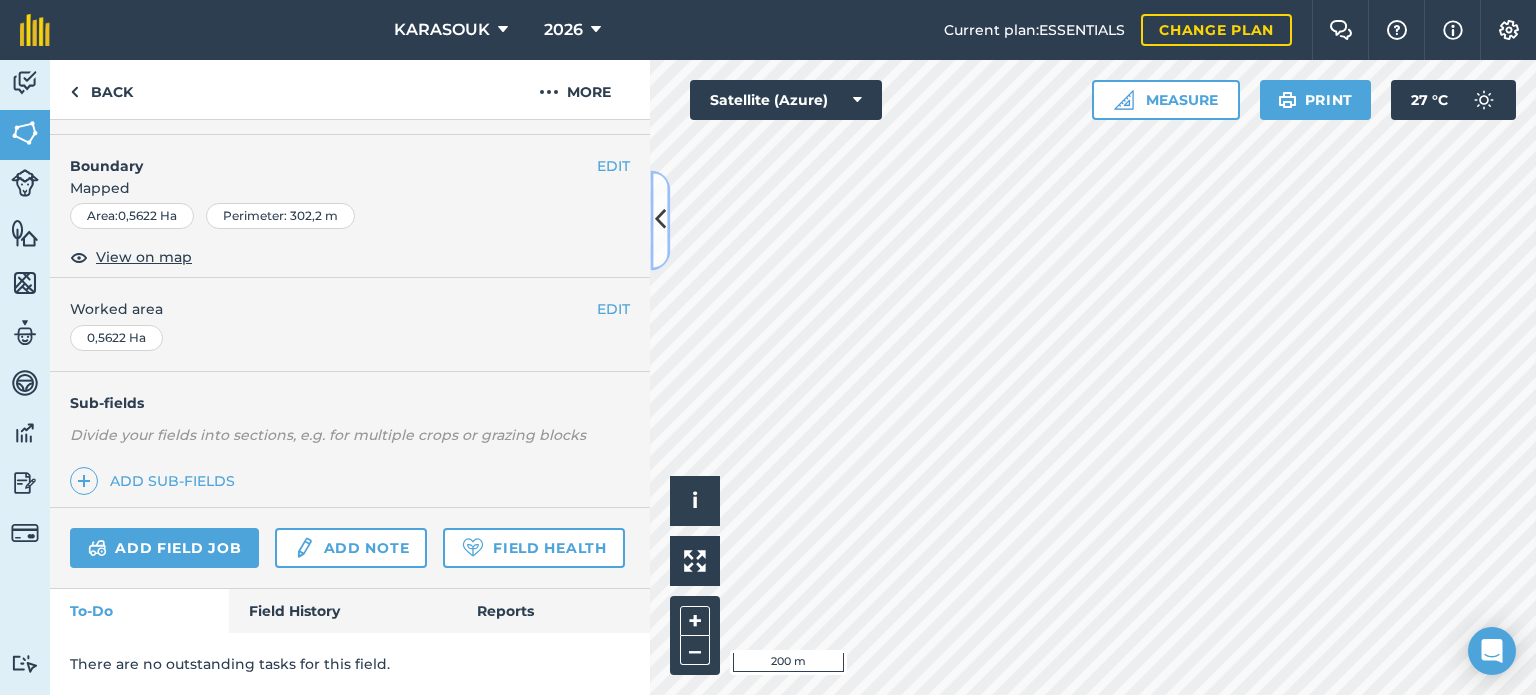 click at bounding box center (660, 220) 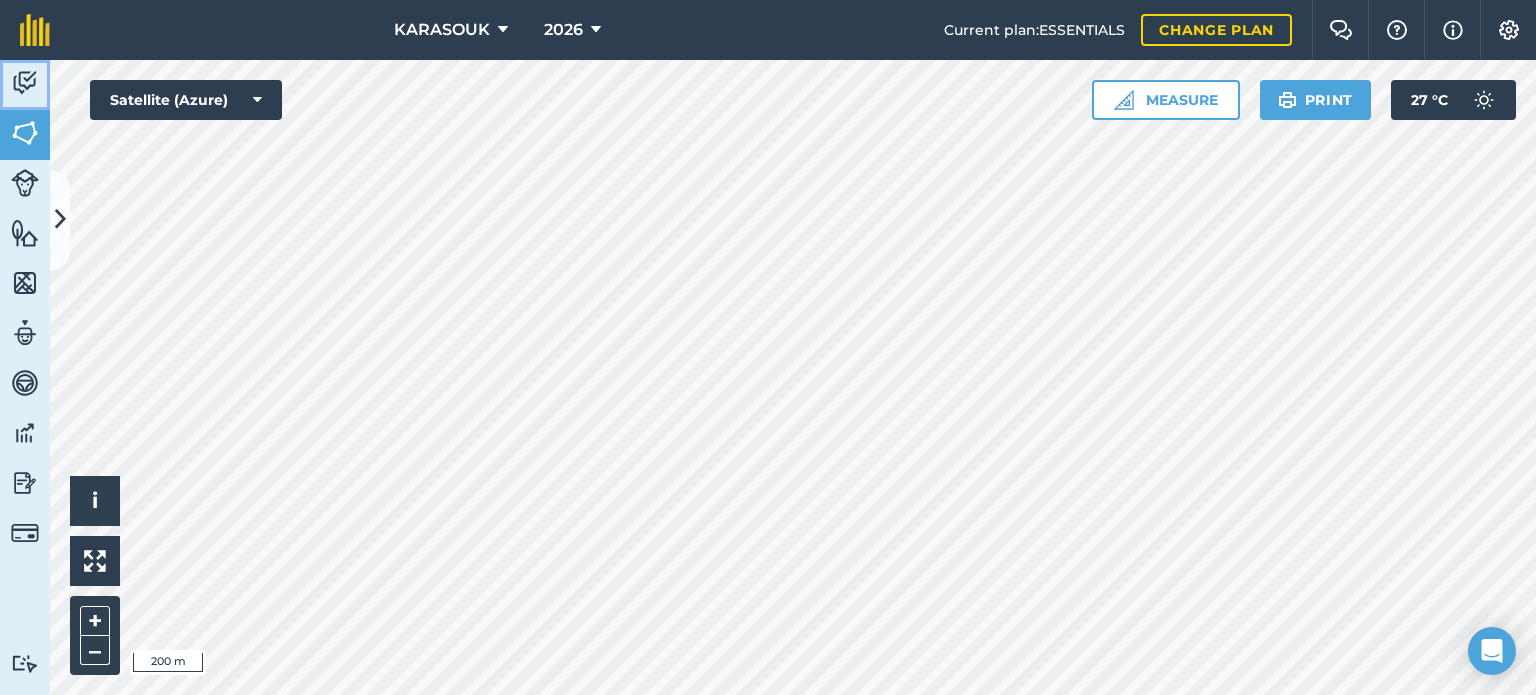 click at bounding box center (25, 83) 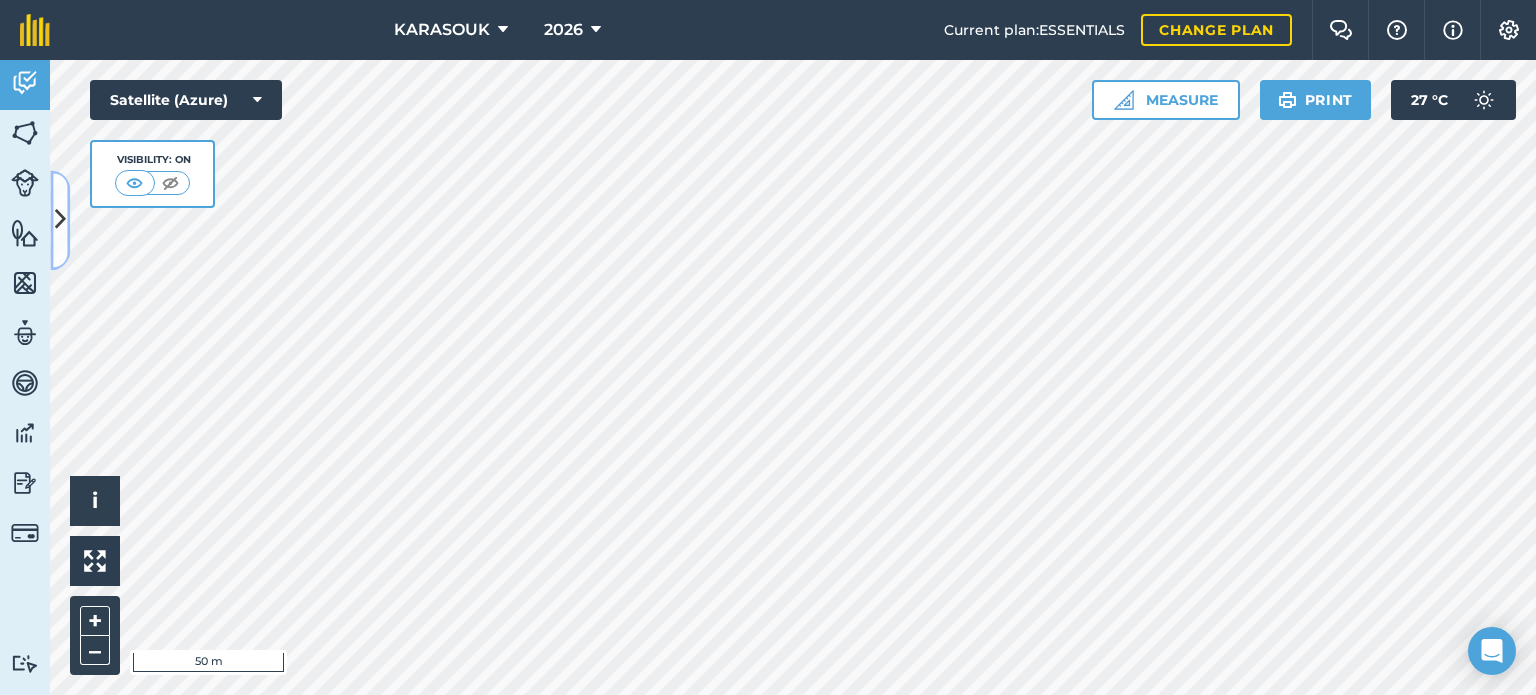 drag, startPoint x: 265, startPoint y: 118, endPoint x: 61, endPoint y: 189, distance: 216.00232 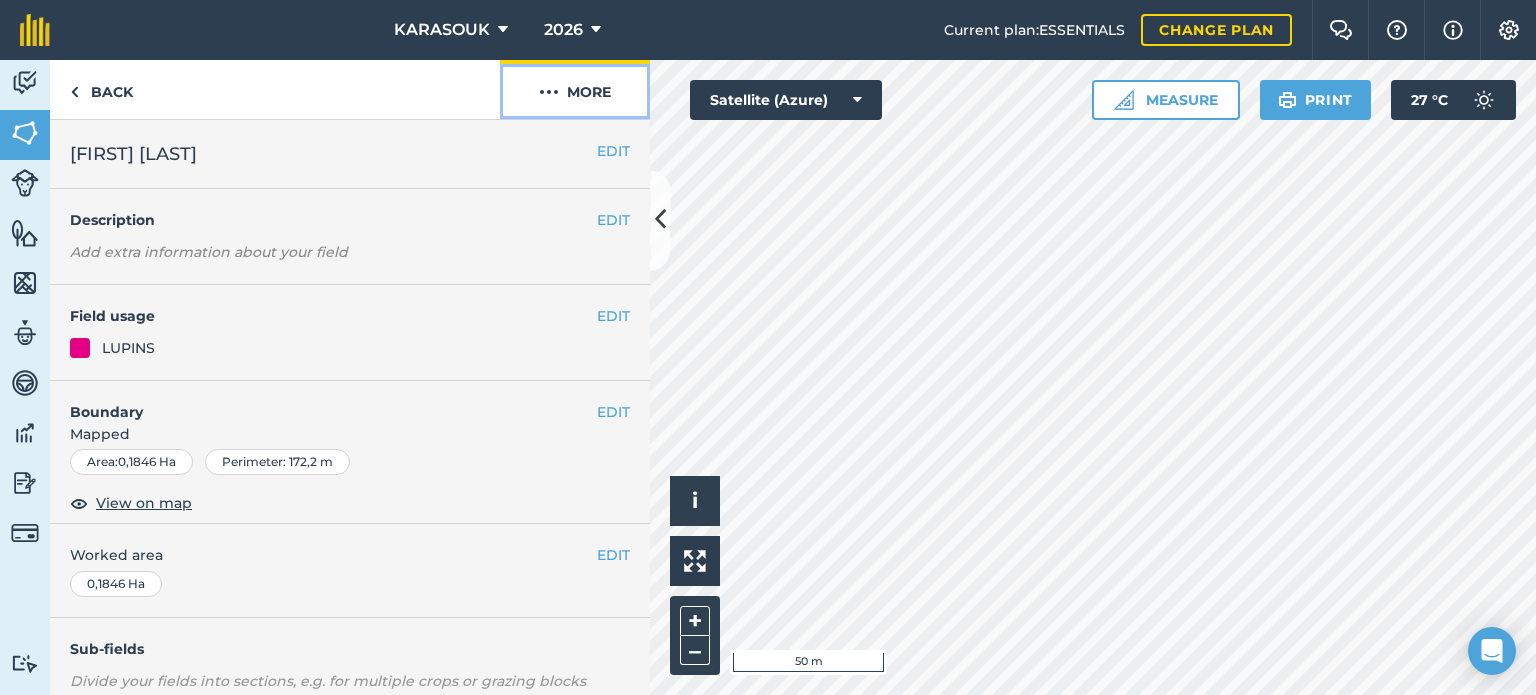 click on "More" at bounding box center (575, 89) 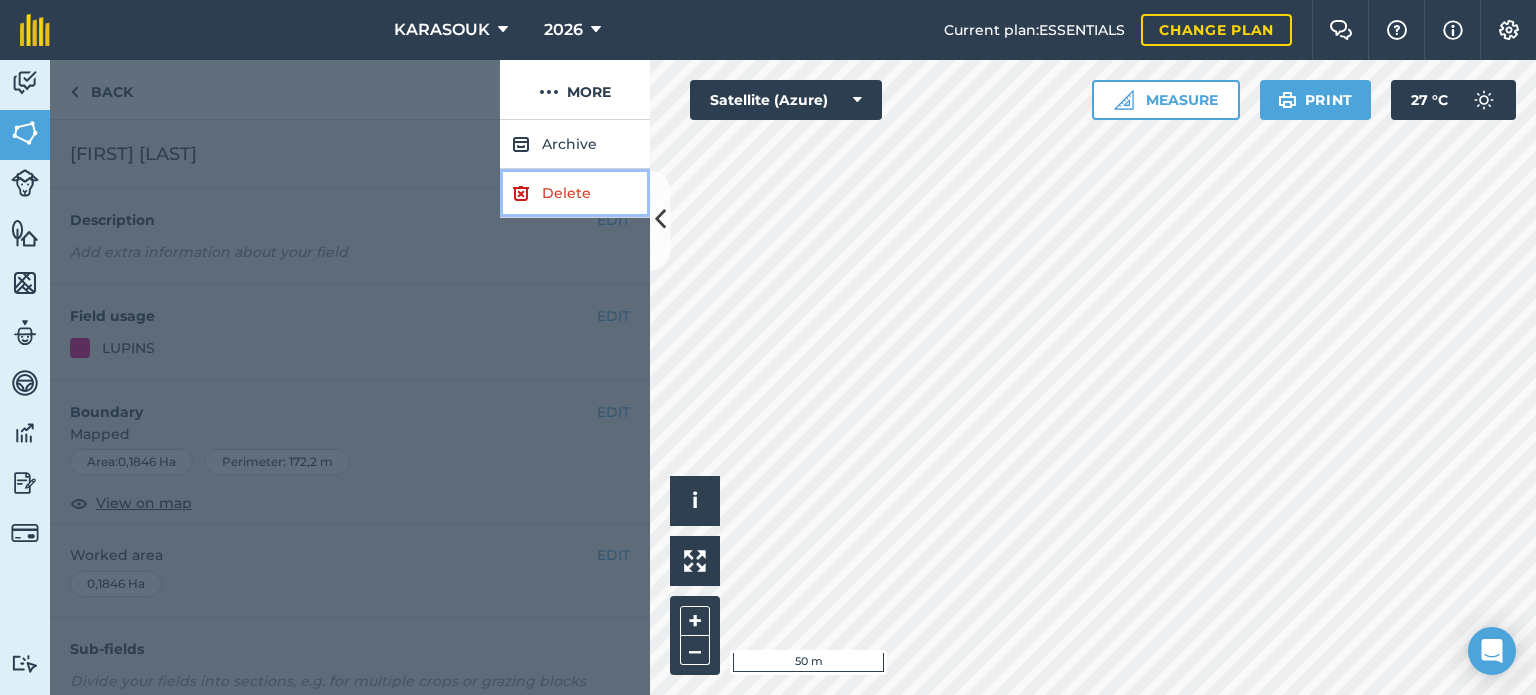 click on "Delete" at bounding box center [575, 193] 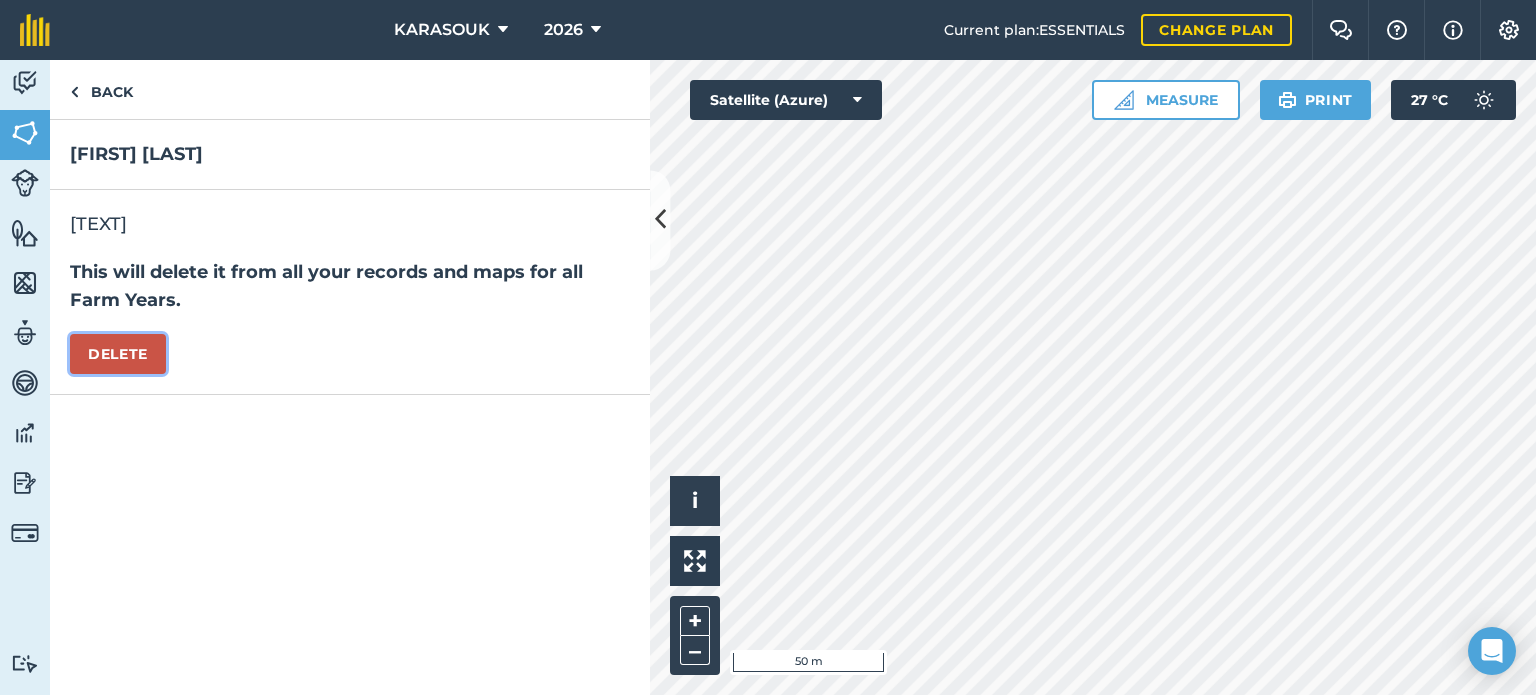 click on "Delete" at bounding box center (118, 354) 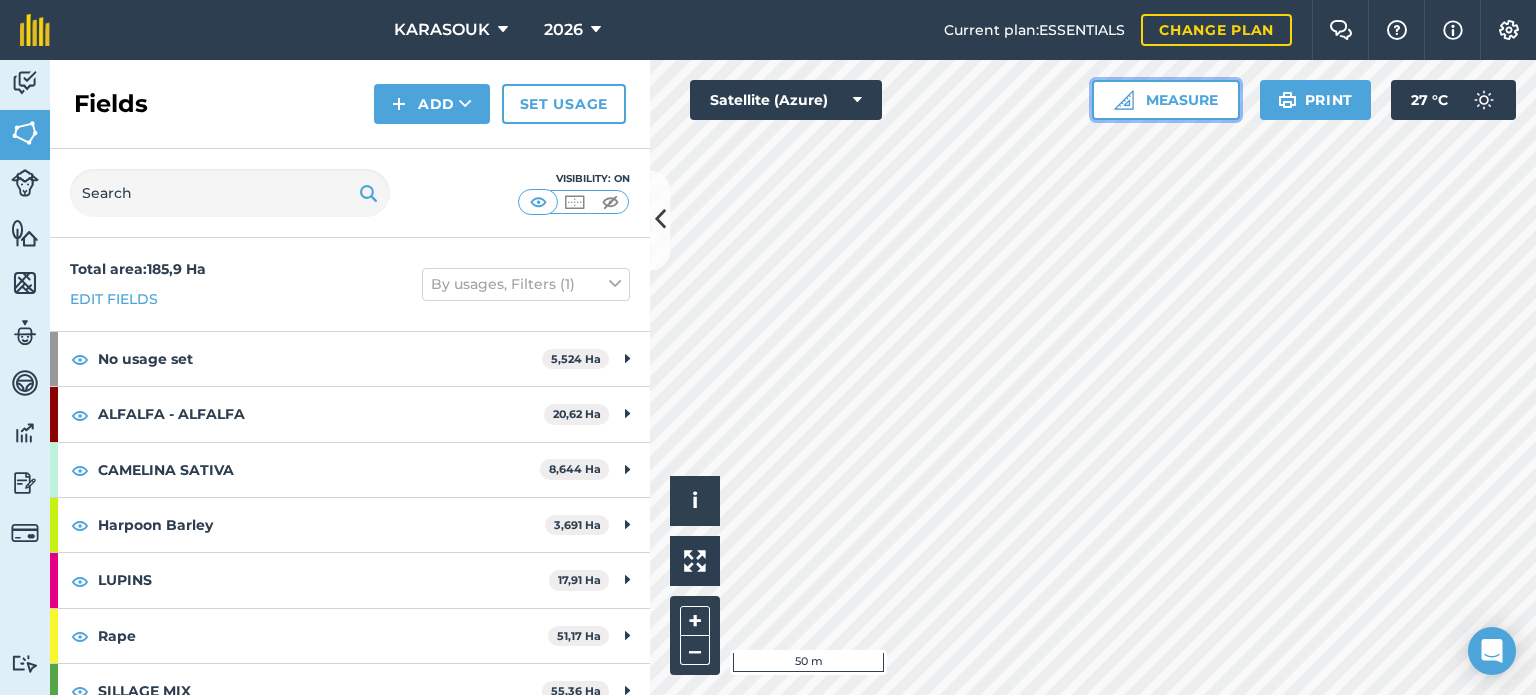 click on "Measure" at bounding box center [1166, 100] 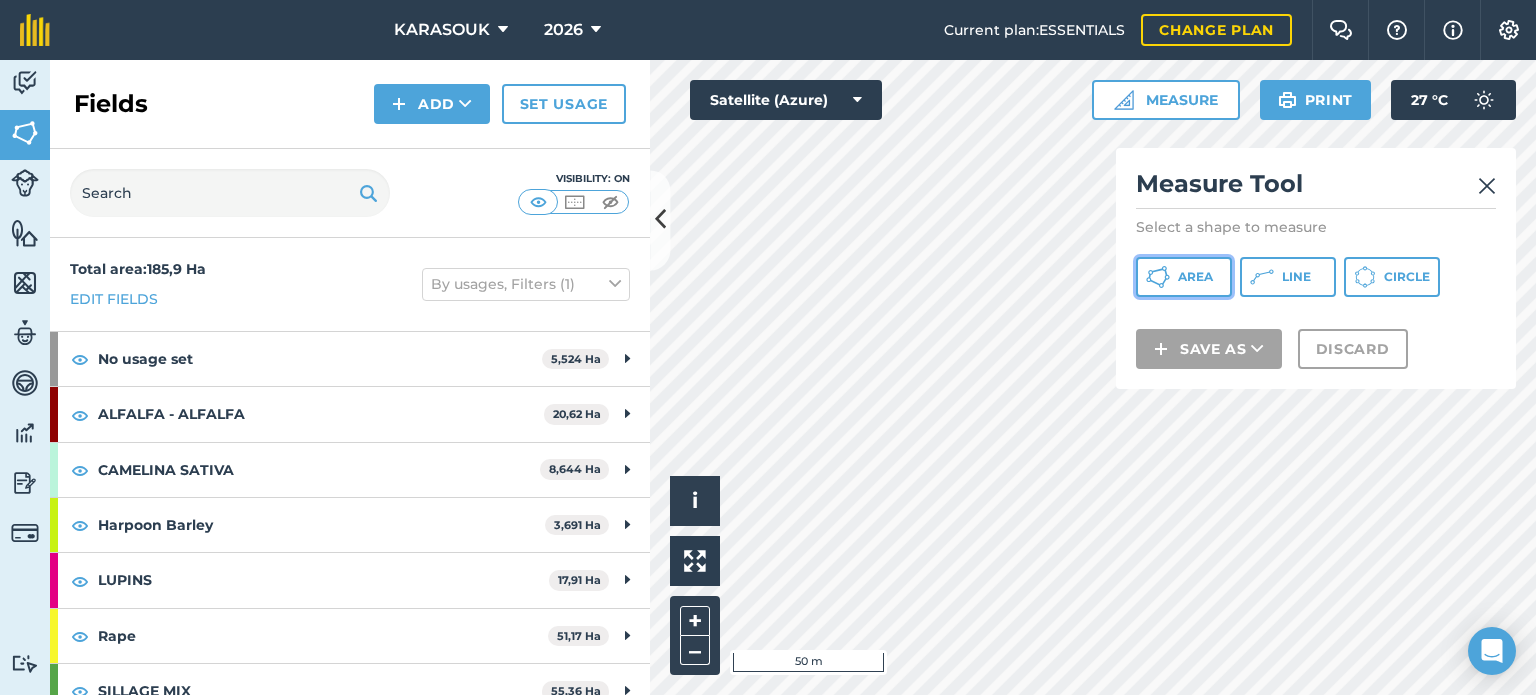 click 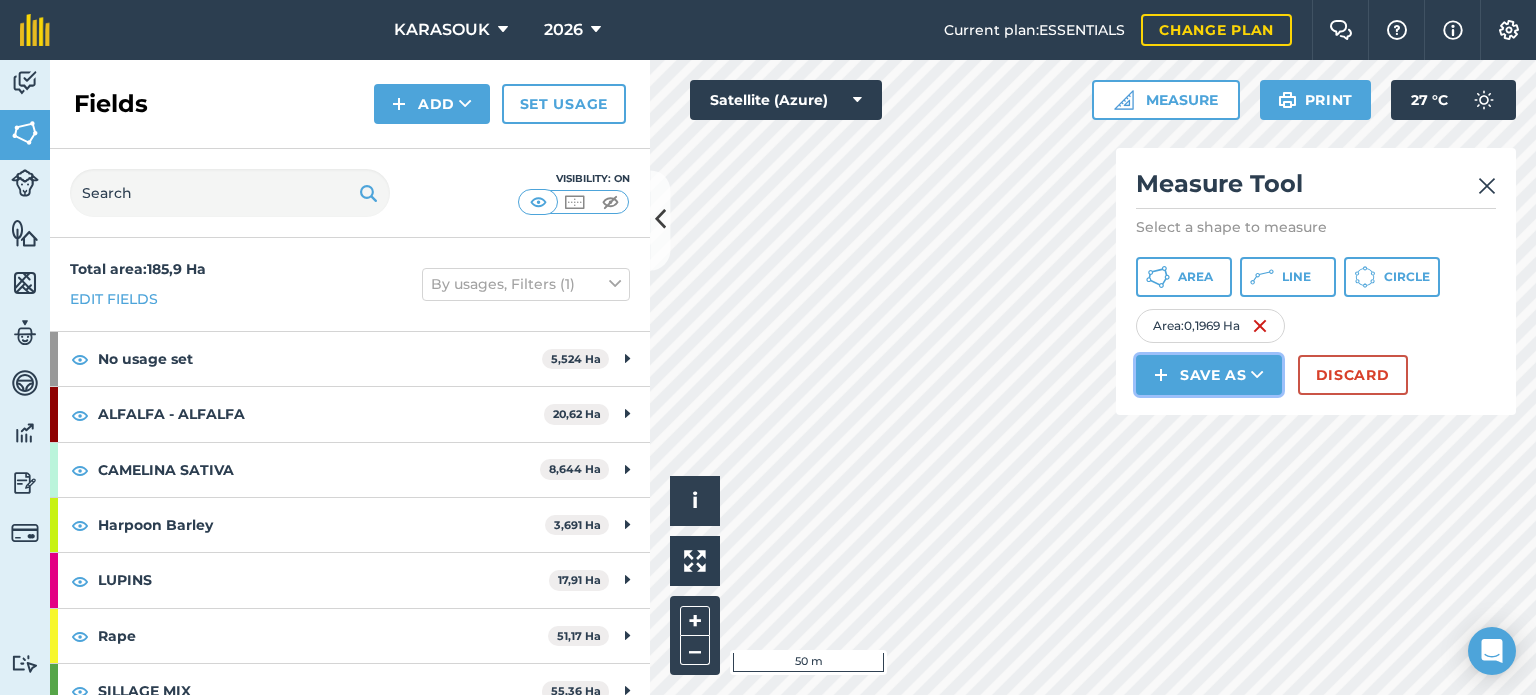 click on "Save as" at bounding box center (1209, 375) 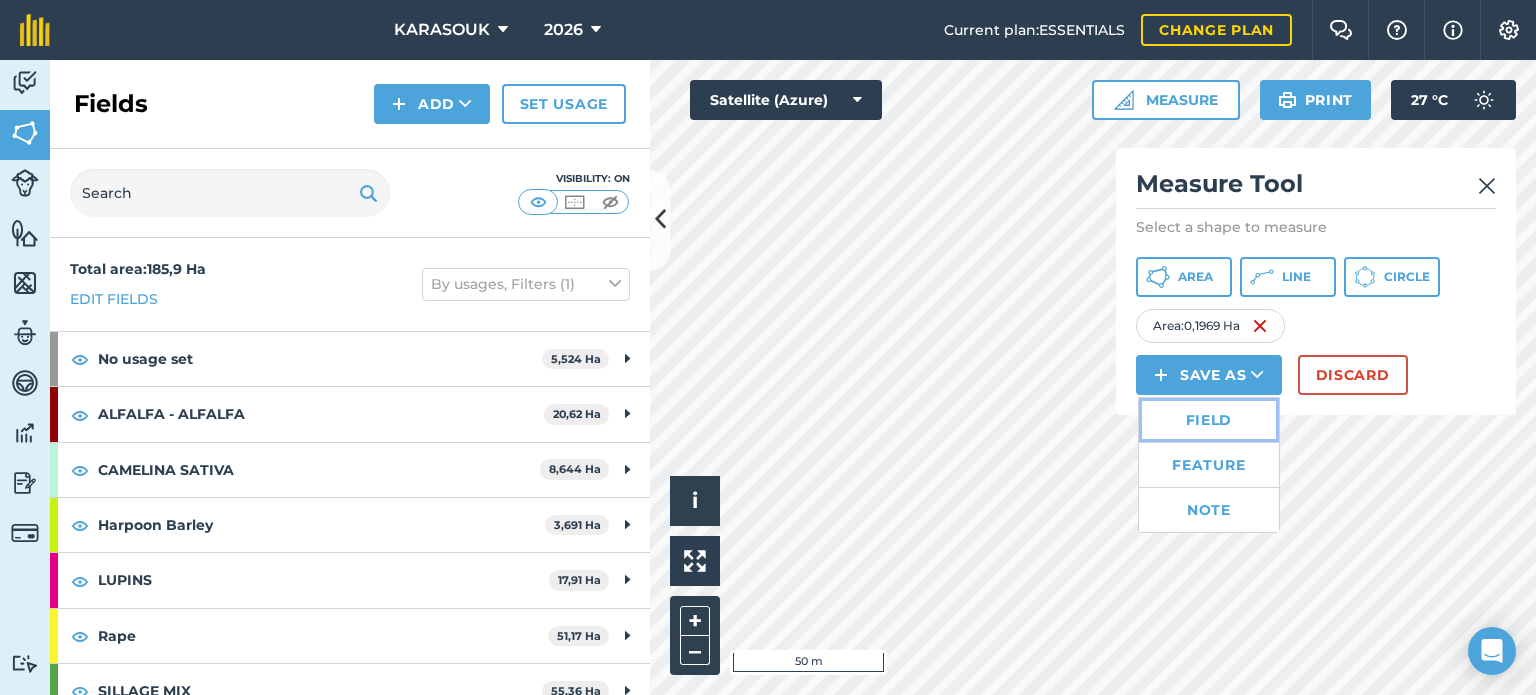 click on "Field" at bounding box center (1209, 420) 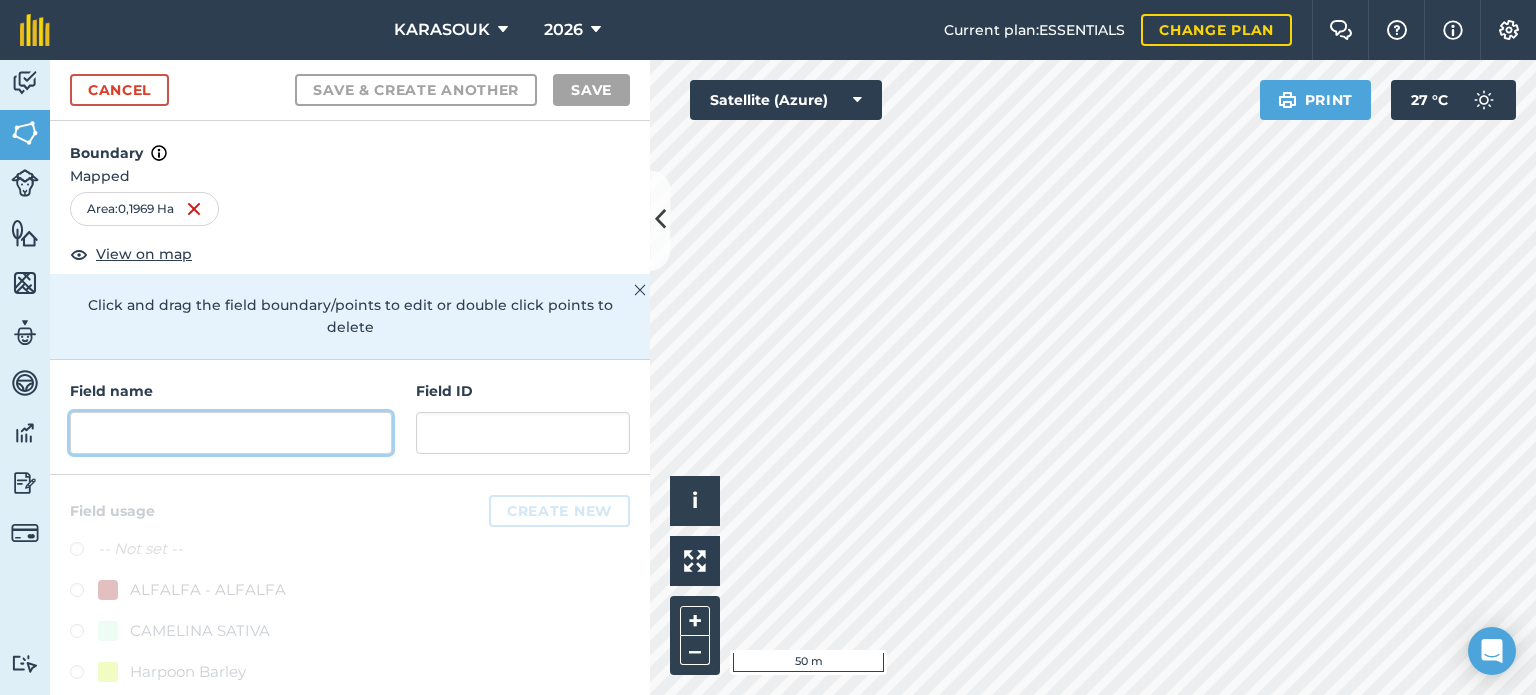 click at bounding box center [231, 433] 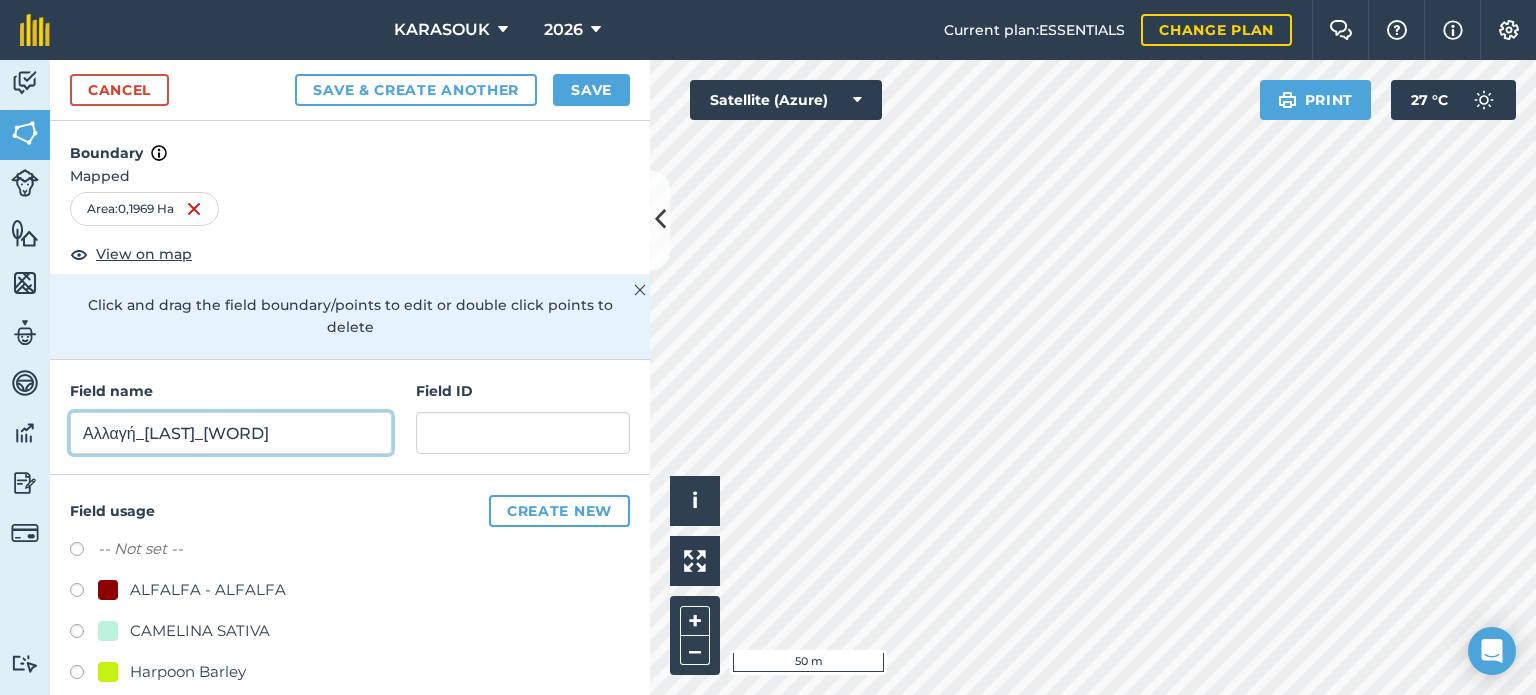 type on "Αλλαγή_[LAST]_[WORD]" 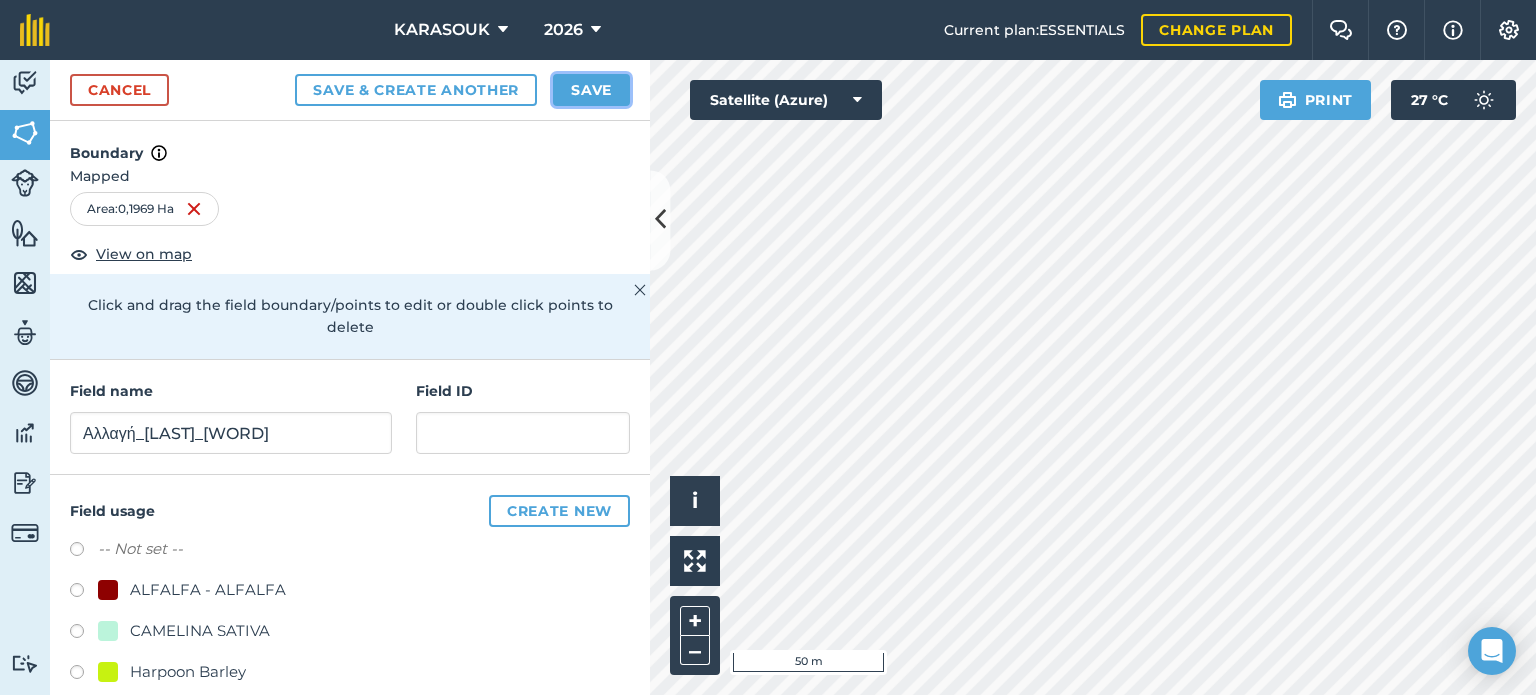 click on "Save" at bounding box center [591, 90] 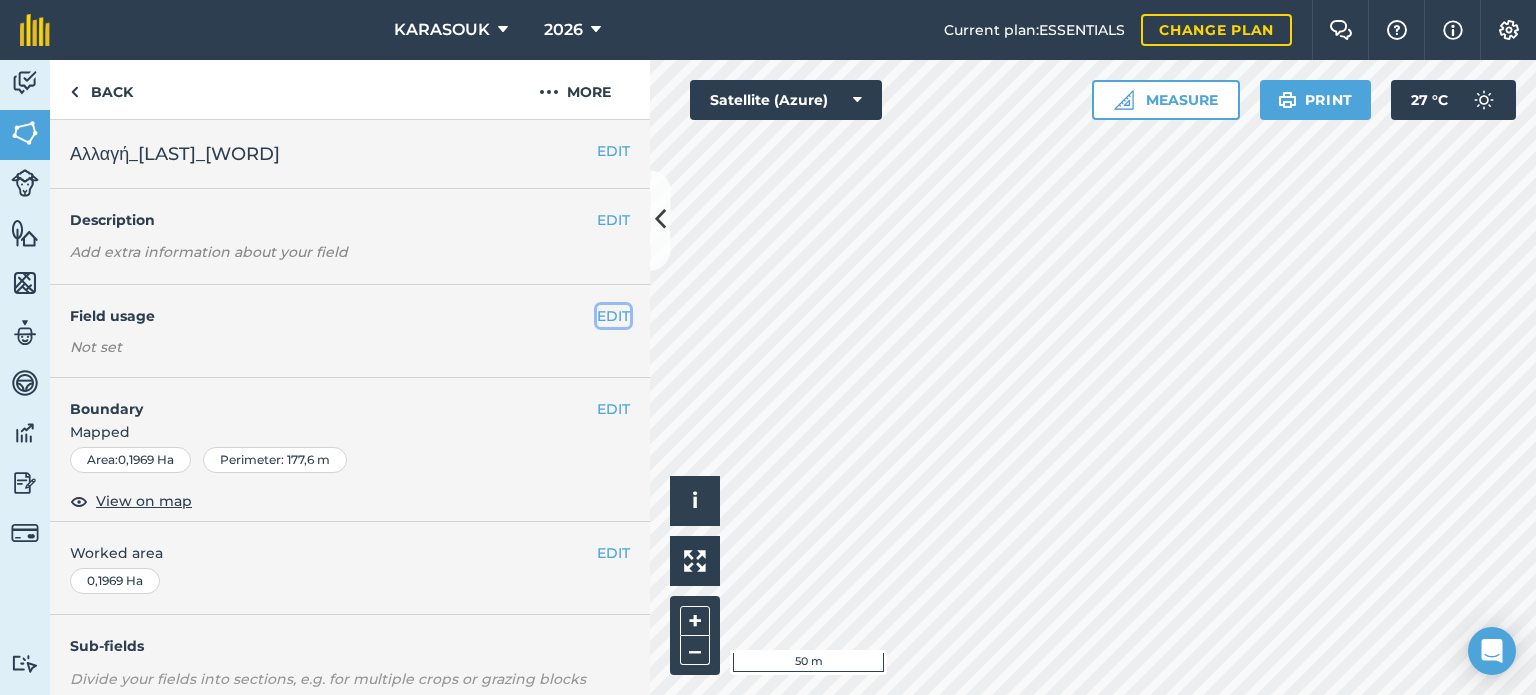 click on "EDIT" at bounding box center (613, 316) 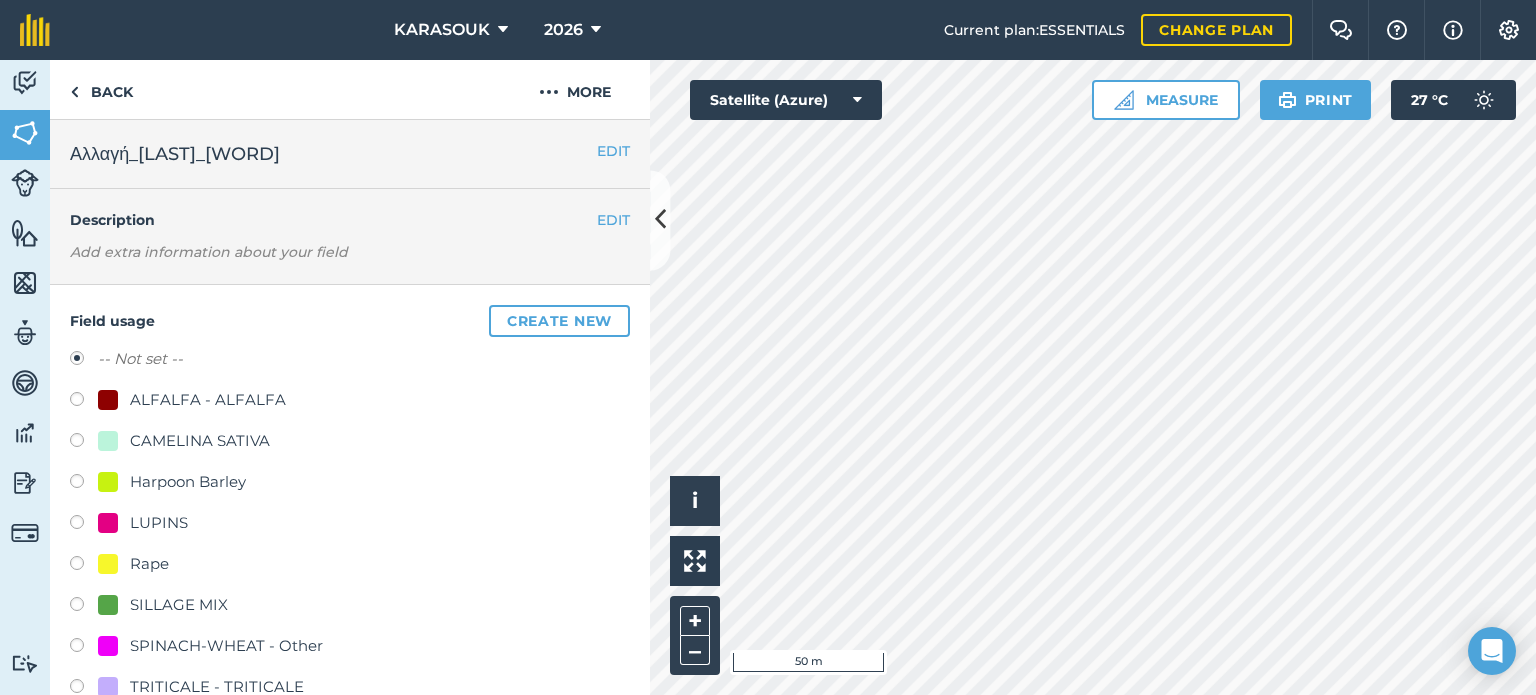click at bounding box center (84, 525) 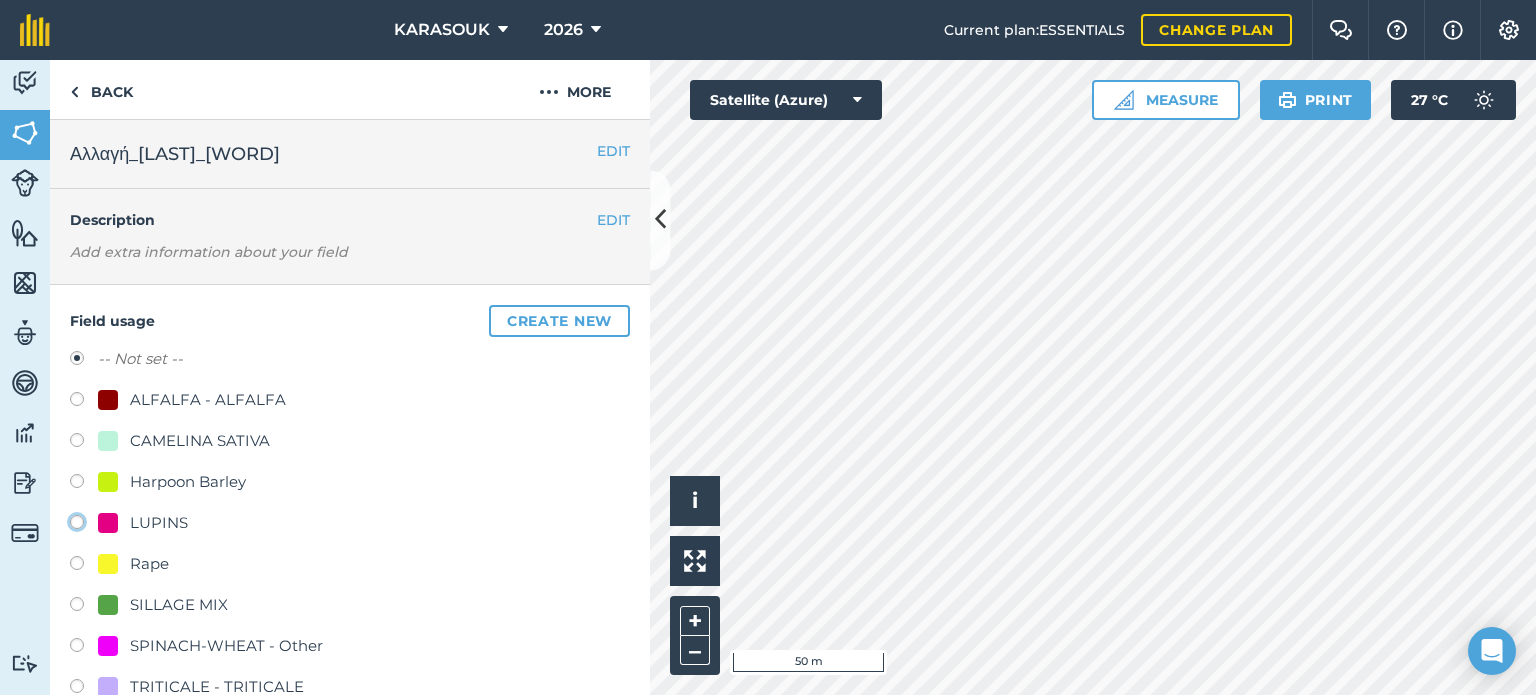 click on "LUPINS" at bounding box center (-9923, 521) 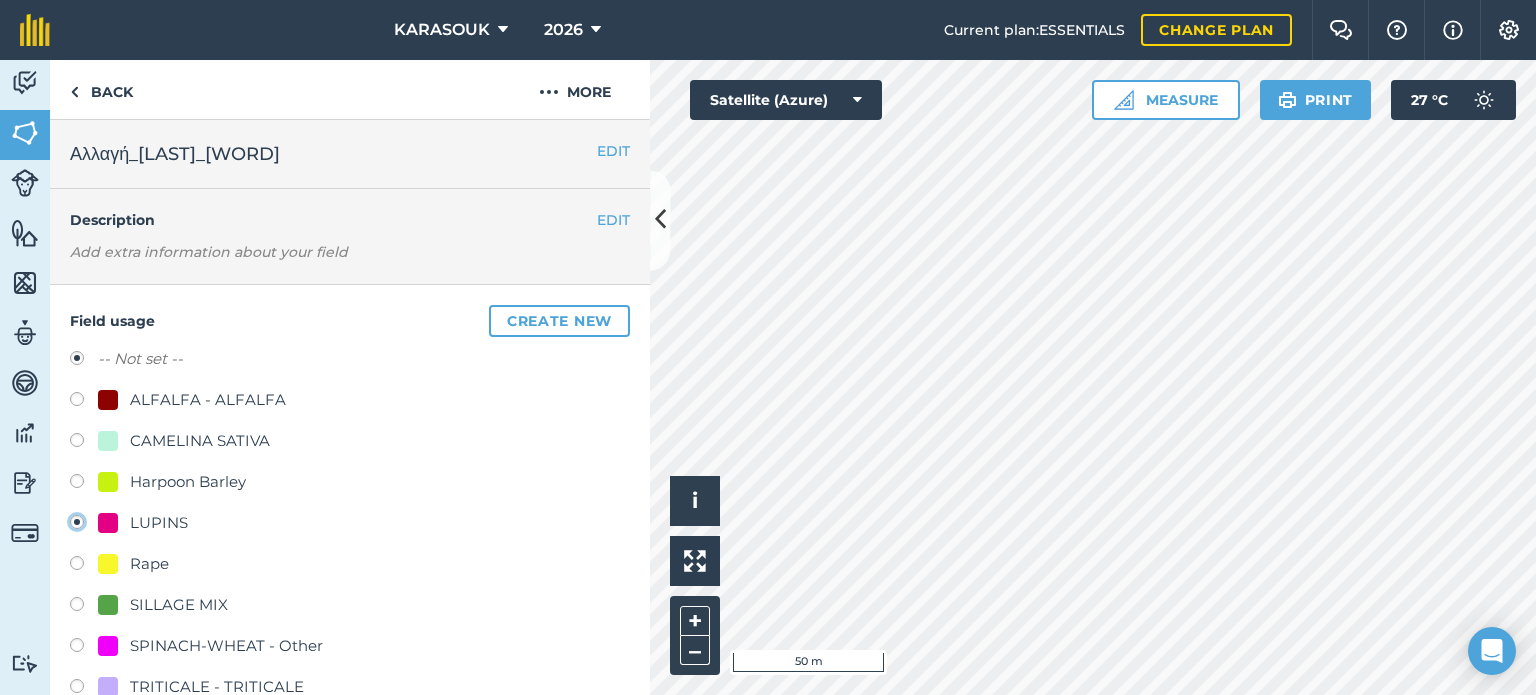 radio on "true" 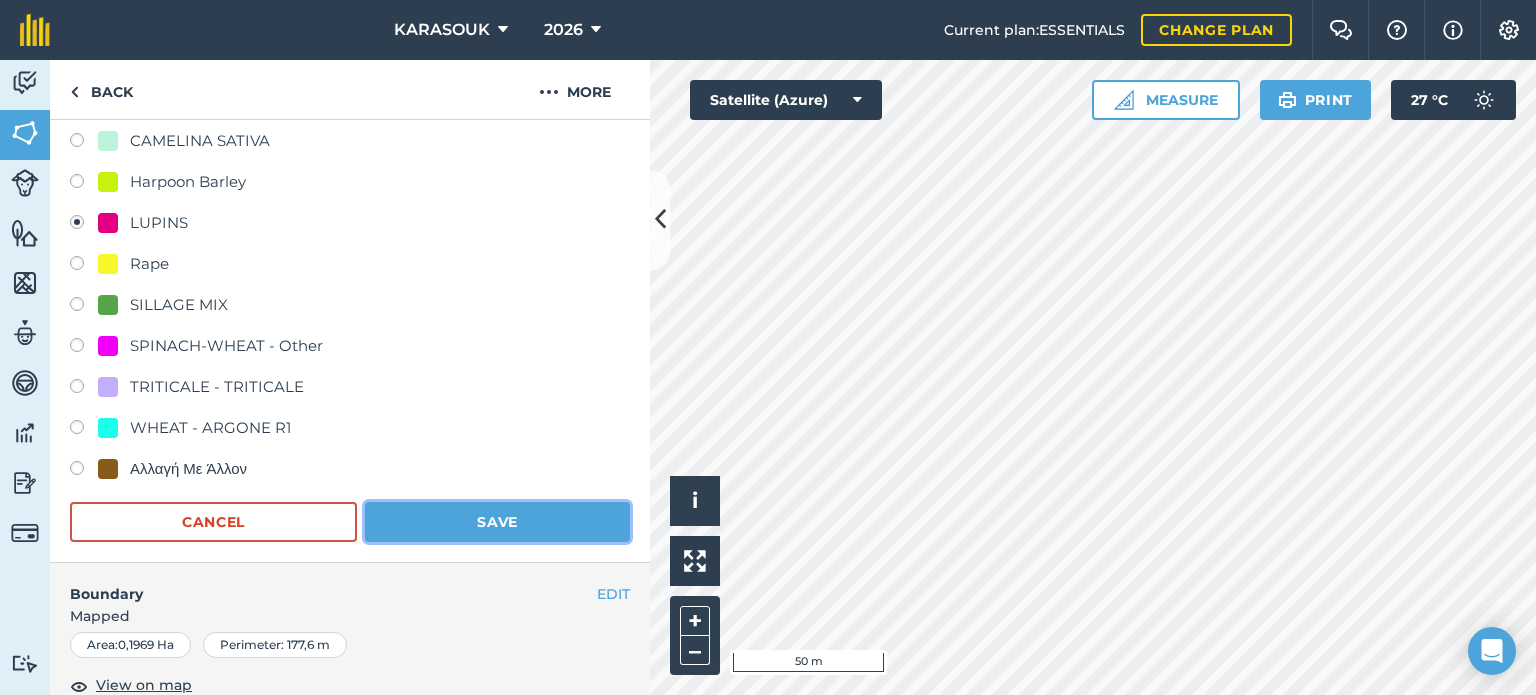 click on "Save" at bounding box center [497, 522] 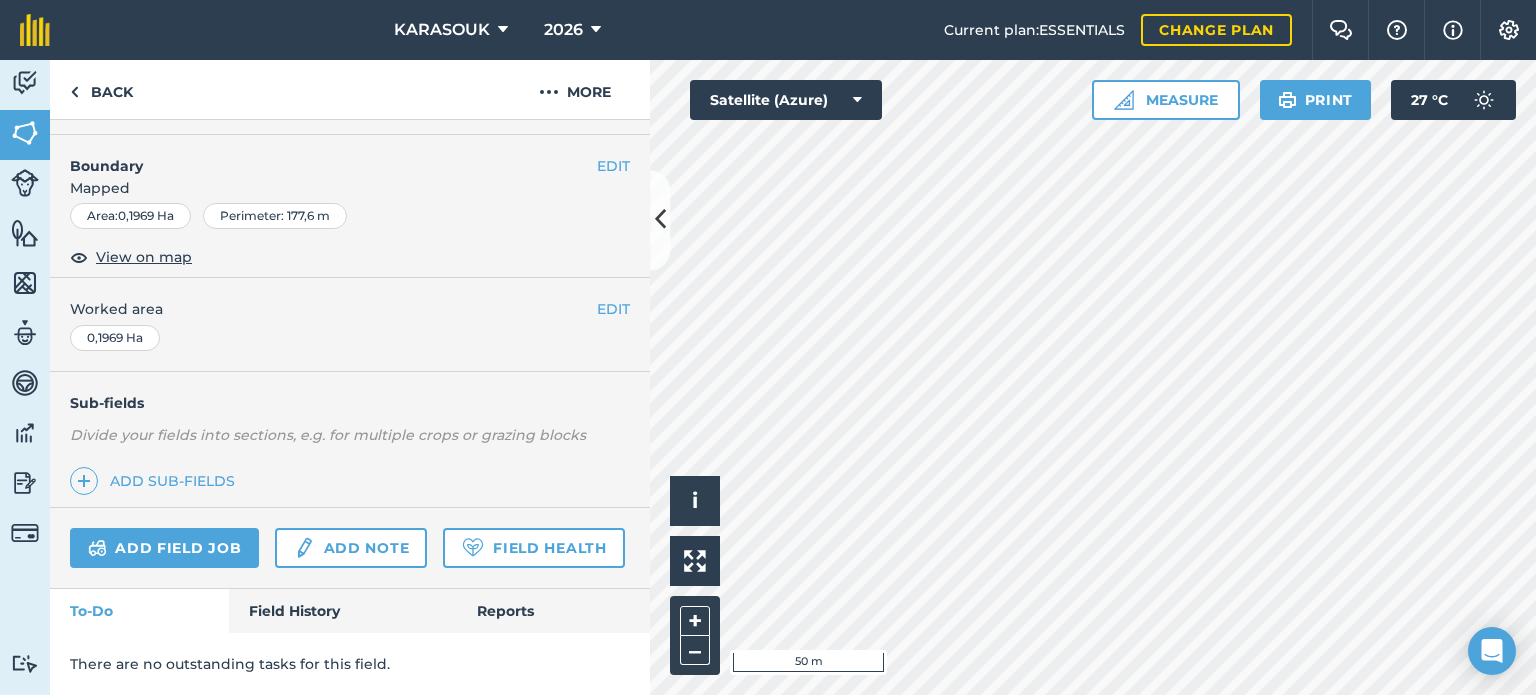 scroll, scrollTop: 299, scrollLeft: 0, axis: vertical 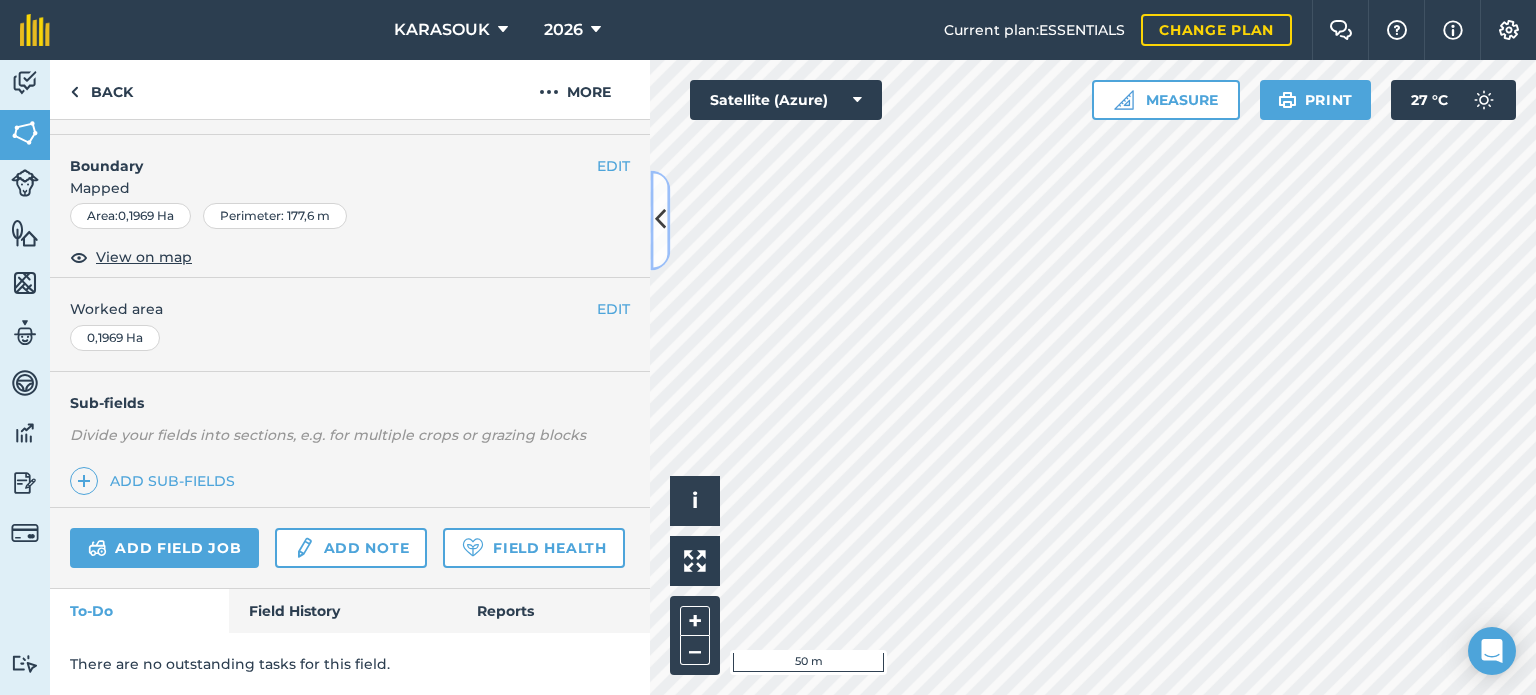 click at bounding box center [660, 220] 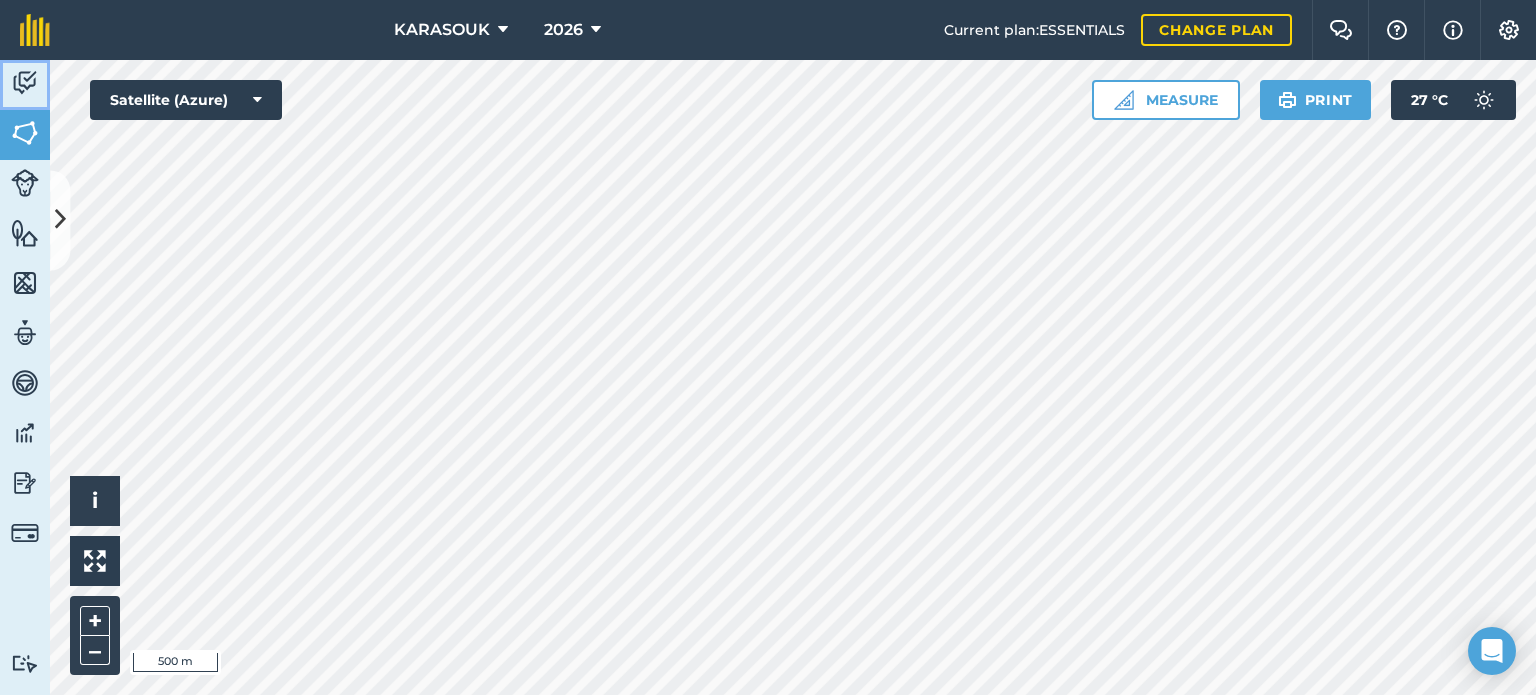 click at bounding box center (25, 83) 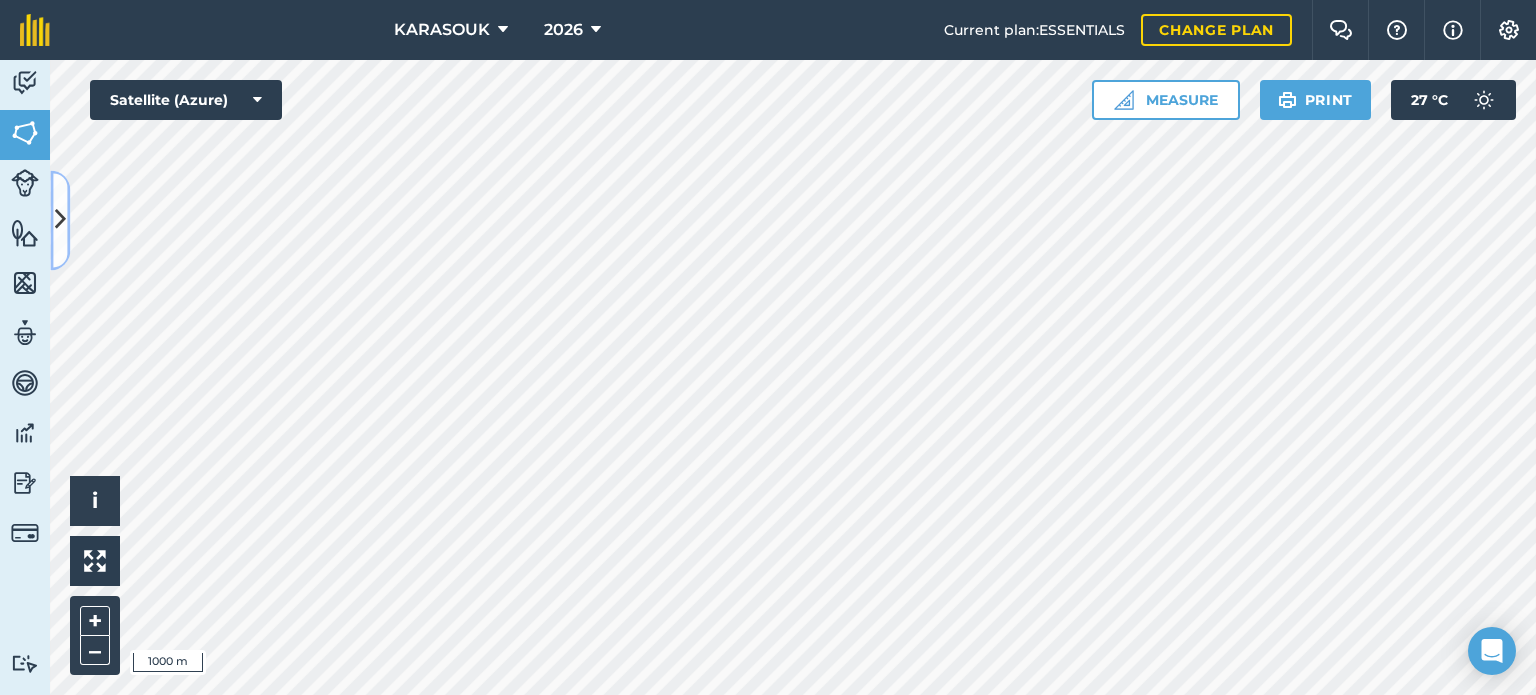 click at bounding box center [60, 220] 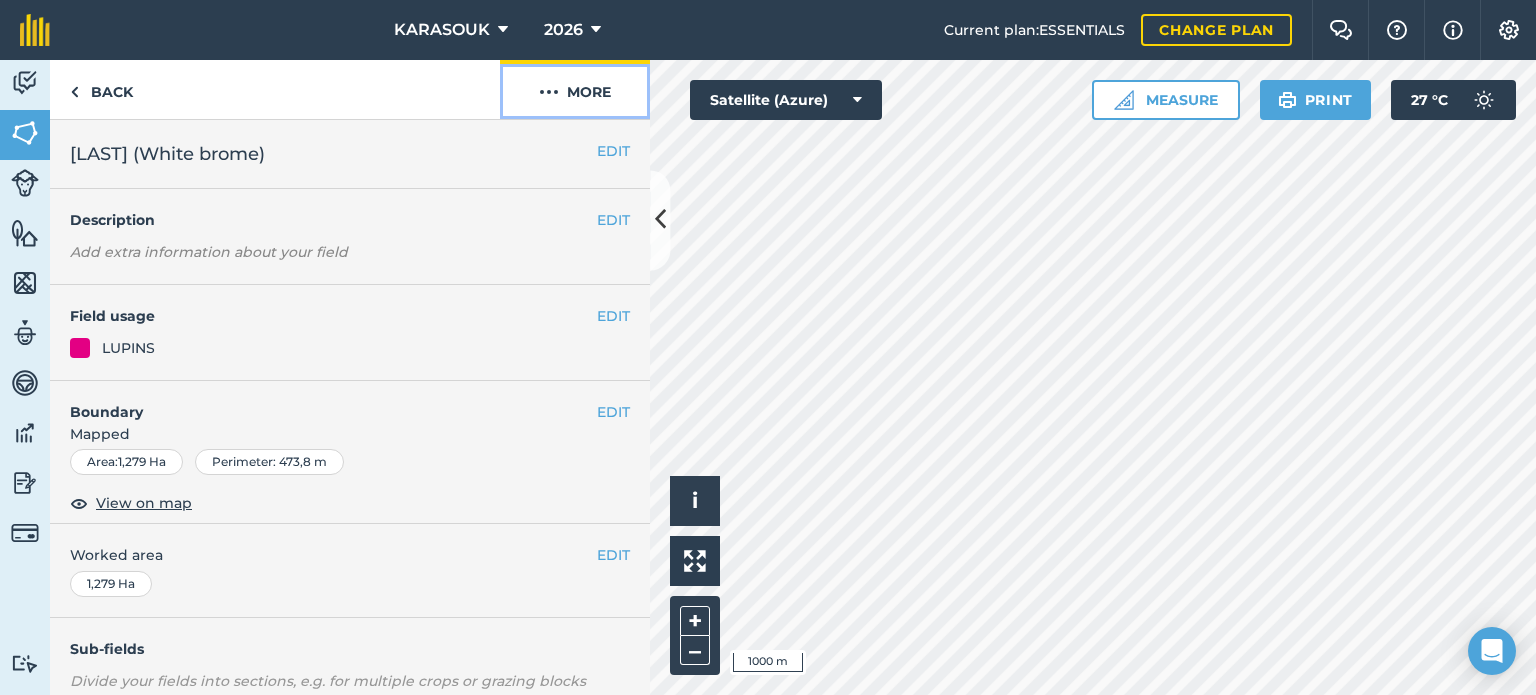 click at bounding box center (549, 92) 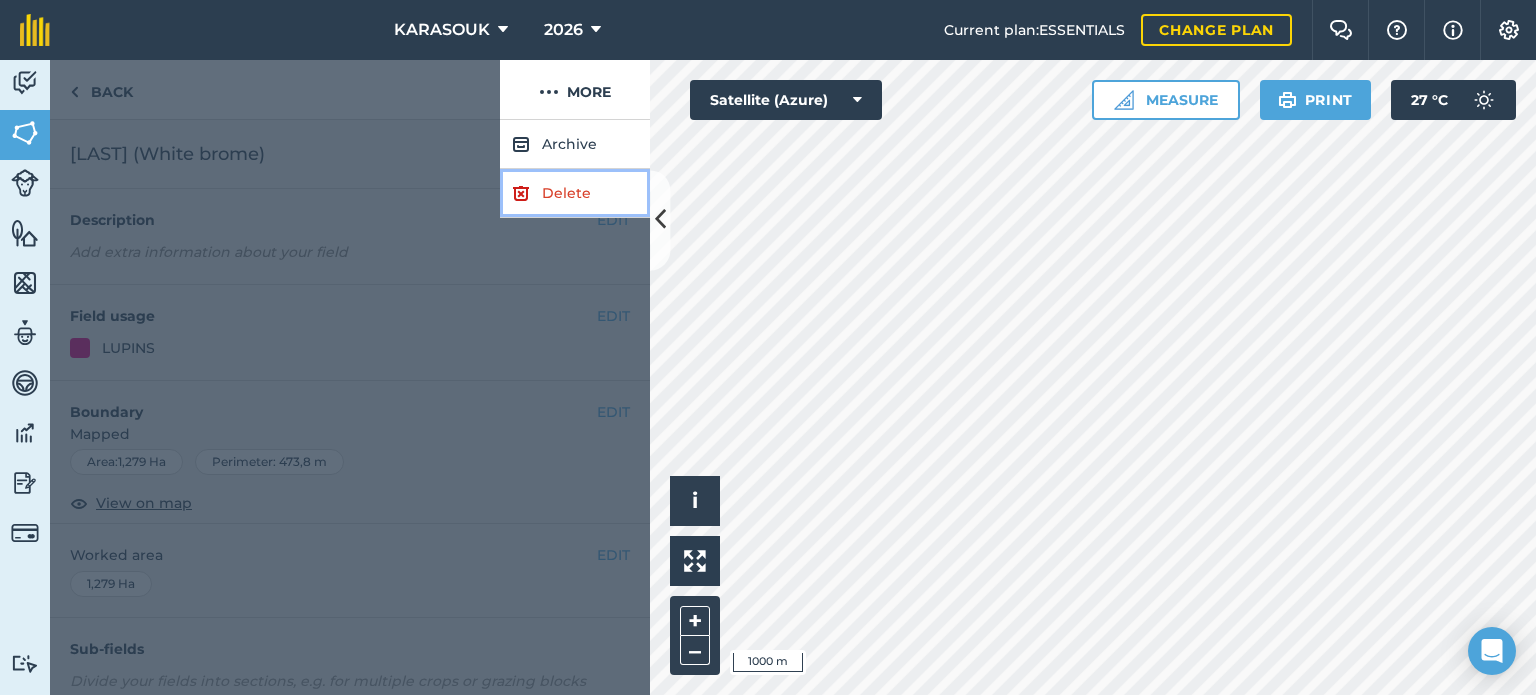 click on "Delete" at bounding box center (575, 193) 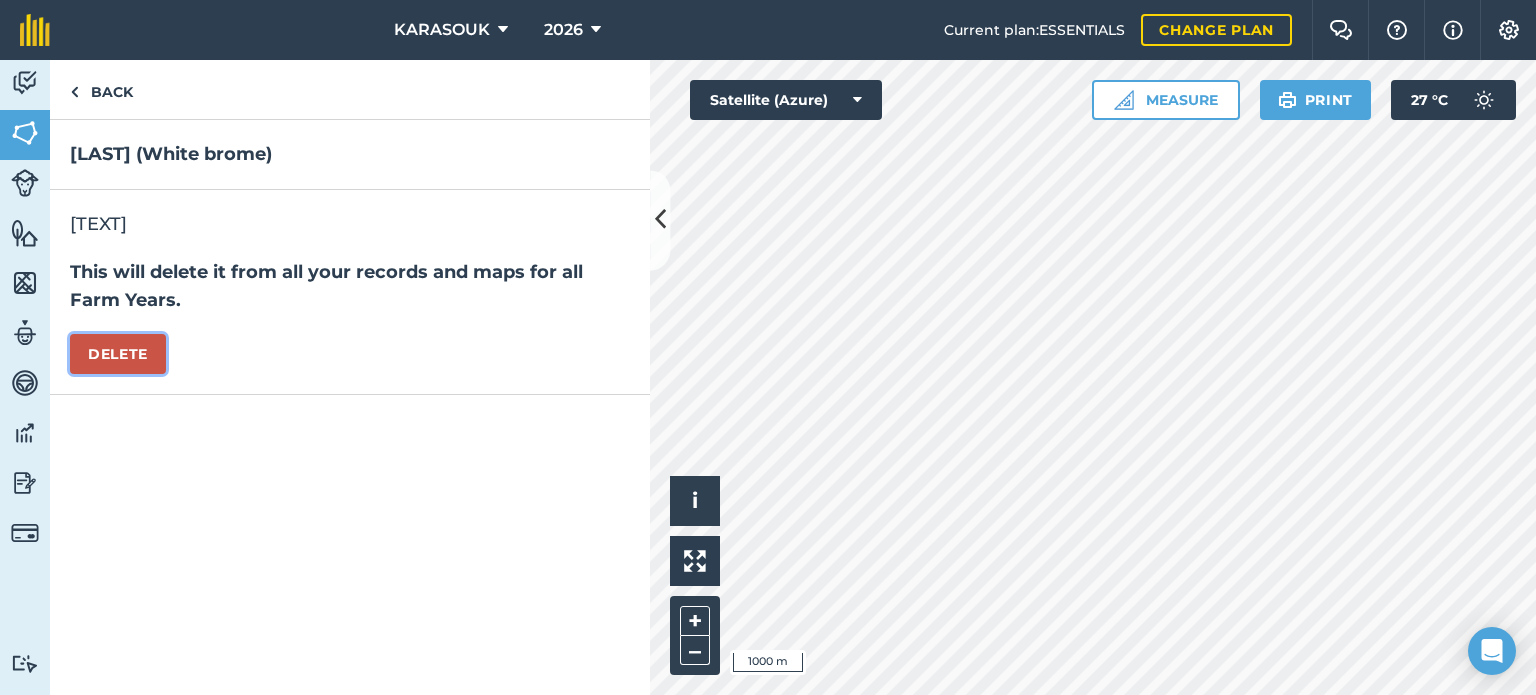 click on "Delete" at bounding box center (118, 354) 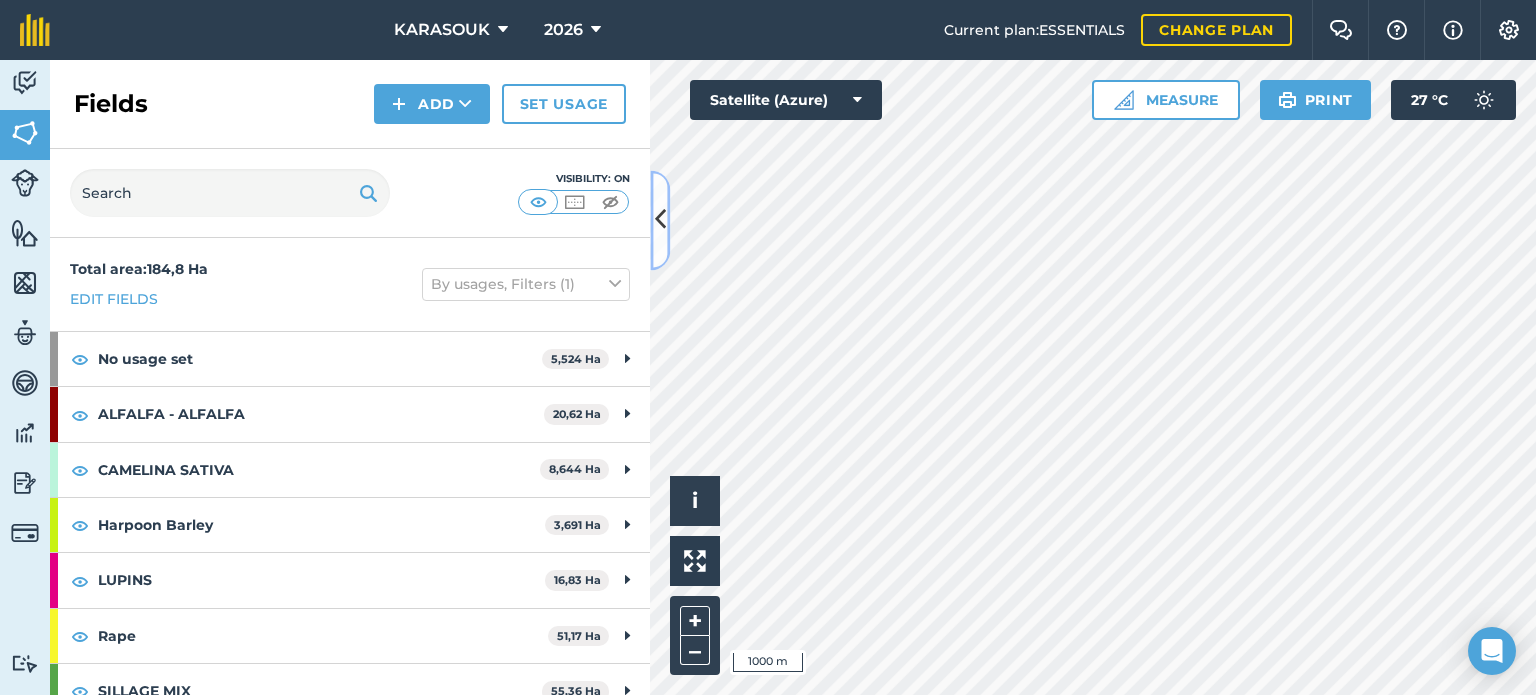 click at bounding box center [660, 220] 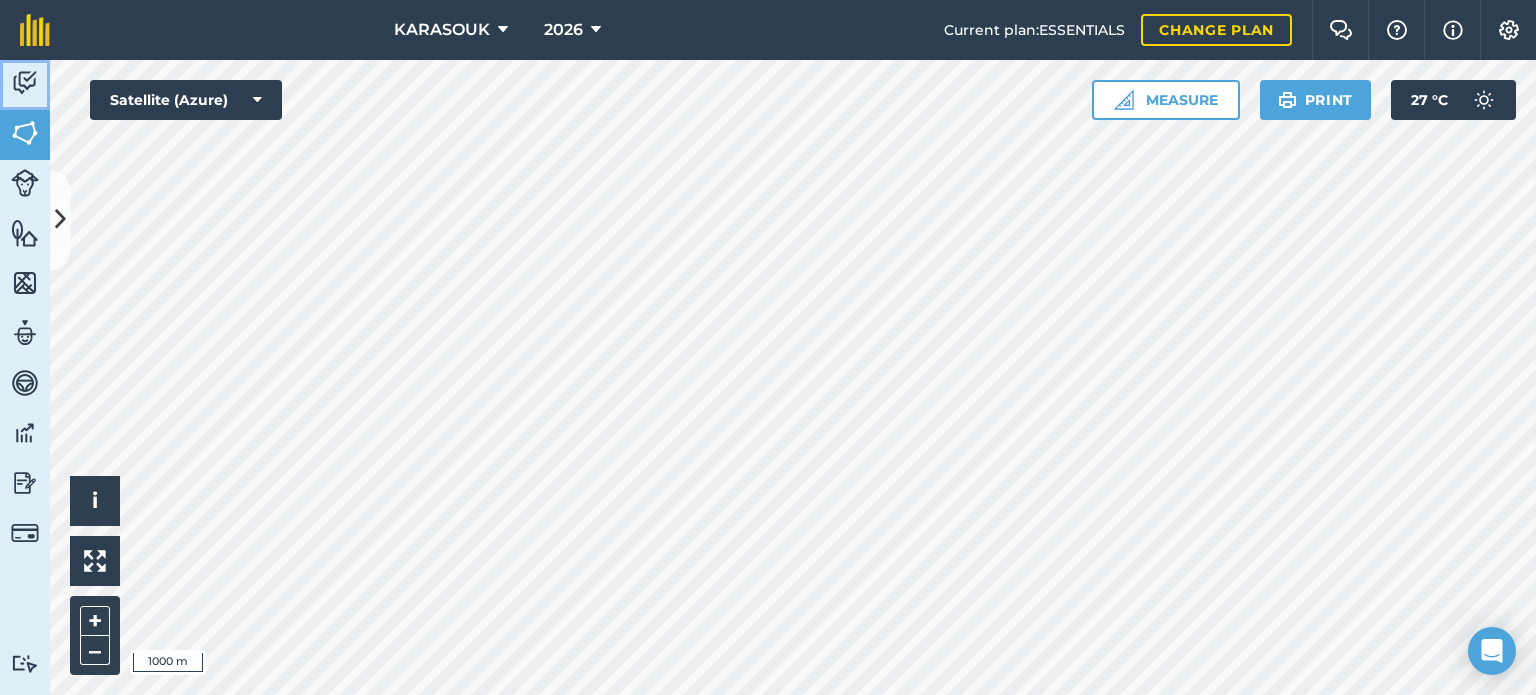 click at bounding box center [25, 83] 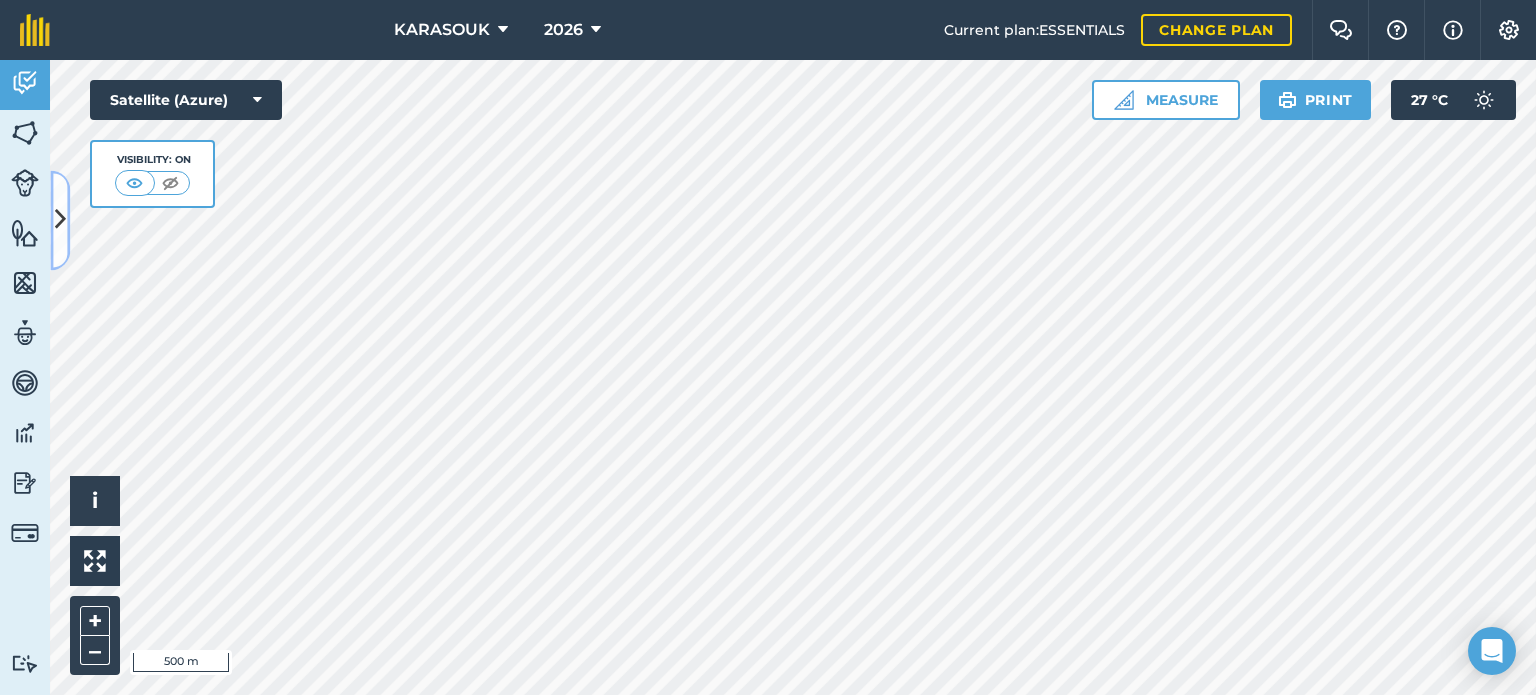 click at bounding box center (60, 220) 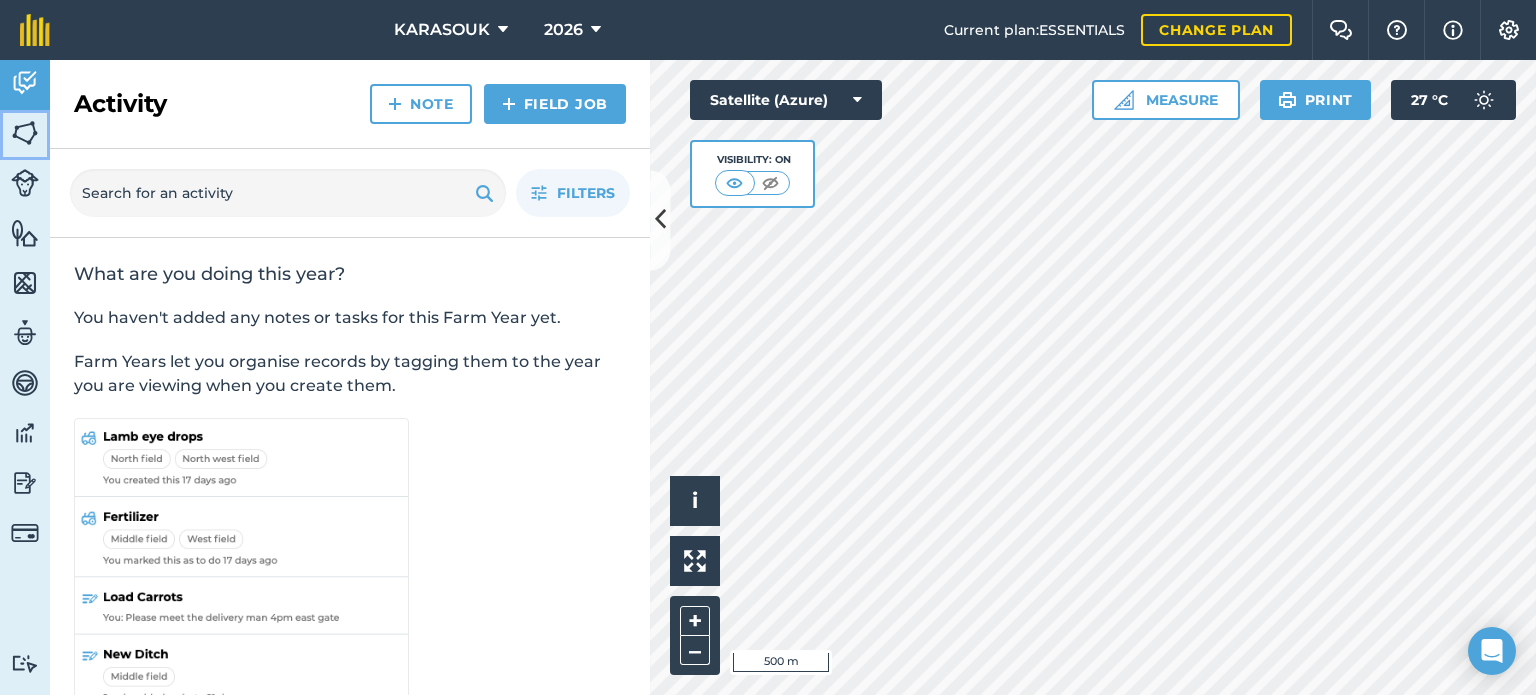 click at bounding box center (25, 133) 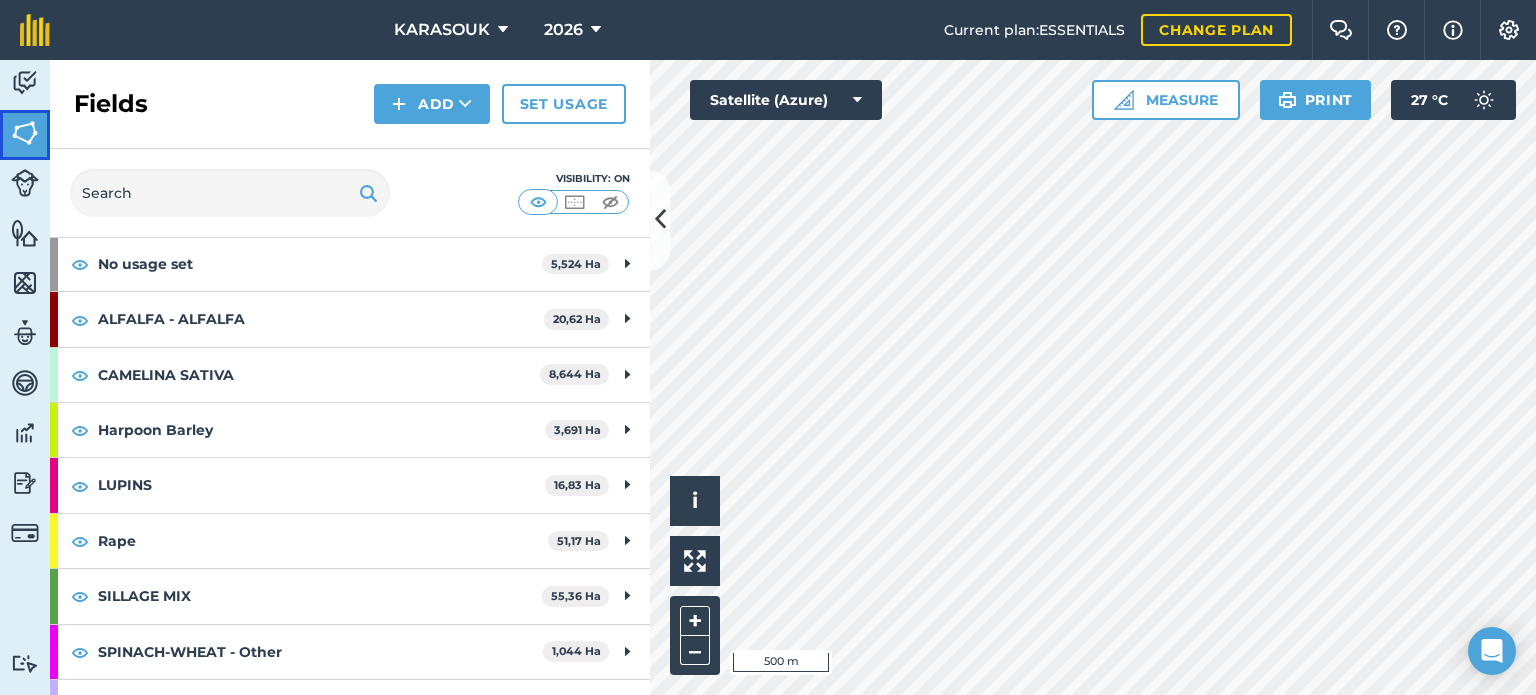 scroll, scrollTop: 100, scrollLeft: 0, axis: vertical 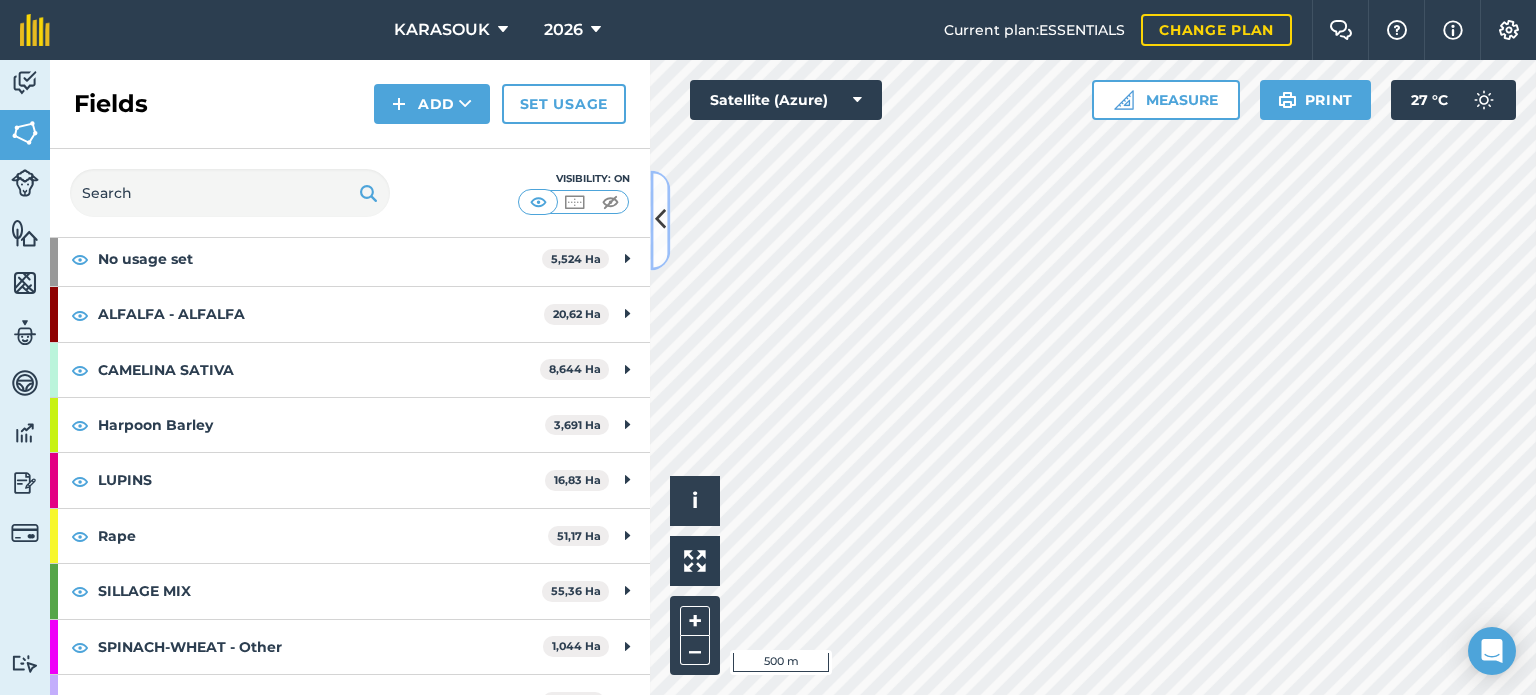 click at bounding box center [660, 220] 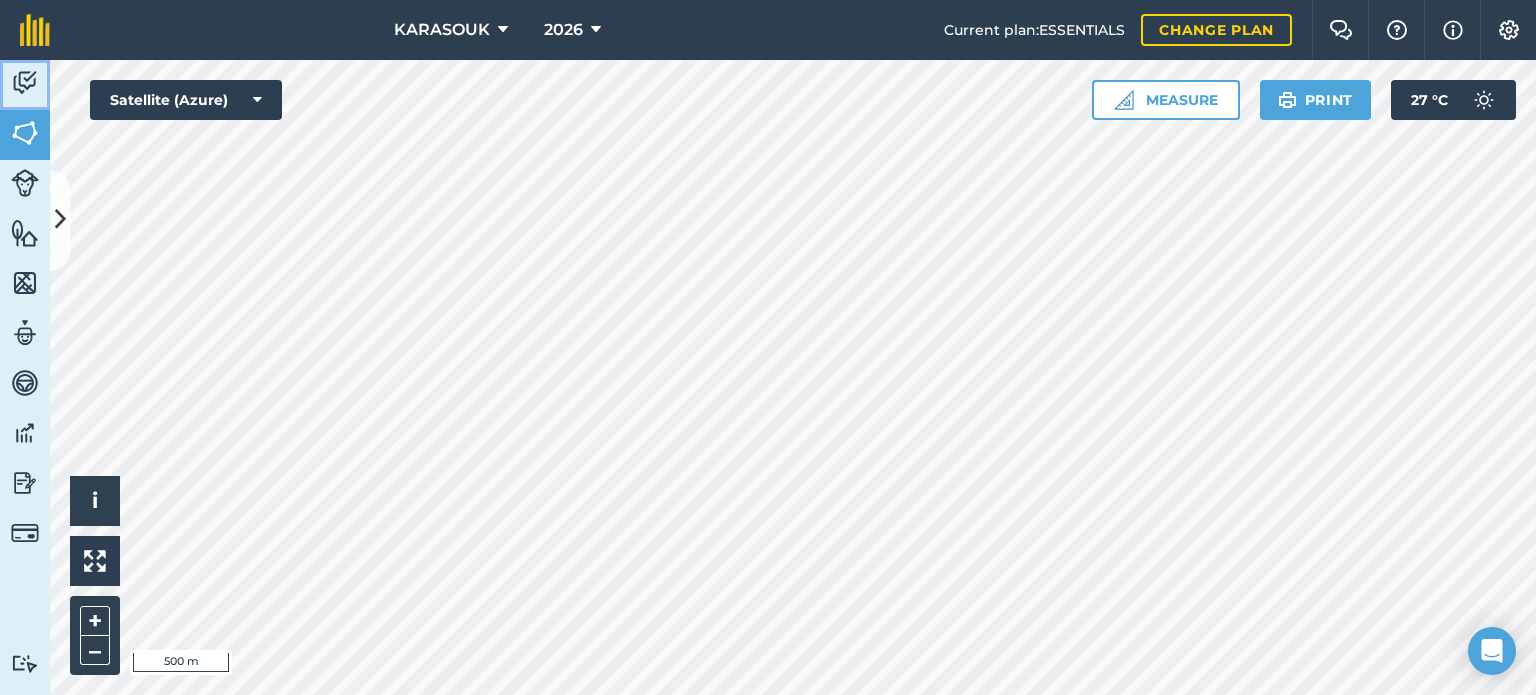 click at bounding box center [25, 83] 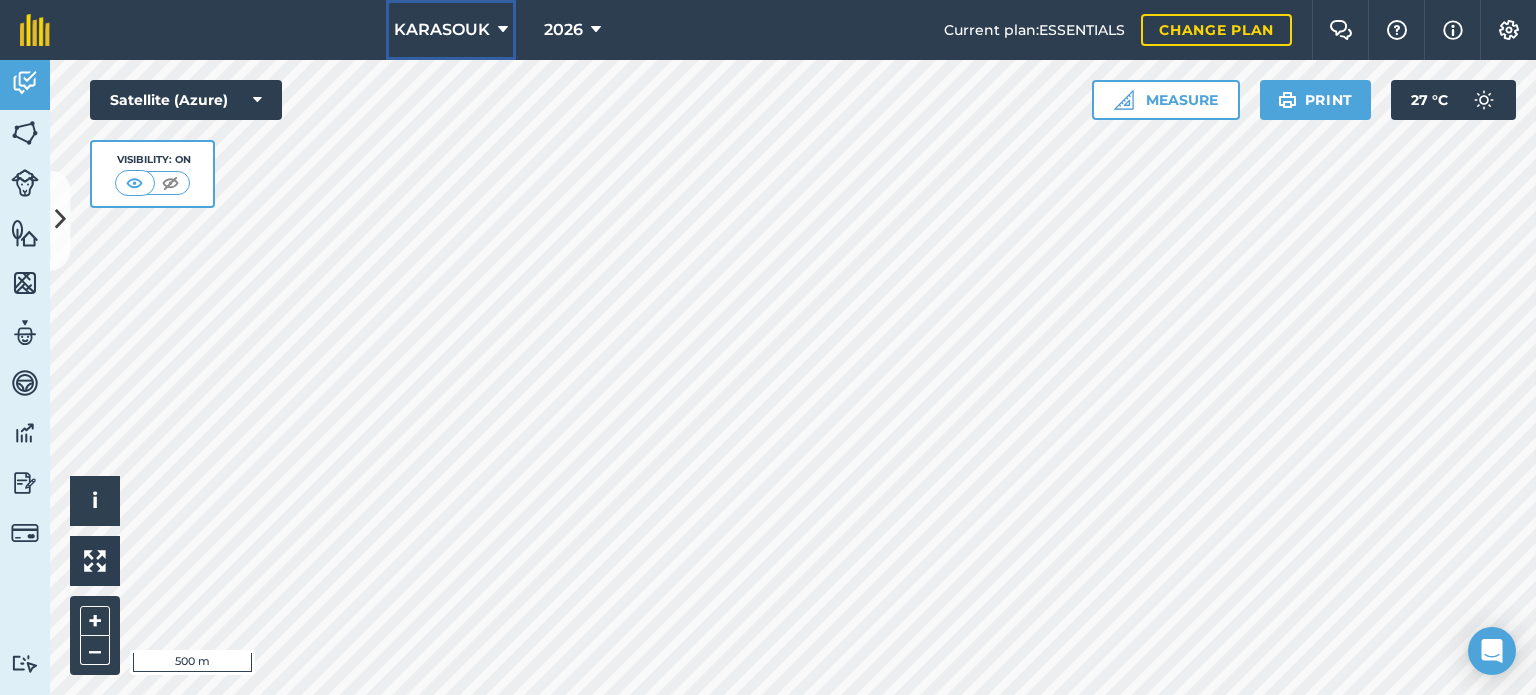 click on "KARASOUK" at bounding box center [442, 30] 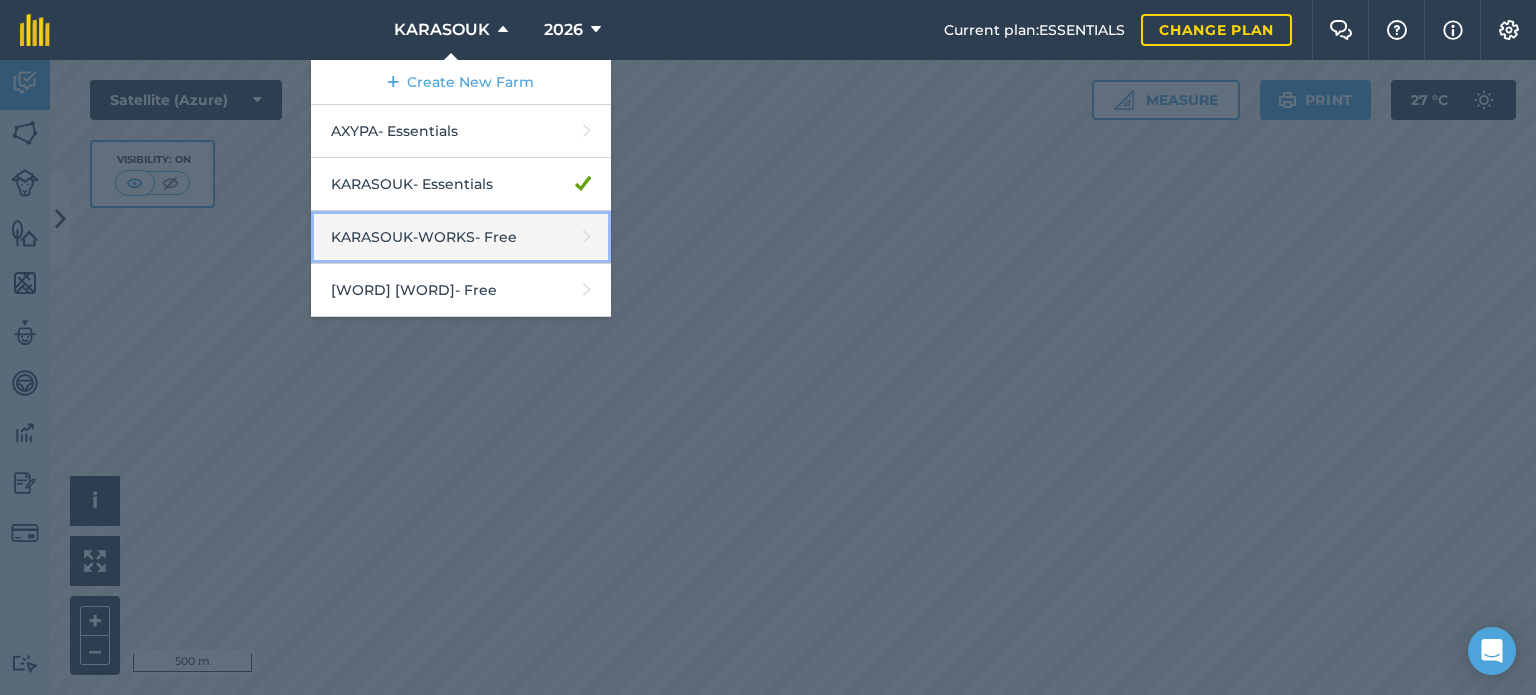 click on "[WORD] [WORD] - [WORD]" at bounding box center [461, 237] 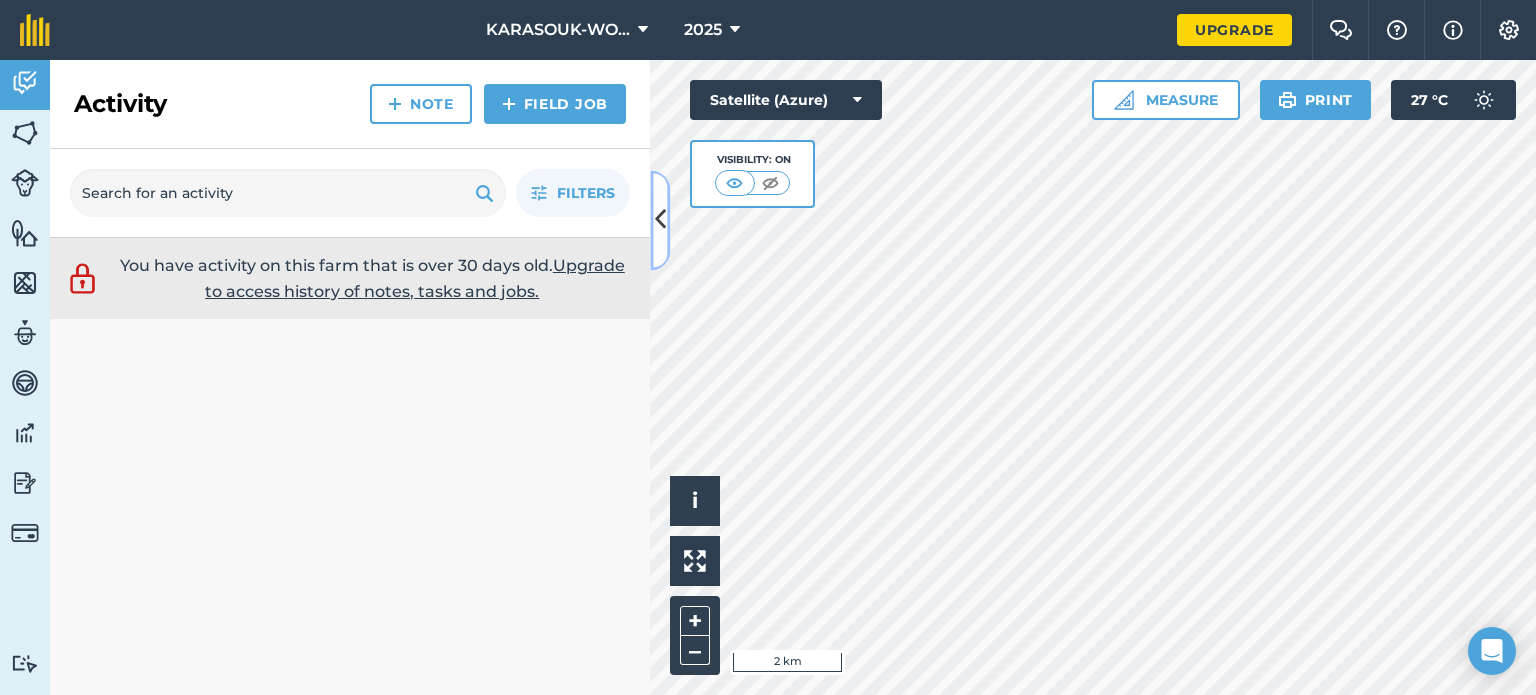 click at bounding box center [660, 220] 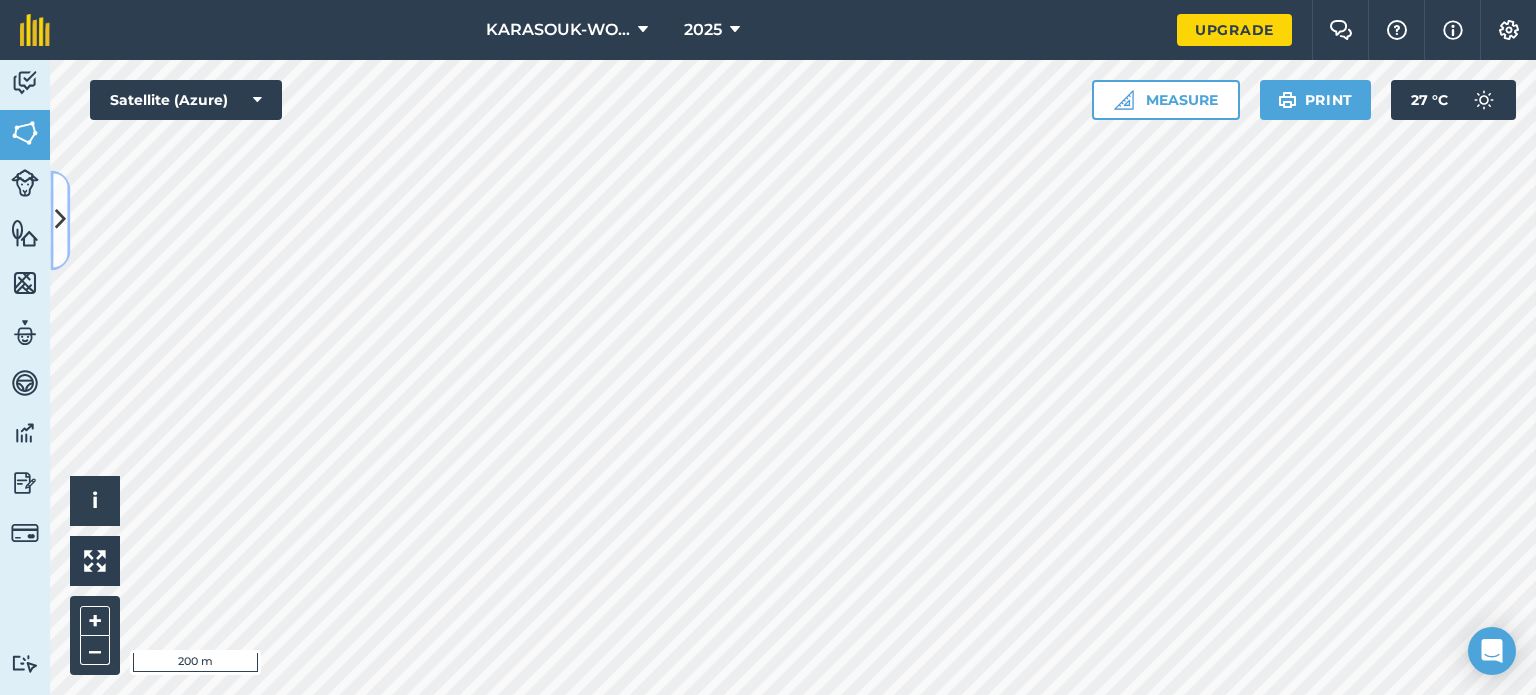 click at bounding box center (60, 220) 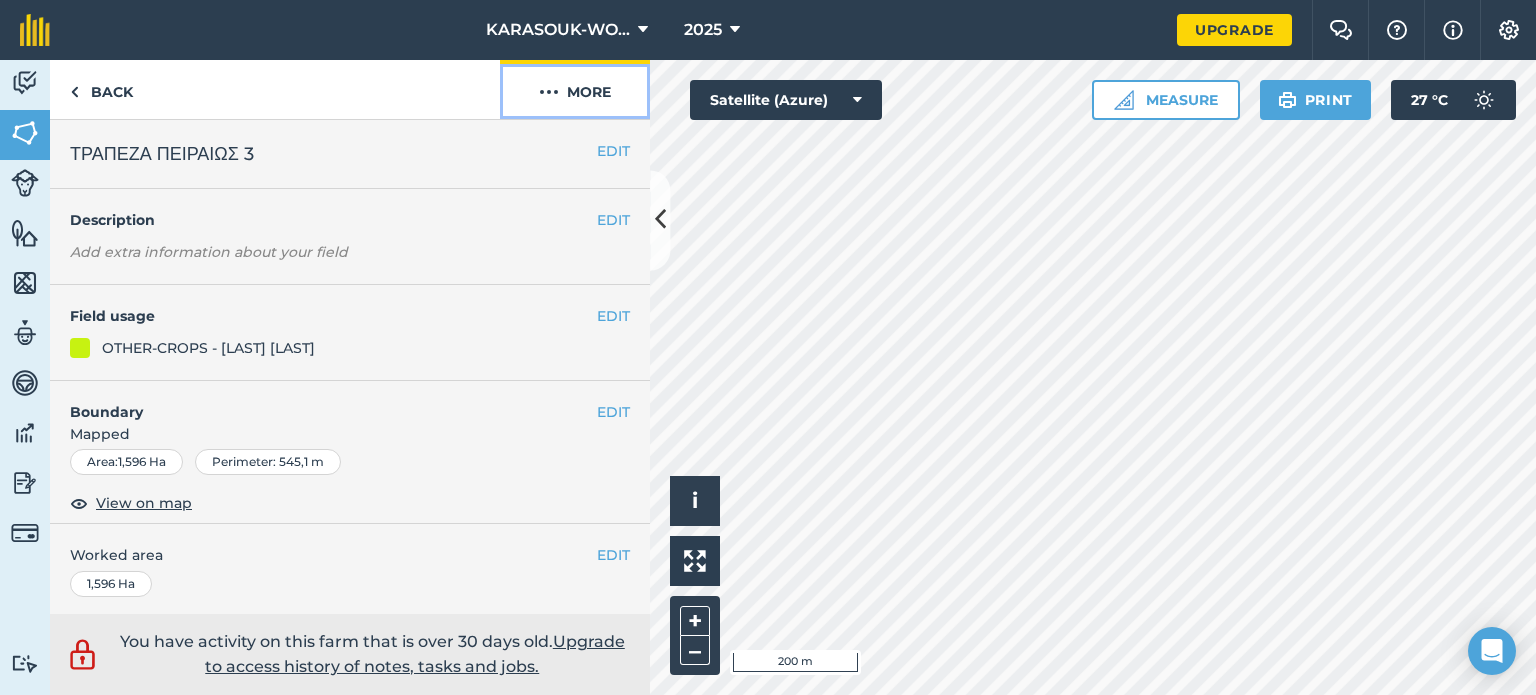 click on "More" at bounding box center [575, 89] 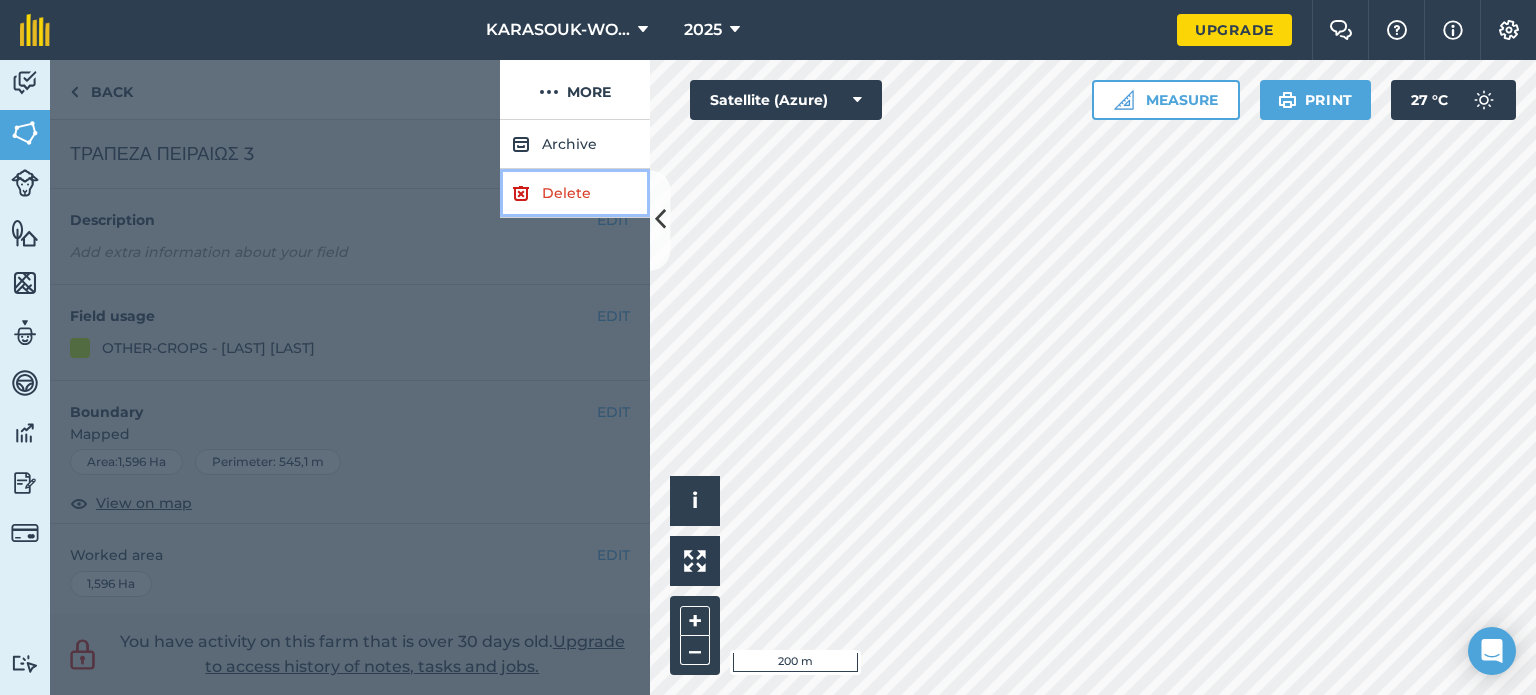 click on "Delete" at bounding box center (575, 193) 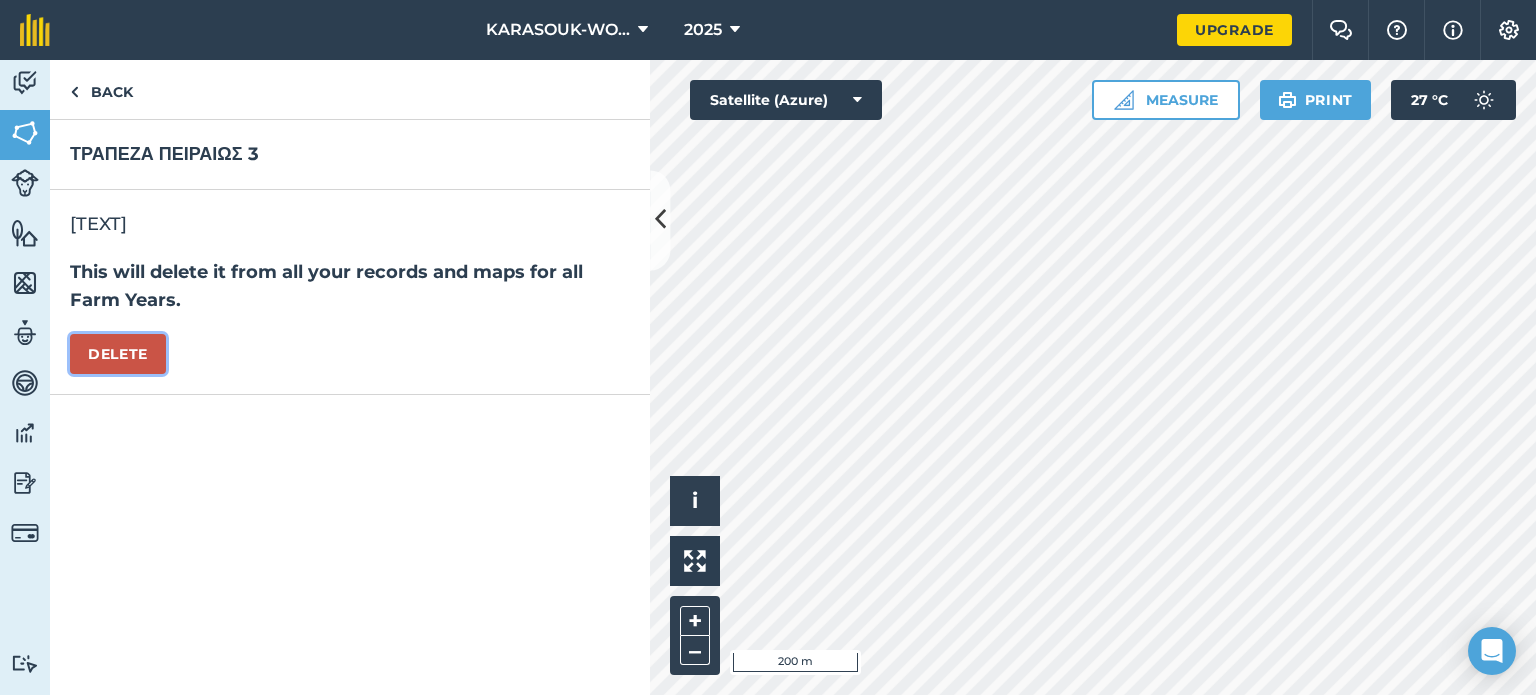 click on "Delete" at bounding box center (118, 354) 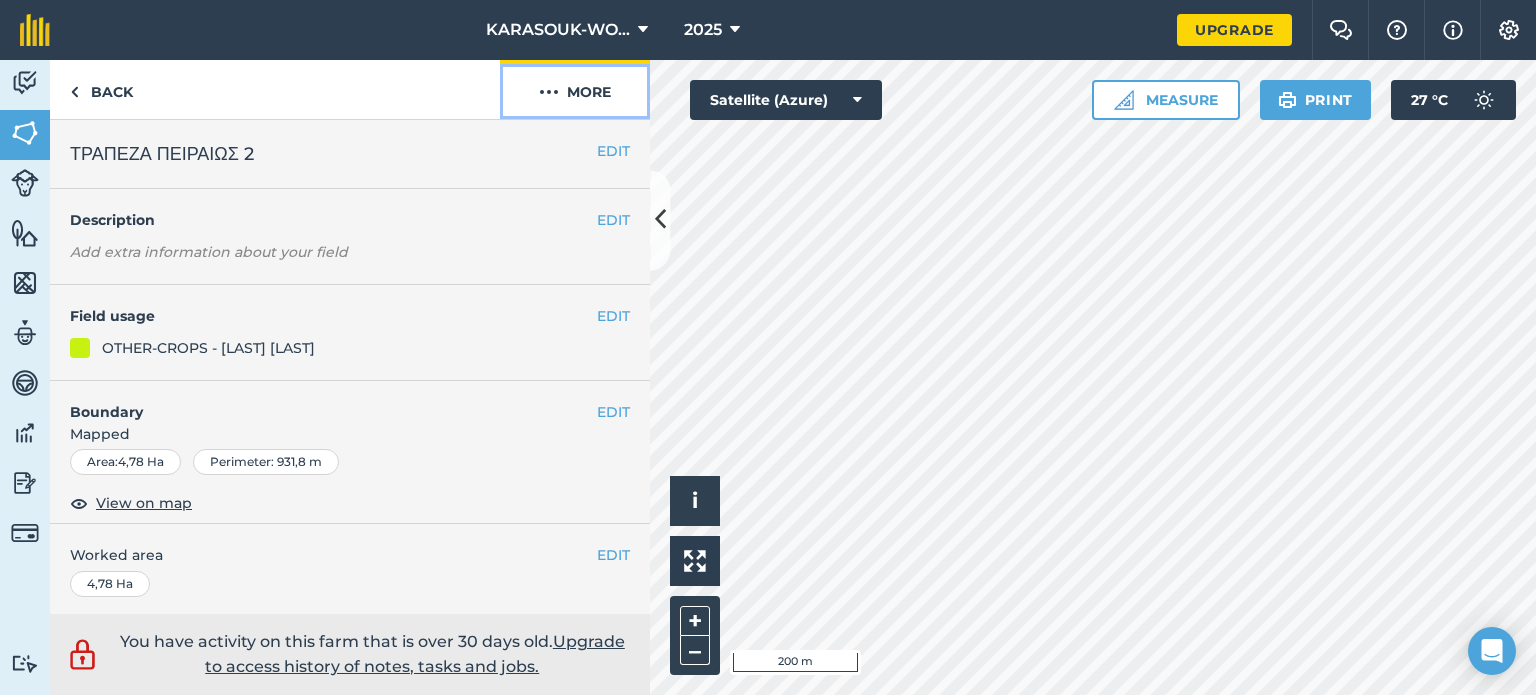 click on "More" at bounding box center [575, 89] 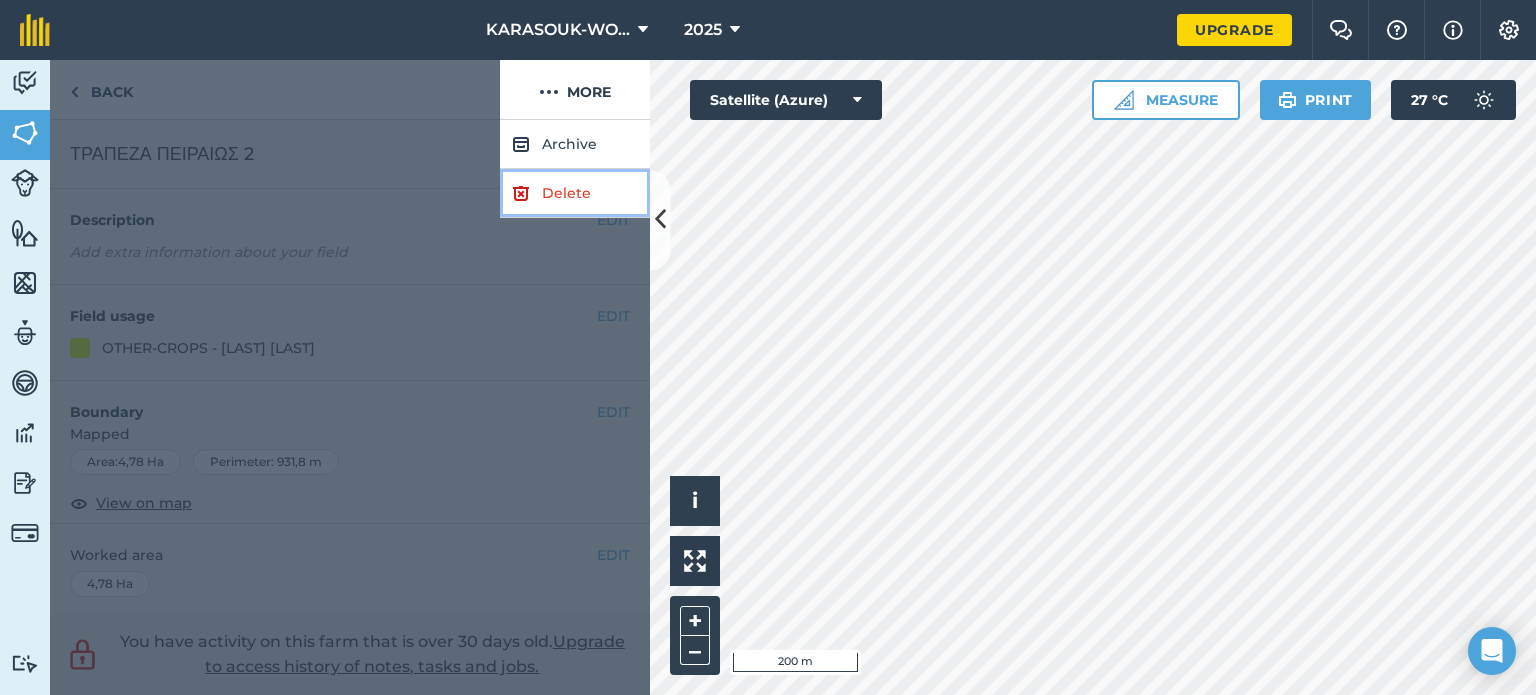 click on "Delete" at bounding box center [575, 193] 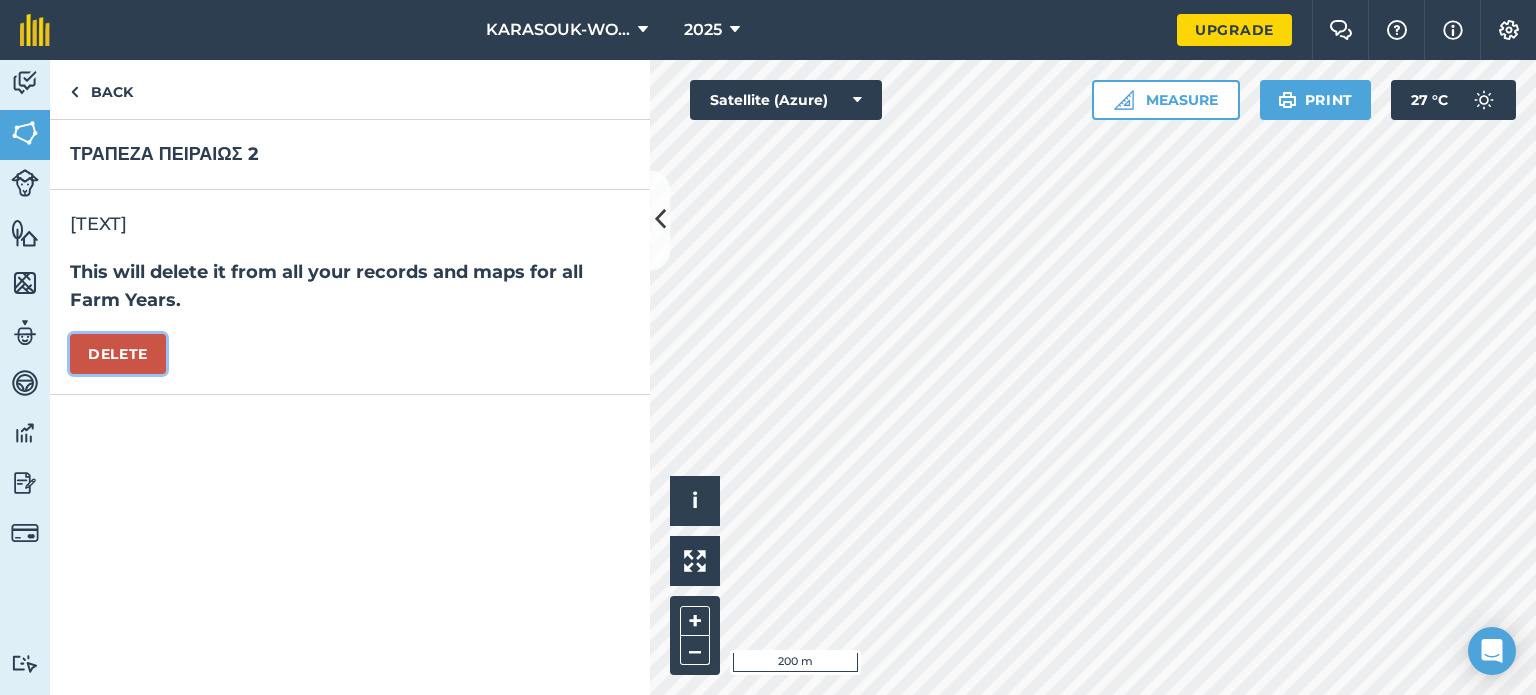 drag, startPoint x: 100, startPoint y: 351, endPoint x: 185, endPoint y: 354, distance: 85.052925 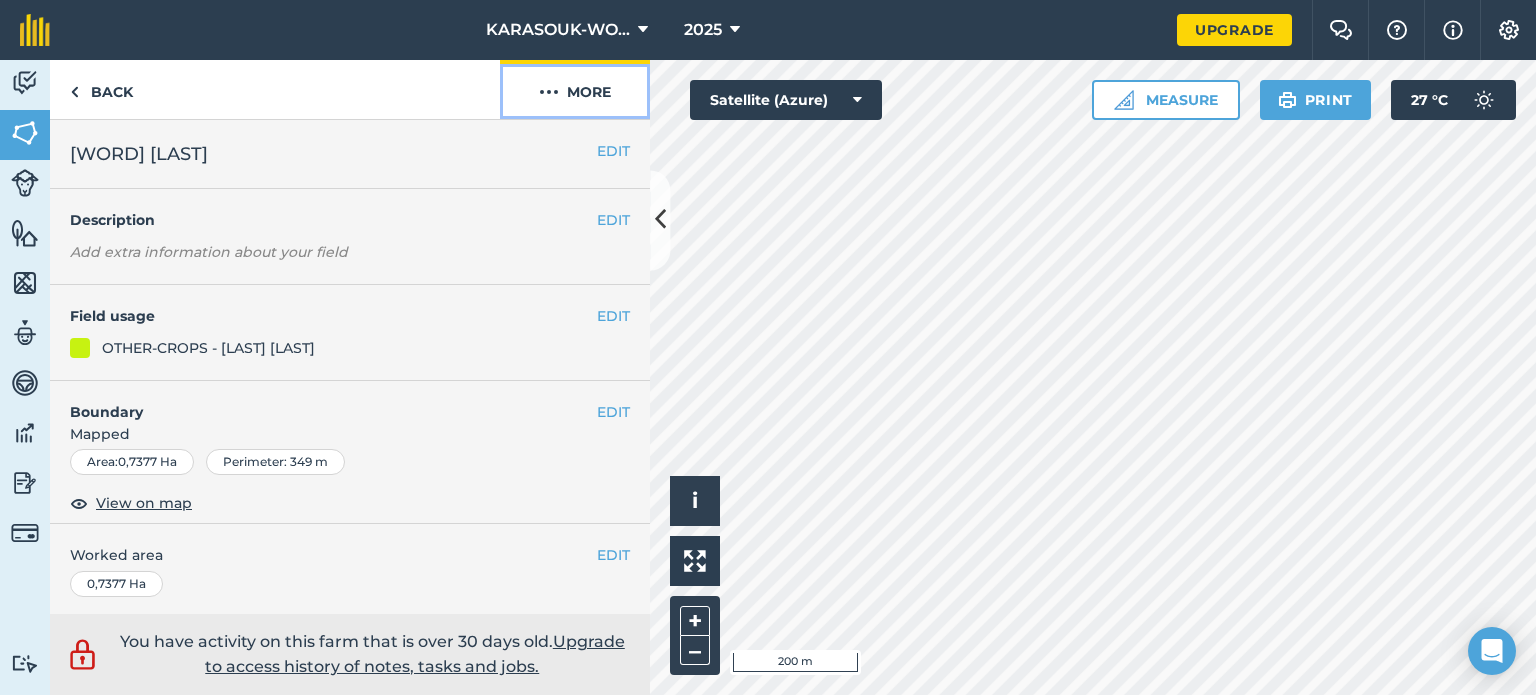 click on "More" at bounding box center (575, 89) 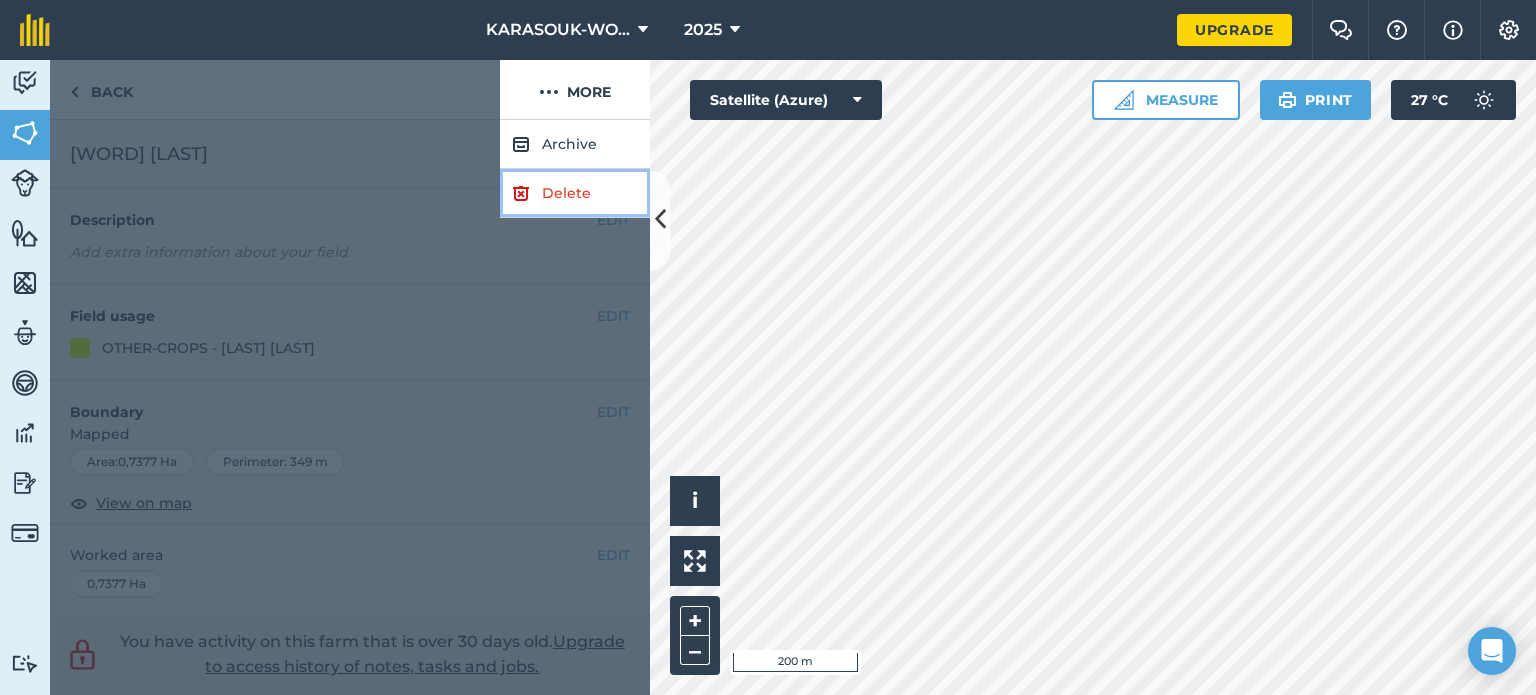 click on "Delete" at bounding box center (575, 193) 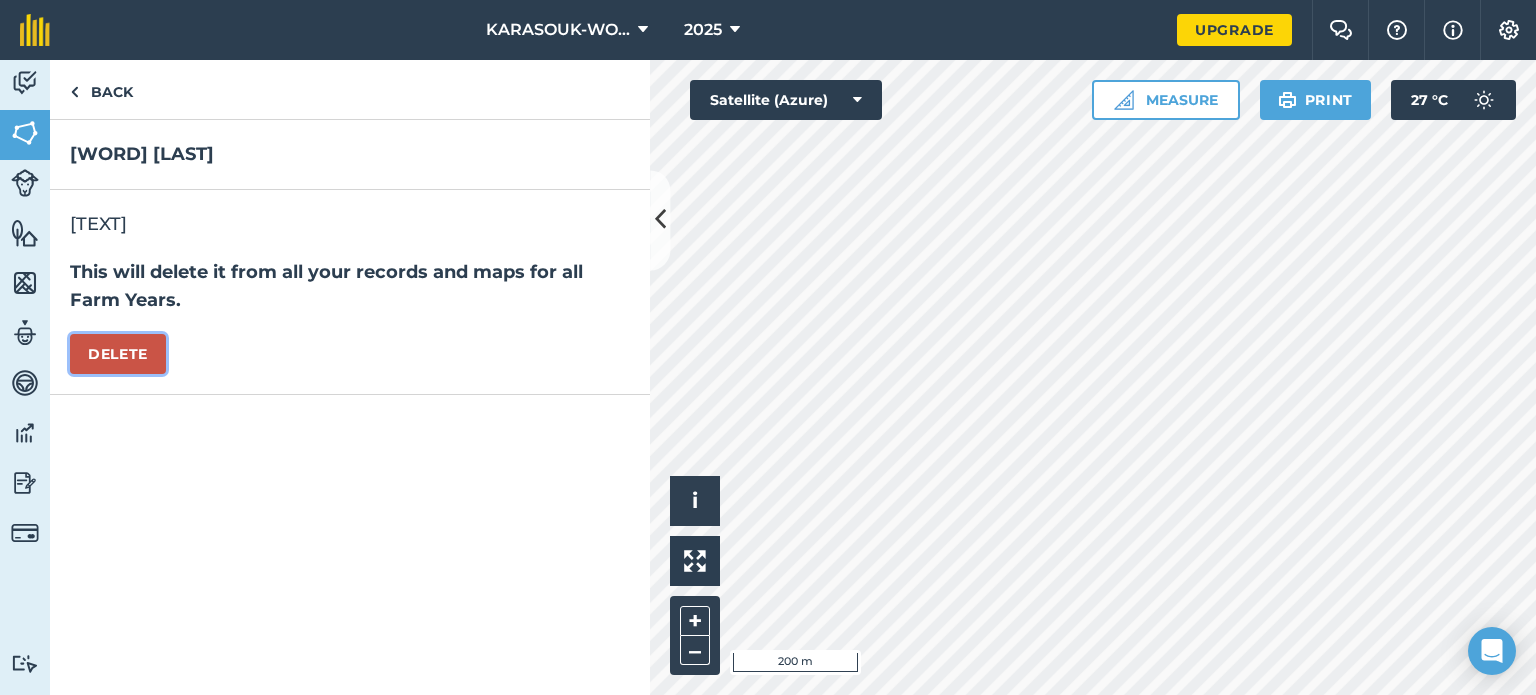 click on "Delete" at bounding box center [118, 354] 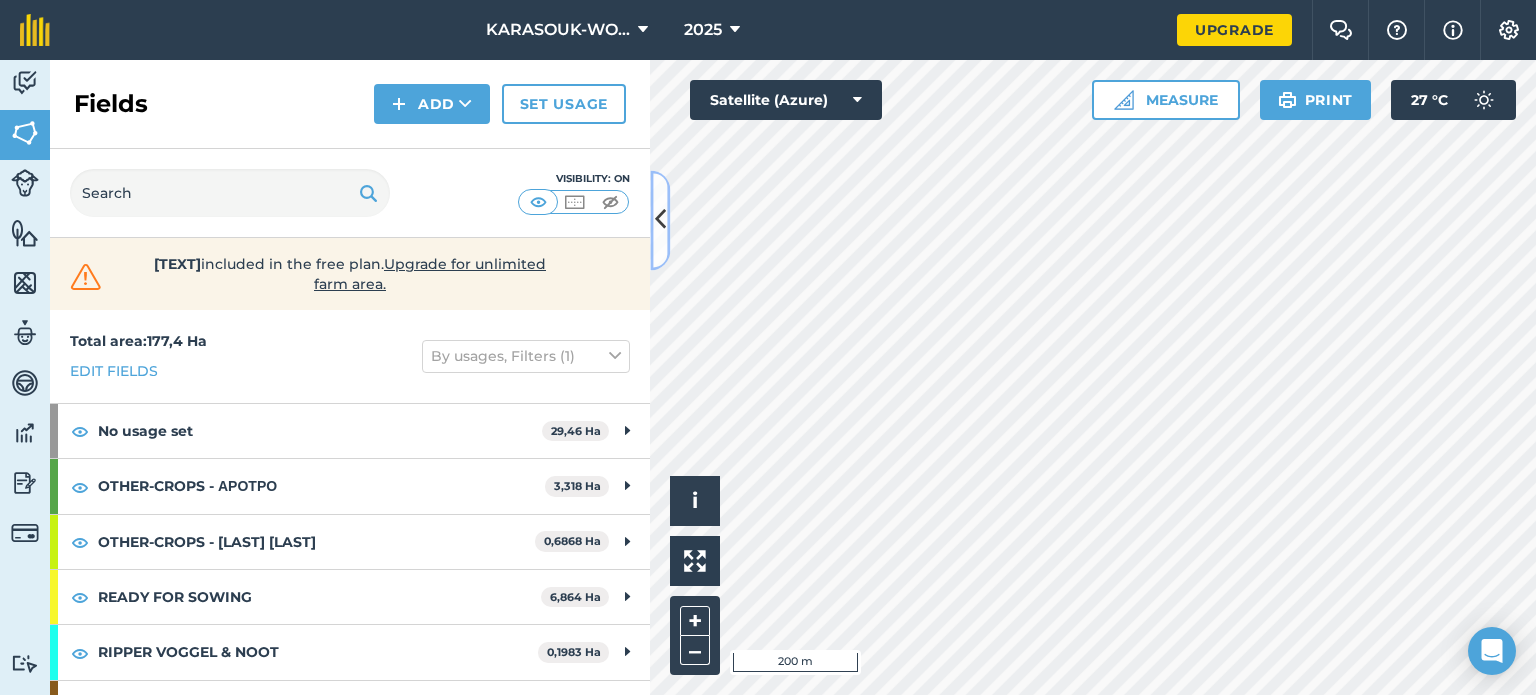 click at bounding box center (660, 220) 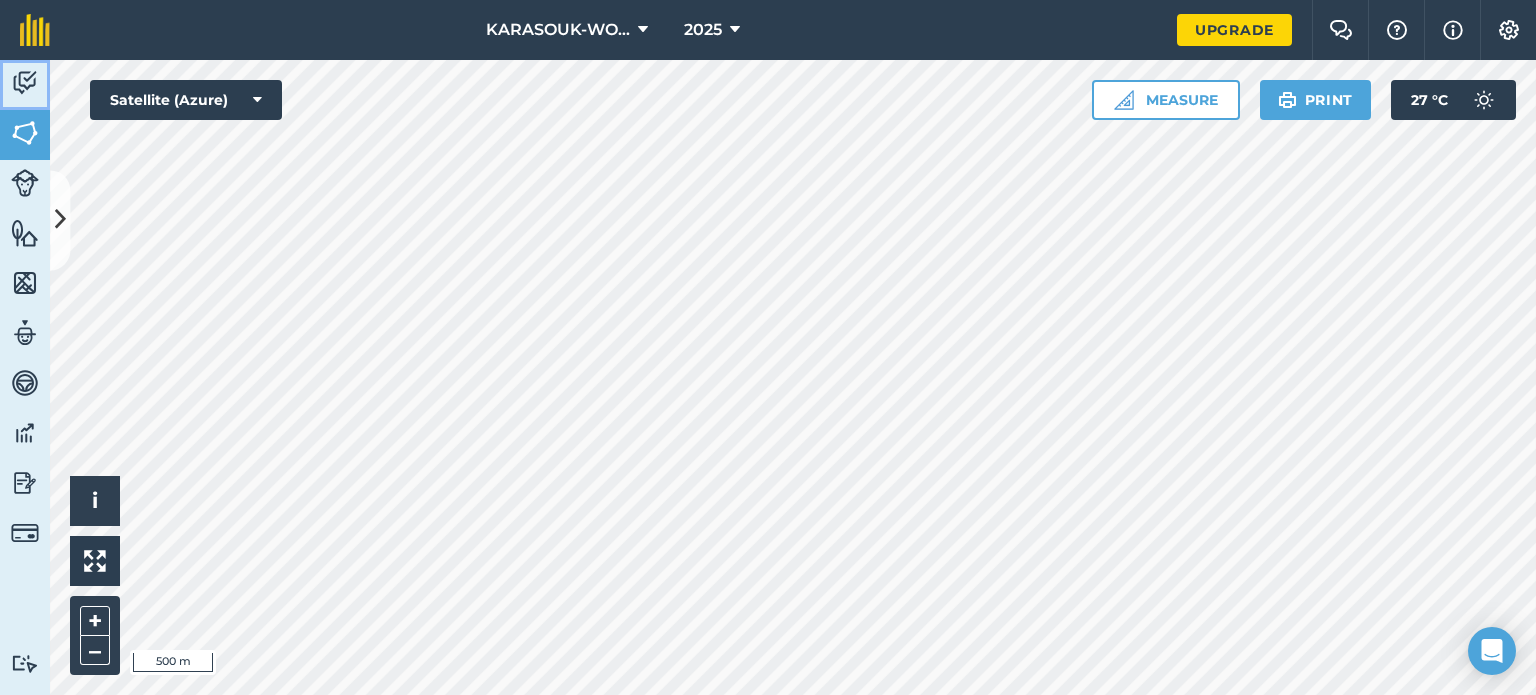 click on "Activity" at bounding box center [25, 85] 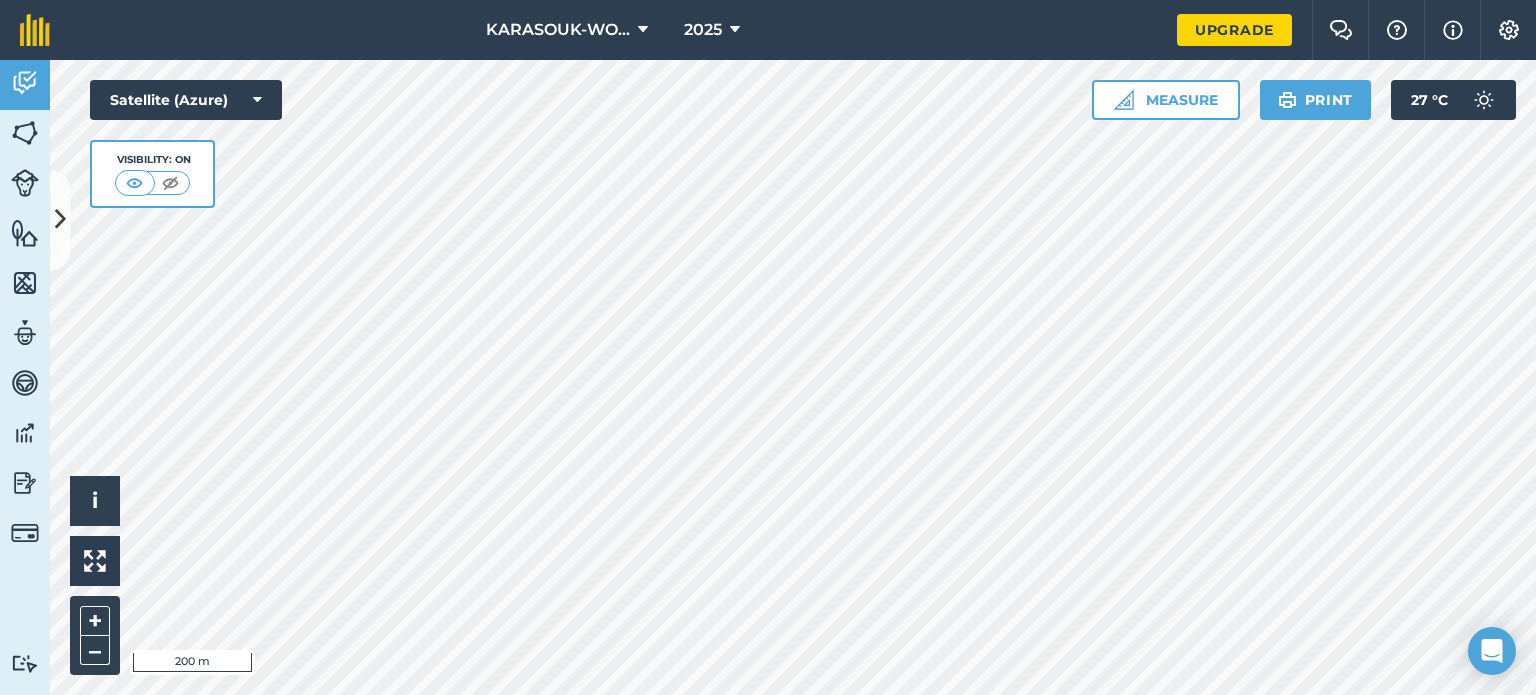 click on "[LAST]-[LAST] [YEAR] Upgrade Farm Chat Help Info Settings Map printing is not available on our free plan Please upgrade to our Essentials, Plus or Pro plan to access this feature. Activity Fields Livestock Features Maps Team Vehicles Data Reporting Billing Tutorials Tutorials Activity Note Field Job Filters You have activity on this farm that is over 30 days old. Upgrade to access history of notes, tasks and jobs. Hello i © 2025 TomTom, Microsoft 200 m + – Satellite (Azure) Visibility: On Measure Print 27 ° C" at bounding box center (768, 347) 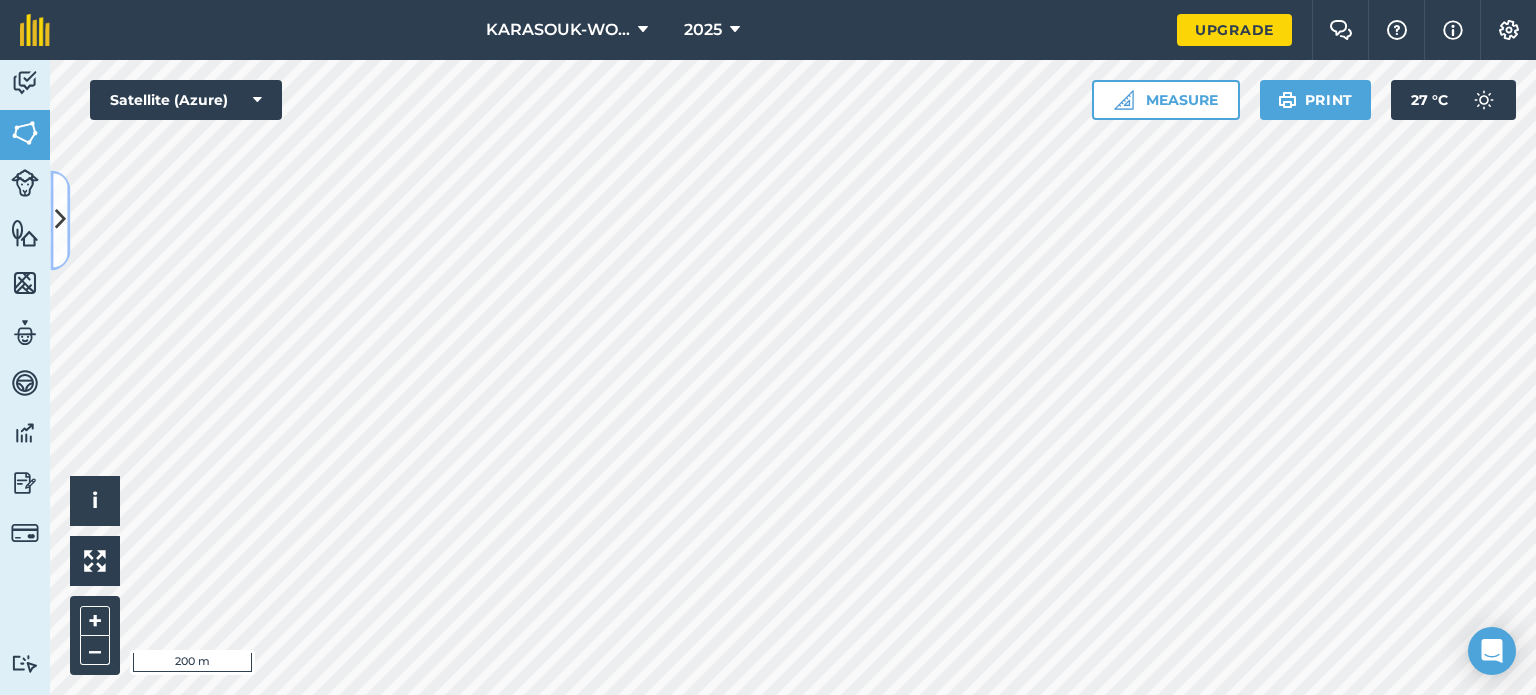 click at bounding box center (60, 220) 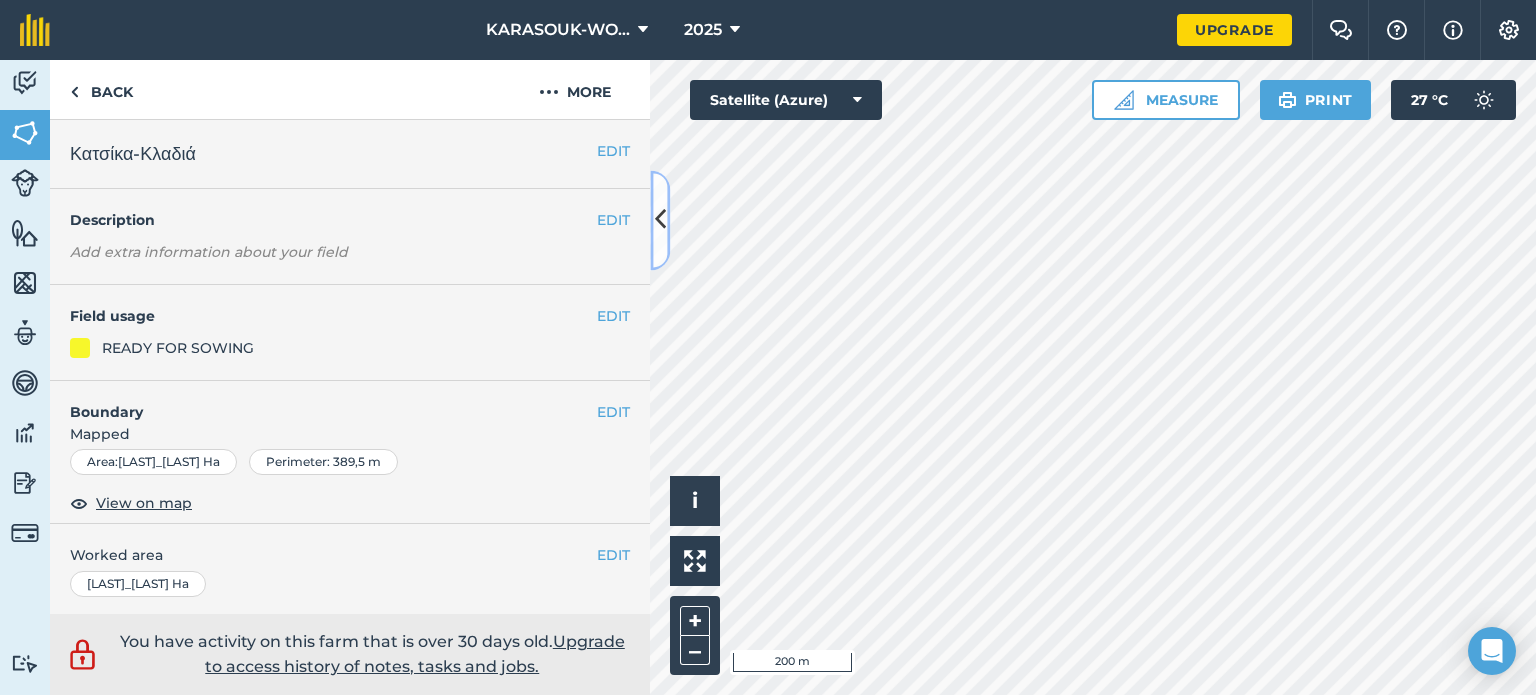 click at bounding box center (660, 220) 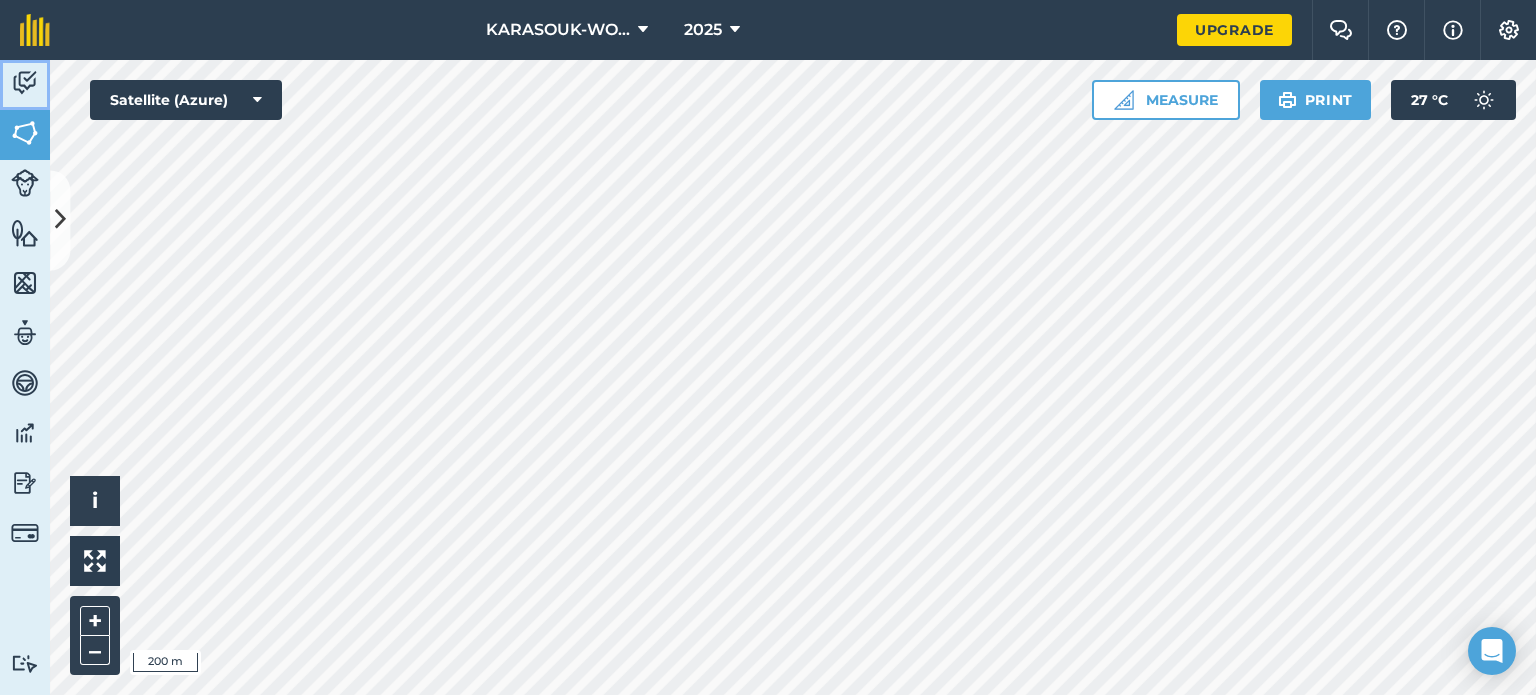click at bounding box center [25, 83] 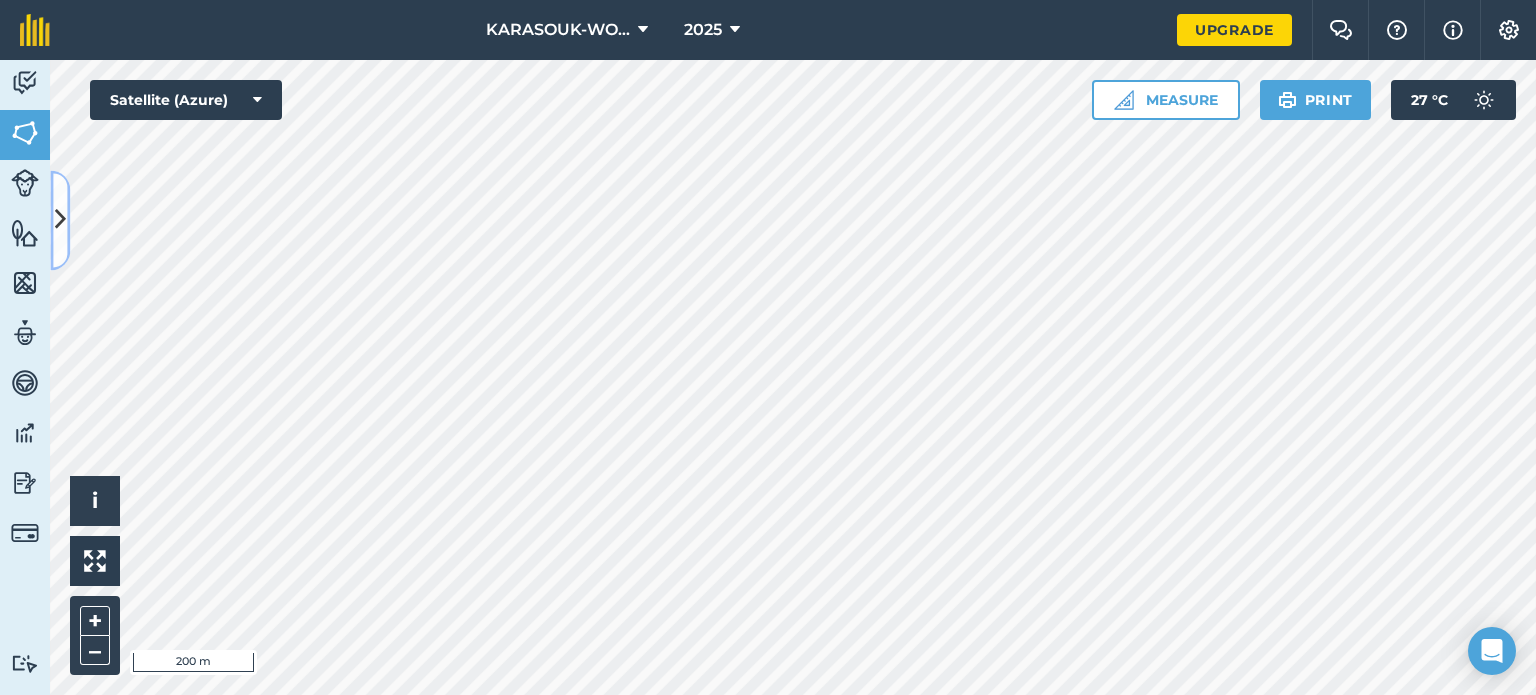 click at bounding box center [60, 220] 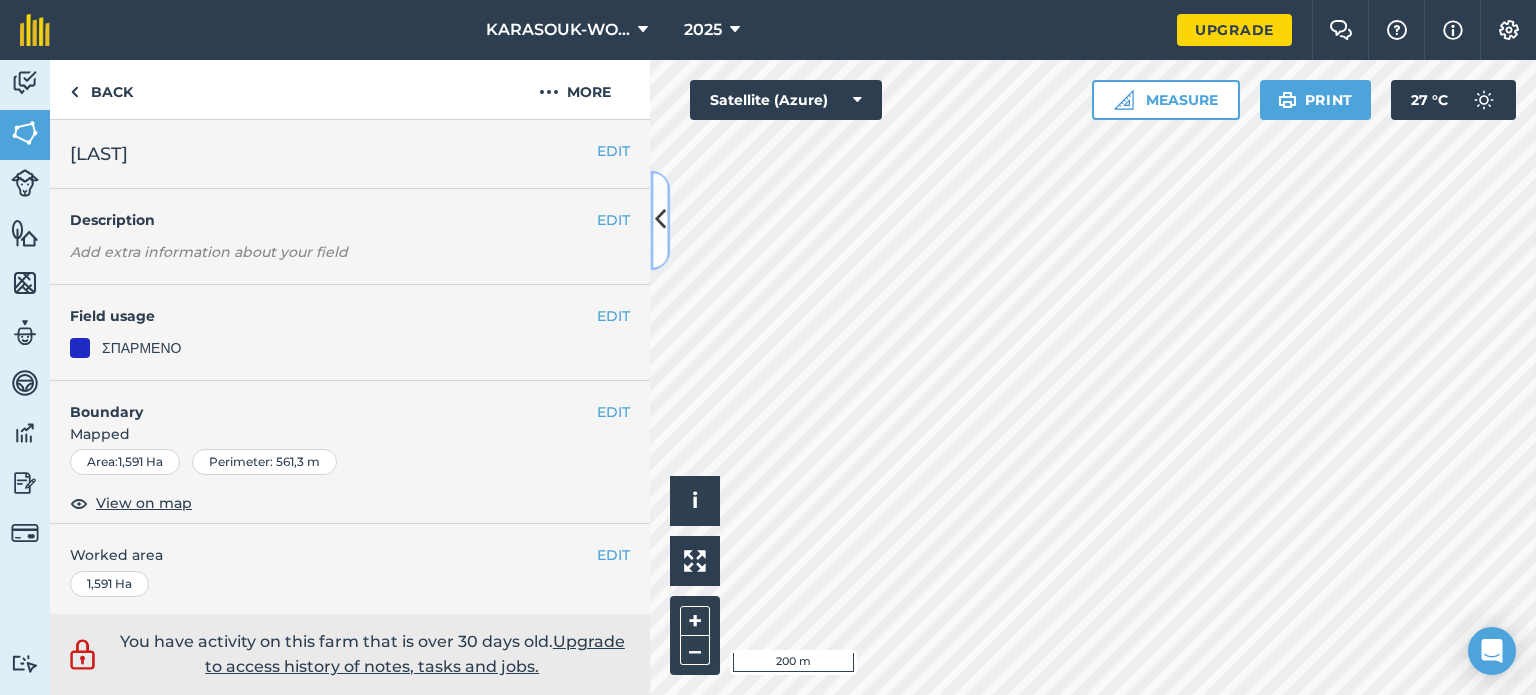 click at bounding box center (660, 220) 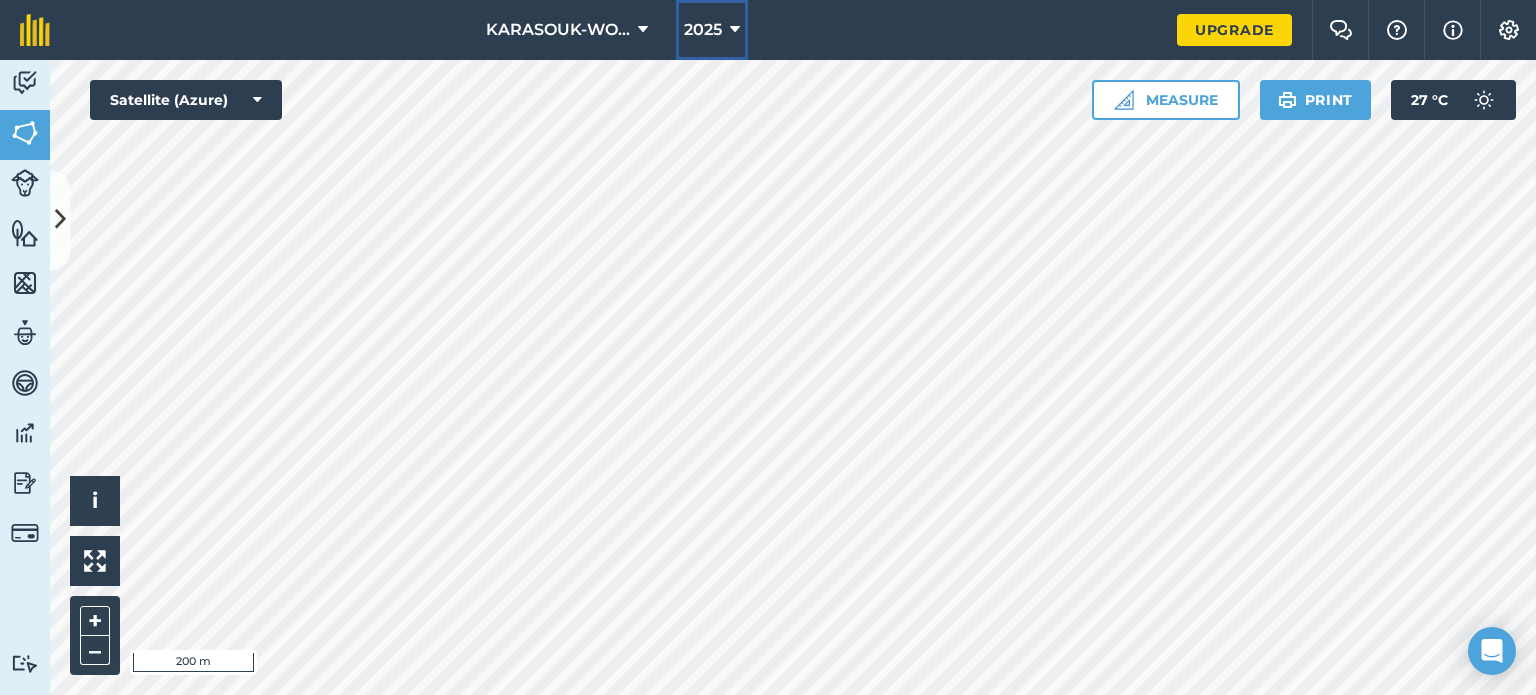 click at bounding box center [735, 30] 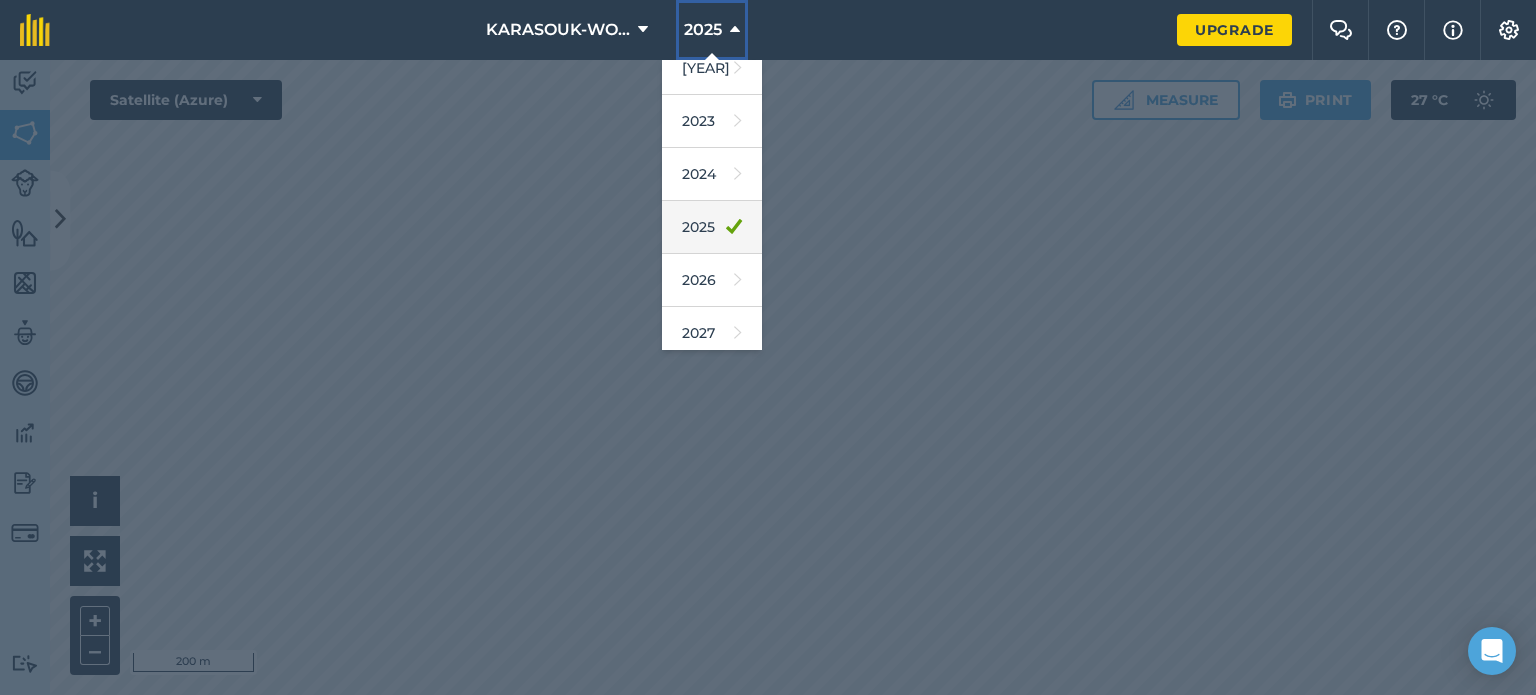 scroll, scrollTop: 290, scrollLeft: 0, axis: vertical 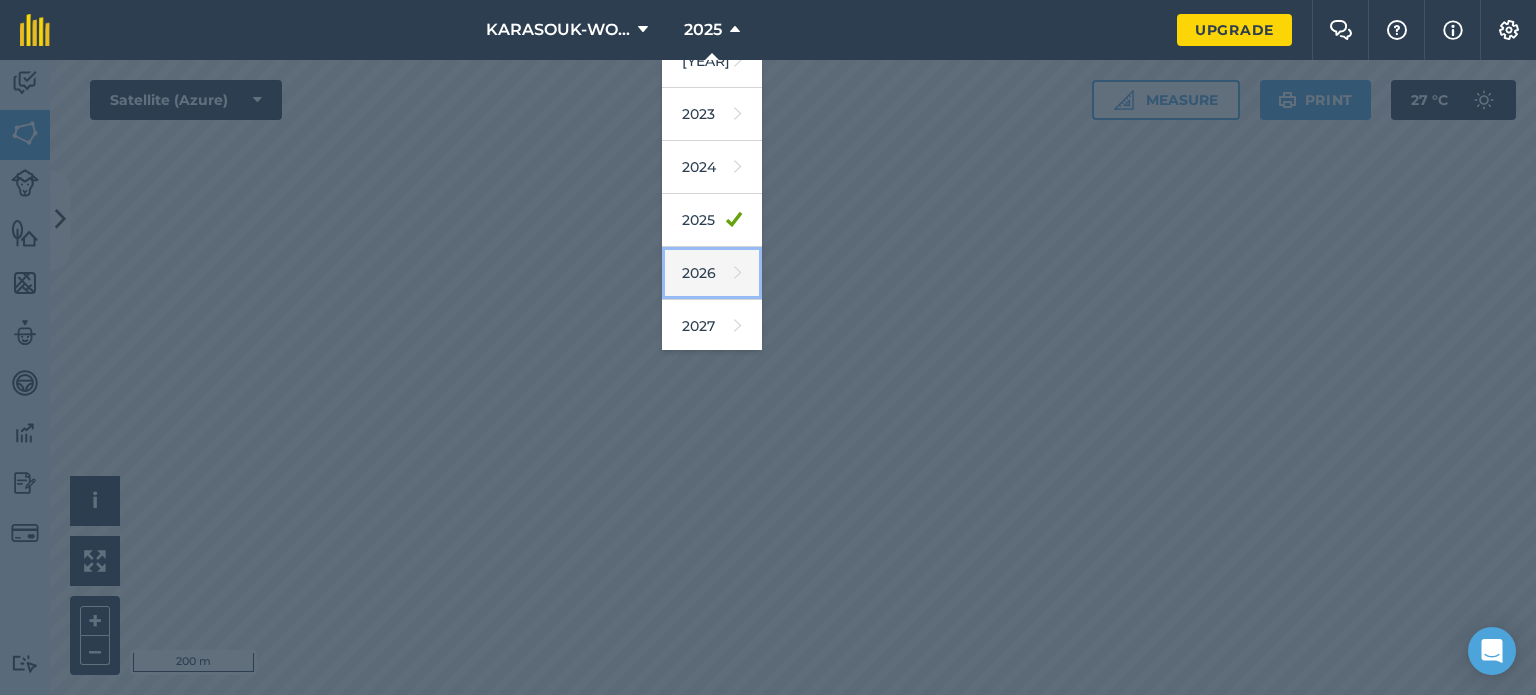 click on "2026" at bounding box center [712, 273] 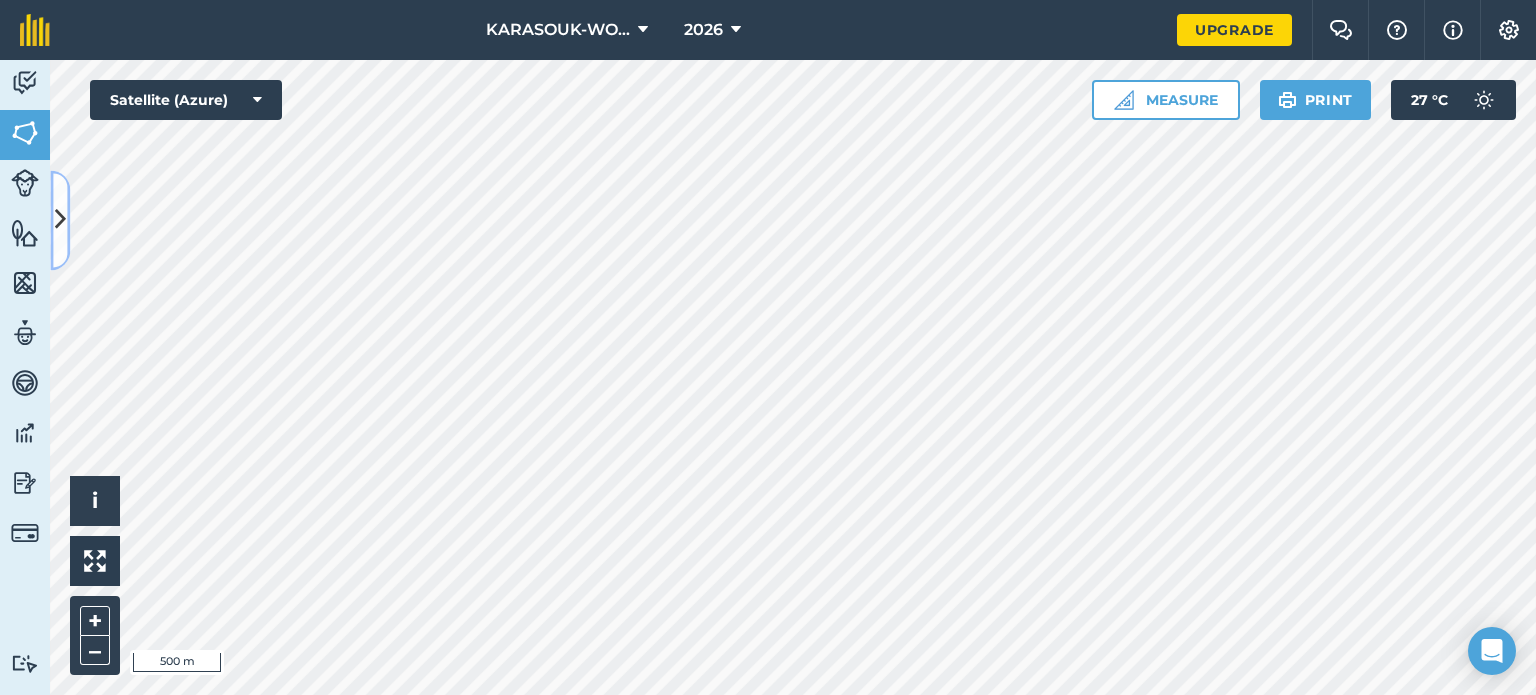 click at bounding box center [60, 220] 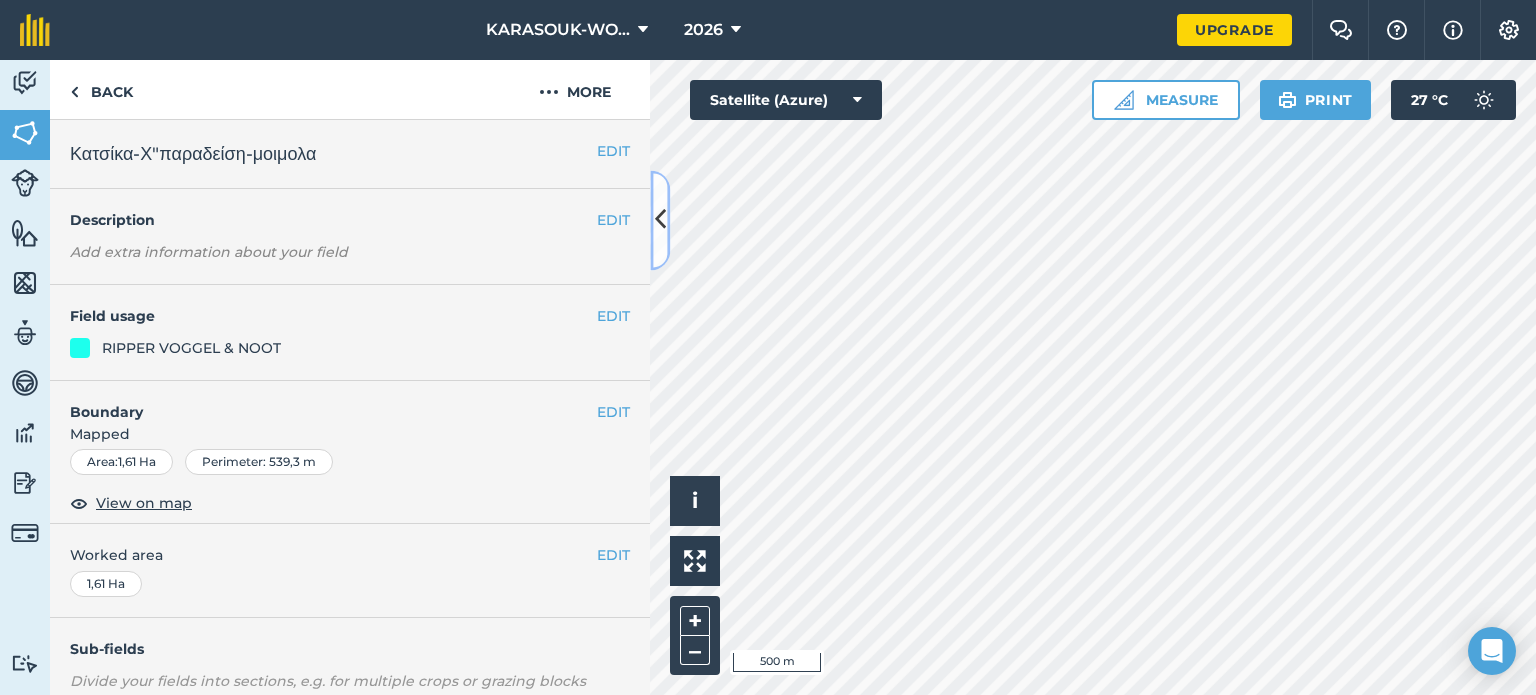 click at bounding box center (660, 220) 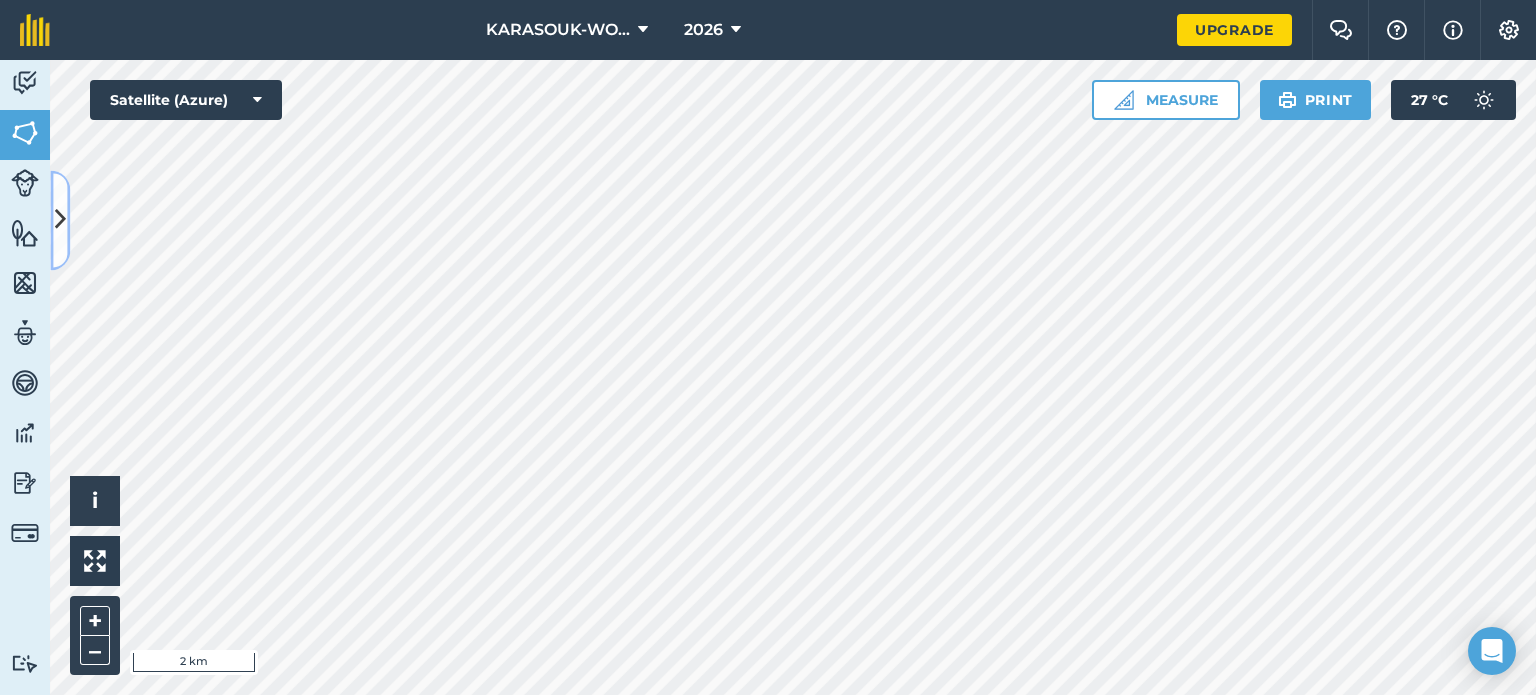 click at bounding box center (60, 220) 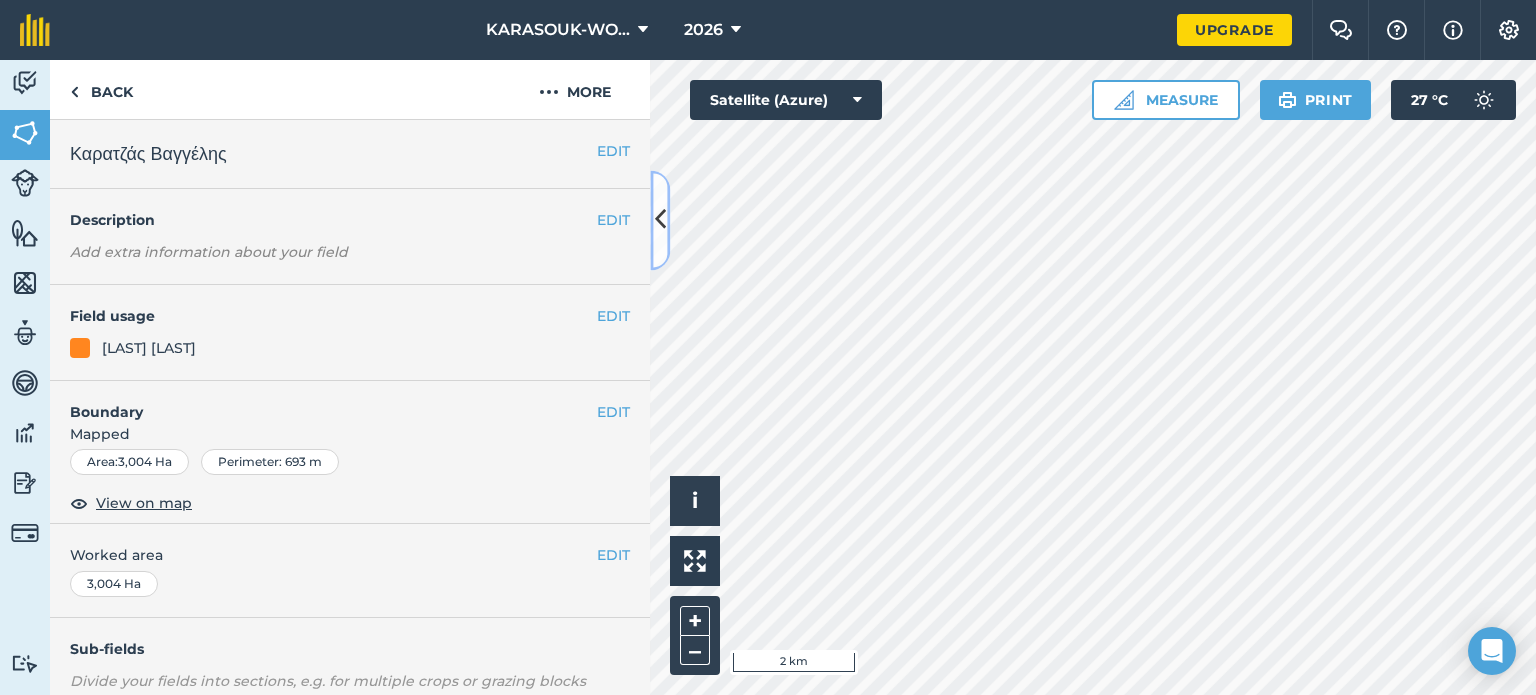 click at bounding box center (660, 220) 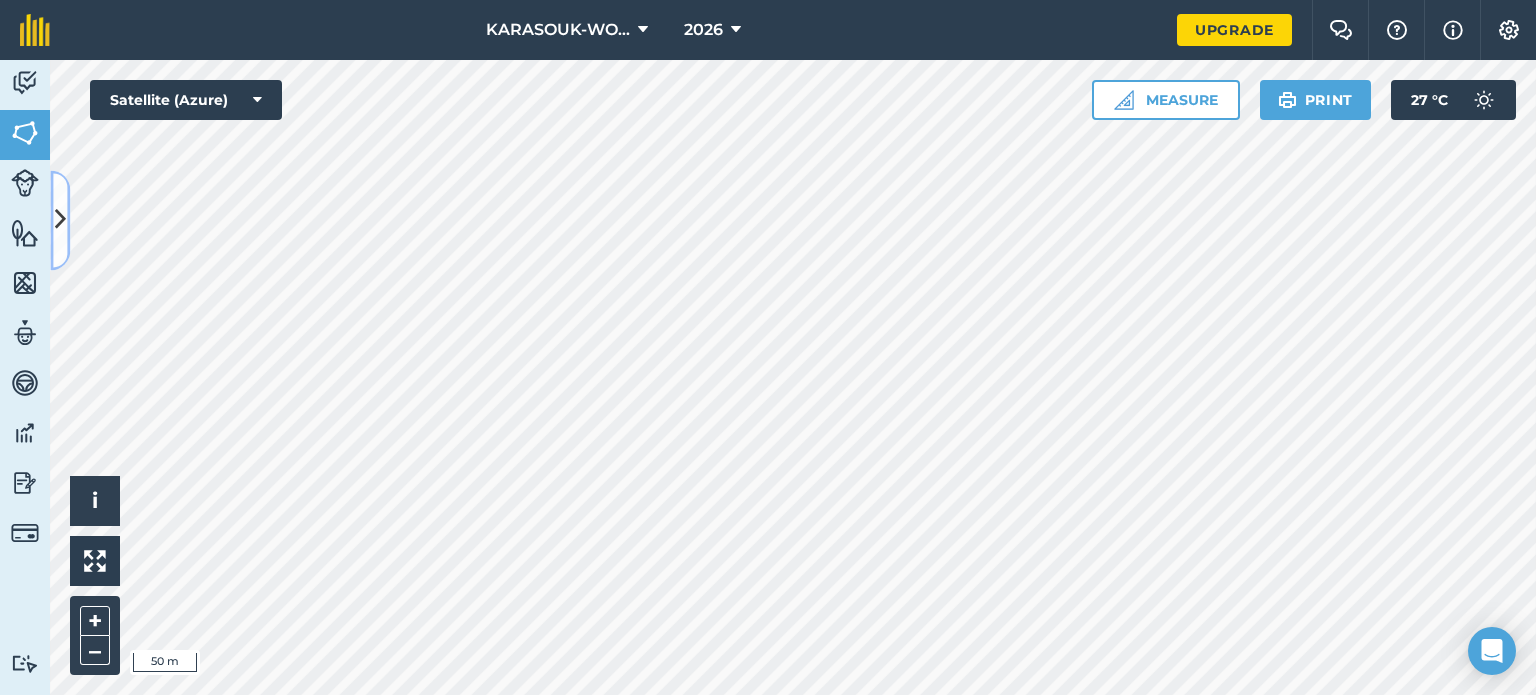 click at bounding box center (60, 220) 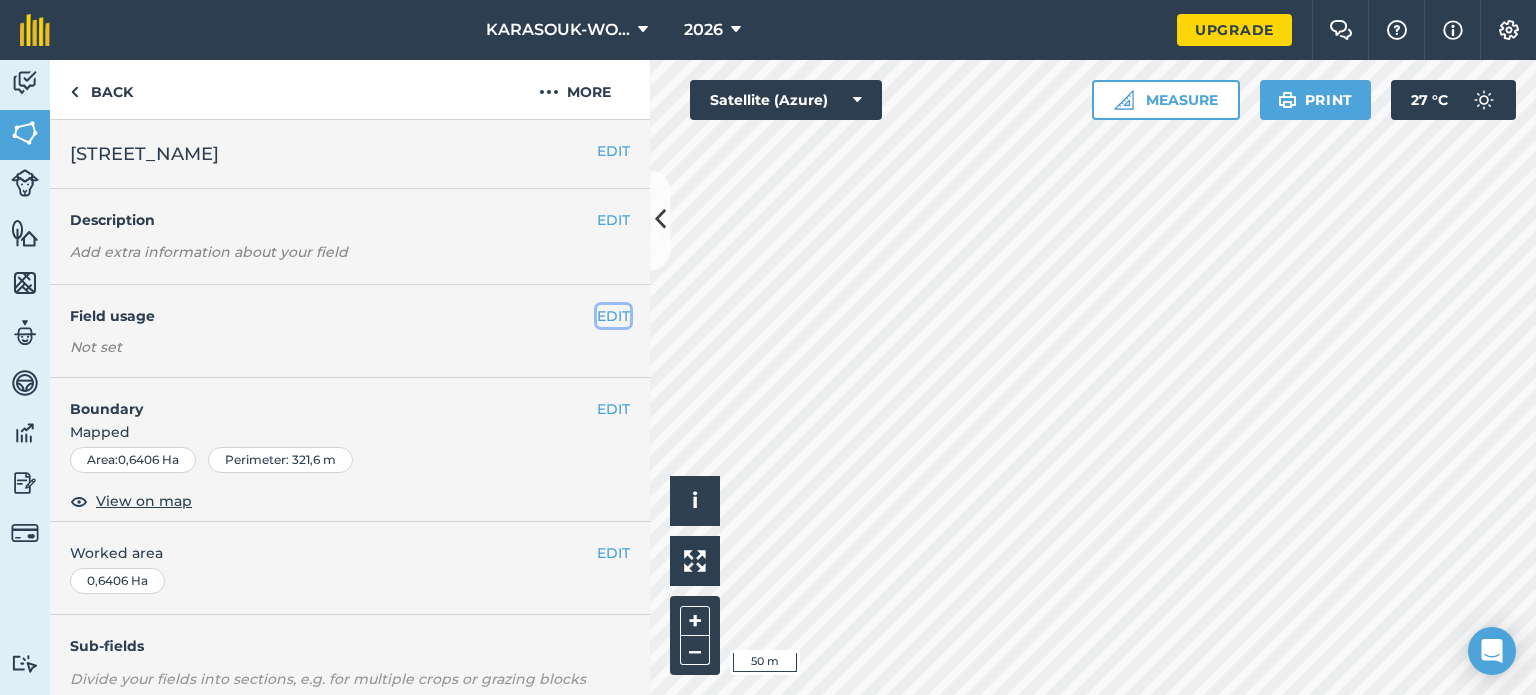 click on "EDIT" at bounding box center [613, 316] 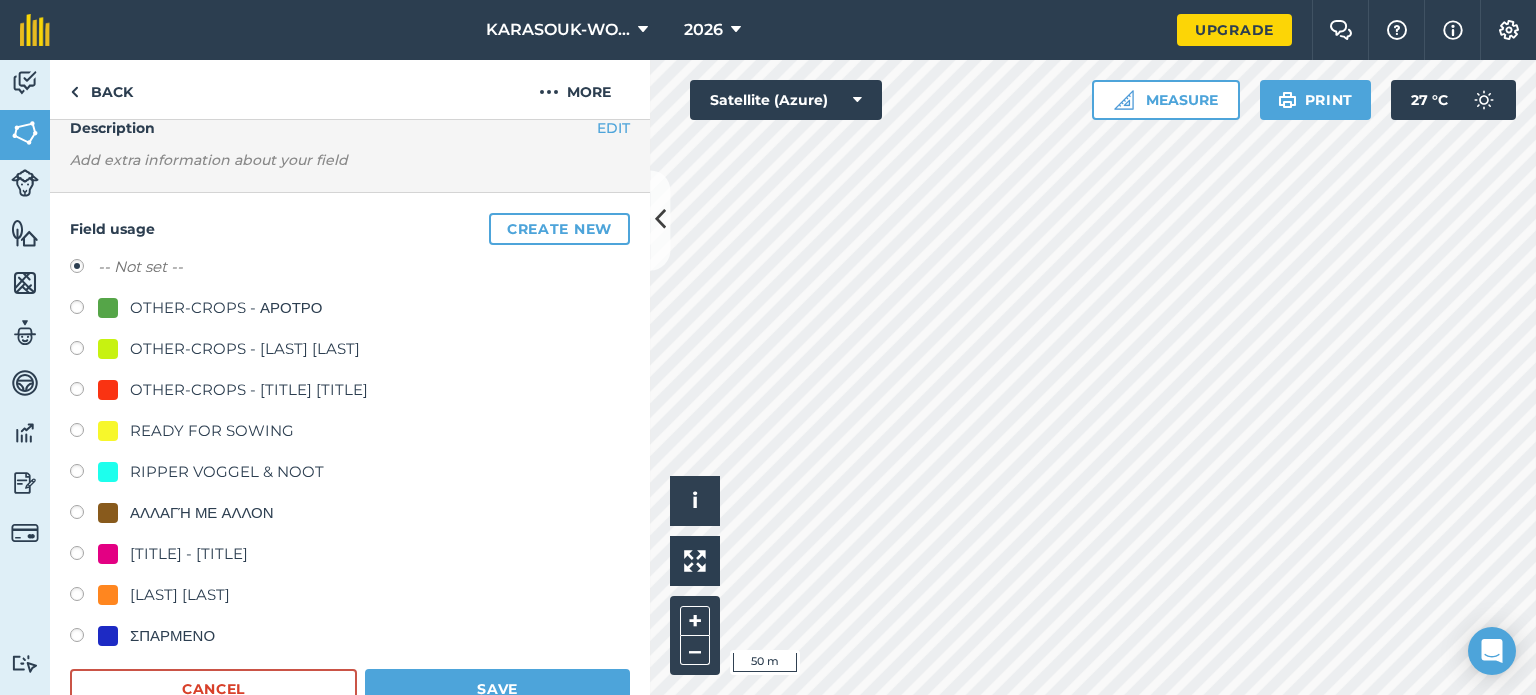 scroll, scrollTop: 100, scrollLeft: 0, axis: vertical 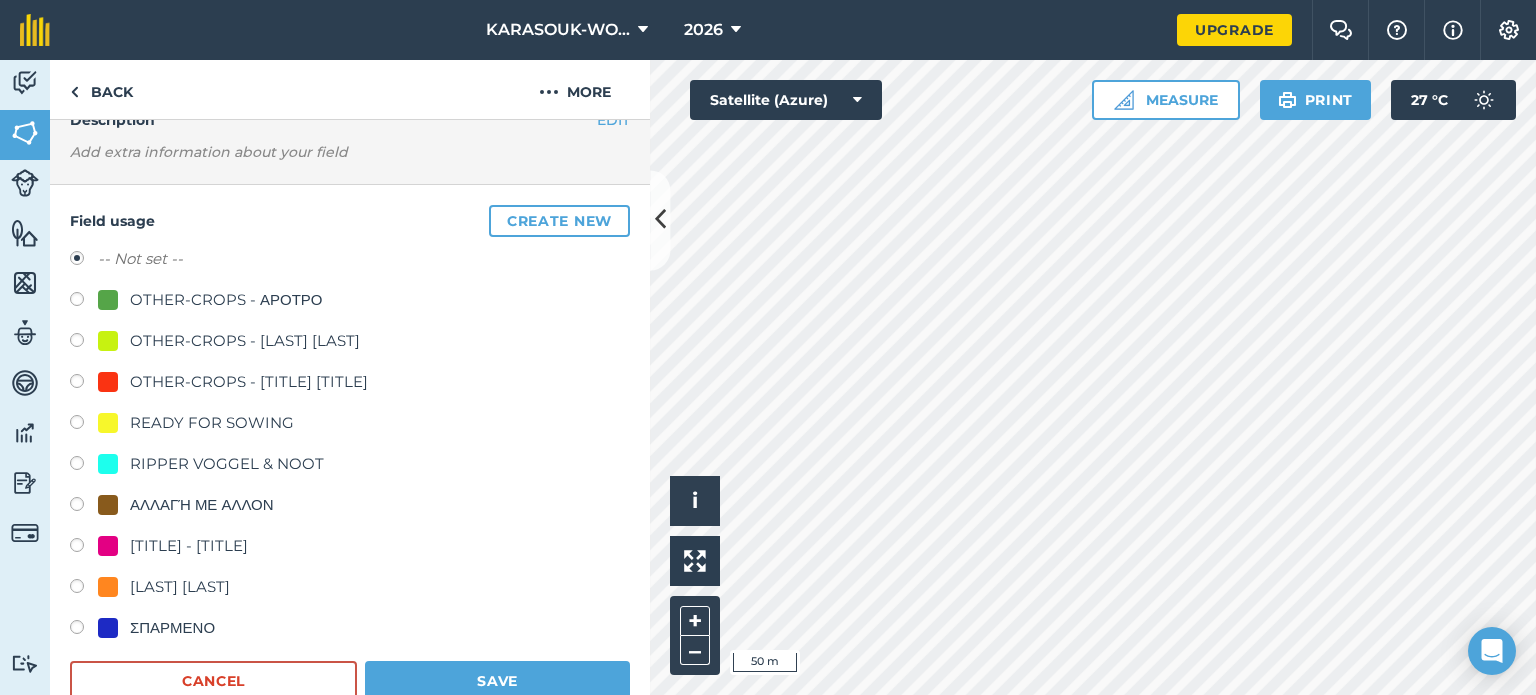 click on "-- Not set -- OTHER-CROPS - ΑΡΟΤΡΟ OTHER-CROPS - ΣΑΜΠΡΗΣ Ελαιοκραμβες OTHER-CROPS - Σχεδιασμένα Χωρίς Εργασία READY FOR SOWING RIPPER VOGGEL & NOOT ΑΛΛΑΓΉ ΜΕ ΑΛΛΟΝ ΣΑΜΠΡΉΣ - ΣΙΤΑΡΙΑ ΣΑΜΠΡΉΣ ΔΙΚΟΣΒΆΡΝΑ ΣΠΑΡΜΕΝΟ" at bounding box center (350, 446) 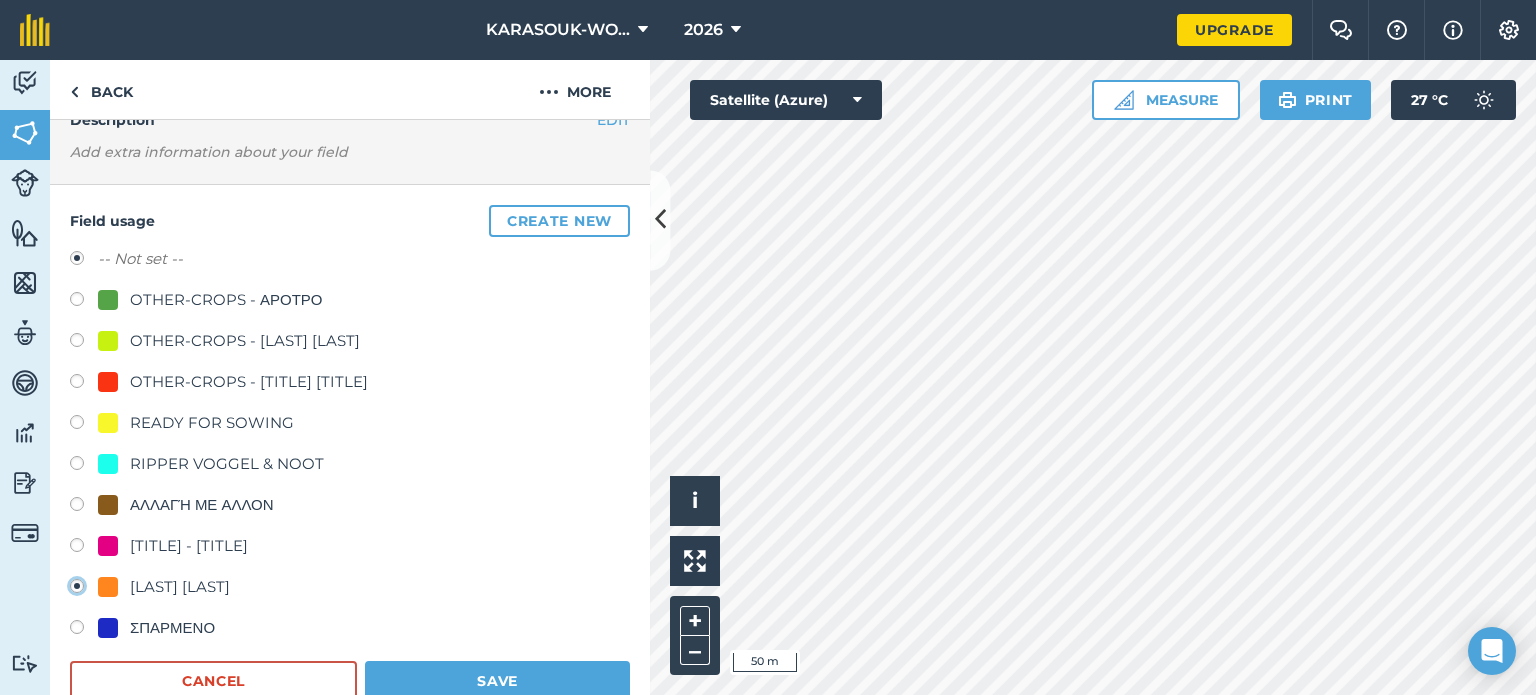 radio on "true" 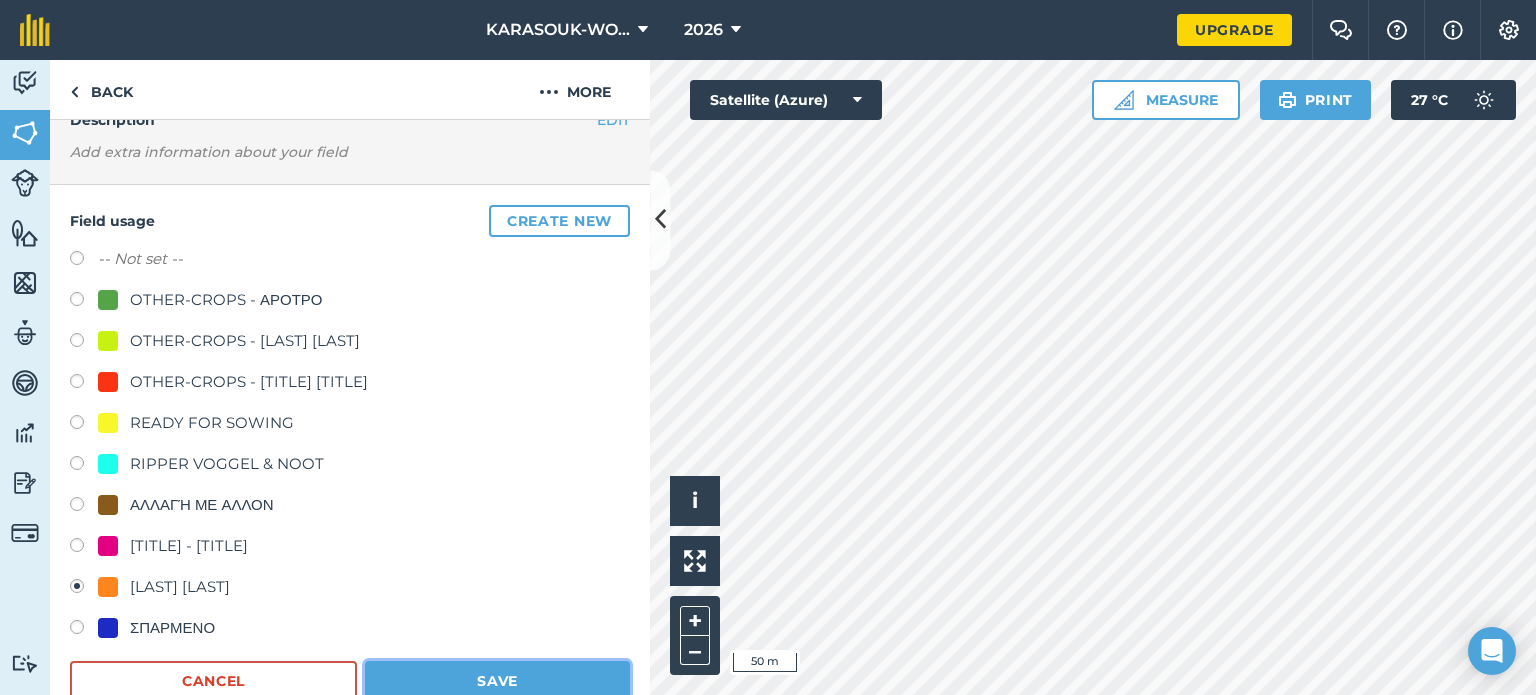click on "Save" at bounding box center (497, 681) 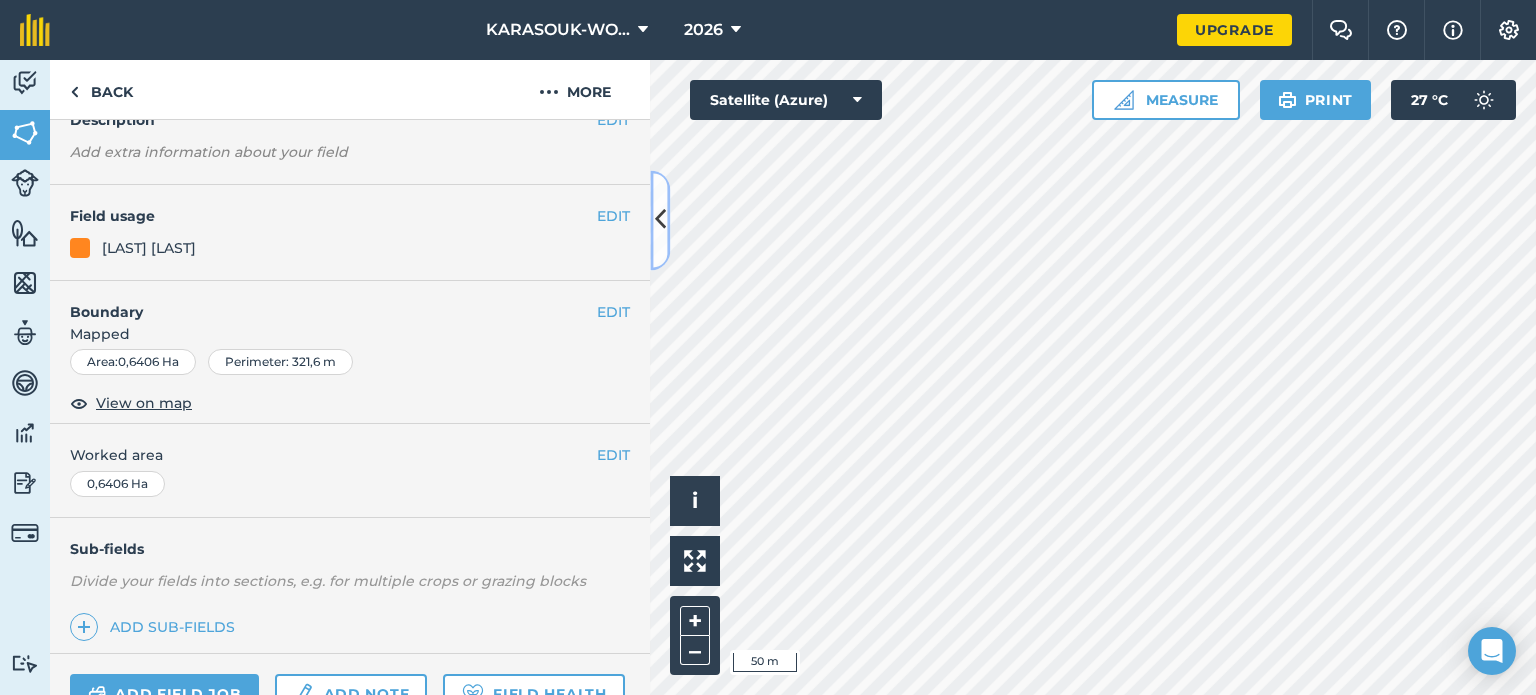 click at bounding box center [660, 220] 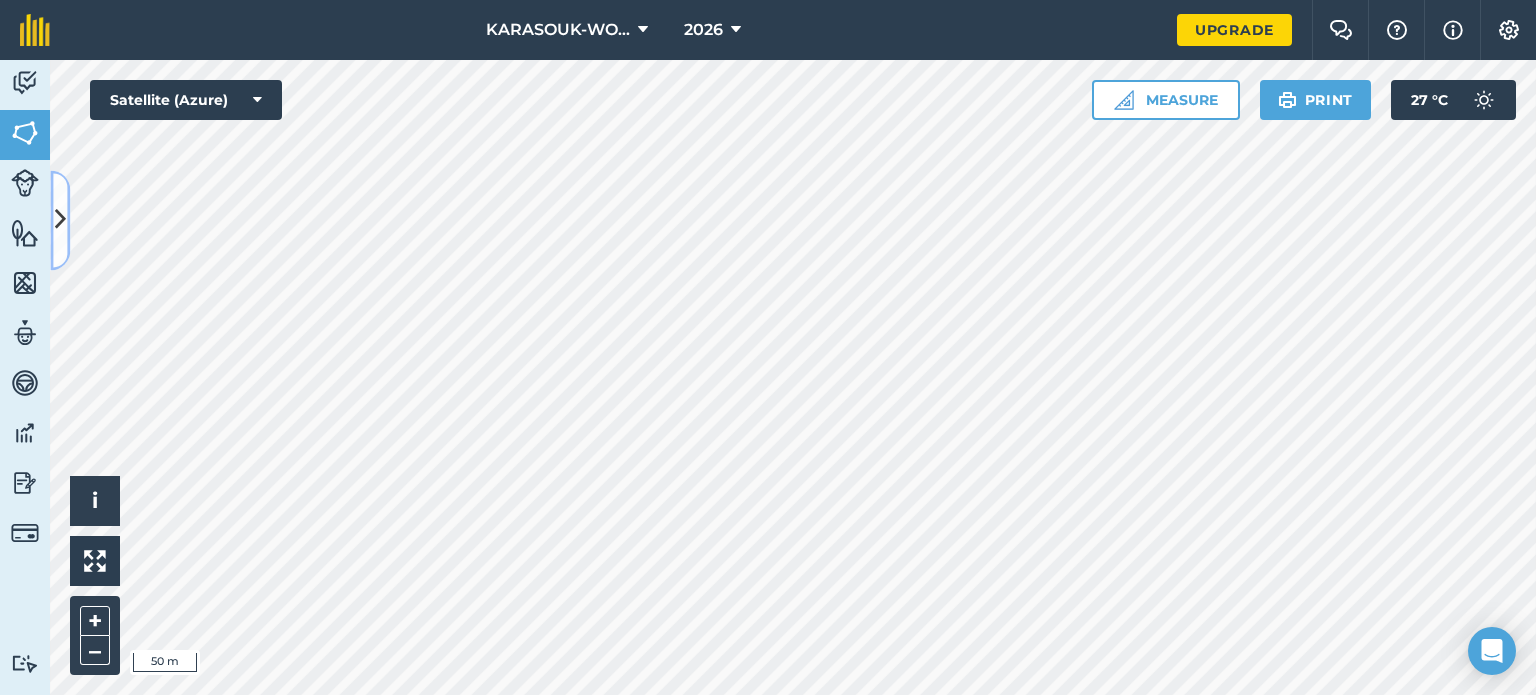 click at bounding box center (60, 220) 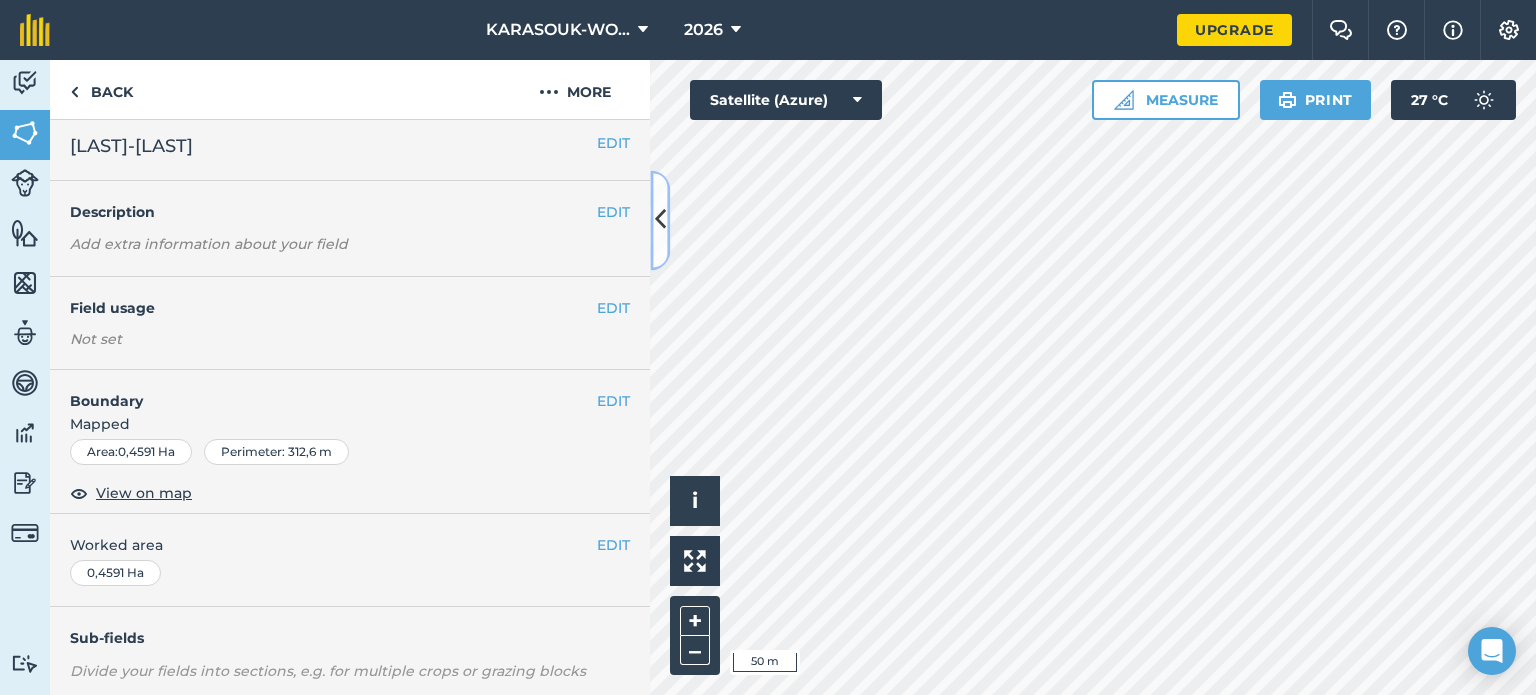 scroll, scrollTop: 0, scrollLeft: 0, axis: both 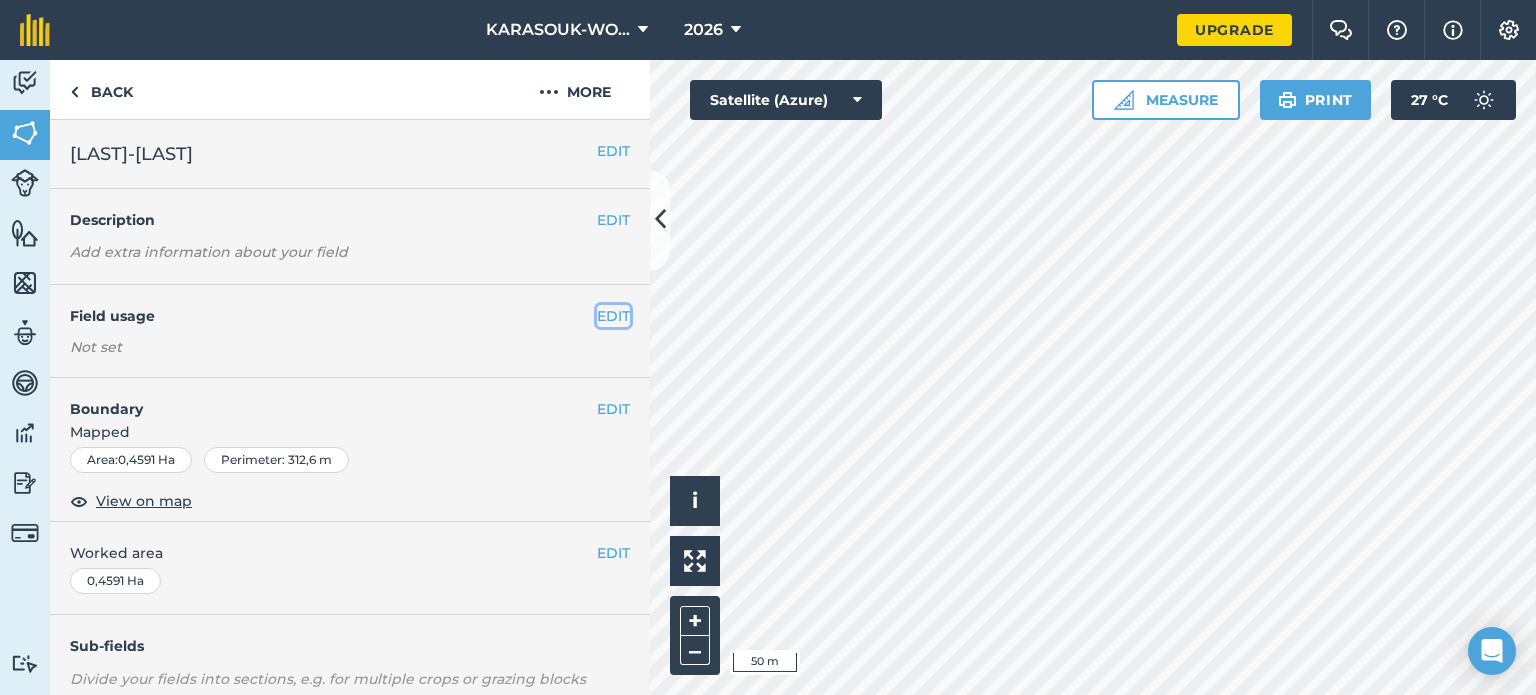 click on "EDIT" at bounding box center (613, 316) 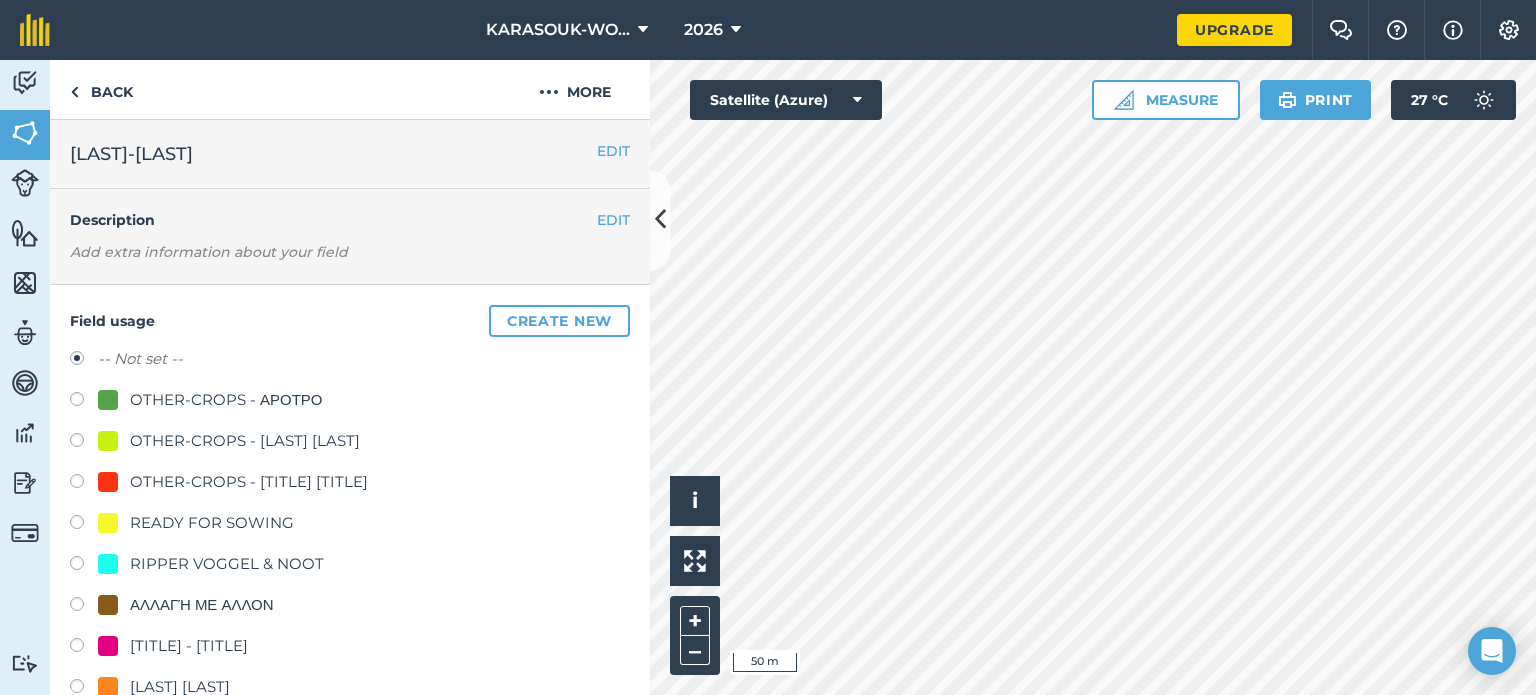 click on "[LAST] [LAST]" at bounding box center (180, 687) 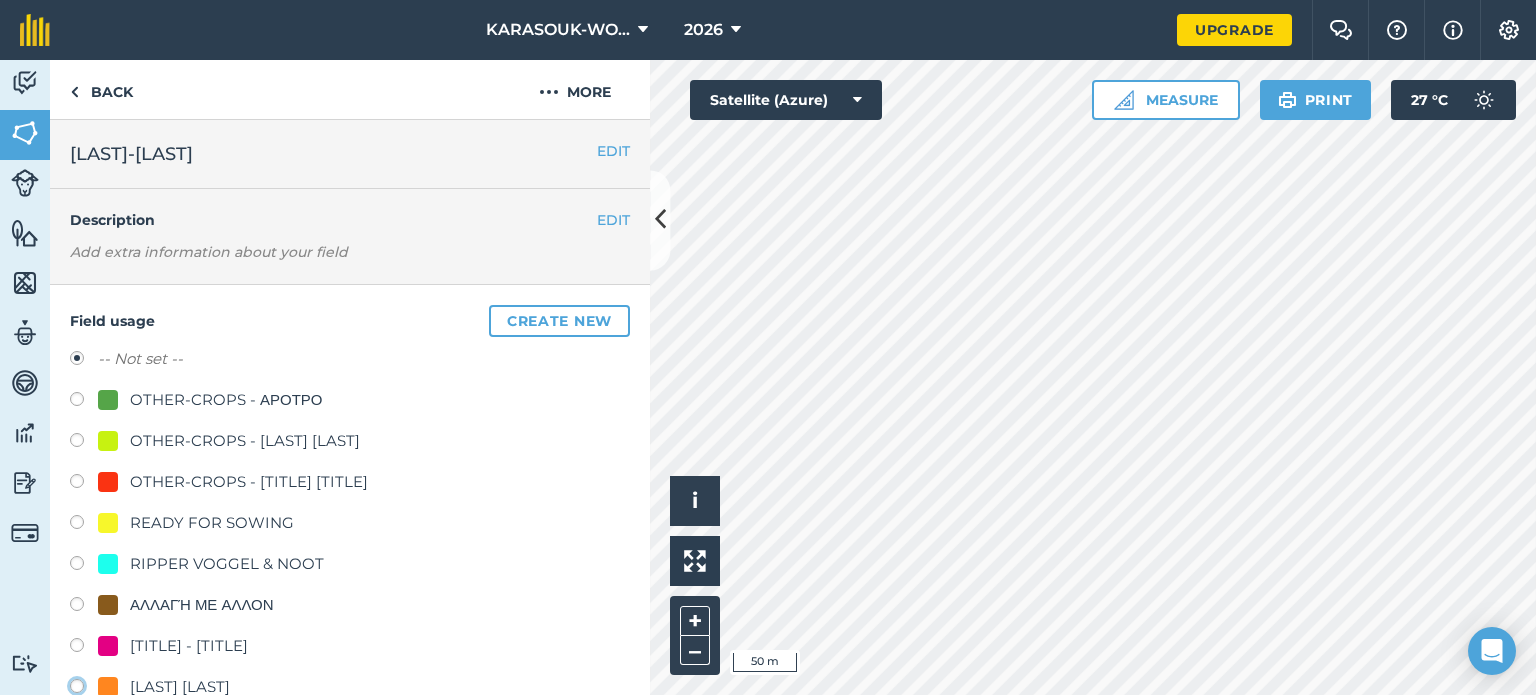 click on "[LAST] [LAST]" at bounding box center [-9923, 685] 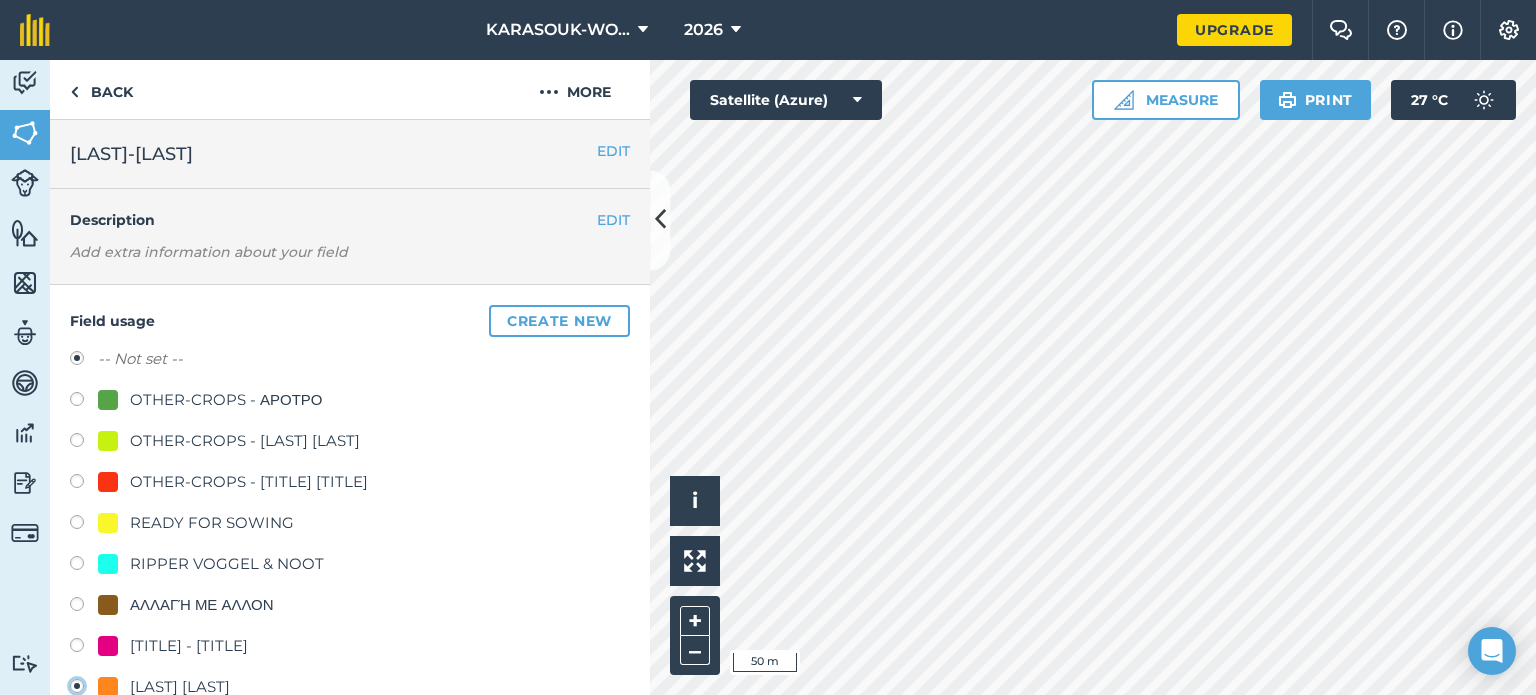 radio on "true" 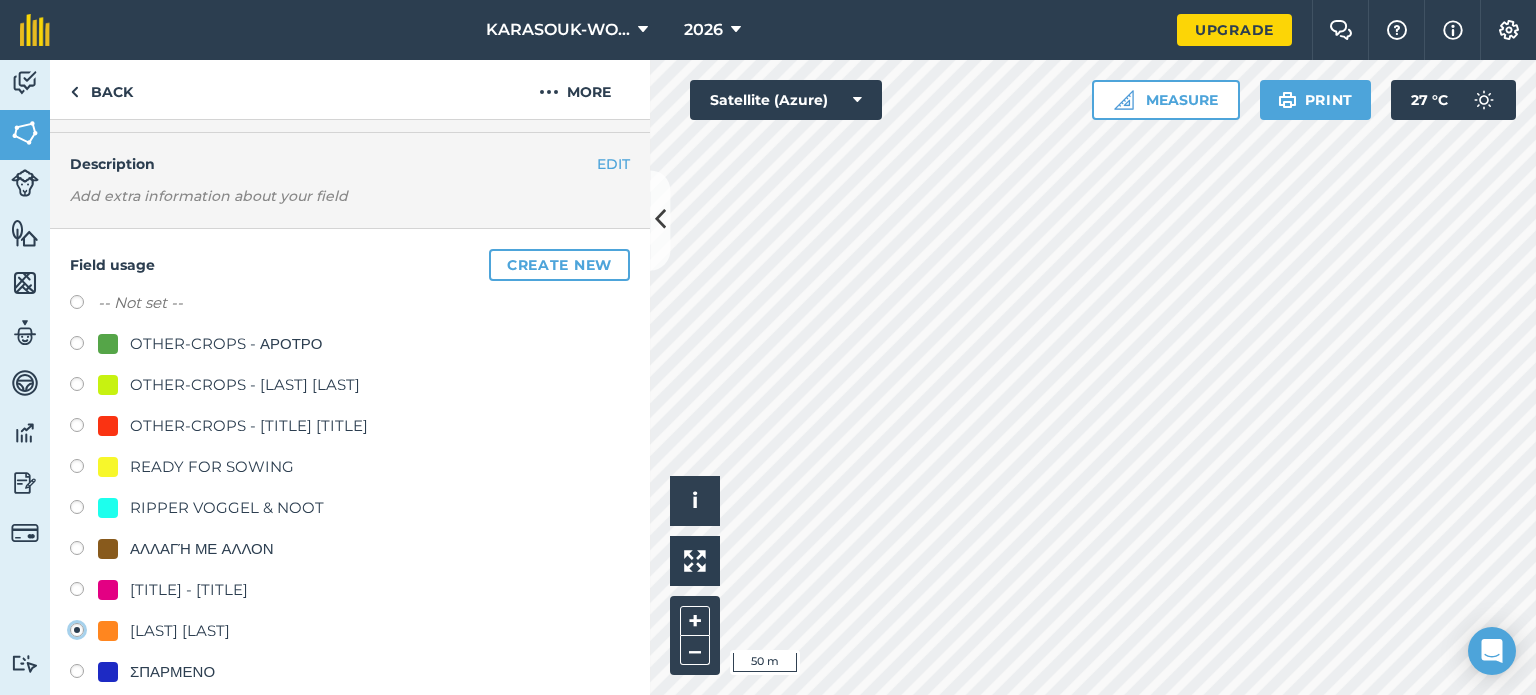 scroll, scrollTop: 200, scrollLeft: 0, axis: vertical 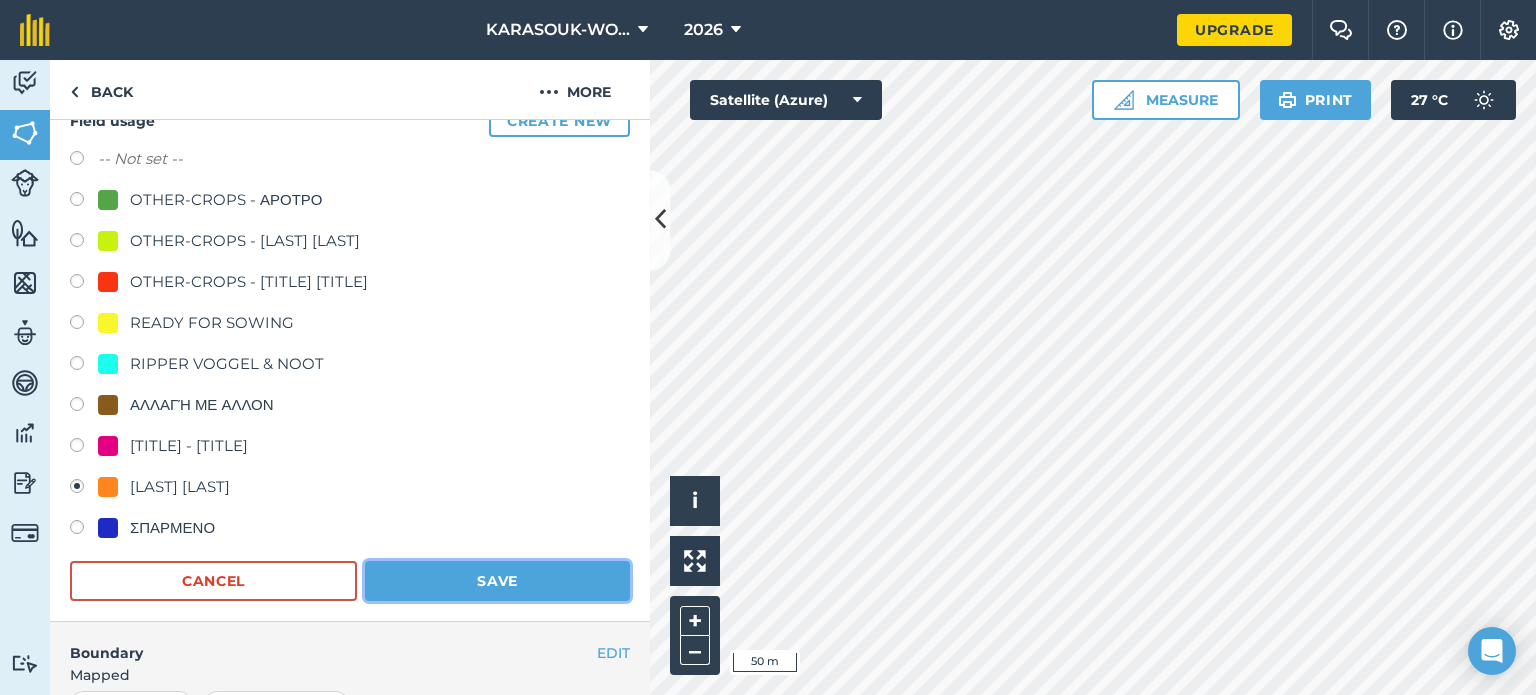 click on "Save" at bounding box center [497, 581] 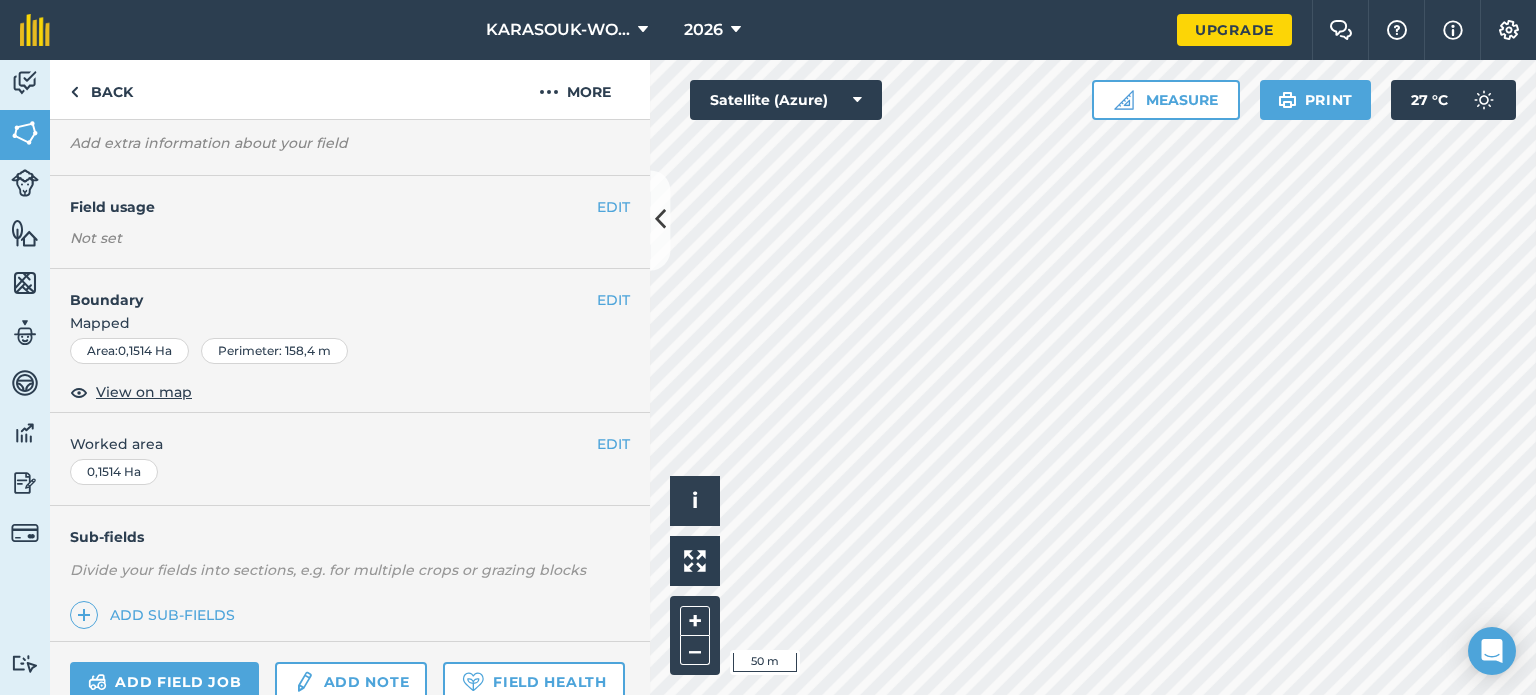 scroll, scrollTop: 100, scrollLeft: 0, axis: vertical 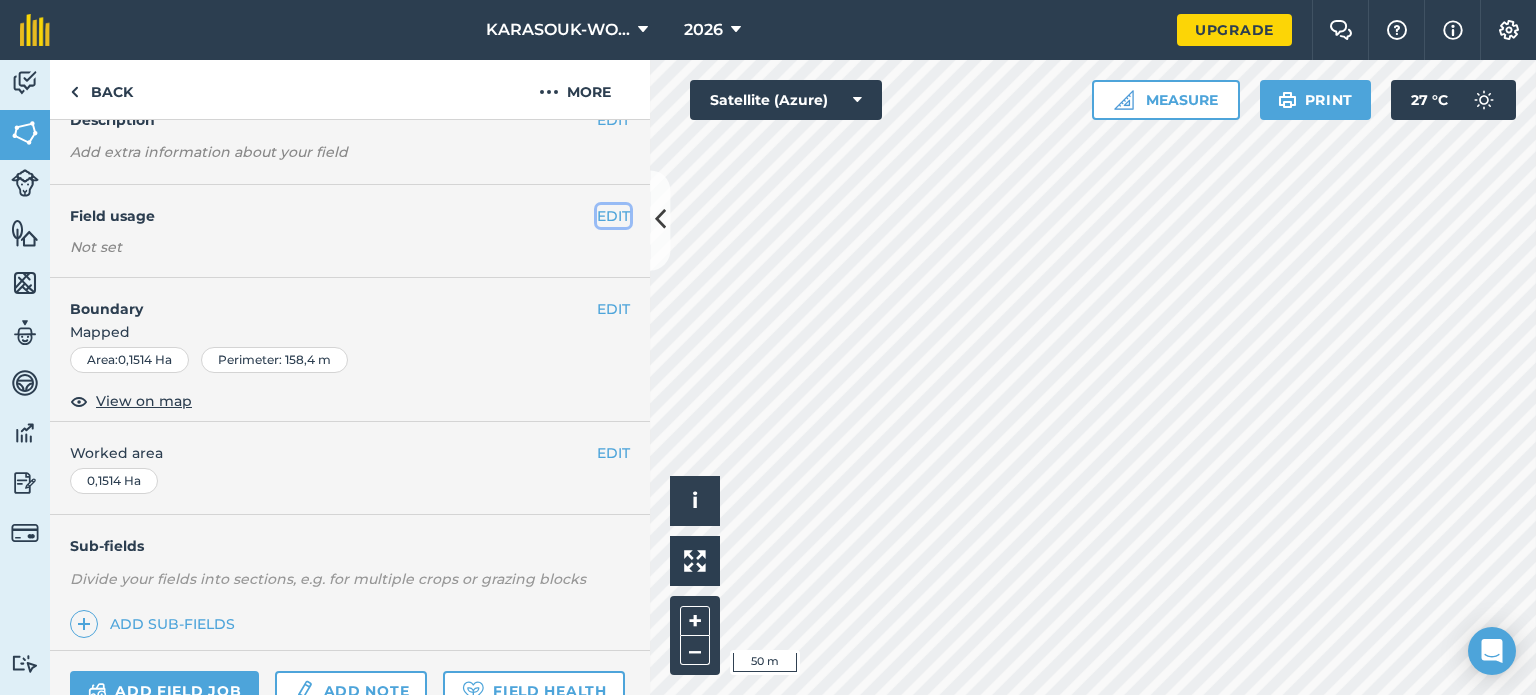 click on "EDIT" at bounding box center (613, 216) 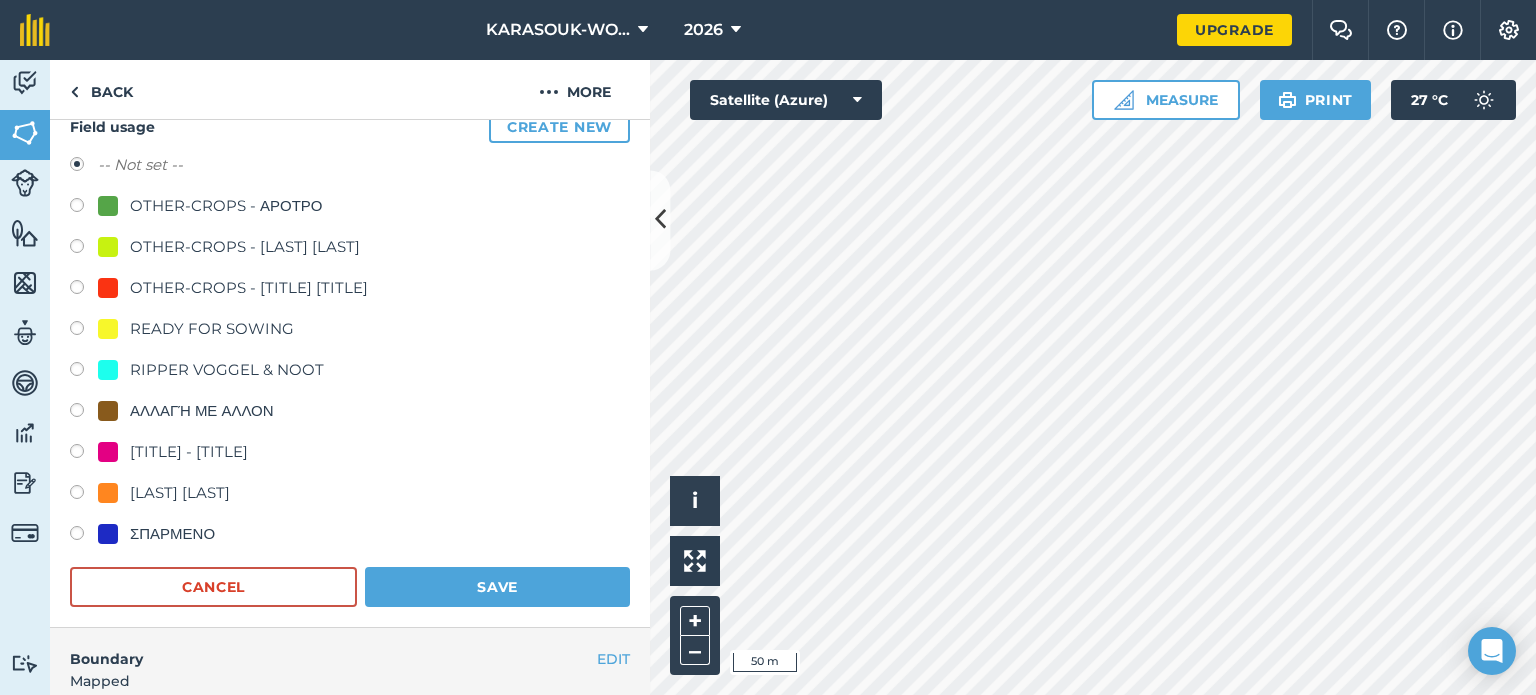 scroll, scrollTop: 200, scrollLeft: 0, axis: vertical 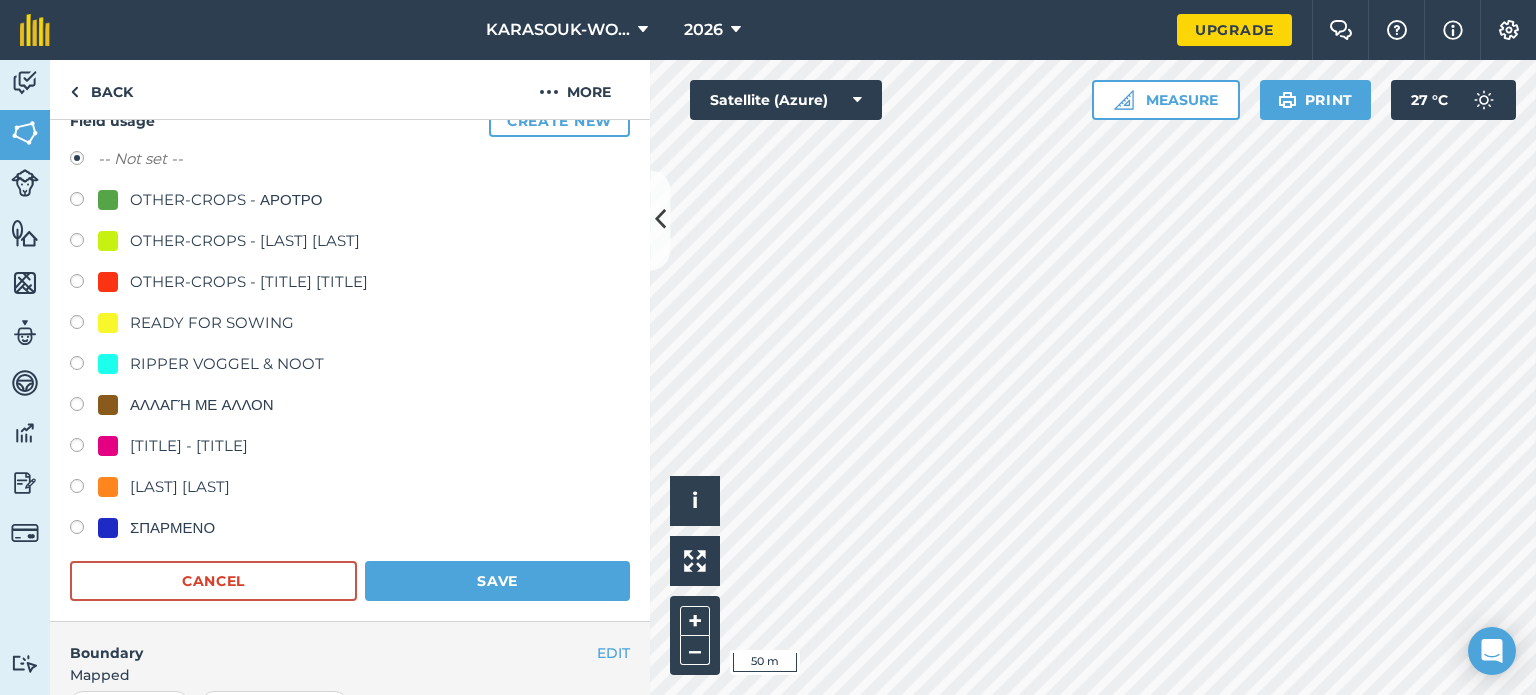 click on "[LAST] [LAST]" at bounding box center [180, 487] 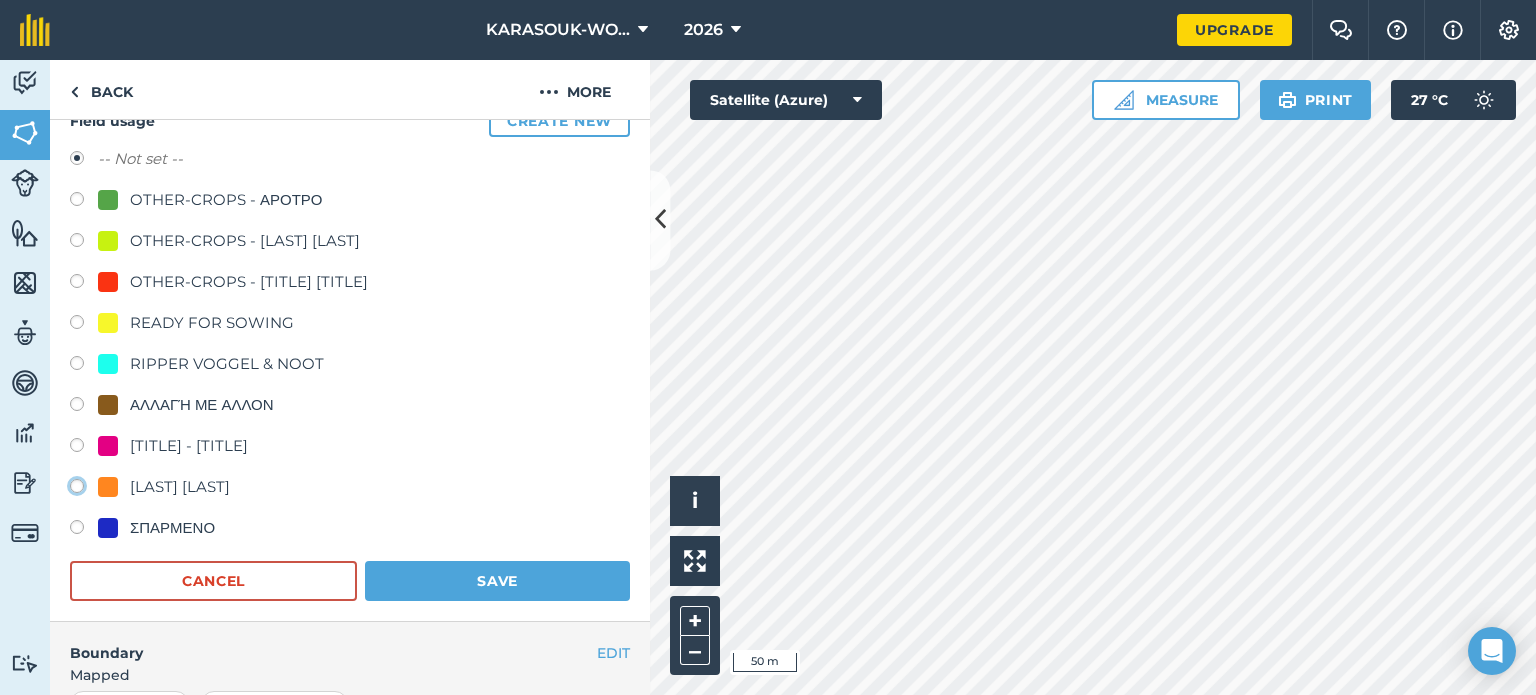 click on "[LAST] [LAST]" at bounding box center [-9923, 485] 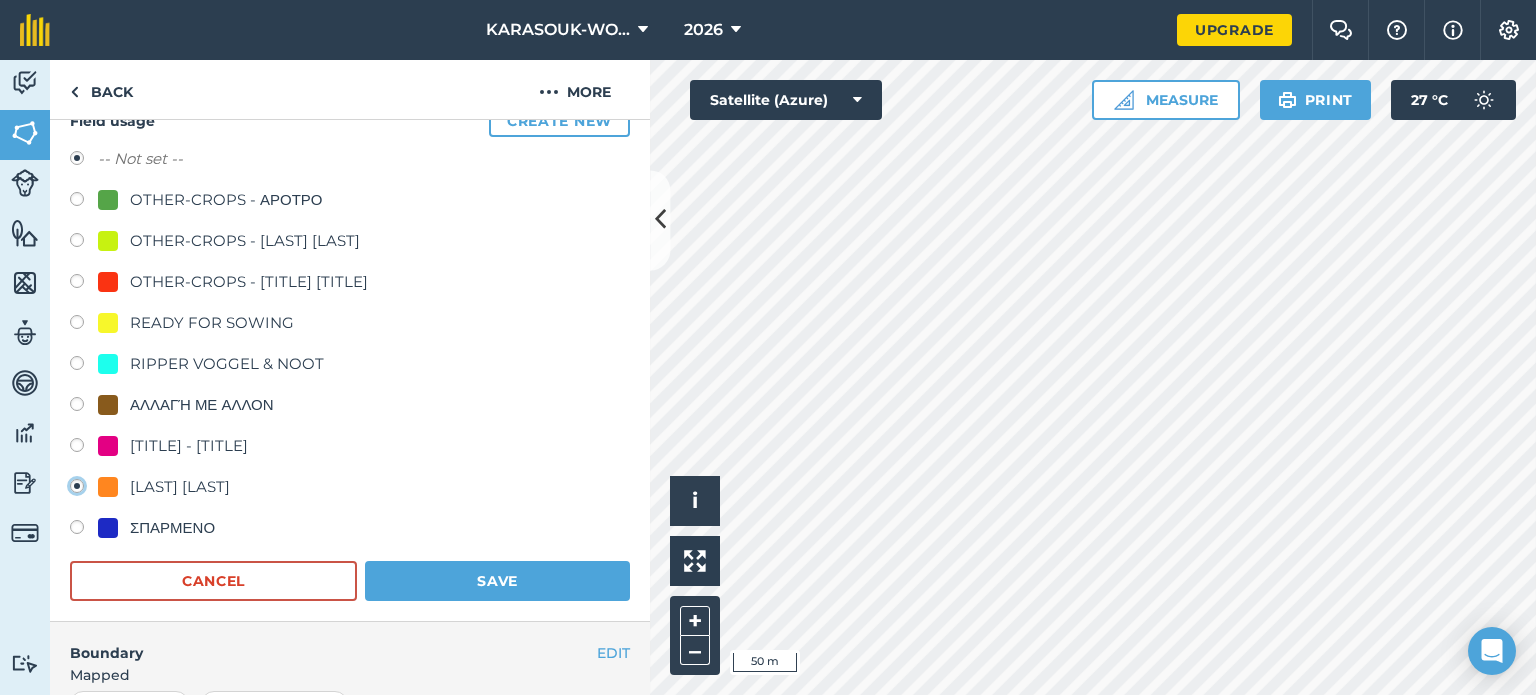 radio on "false" 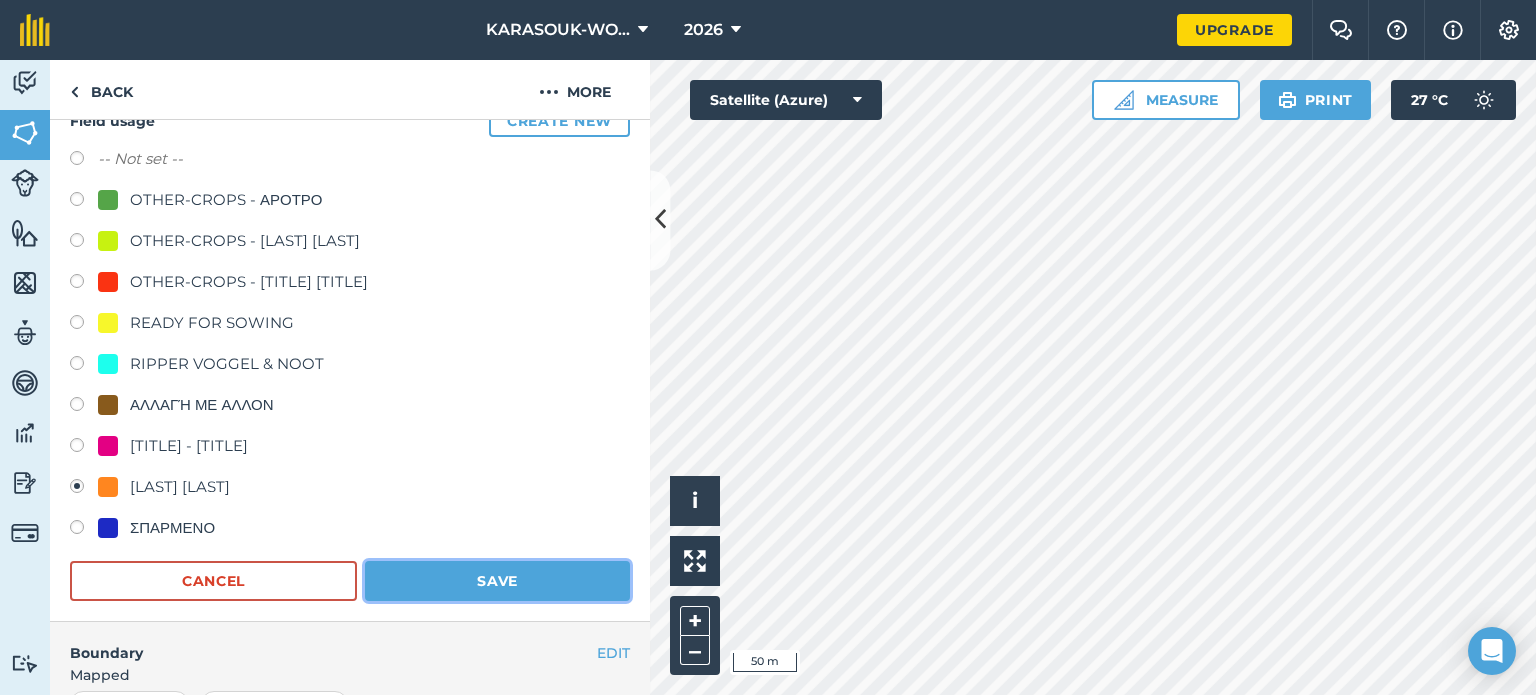 click on "Save" at bounding box center [497, 581] 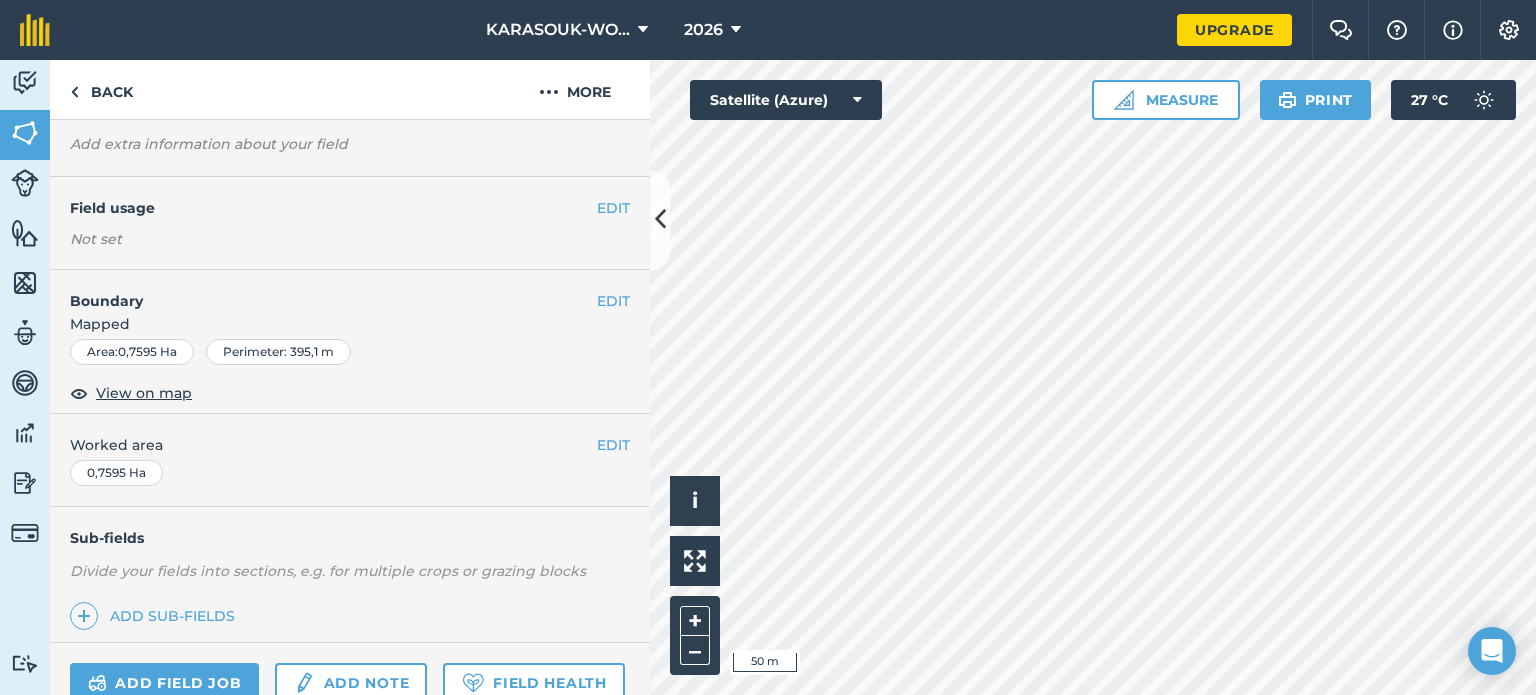 scroll, scrollTop: 100, scrollLeft: 0, axis: vertical 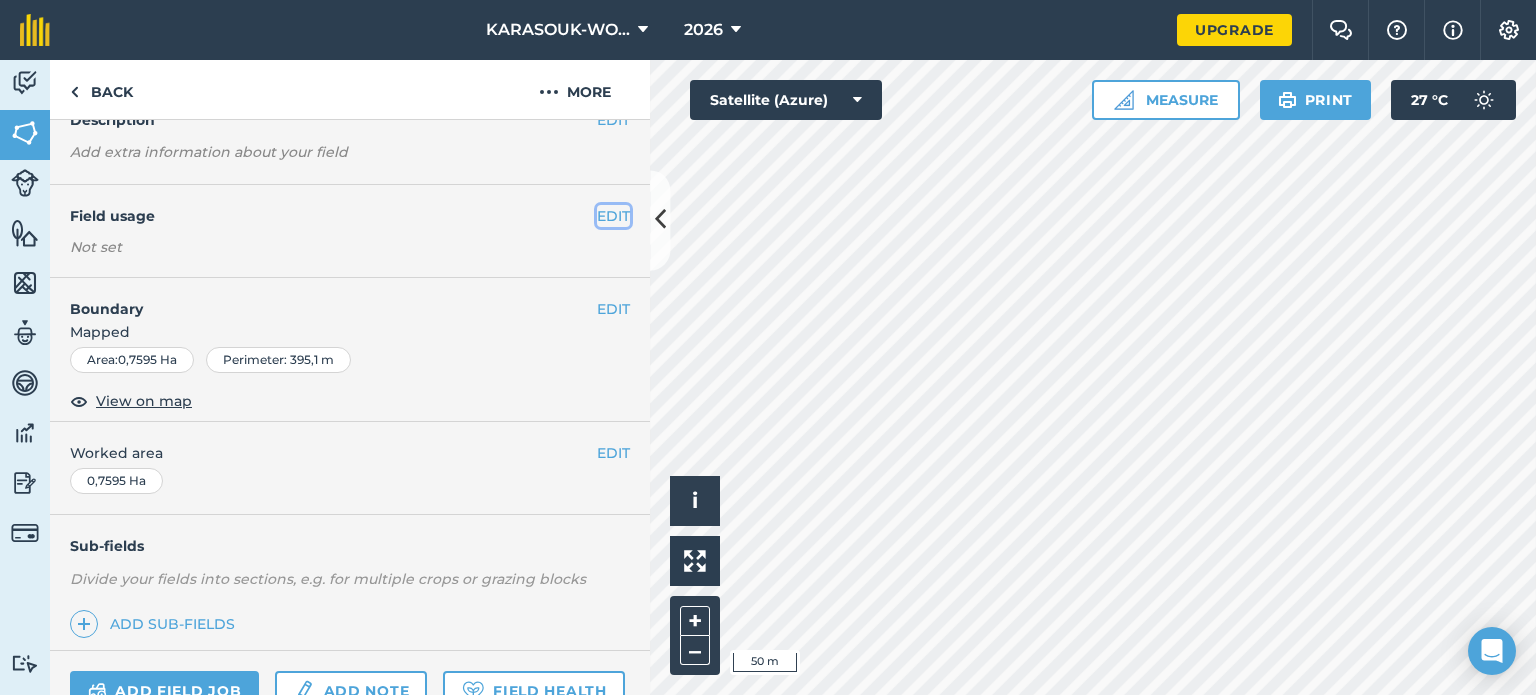 click on "EDIT" at bounding box center (613, 216) 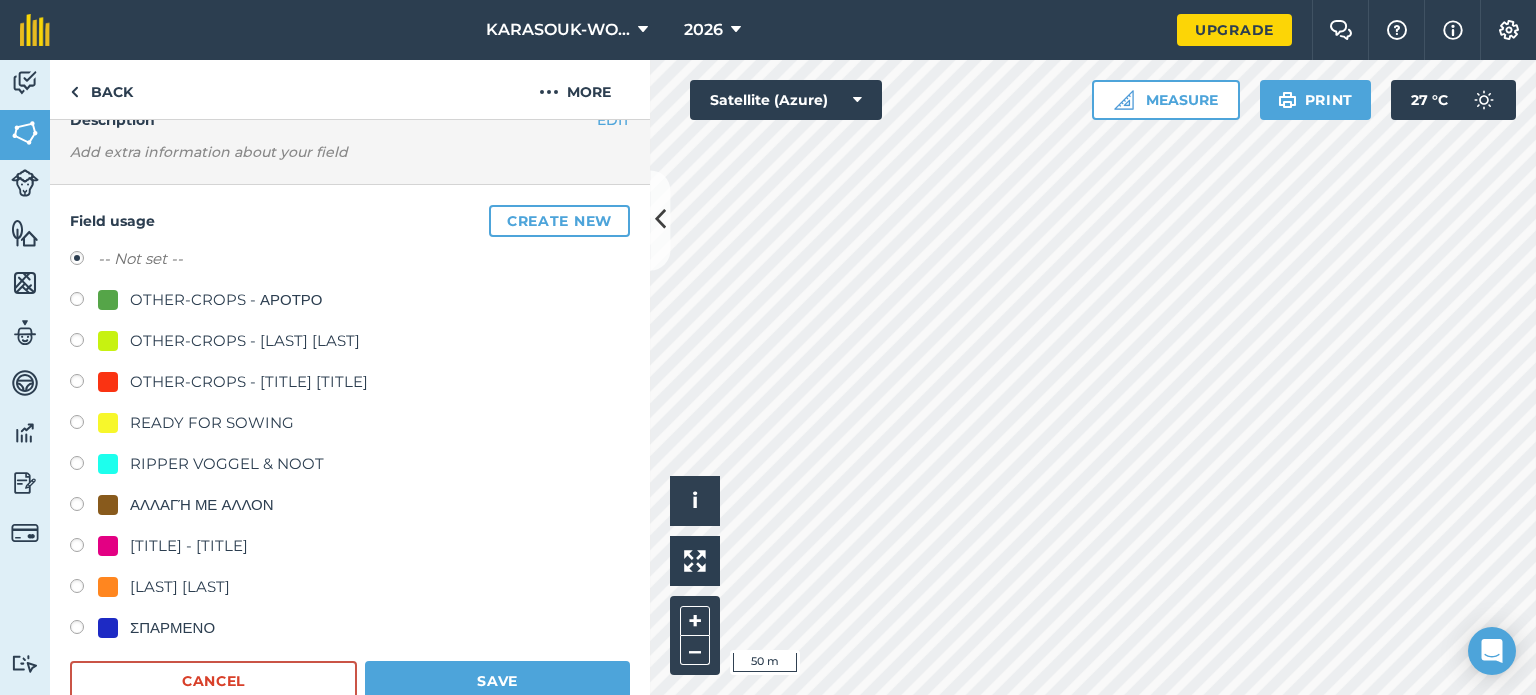 click on "[LAST] [LAST]" at bounding box center (180, 587) 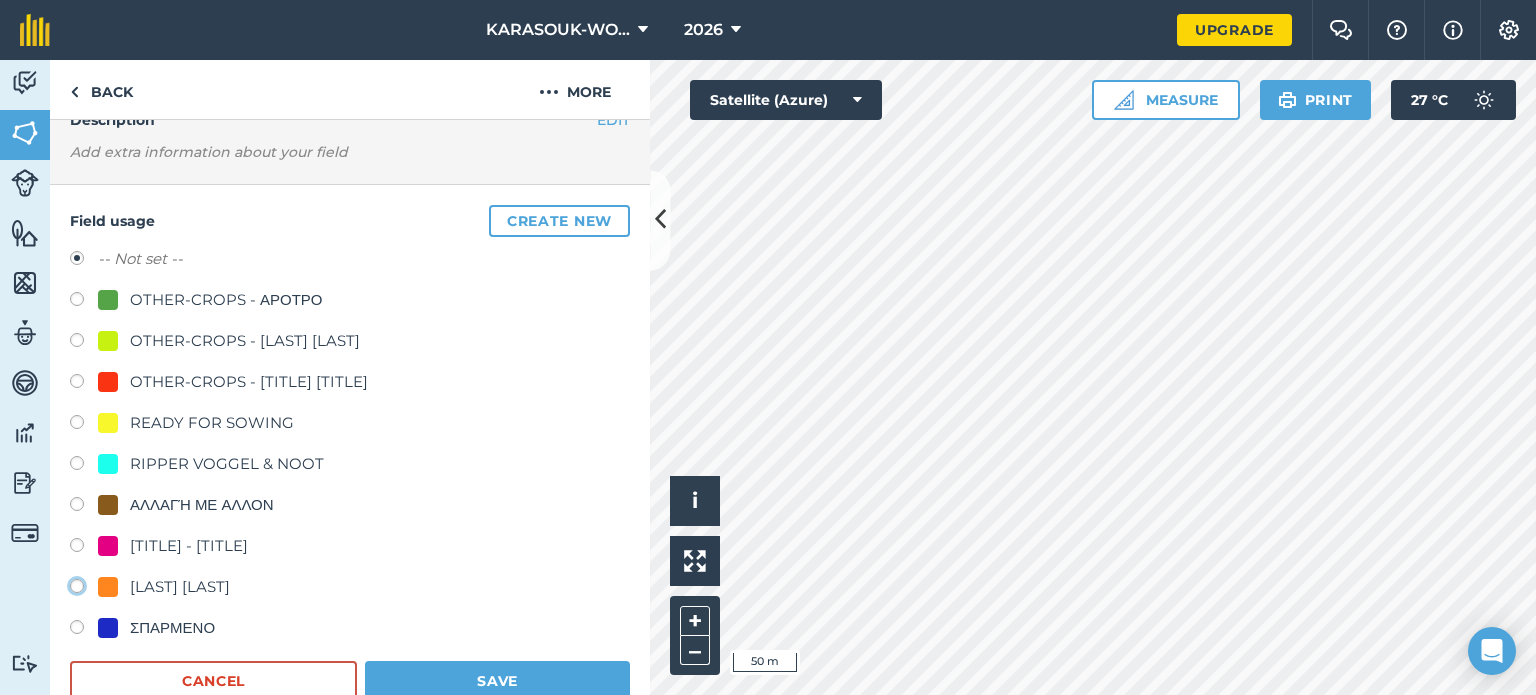 click on "[LAST] [LAST]" at bounding box center [-9923, 585] 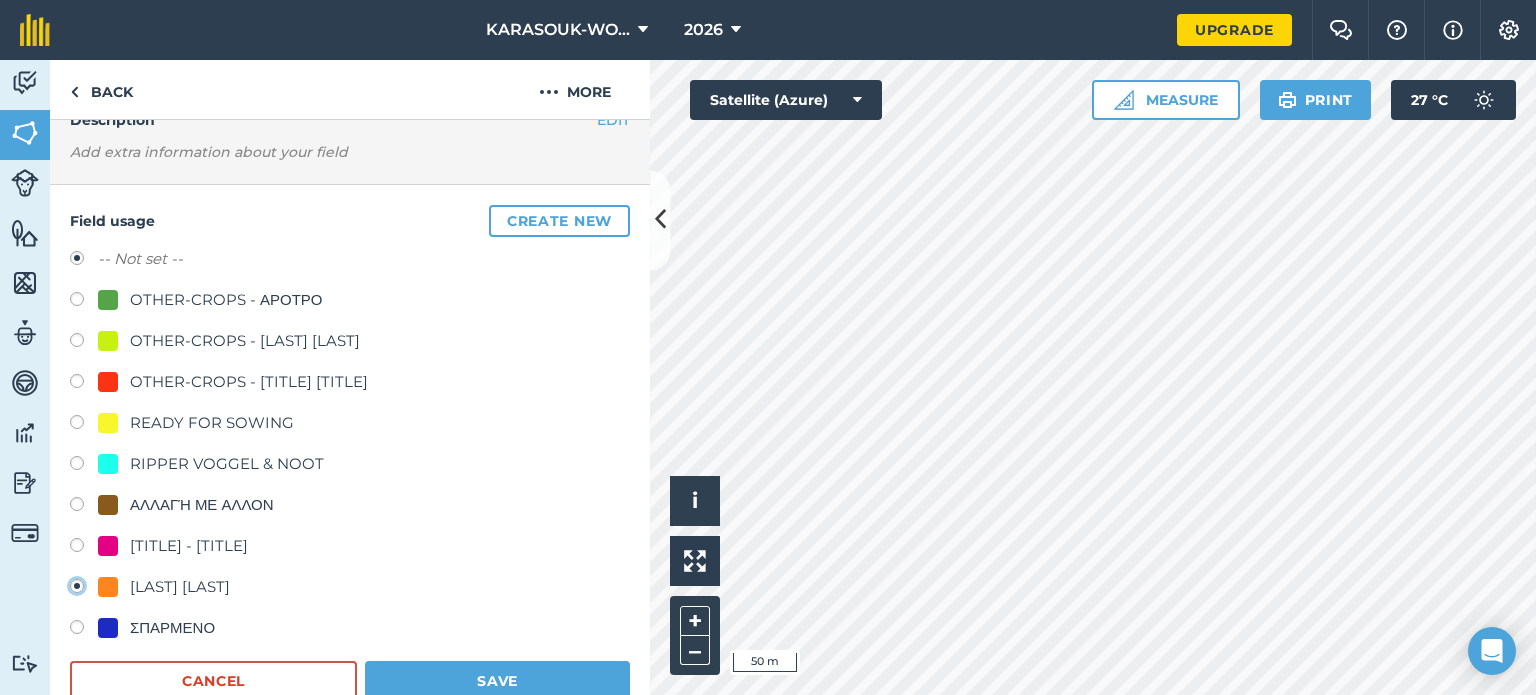 radio on "true" 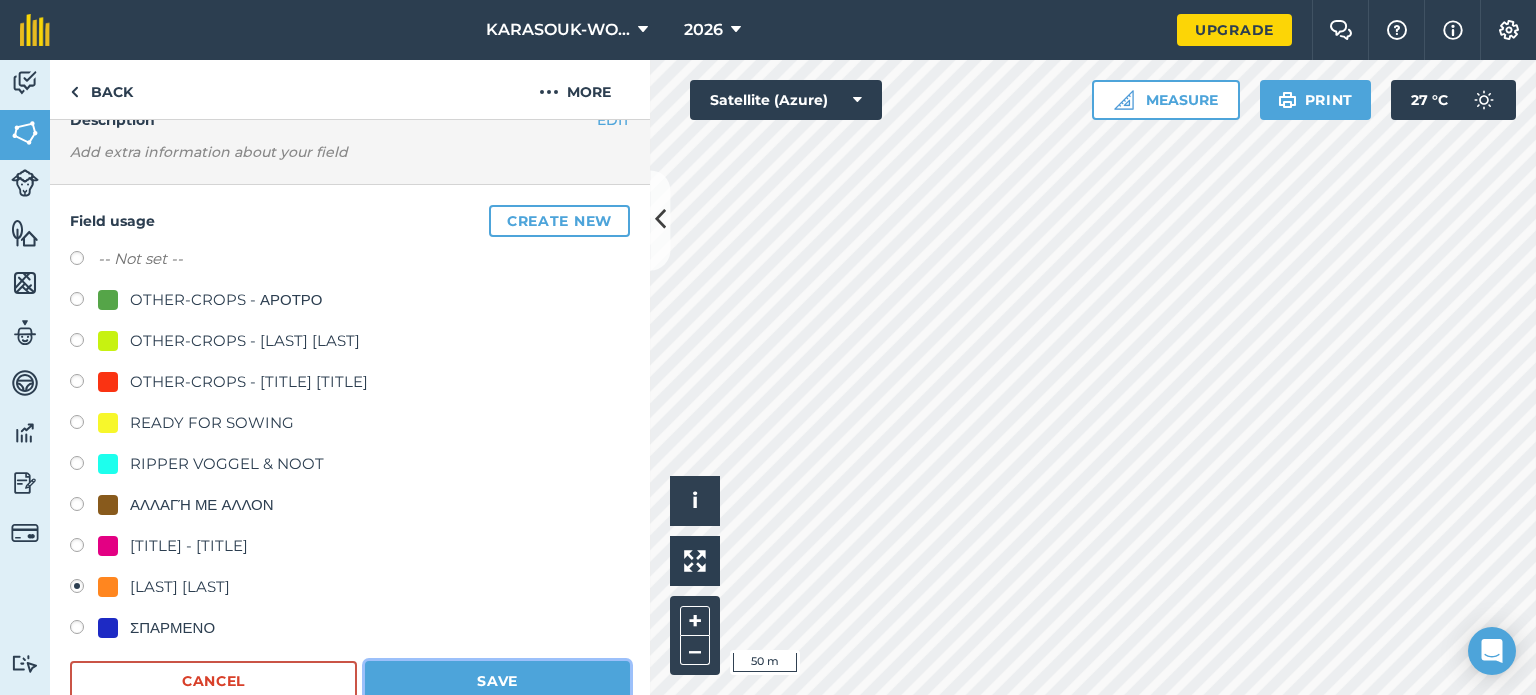 drag, startPoint x: 426, startPoint y: 673, endPoint x: 444, endPoint y: 664, distance: 20.12461 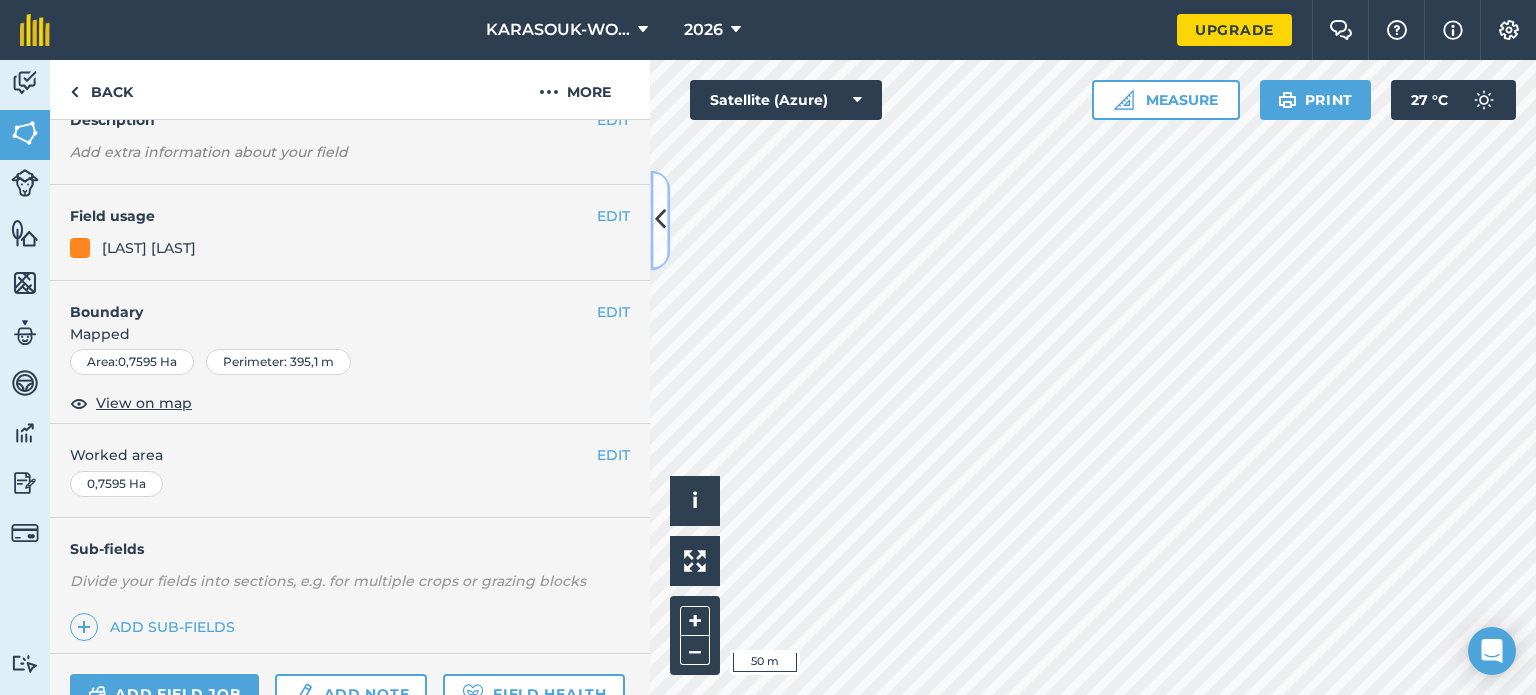 click at bounding box center (660, 220) 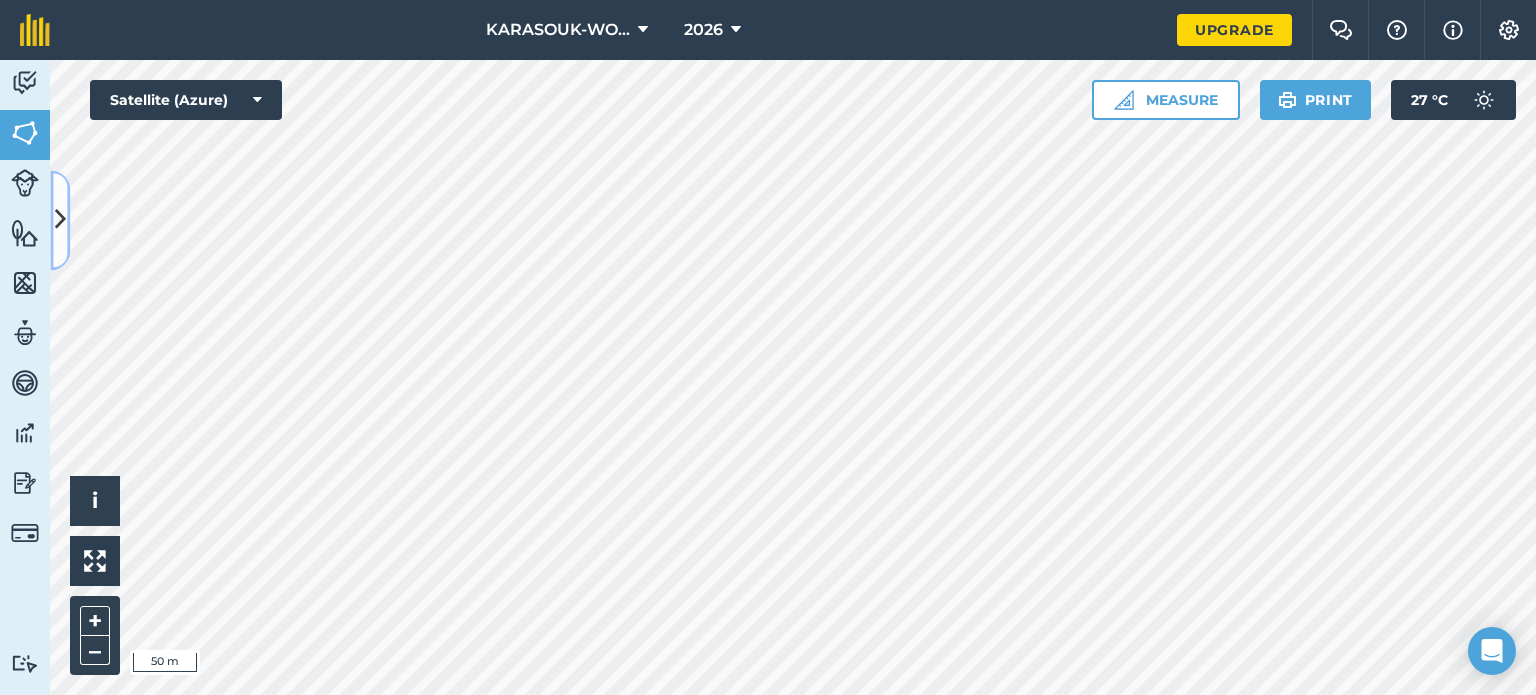 click at bounding box center (60, 220) 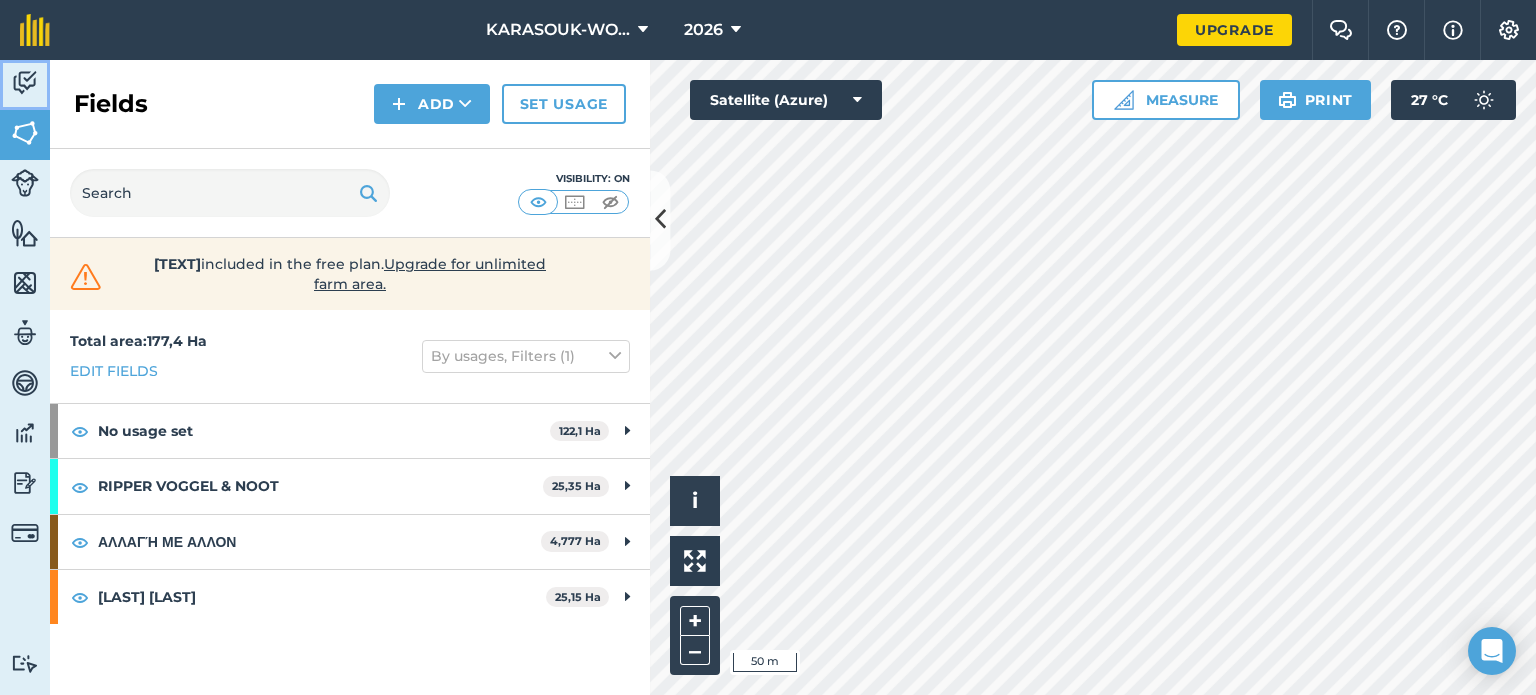 click at bounding box center (25, 83) 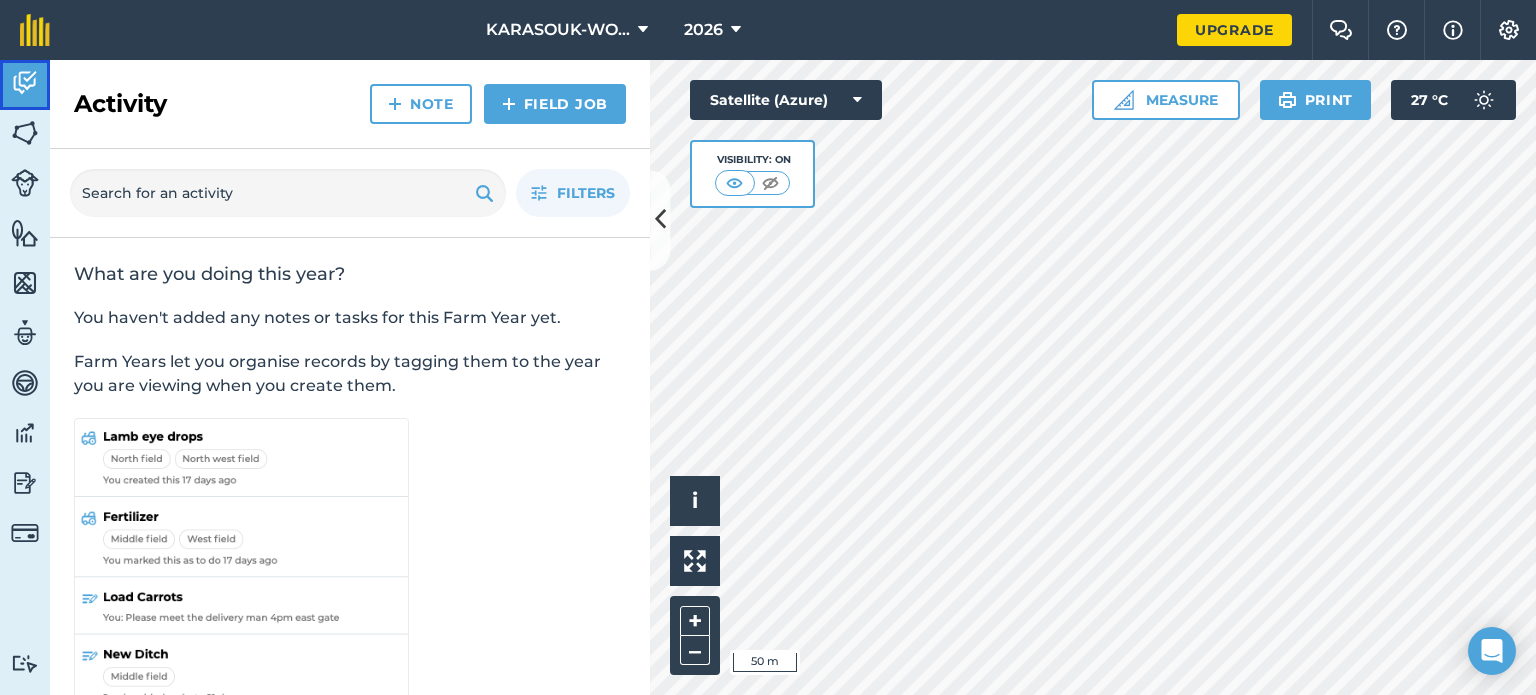 click at bounding box center [25, 83] 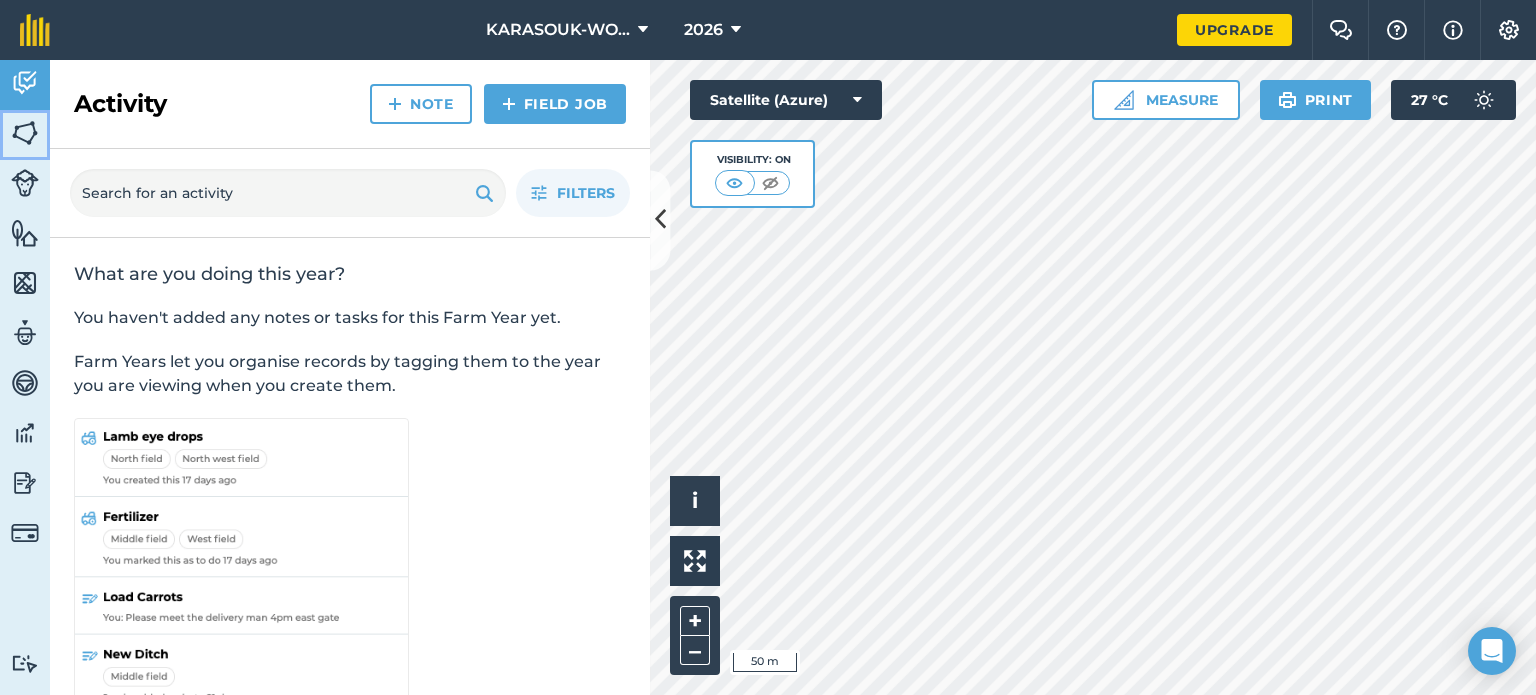 click at bounding box center (25, 133) 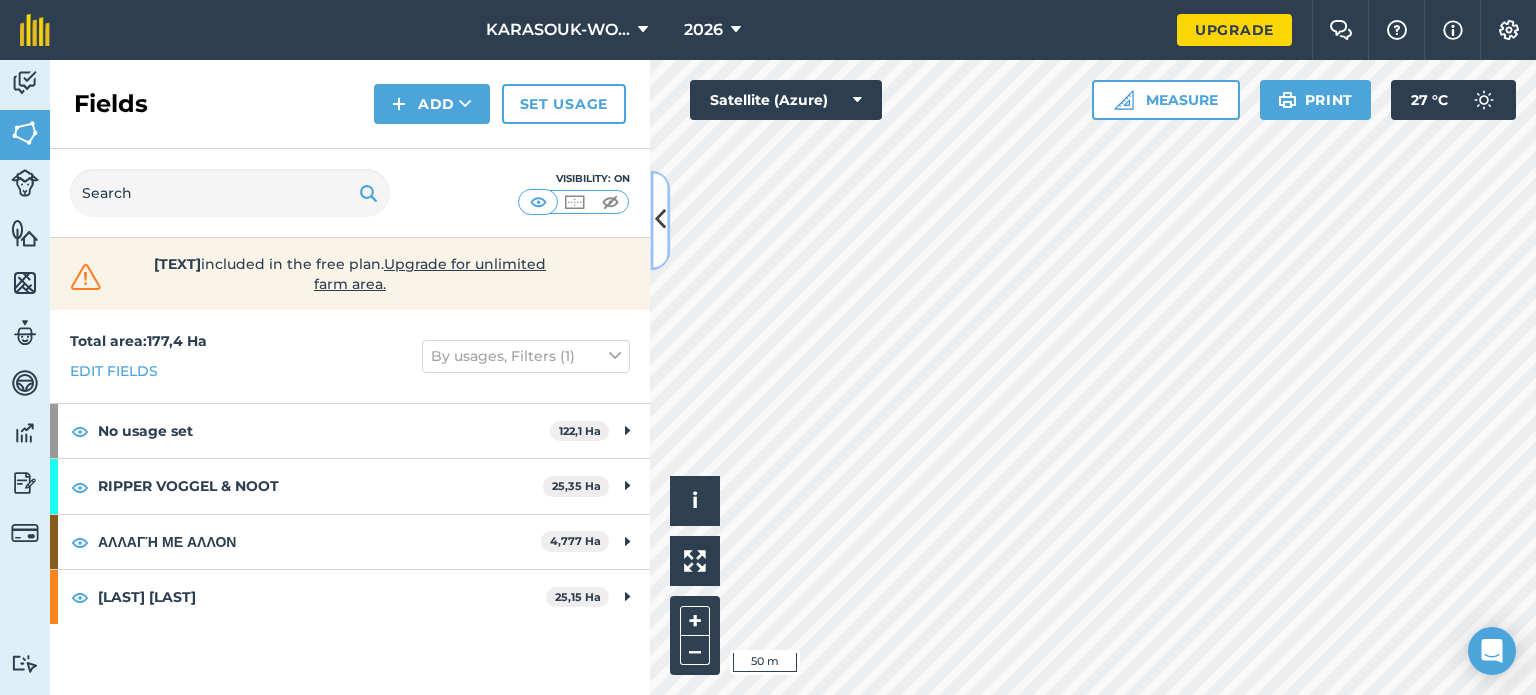 click at bounding box center [660, 220] 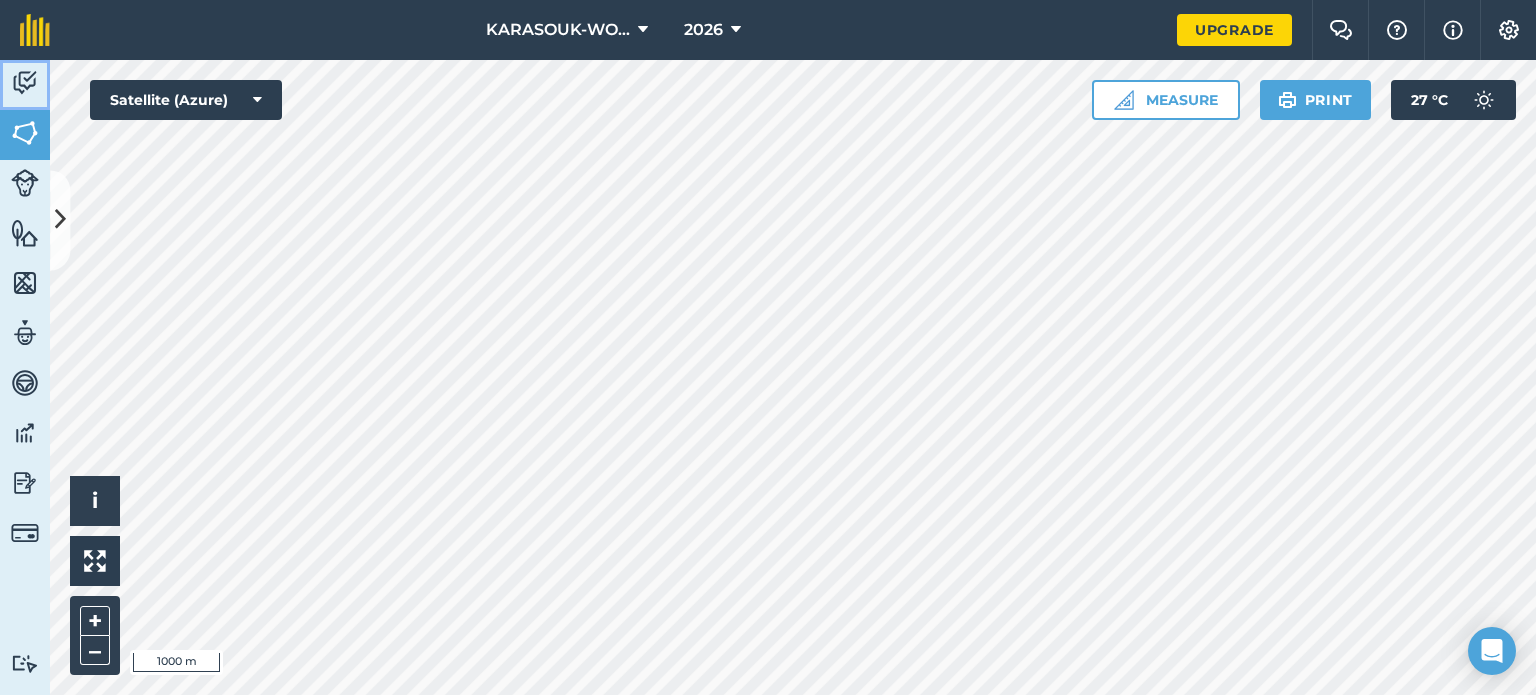 click at bounding box center (25, 83) 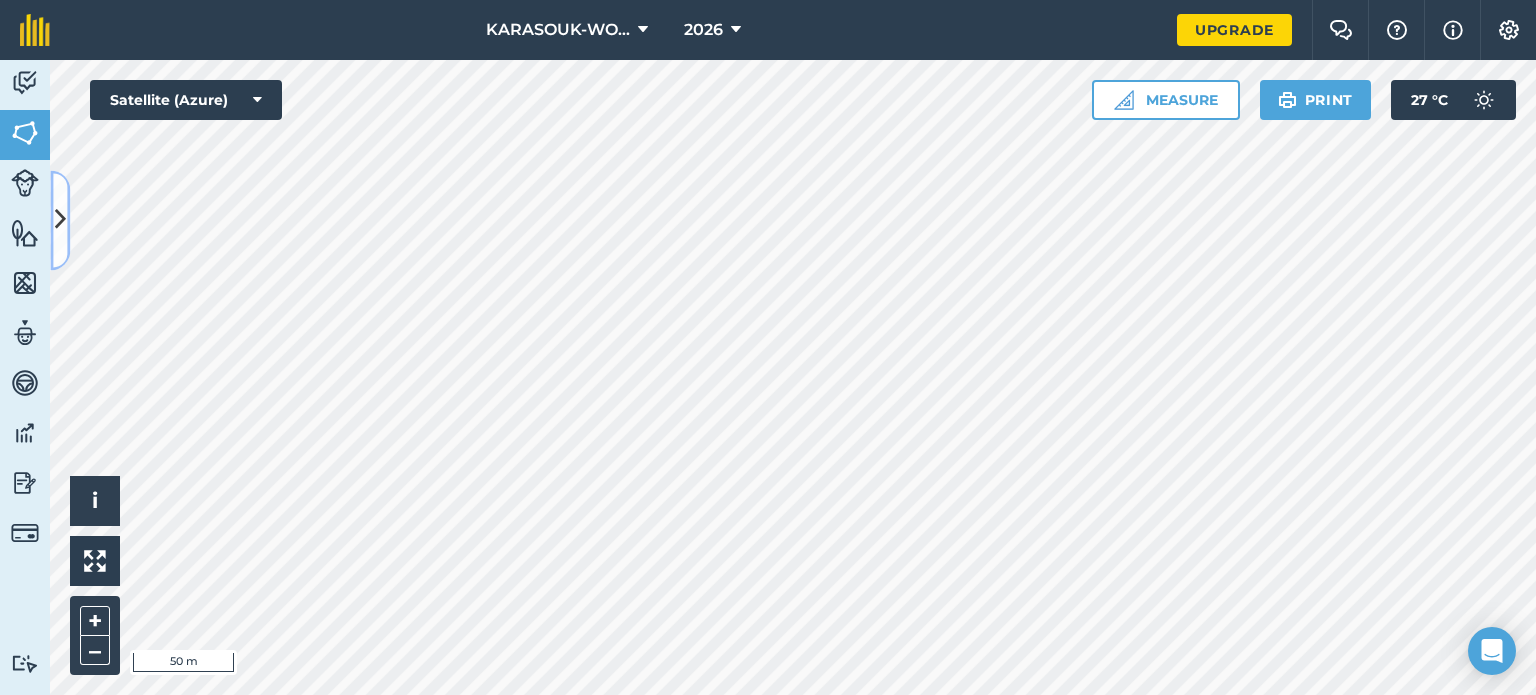 click at bounding box center [60, 220] 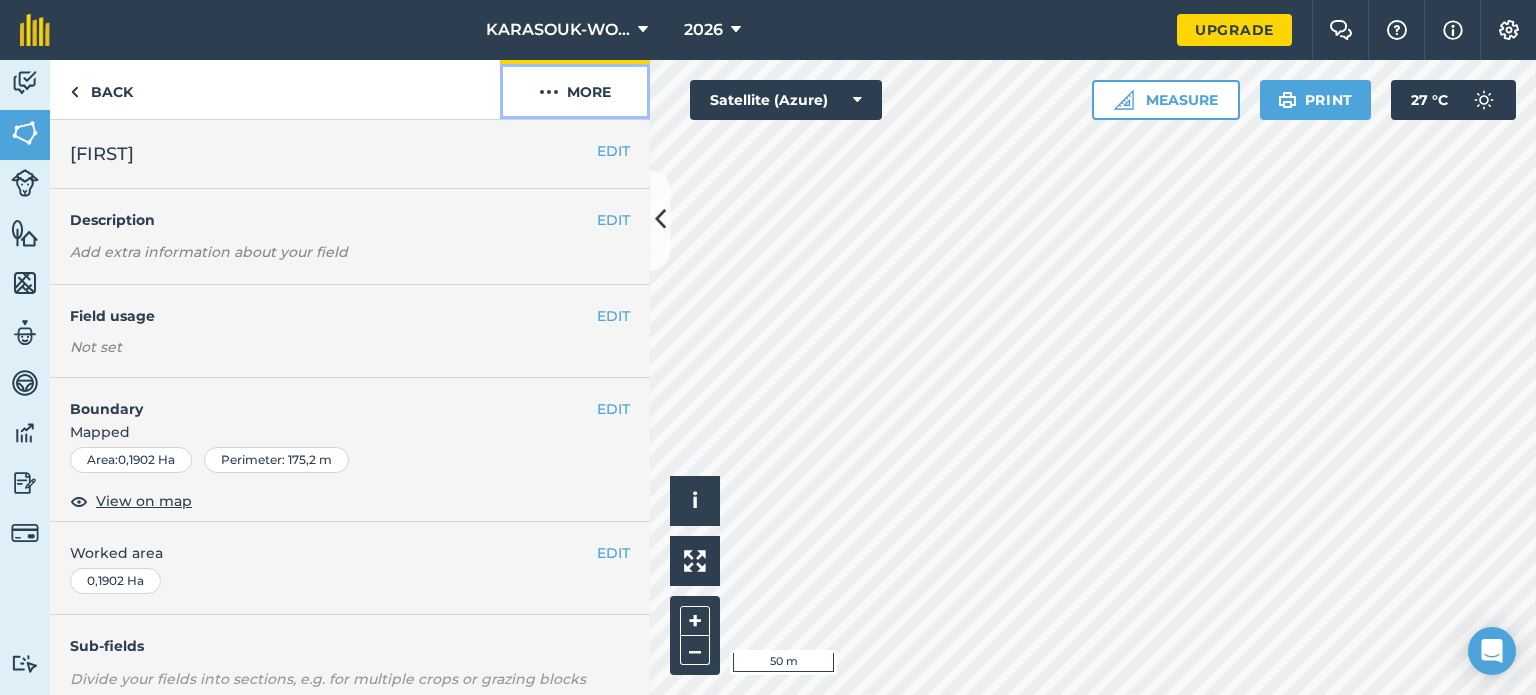 click on "More" at bounding box center (575, 89) 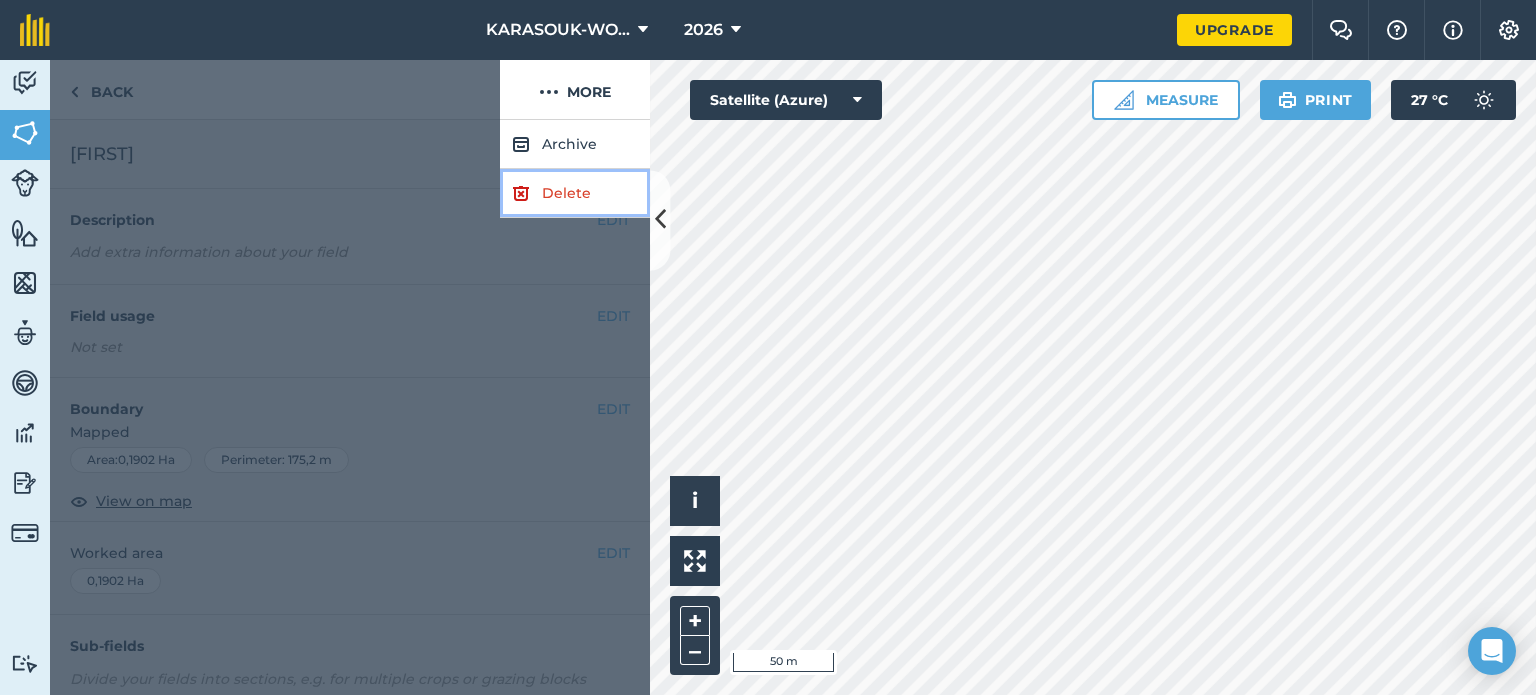 click on "Delete" at bounding box center (575, 193) 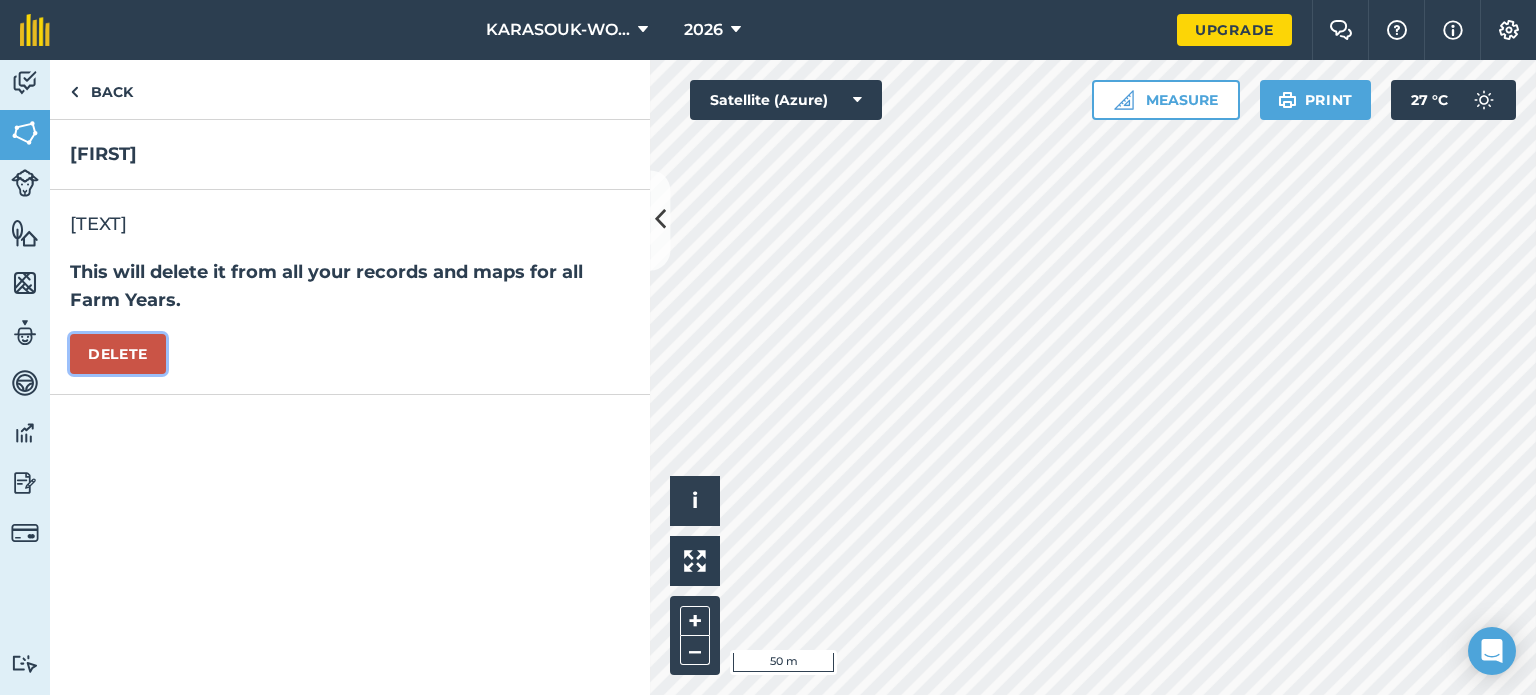 click on "Delete" at bounding box center (118, 354) 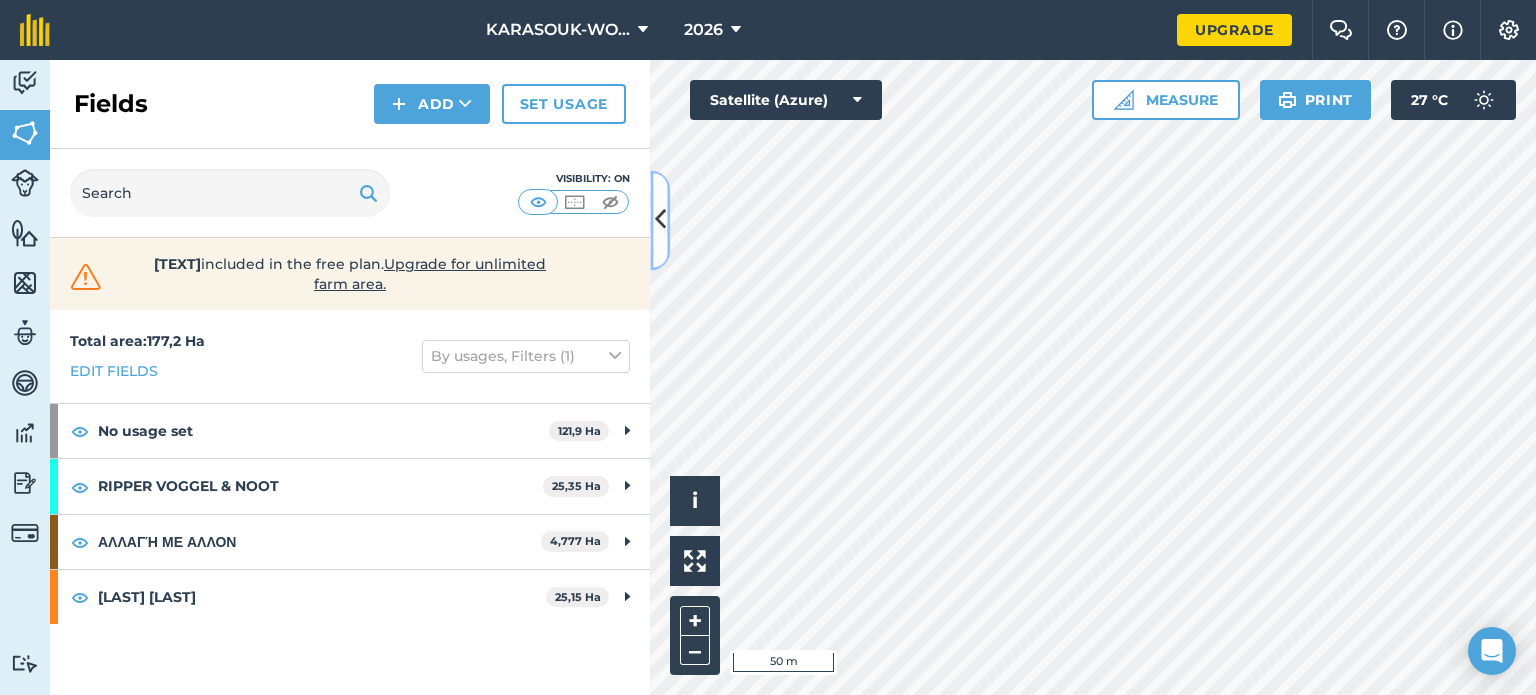 click at bounding box center [660, 220] 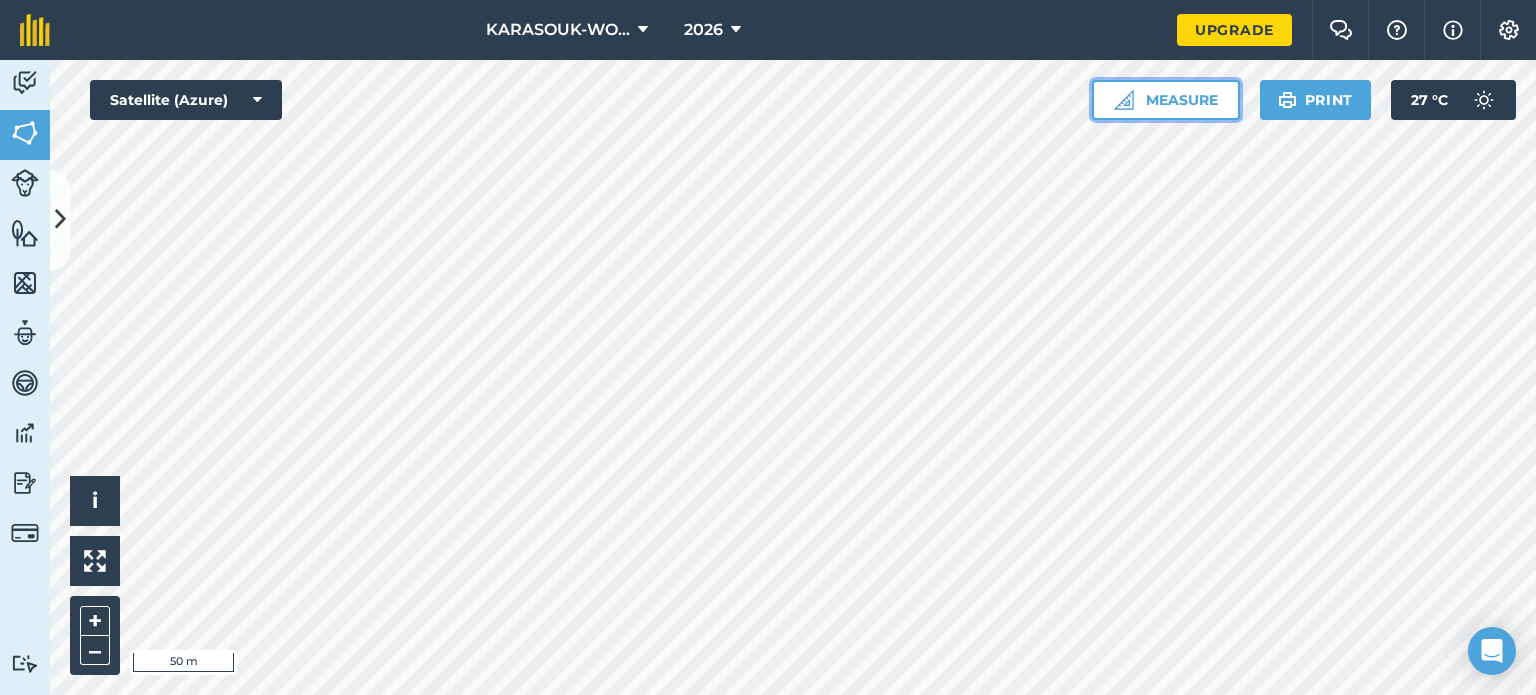 click on "Measure" at bounding box center (1166, 100) 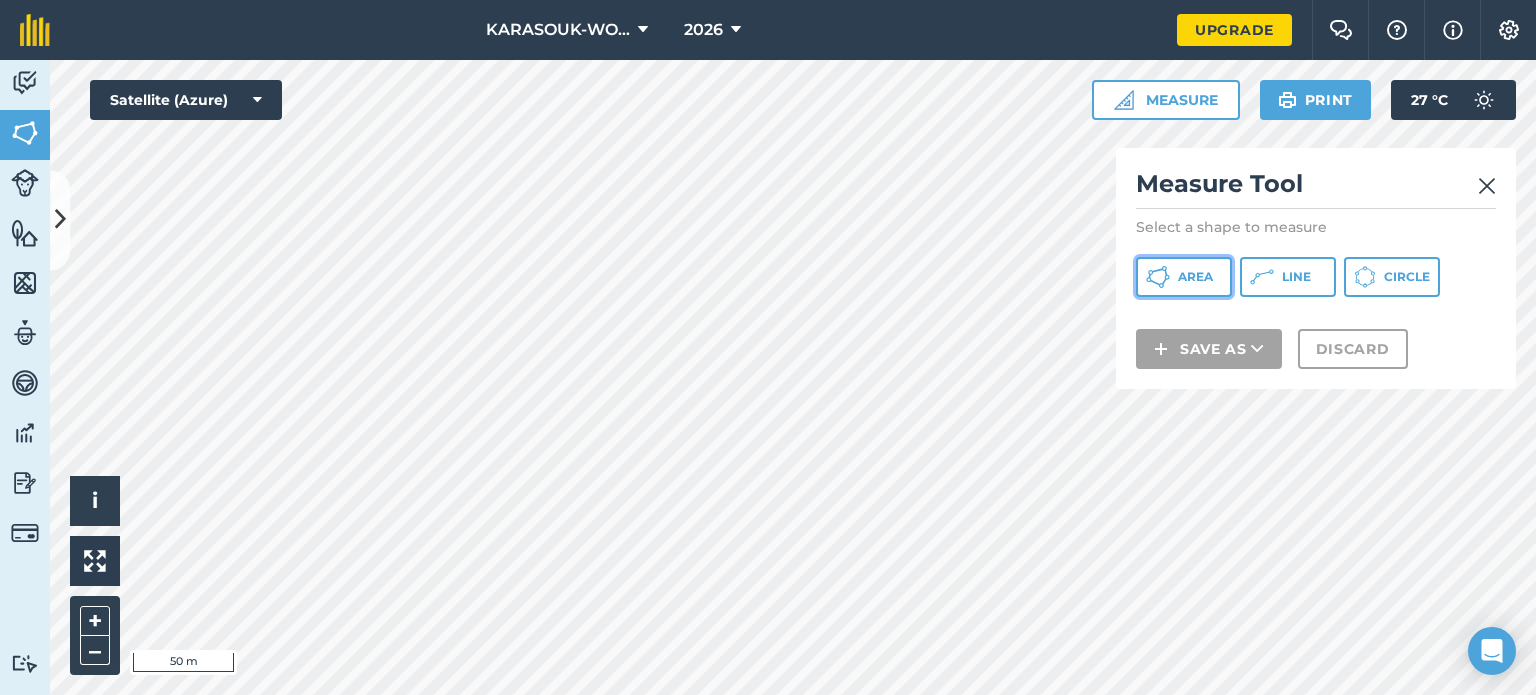 click 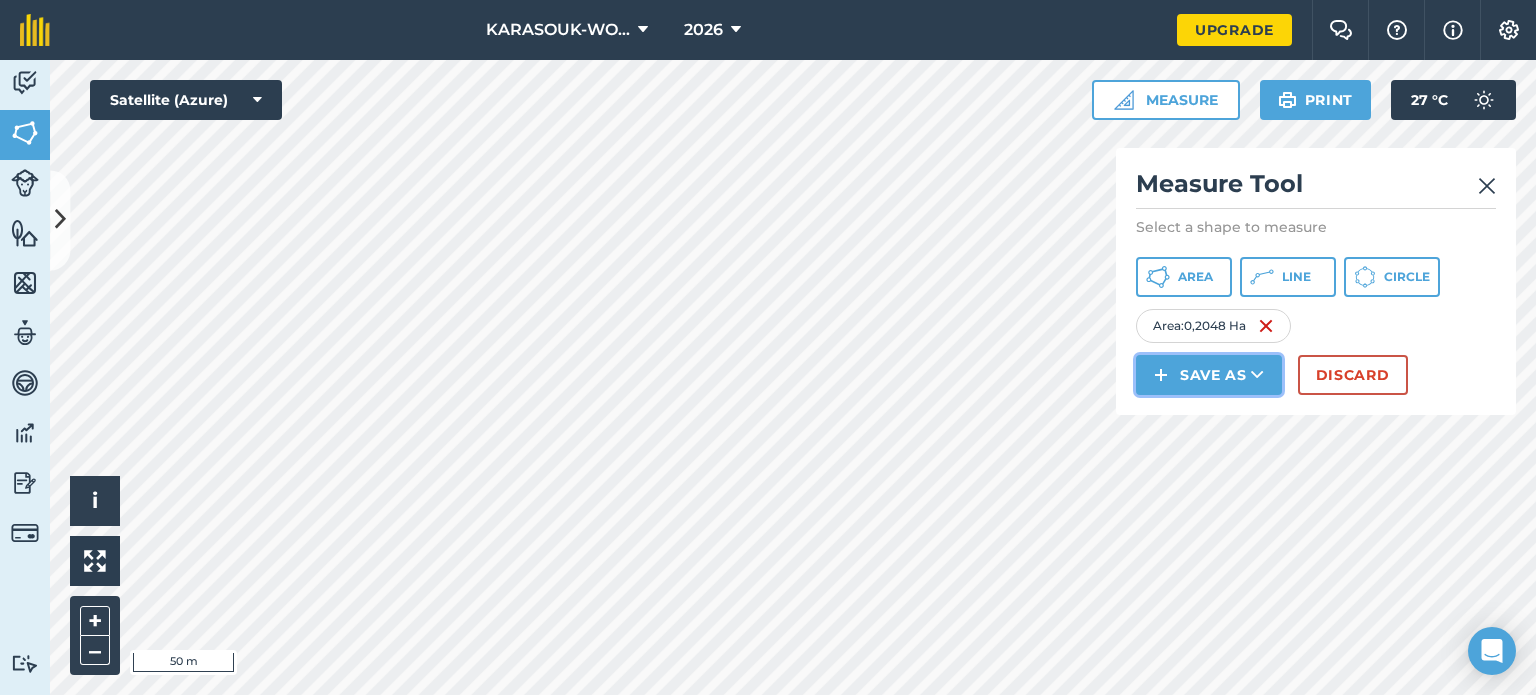 click on "Save as" at bounding box center [1209, 375] 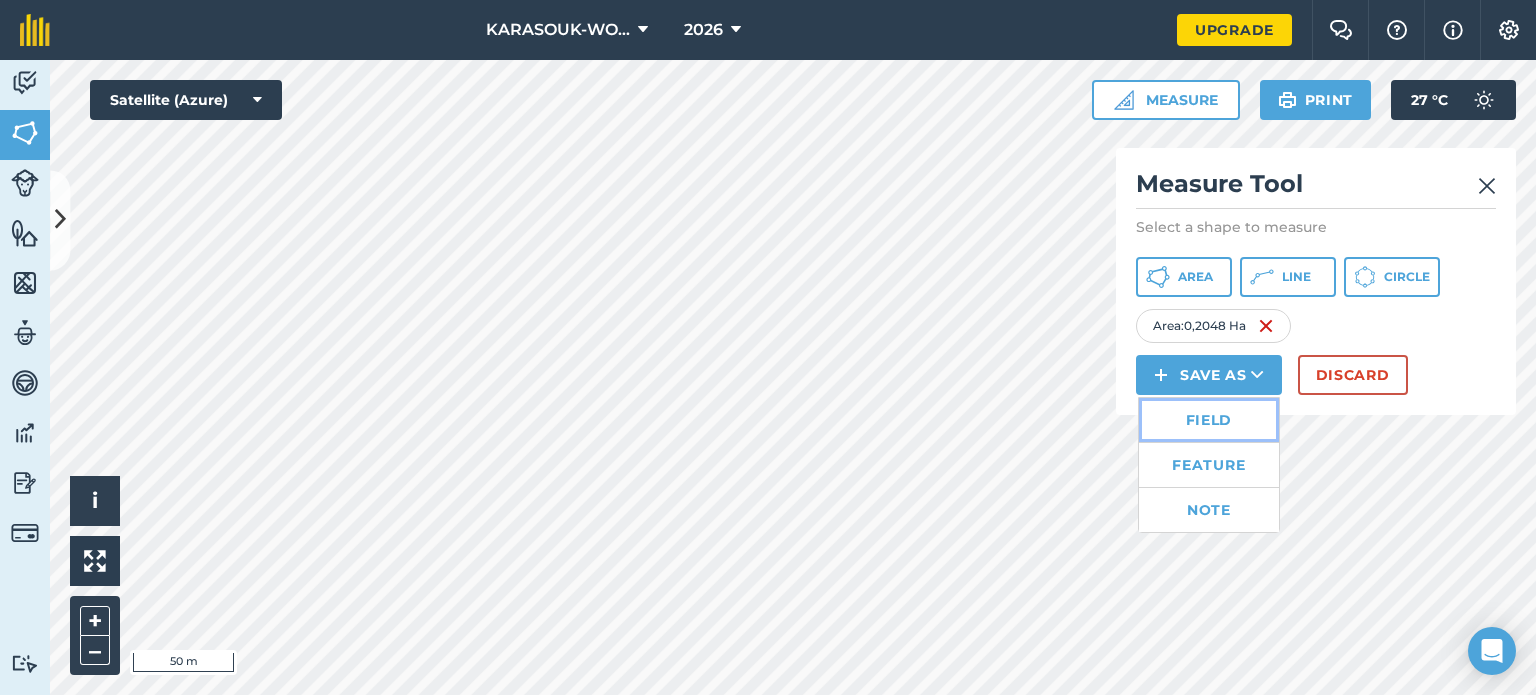 click on "Field" at bounding box center [1209, 420] 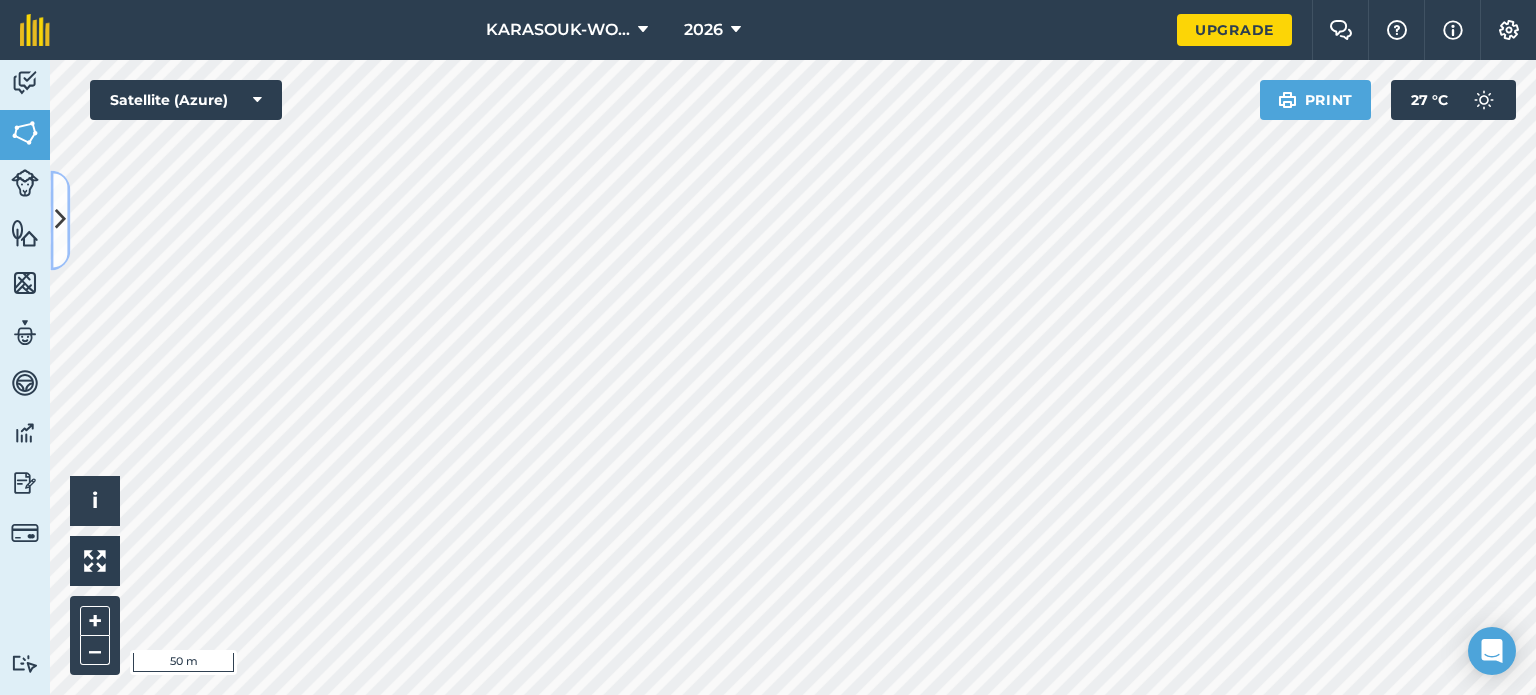 click at bounding box center (60, 220) 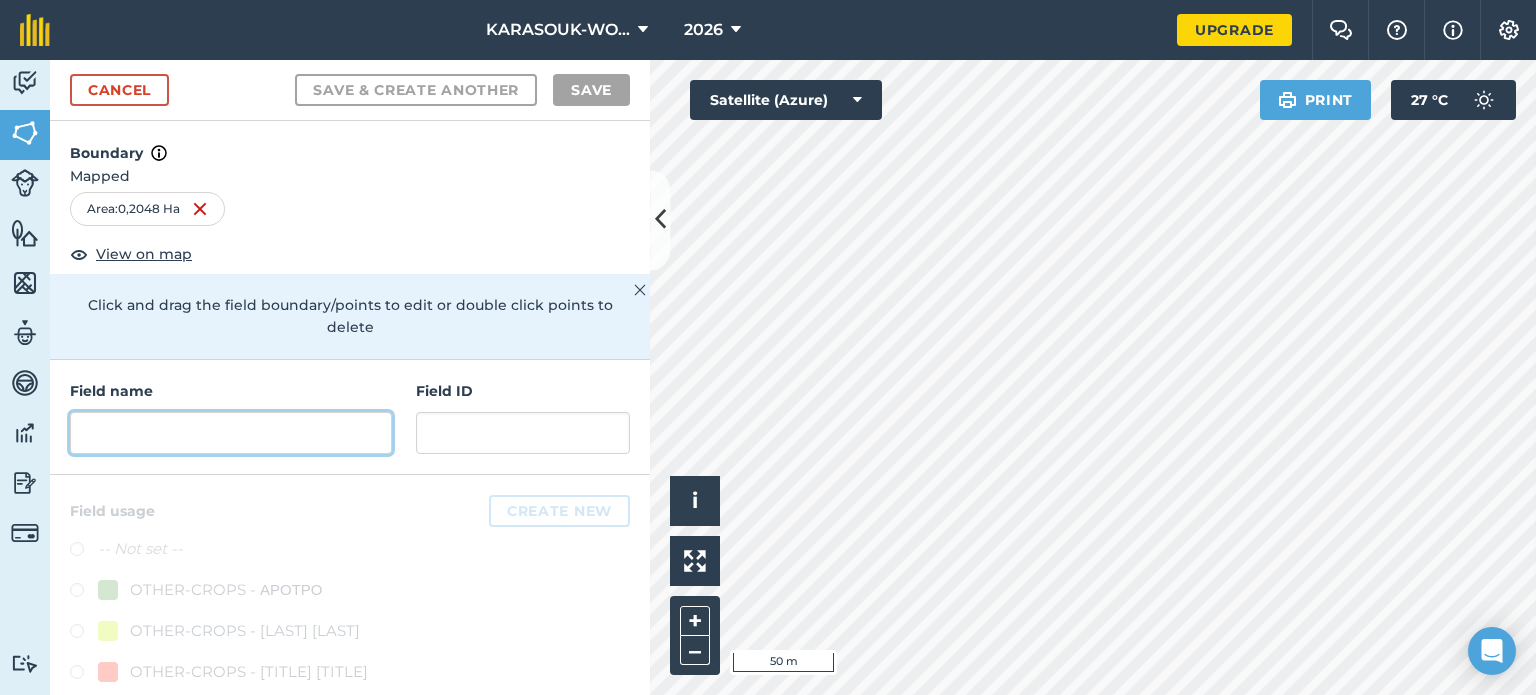 click at bounding box center (231, 433) 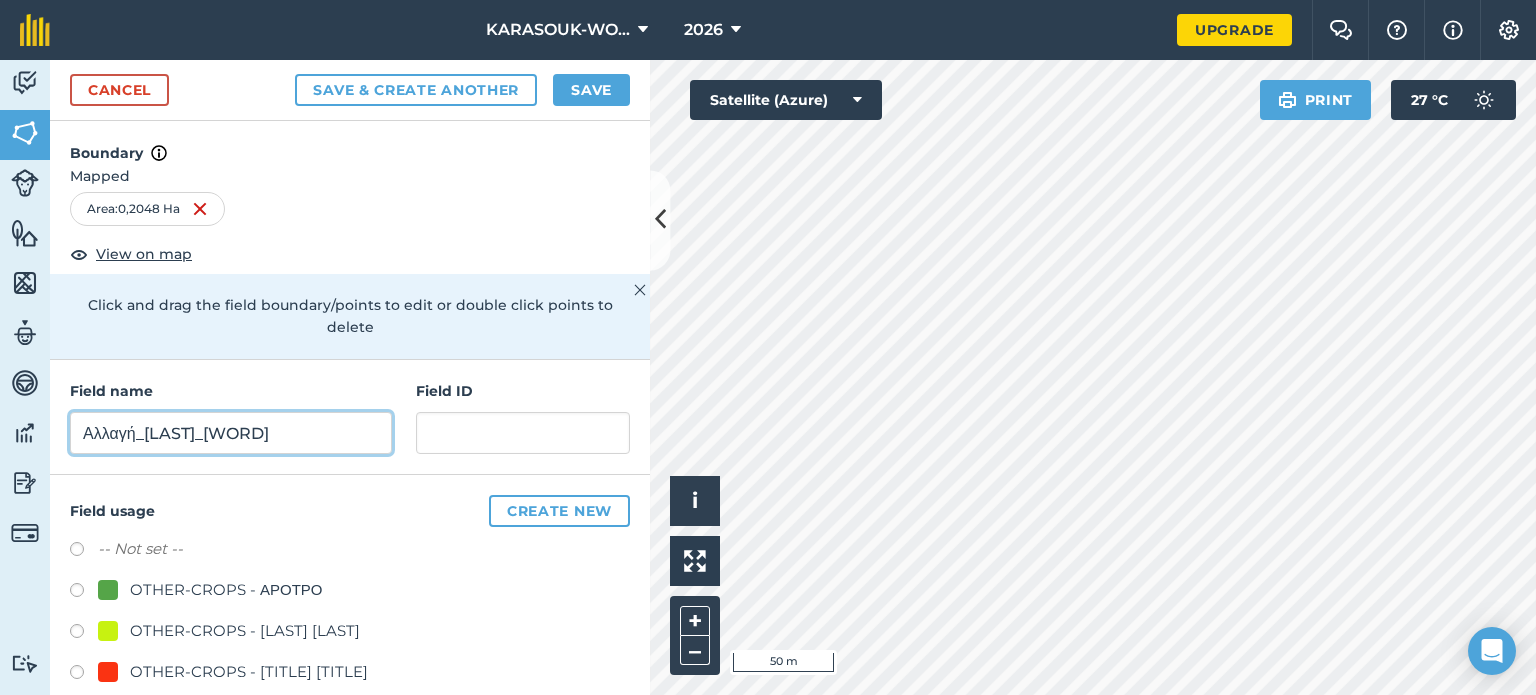 type on "Αλλαγή_[LAST]_[WORD]" 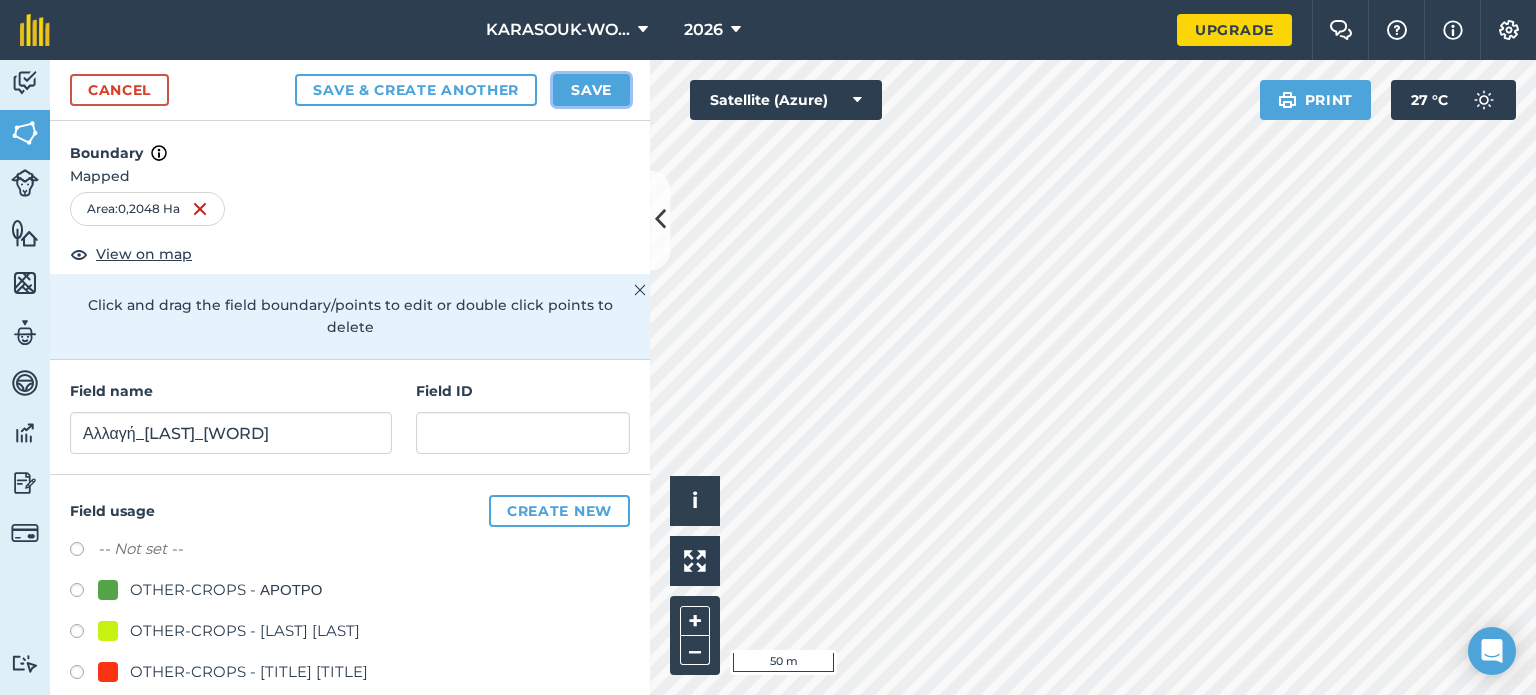 click on "Save" at bounding box center [591, 90] 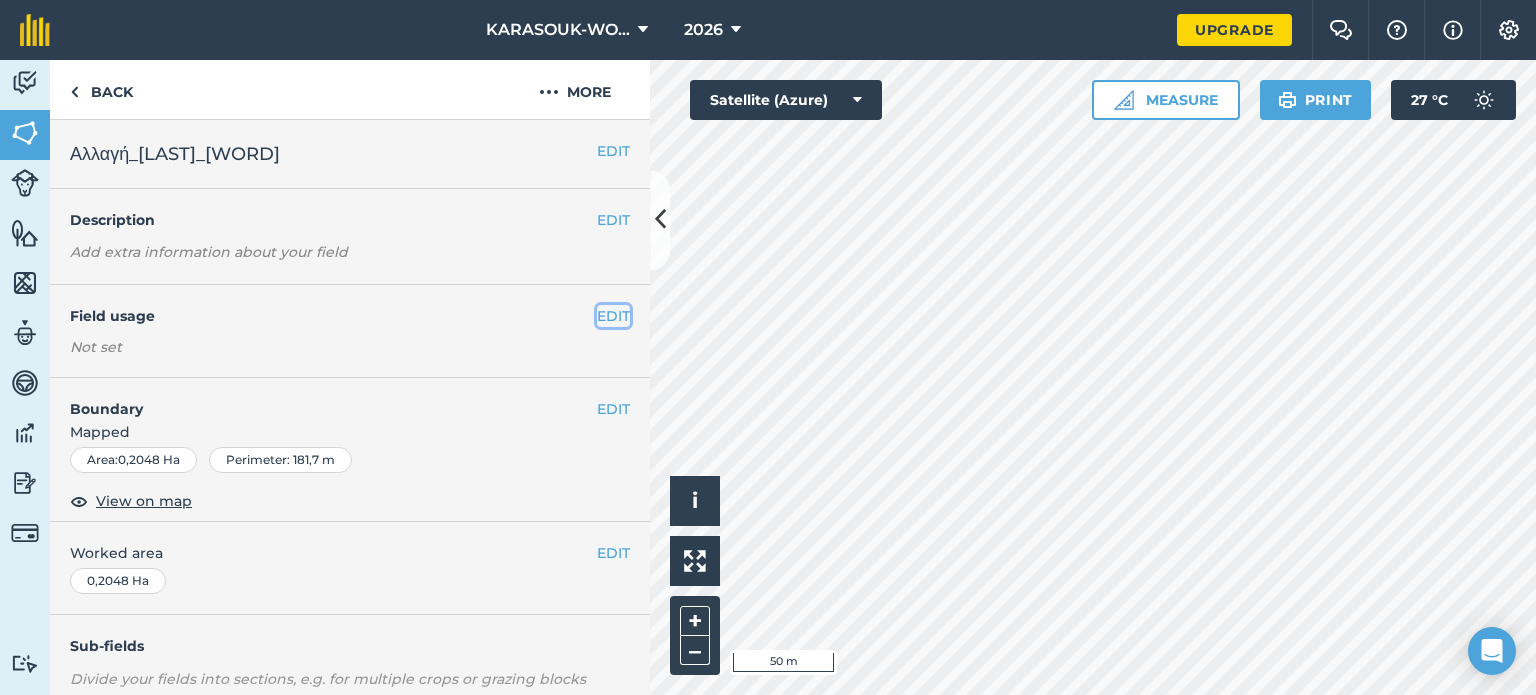 click on "EDIT" at bounding box center (613, 316) 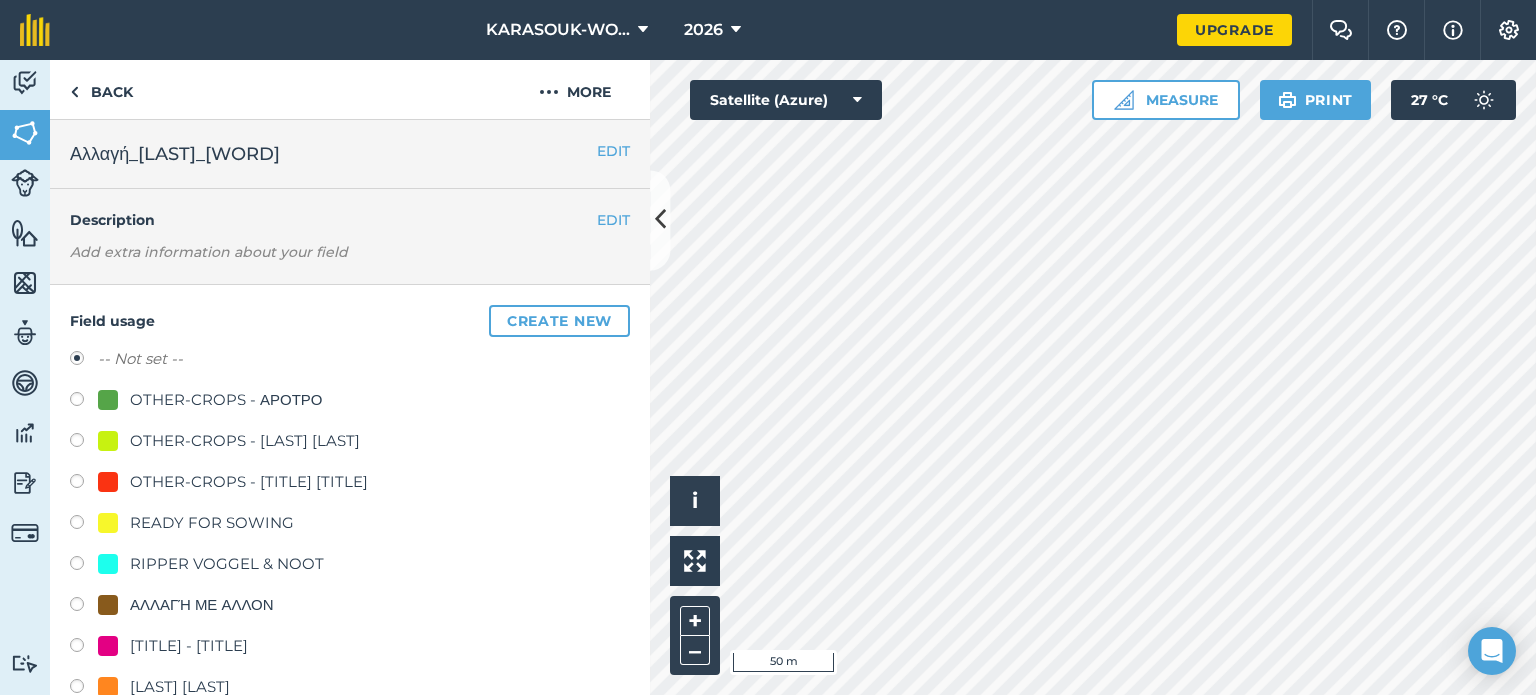 click on "-- Not set --" at bounding box center (140, 359) 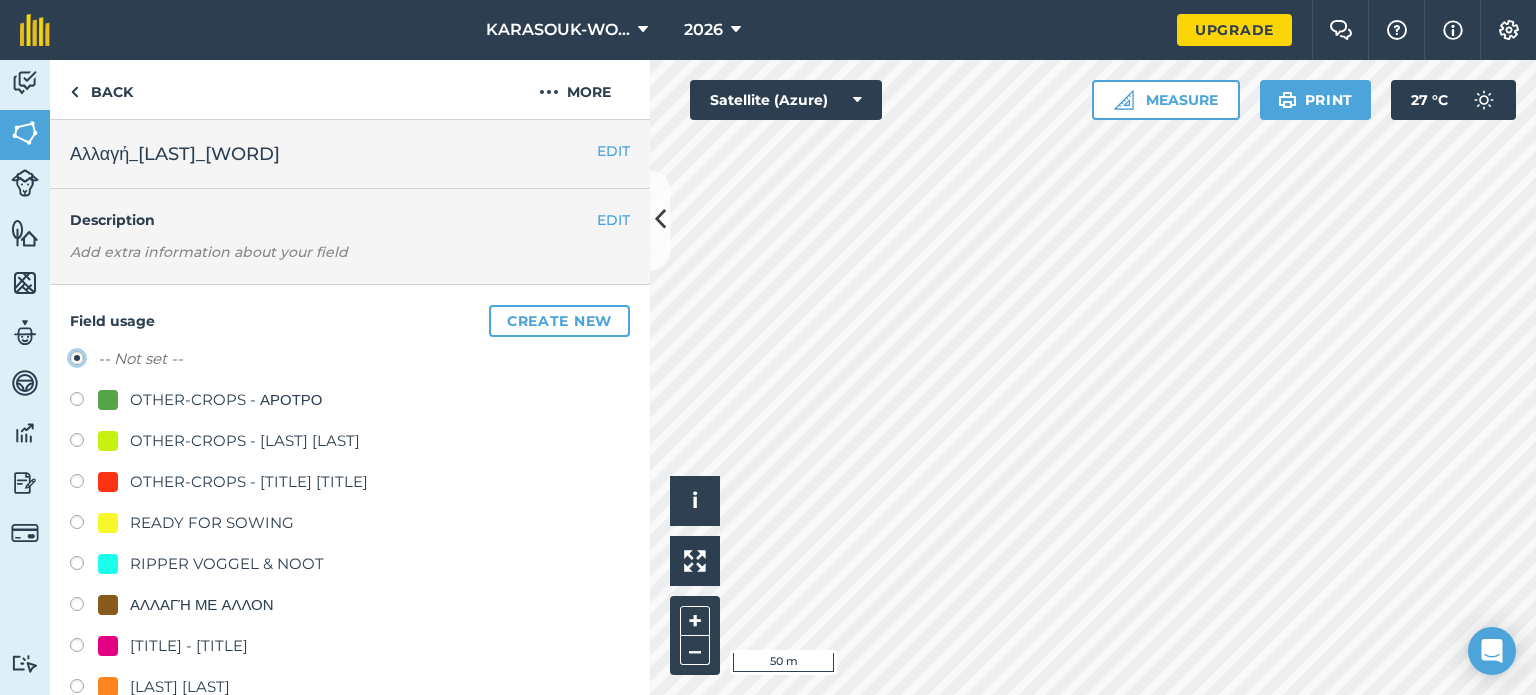 click on "-- Not set --" at bounding box center [-9923, 357] 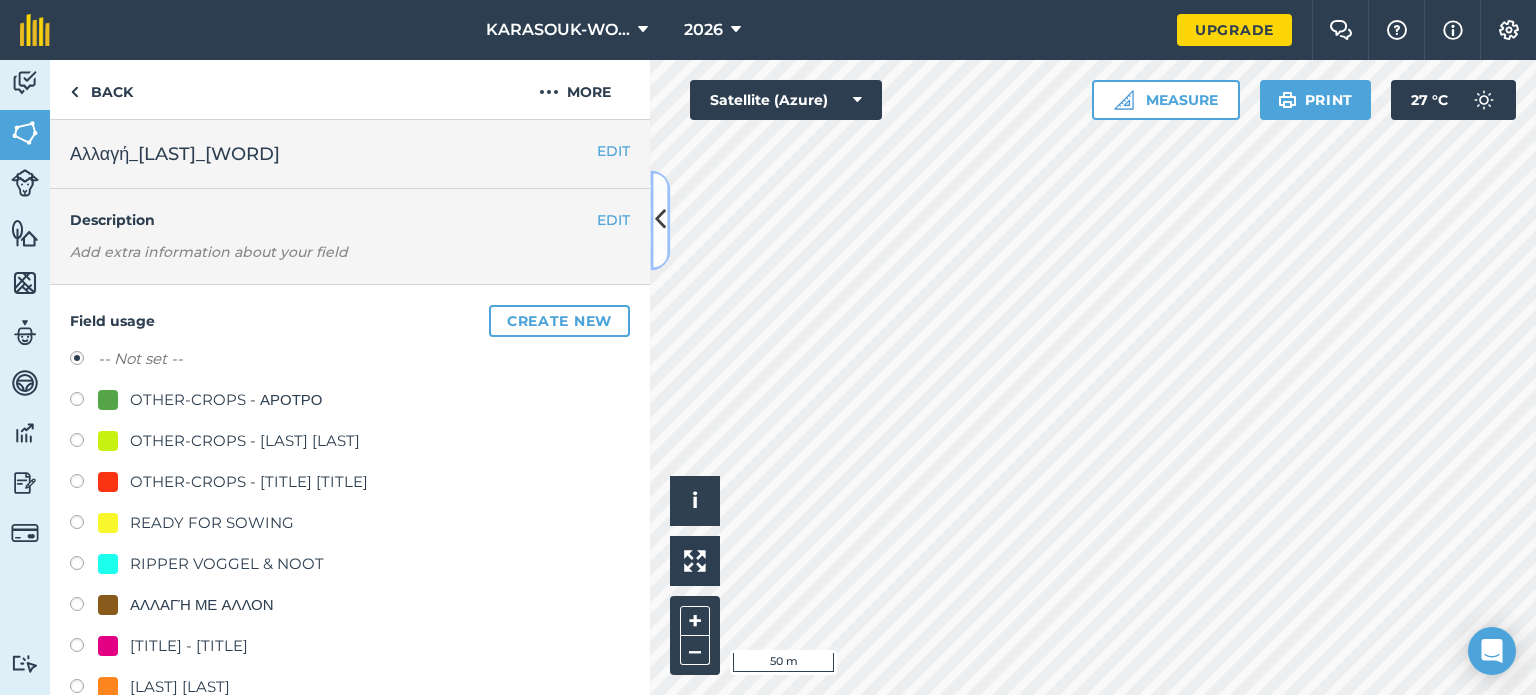 click at bounding box center [660, 220] 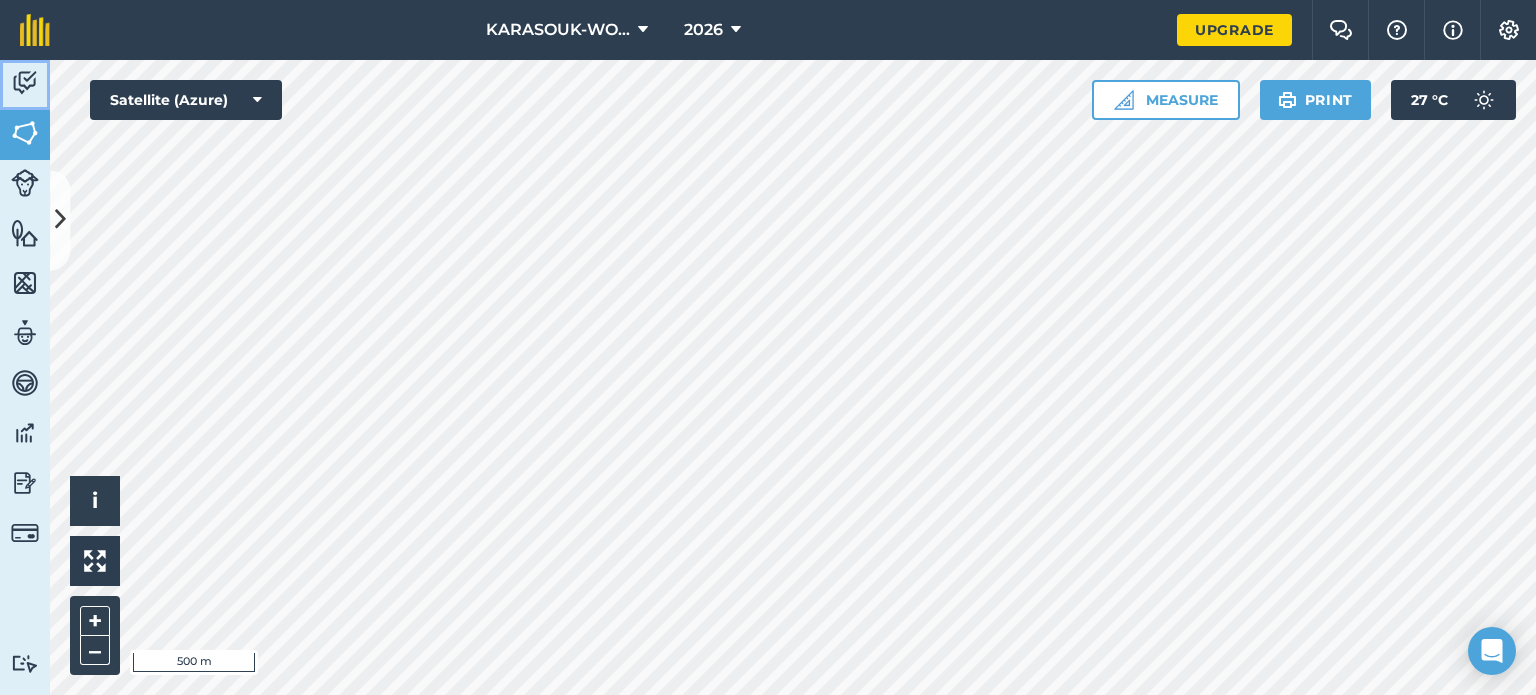click on "Activity" at bounding box center [25, 85] 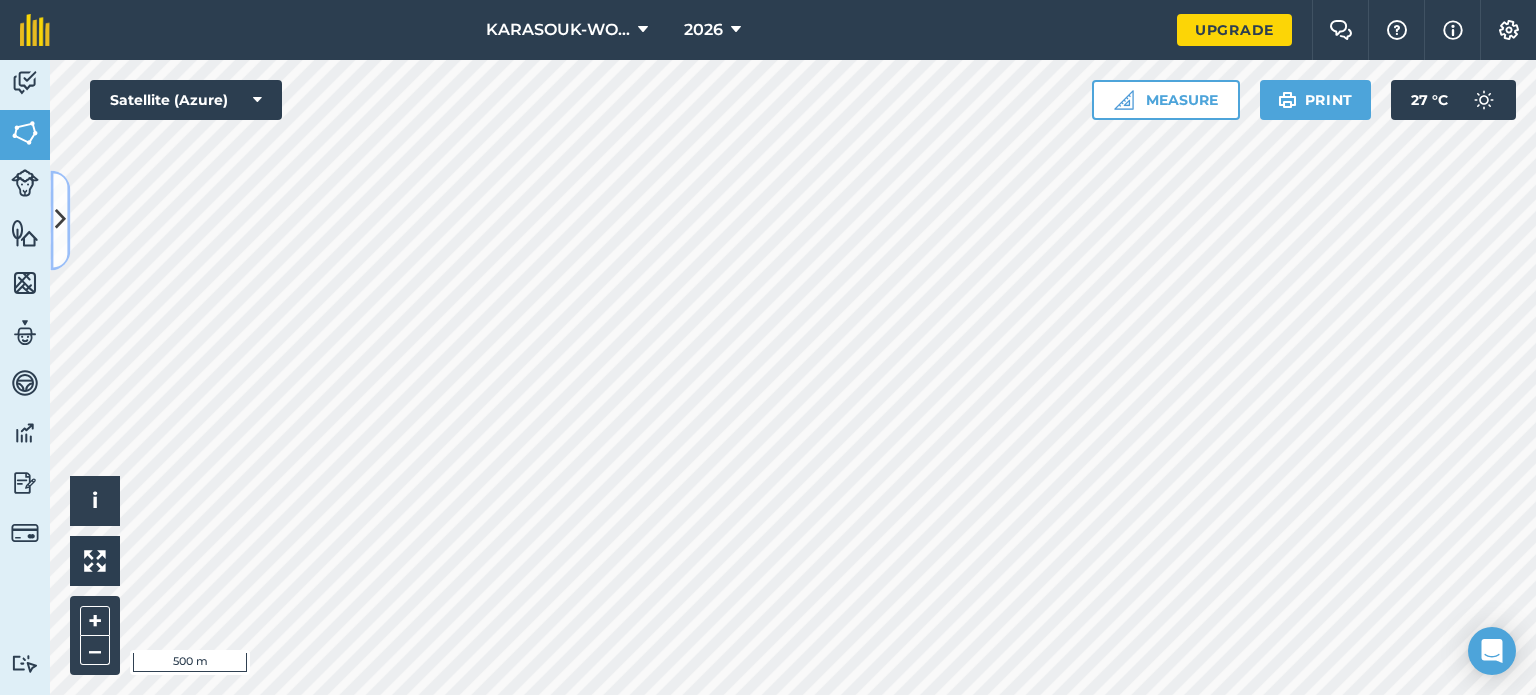 click at bounding box center [60, 220] 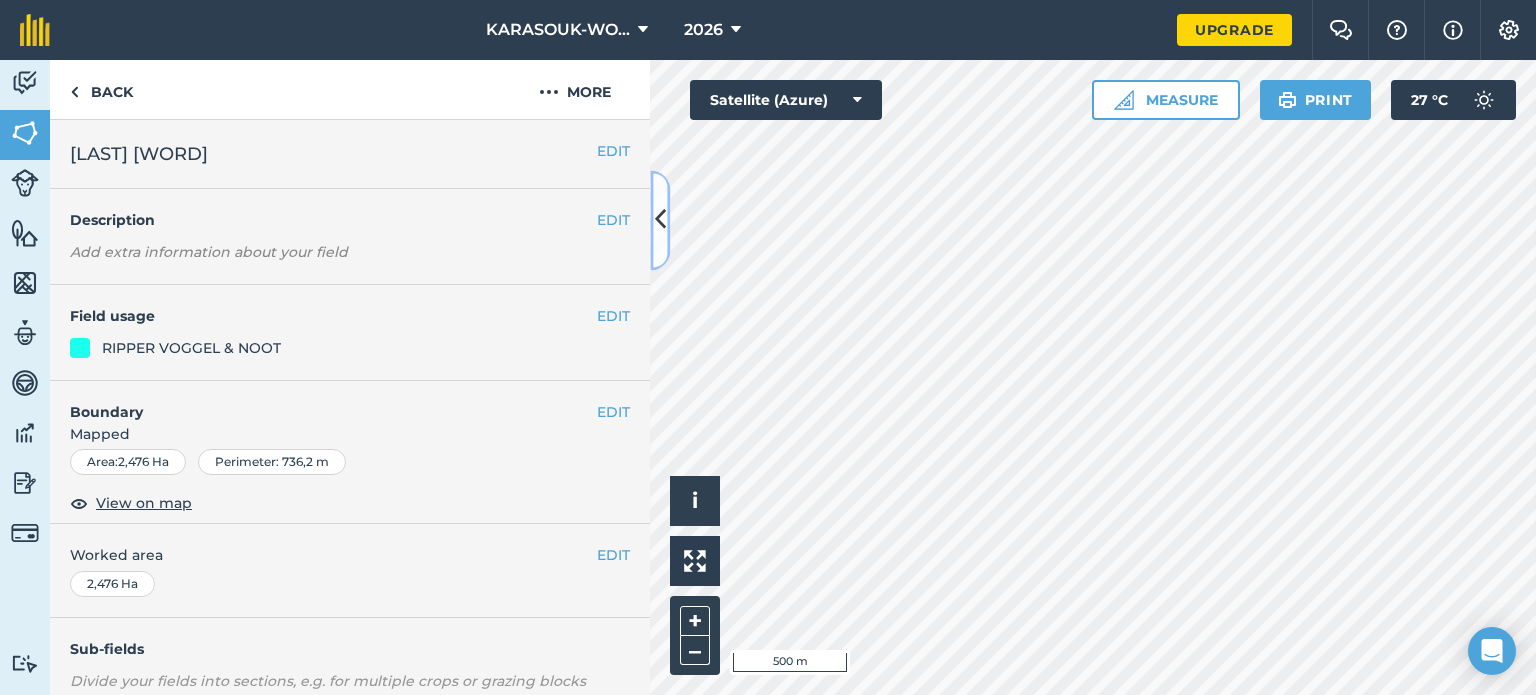 click at bounding box center [660, 220] 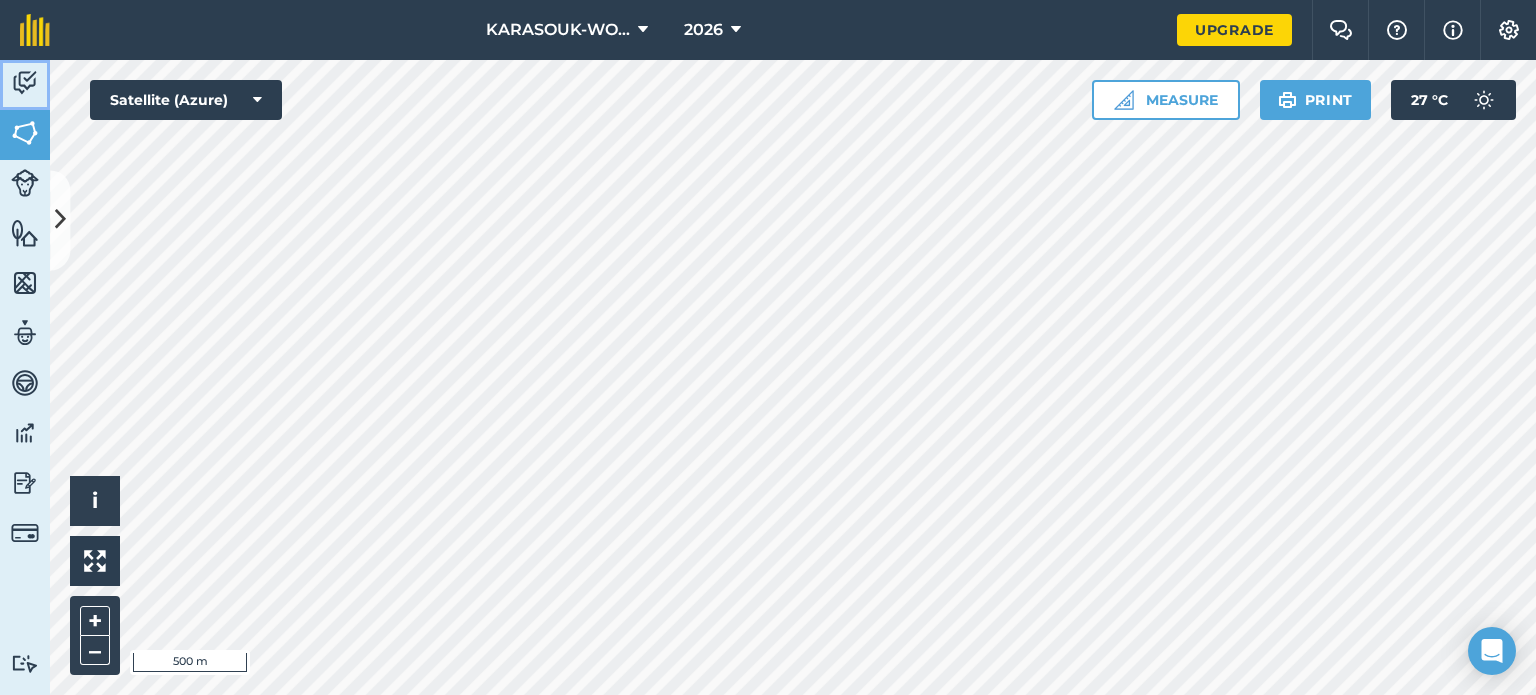click on "Activity" at bounding box center (25, 85) 